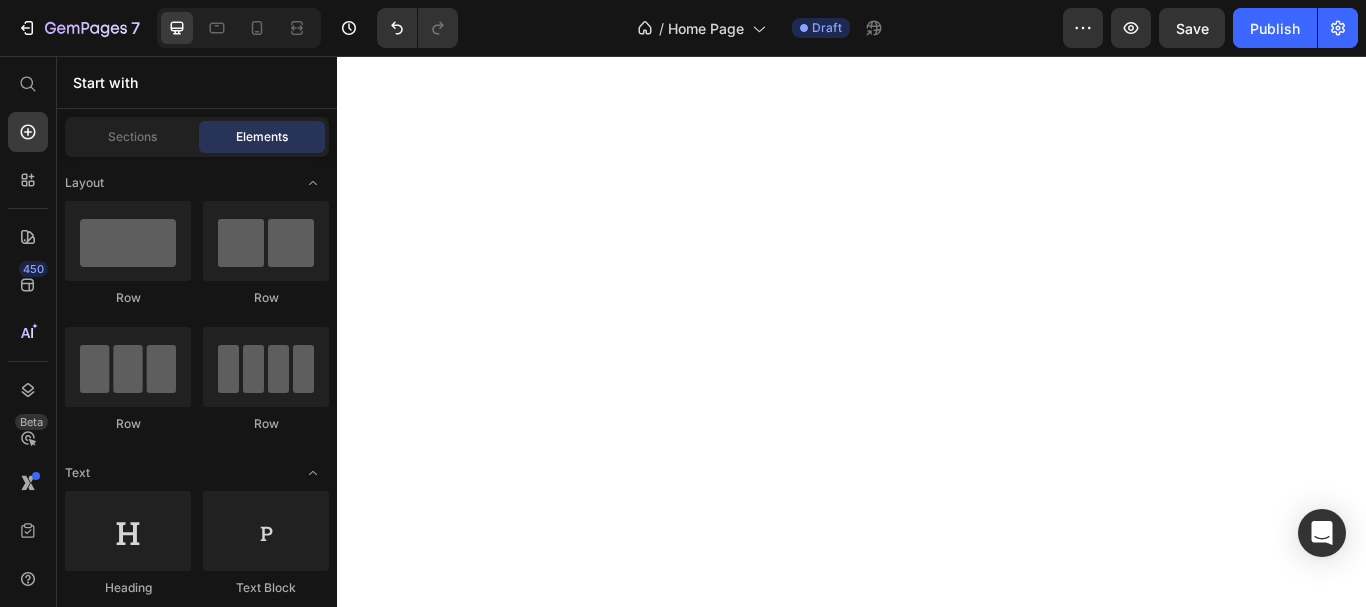 scroll, scrollTop: 0, scrollLeft: 0, axis: both 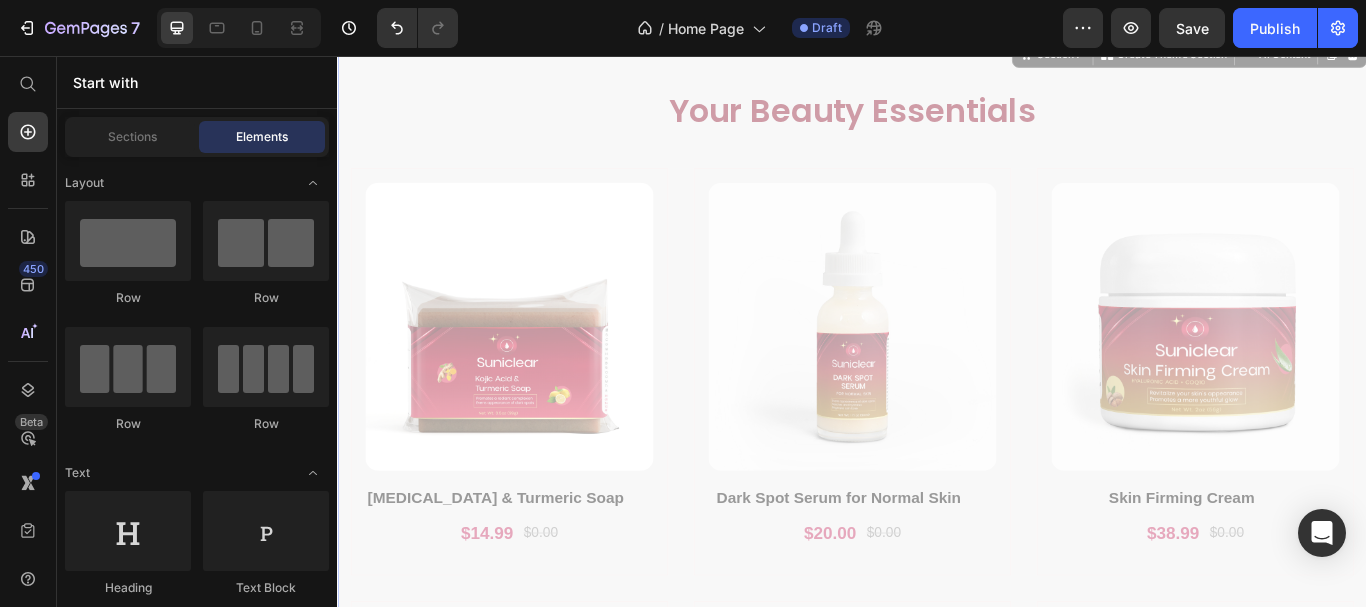 drag, startPoint x: 1517, startPoint y: 376, endPoint x: 1530, endPoint y: 395, distance: 23.021729 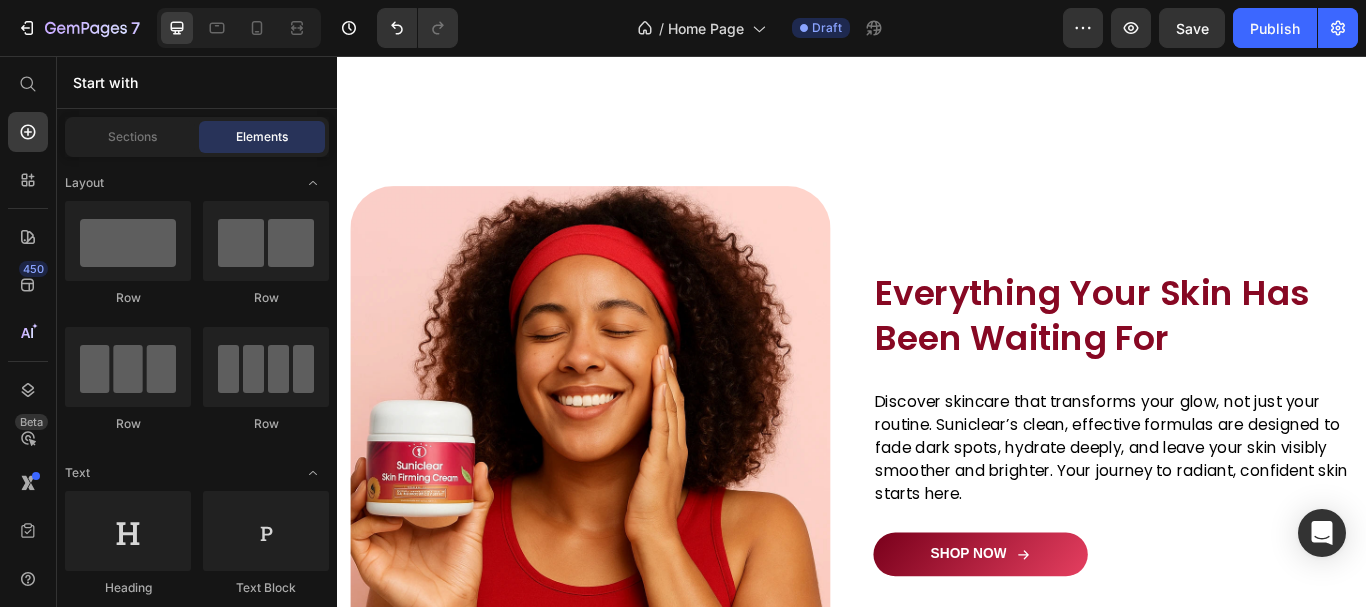 scroll, scrollTop: 4655, scrollLeft: 0, axis: vertical 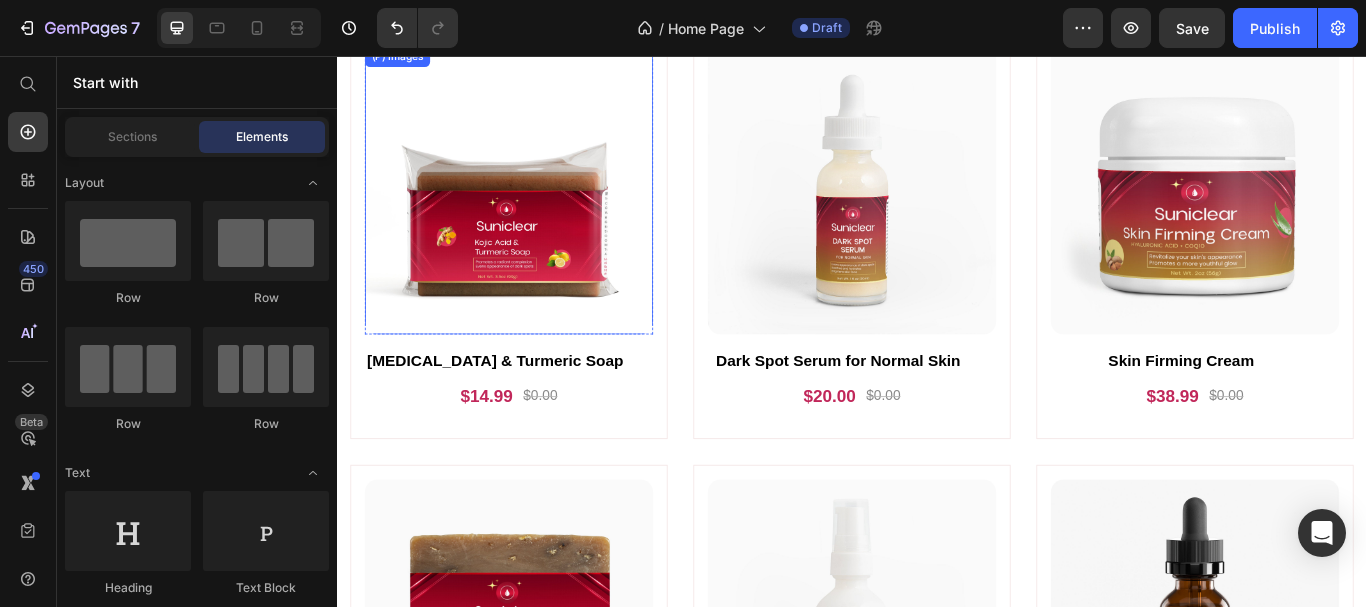 click at bounding box center [537, 213] 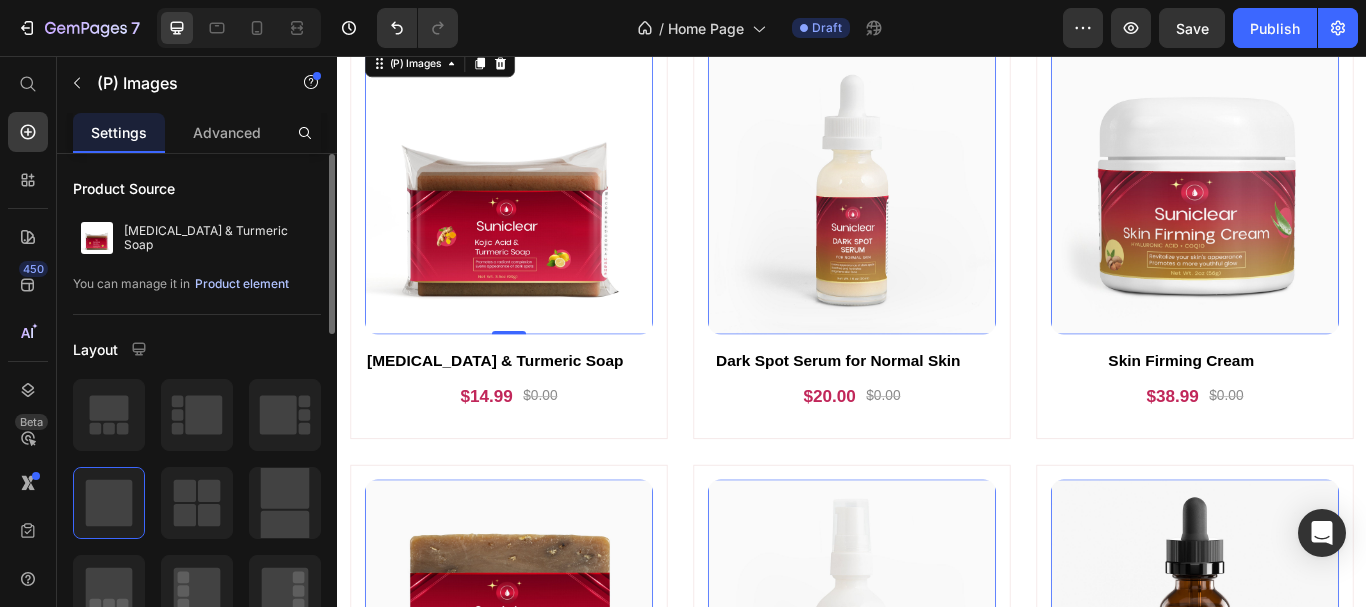 click on "Product element" at bounding box center [242, 284] 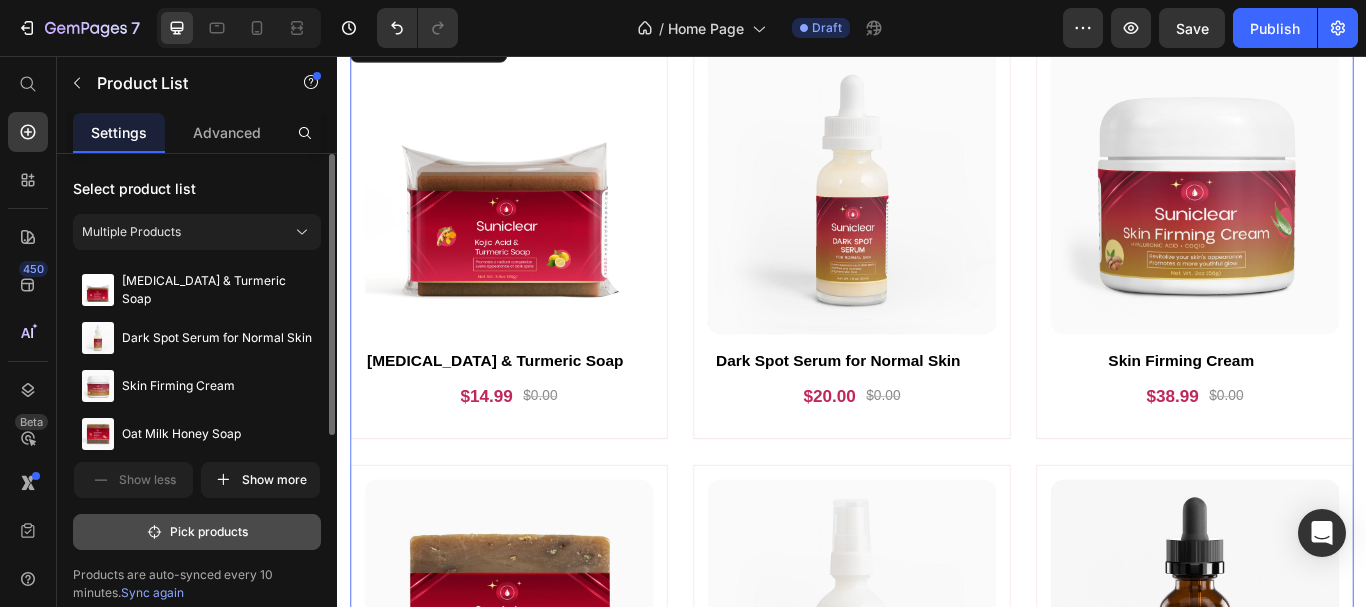 click on "Pick products" at bounding box center (197, 532) 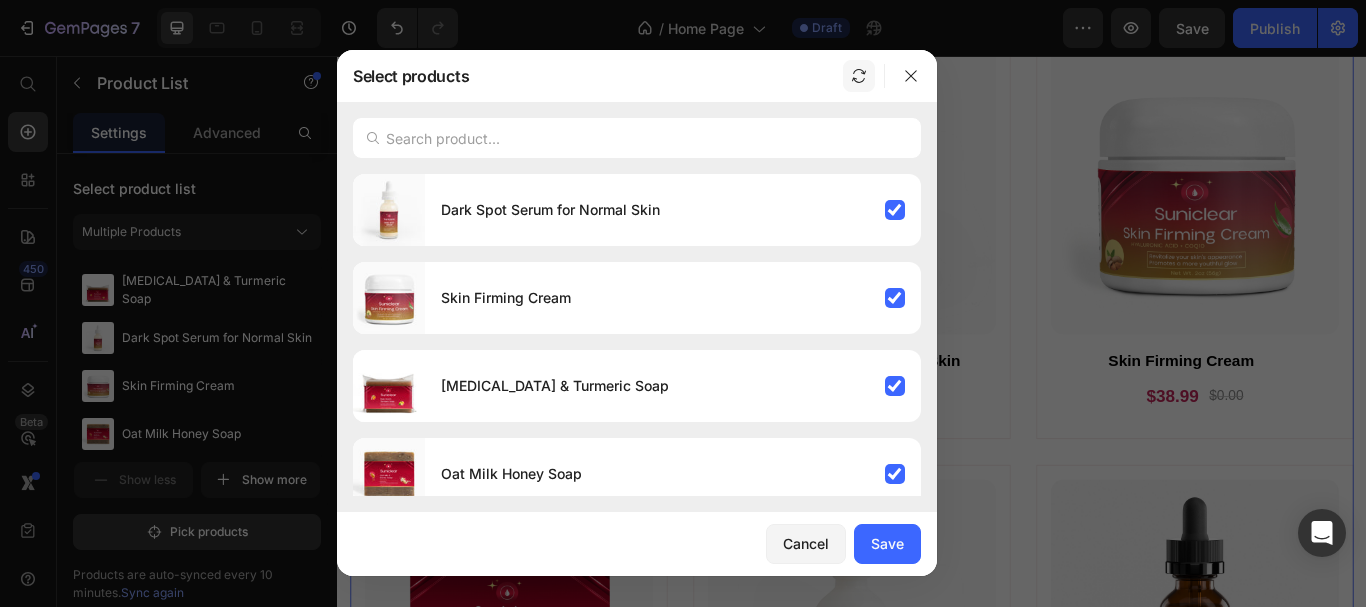 click 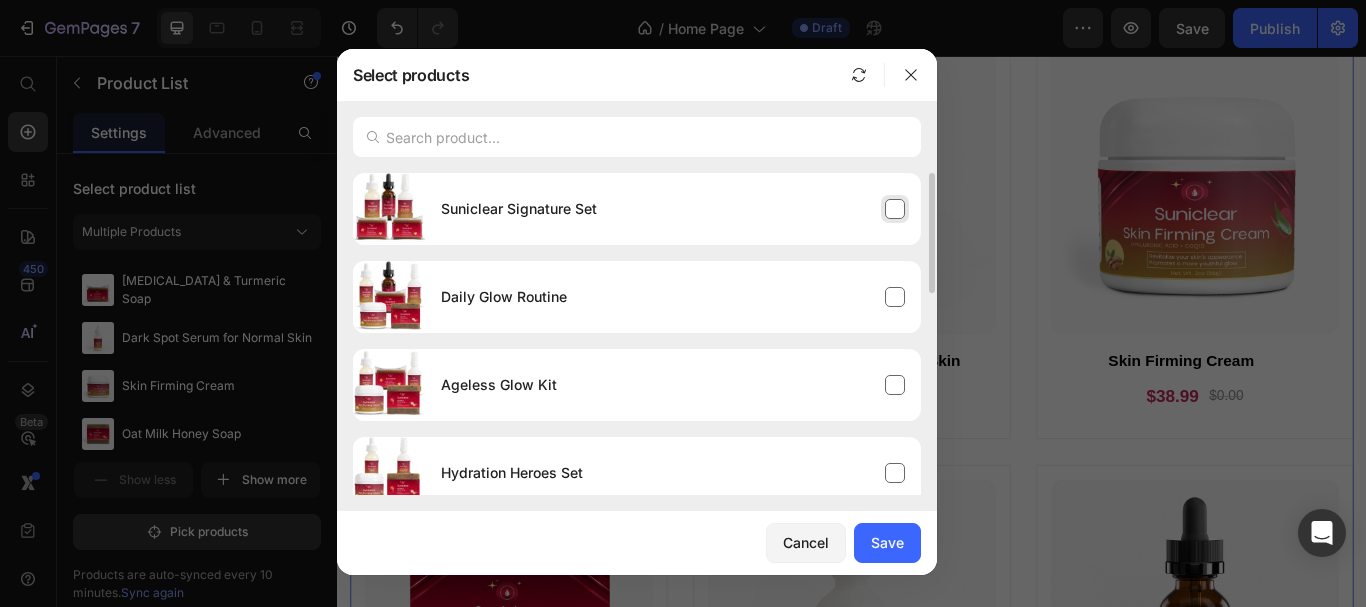 click on "Suniclear Signature Set" at bounding box center [673, 209] 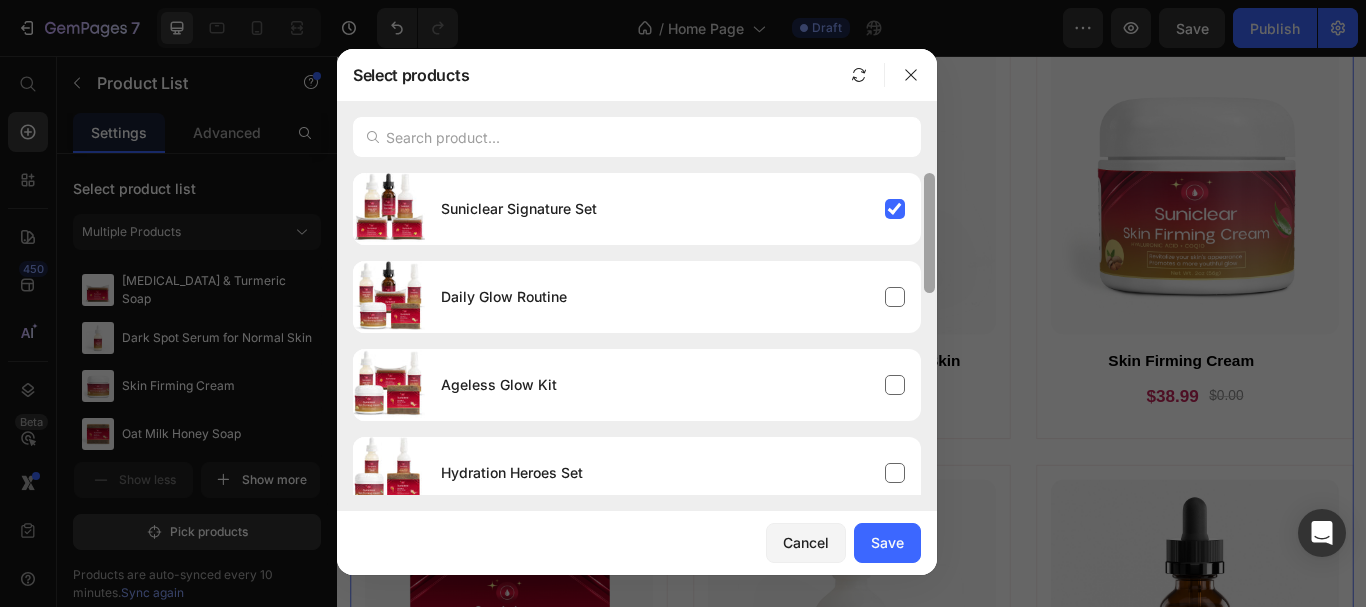 drag, startPoint x: 933, startPoint y: 230, endPoint x: 926, endPoint y: 212, distance: 19.313208 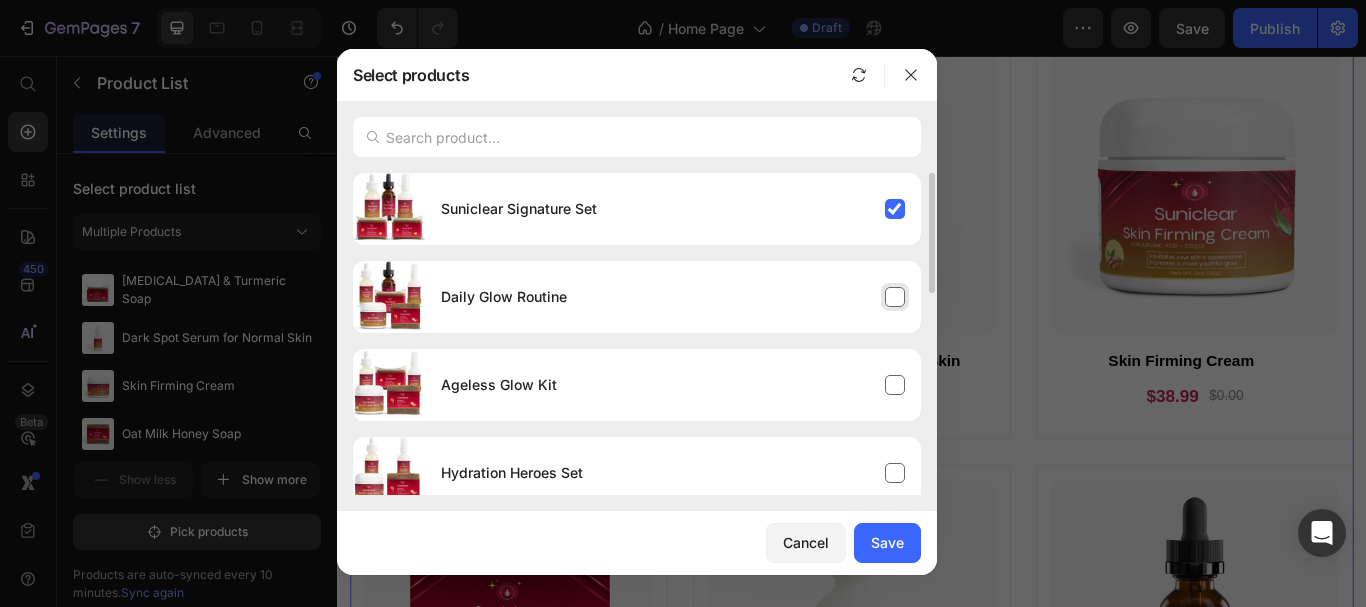 click on "Daily Glow Routine" at bounding box center [673, 297] 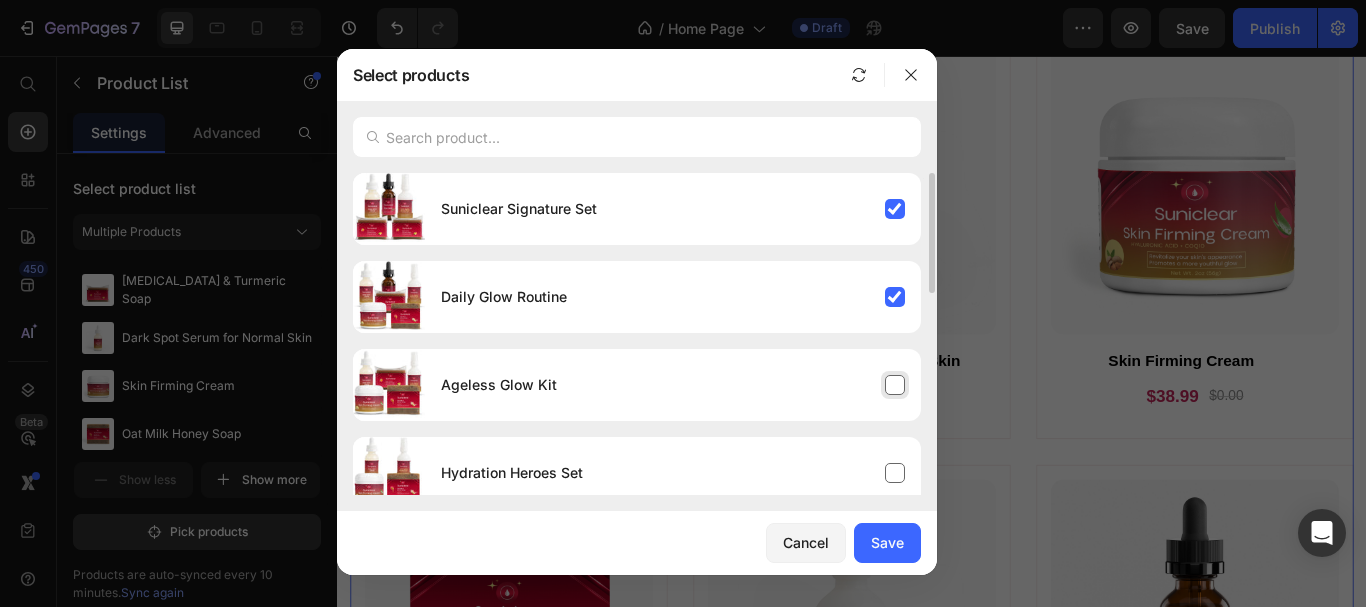 click on "Ageless Glow Kit" at bounding box center (673, 385) 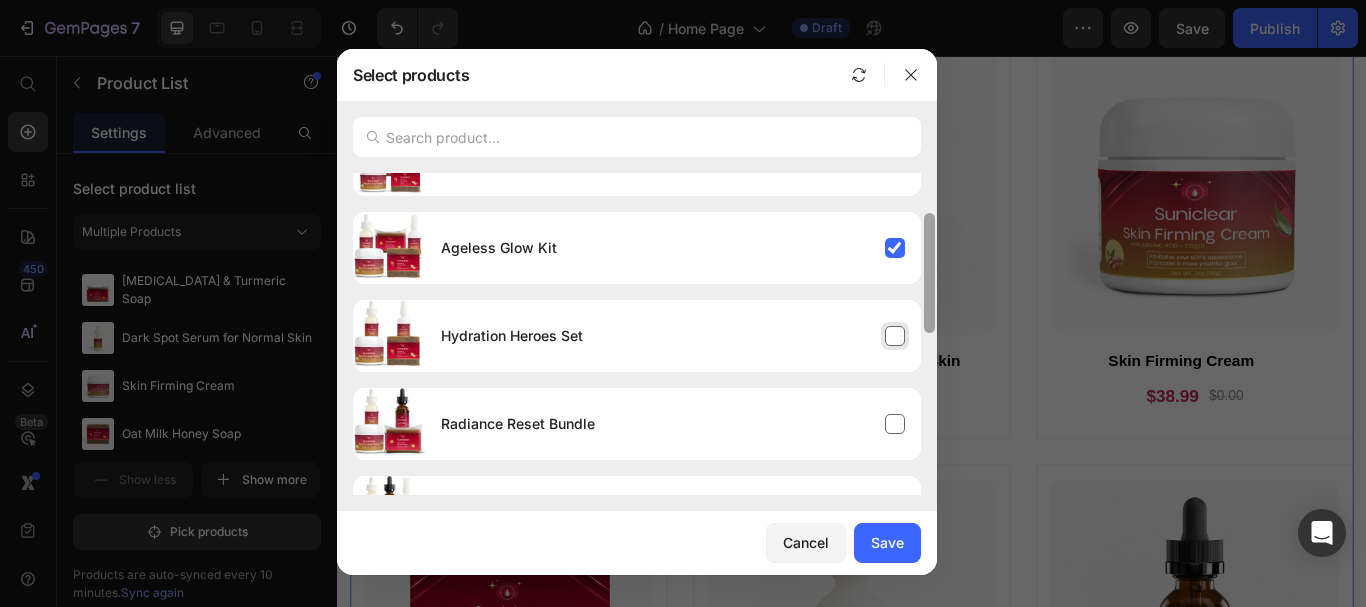 drag, startPoint x: 928, startPoint y: 269, endPoint x: 913, endPoint y: 322, distance: 55.081757 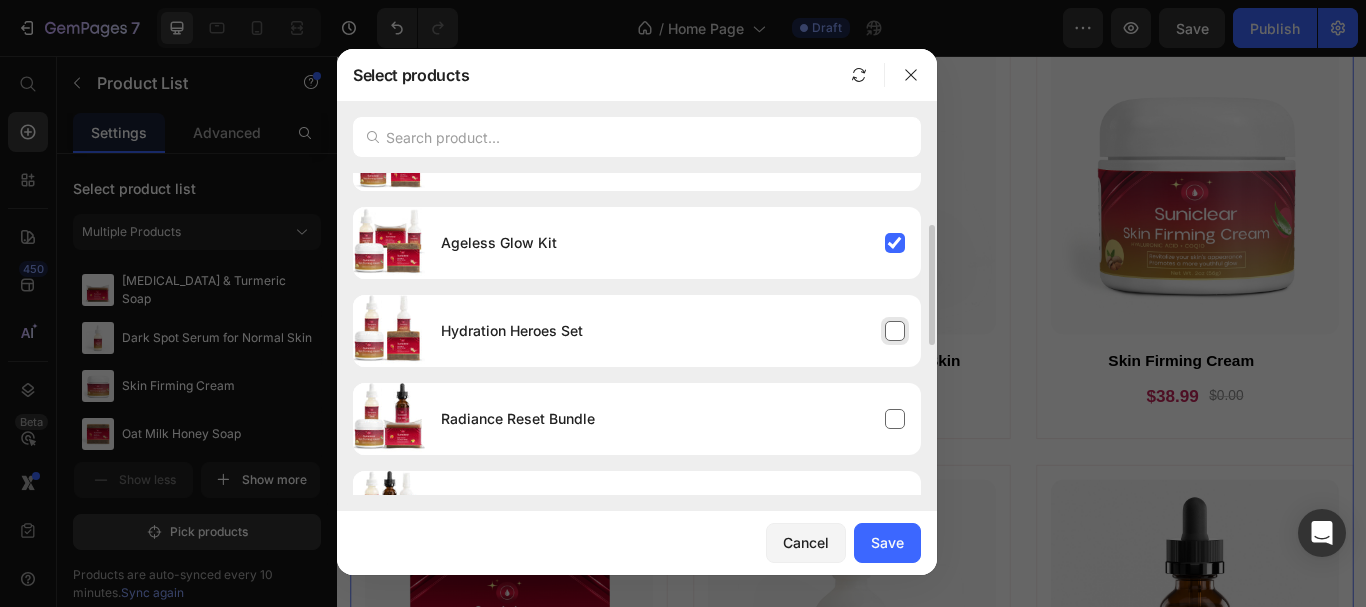 click on "Hydration Heroes Set" at bounding box center [673, 331] 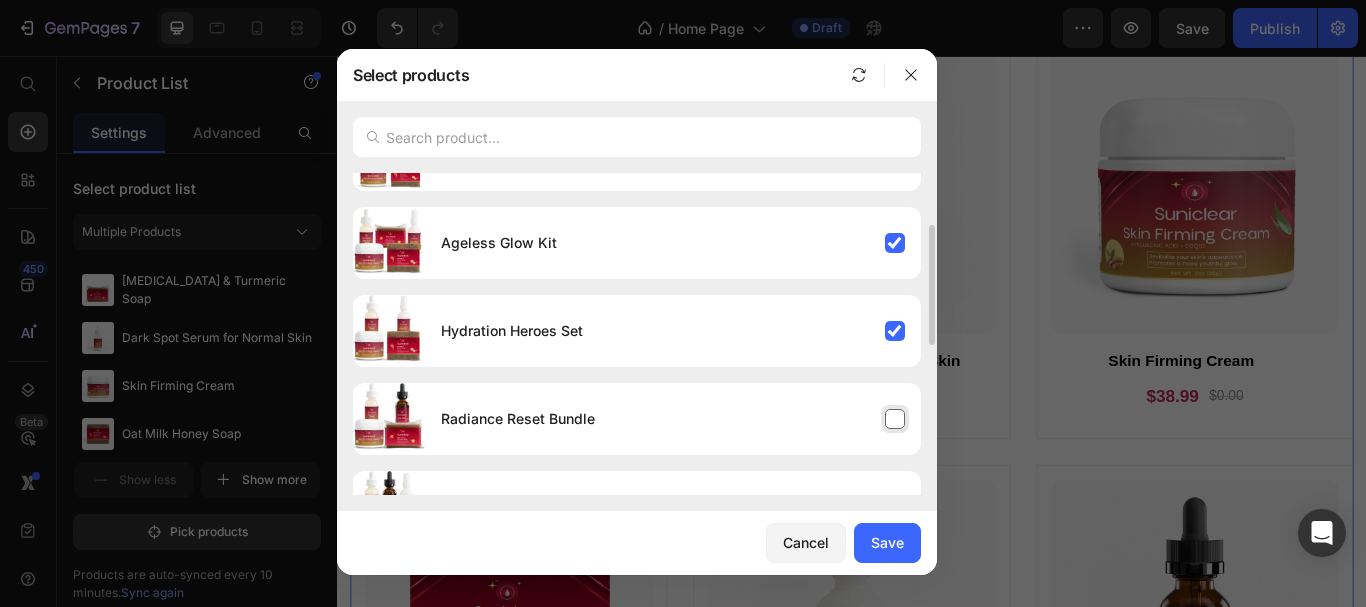 click on "Radiance Reset Bundle" at bounding box center [673, 419] 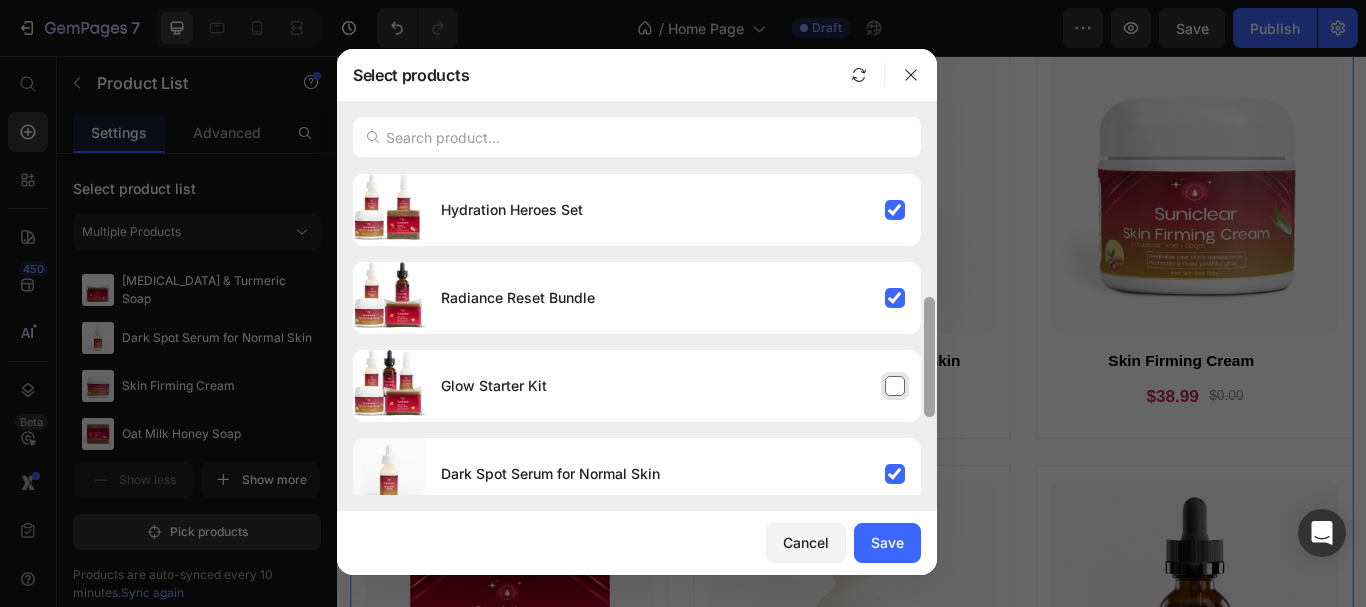 scroll, scrollTop: 284, scrollLeft: 0, axis: vertical 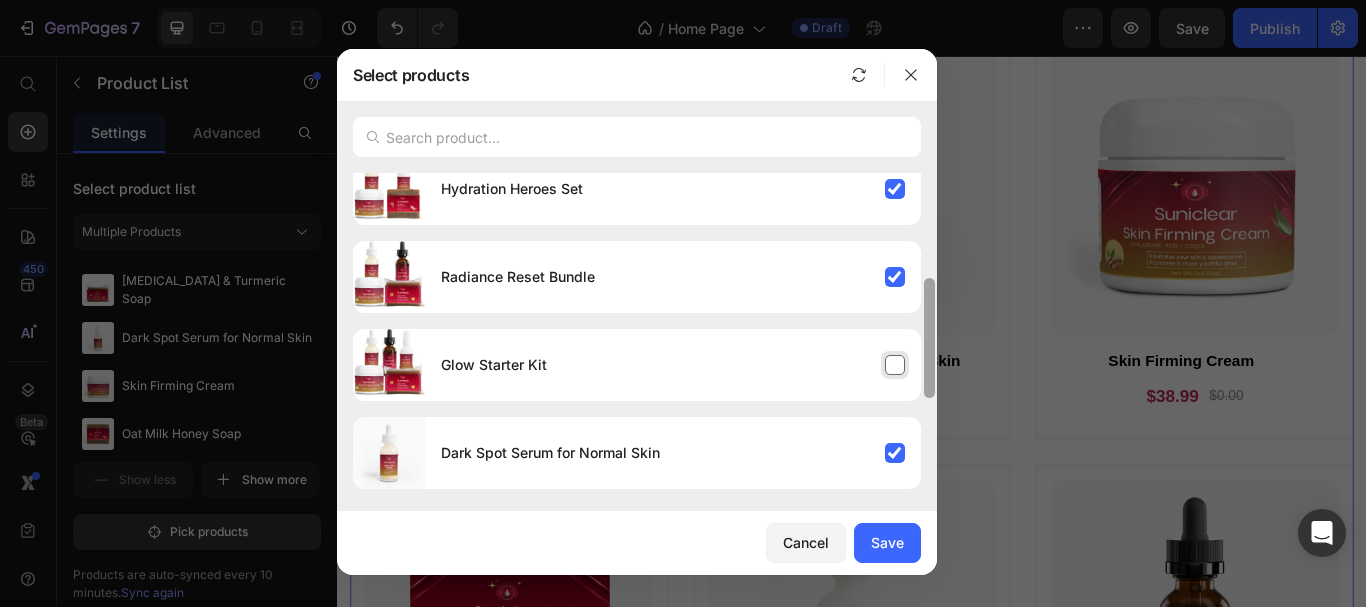drag, startPoint x: 926, startPoint y: 318, endPoint x: 913, endPoint y: 371, distance: 54.571056 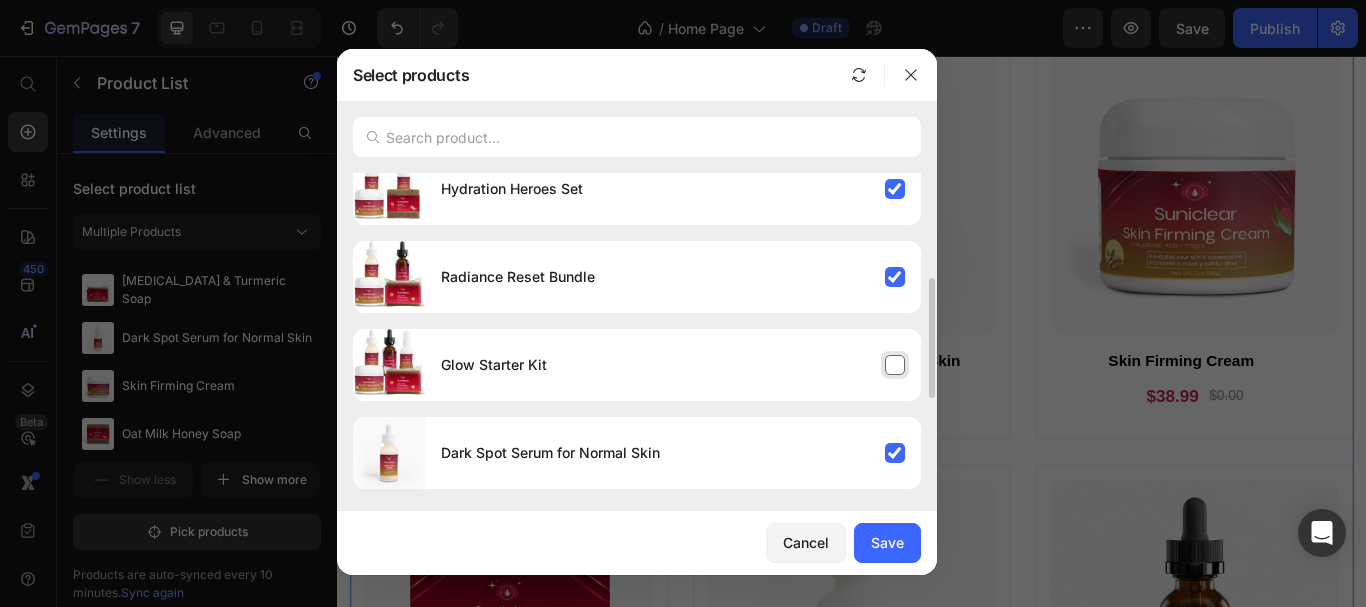 click on "Glow Starter Kit" at bounding box center [673, 365] 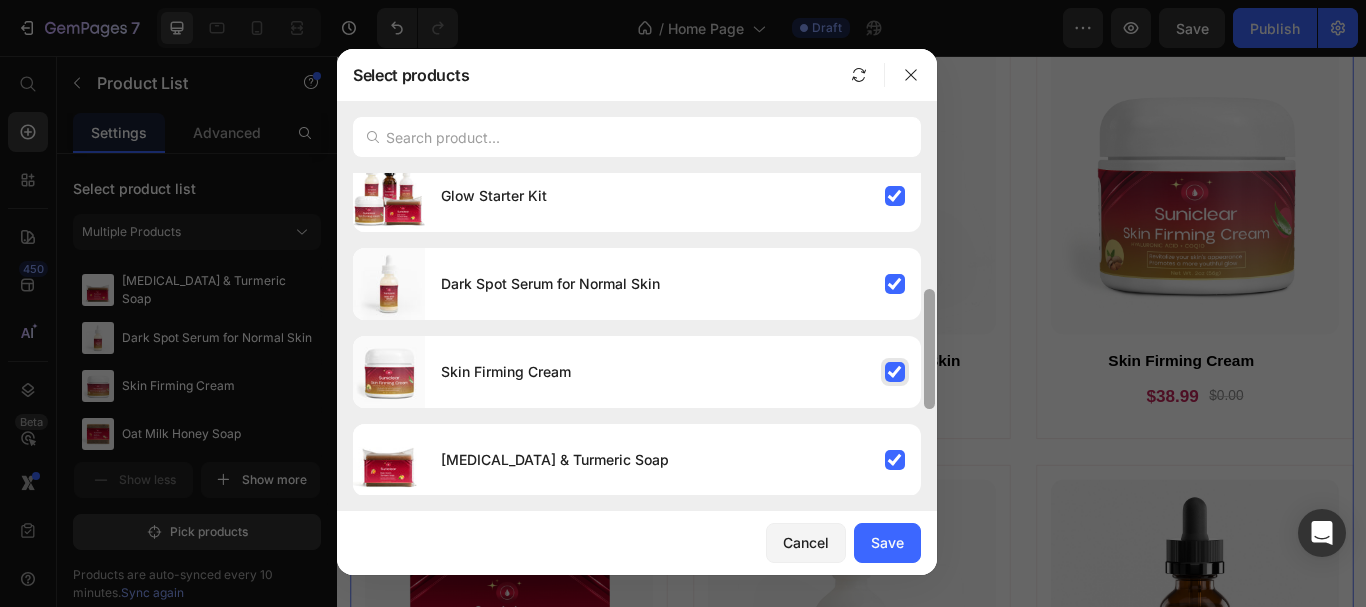 drag, startPoint x: 933, startPoint y: 362, endPoint x: 888, endPoint y: 415, distance: 69.52697 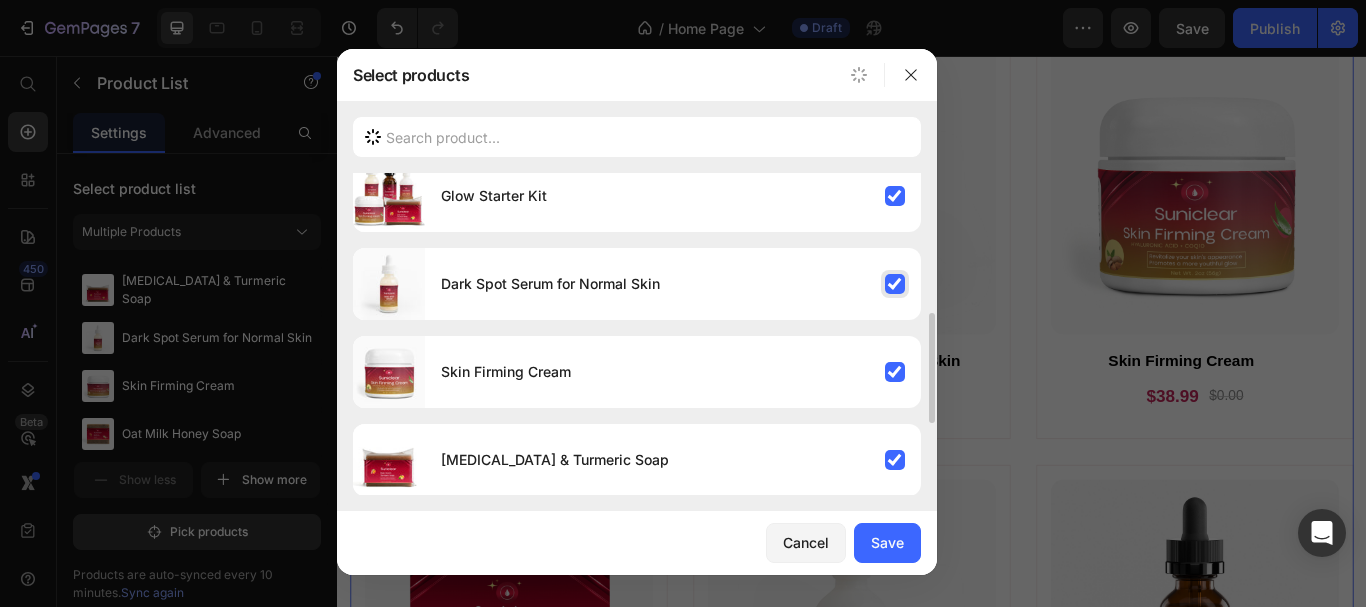scroll, scrollTop: 442, scrollLeft: 0, axis: vertical 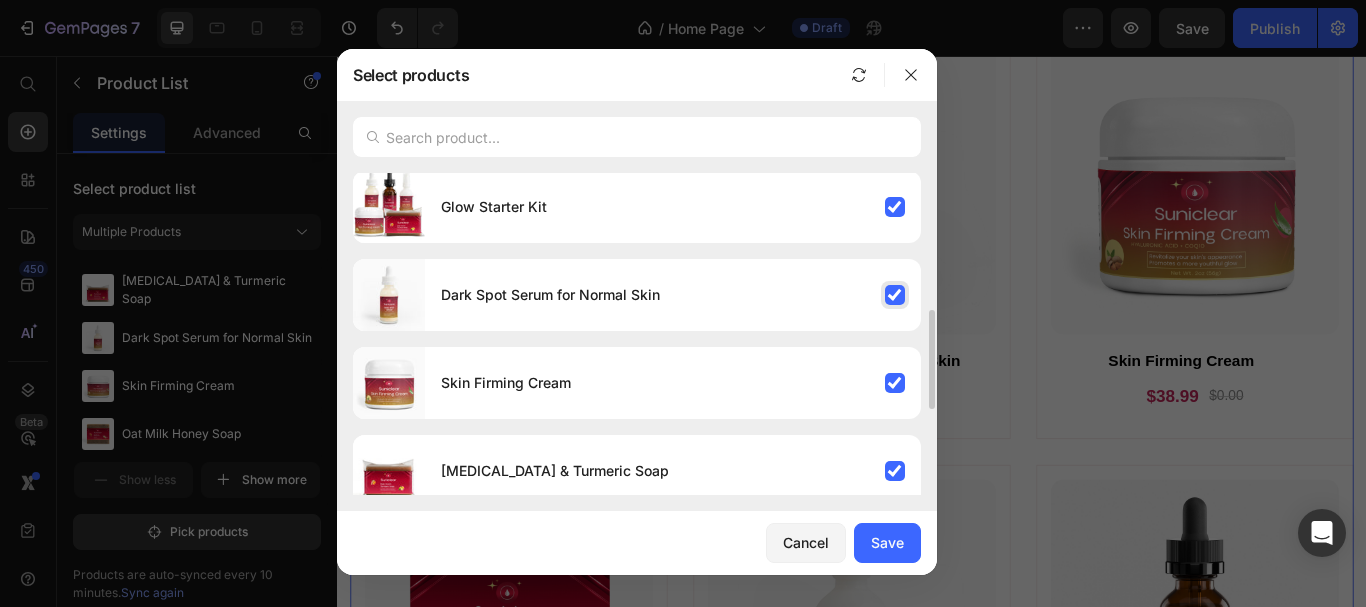 click on "Dark Spot Serum for Normal Skin" at bounding box center [673, 295] 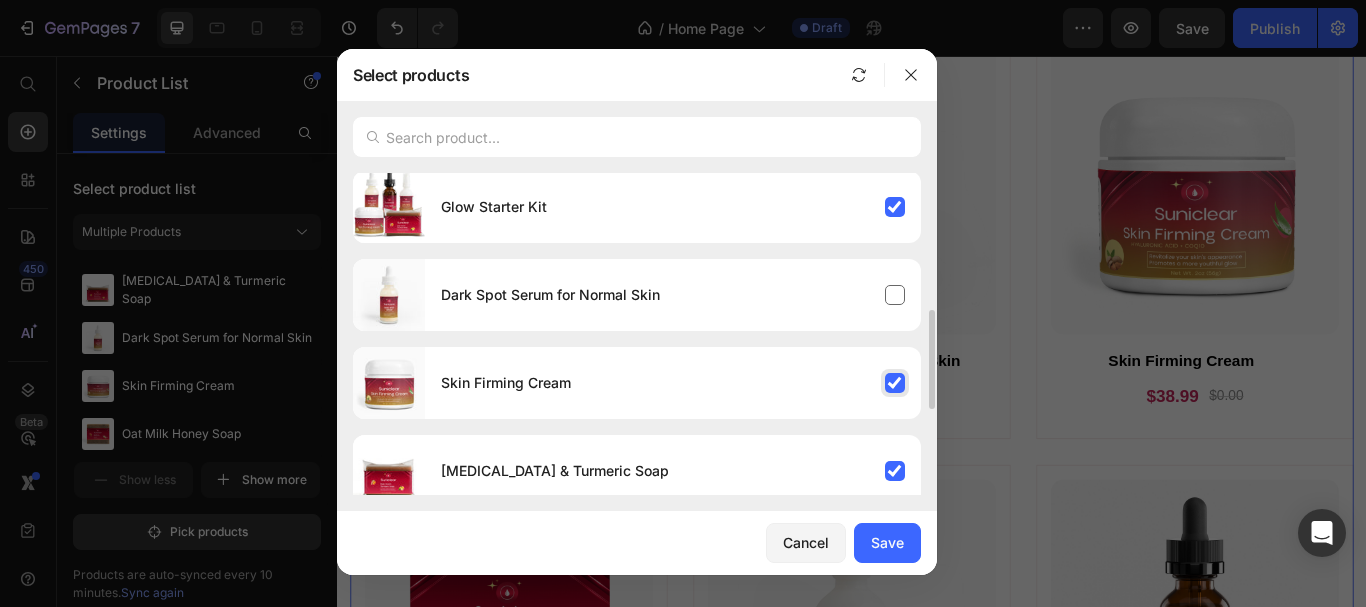 click on "Skin Firming Cream" at bounding box center [673, 383] 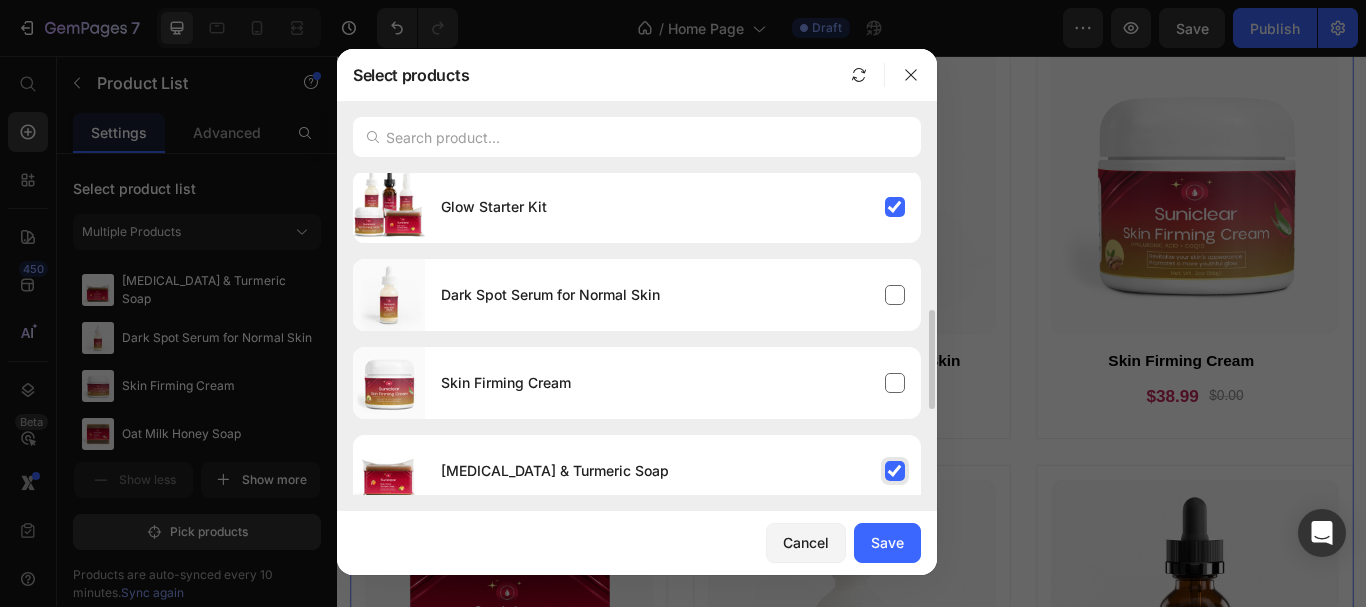 click on "[MEDICAL_DATA] & Turmeric Soap" at bounding box center [673, 471] 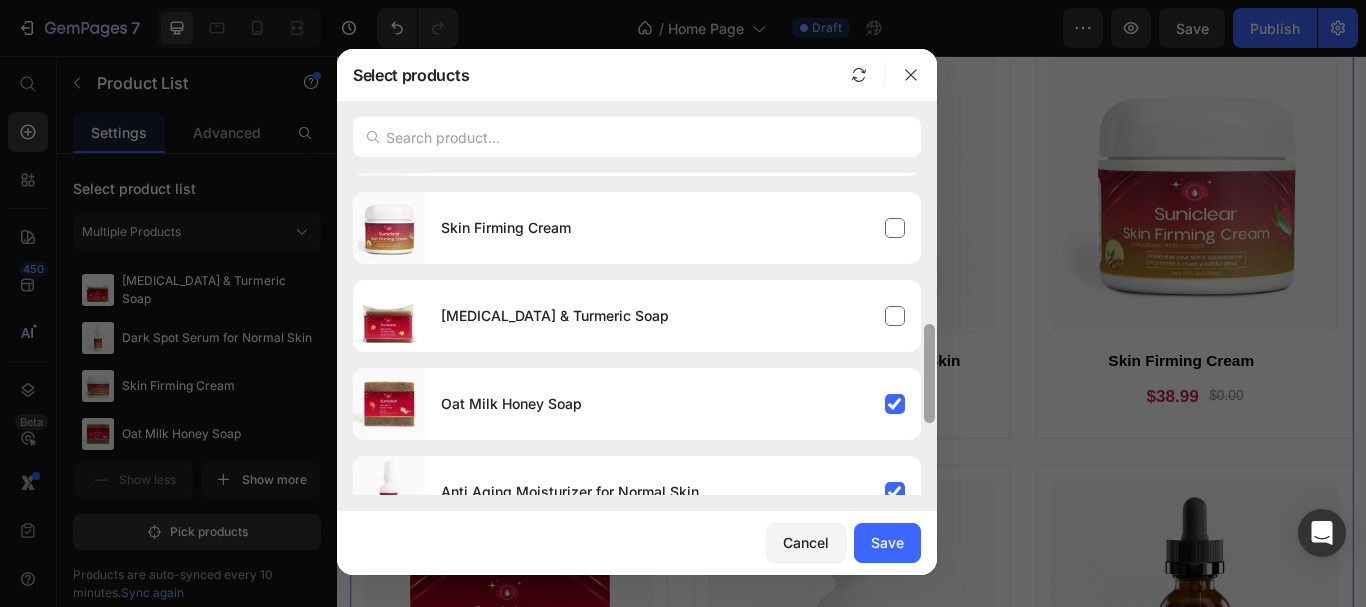 scroll, scrollTop: 622, scrollLeft: 0, axis: vertical 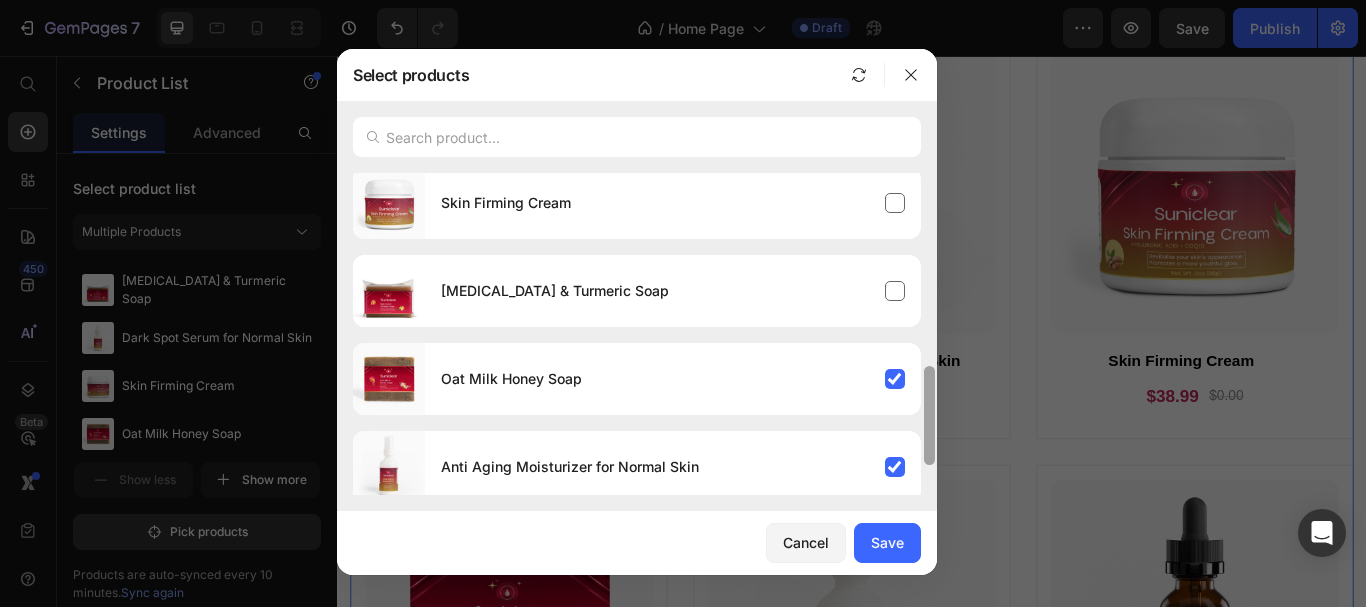drag, startPoint x: 929, startPoint y: 354, endPoint x: 926, endPoint y: 410, distance: 56.0803 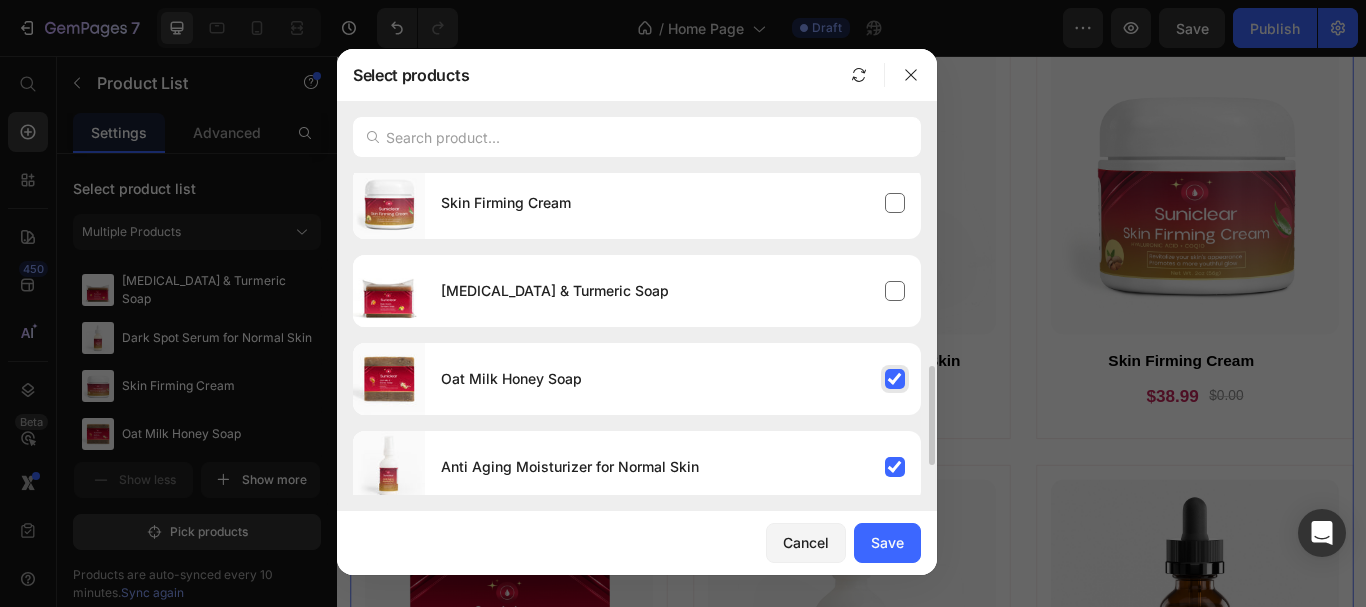 click on "Oat Milk Honey Soap" at bounding box center [673, 379] 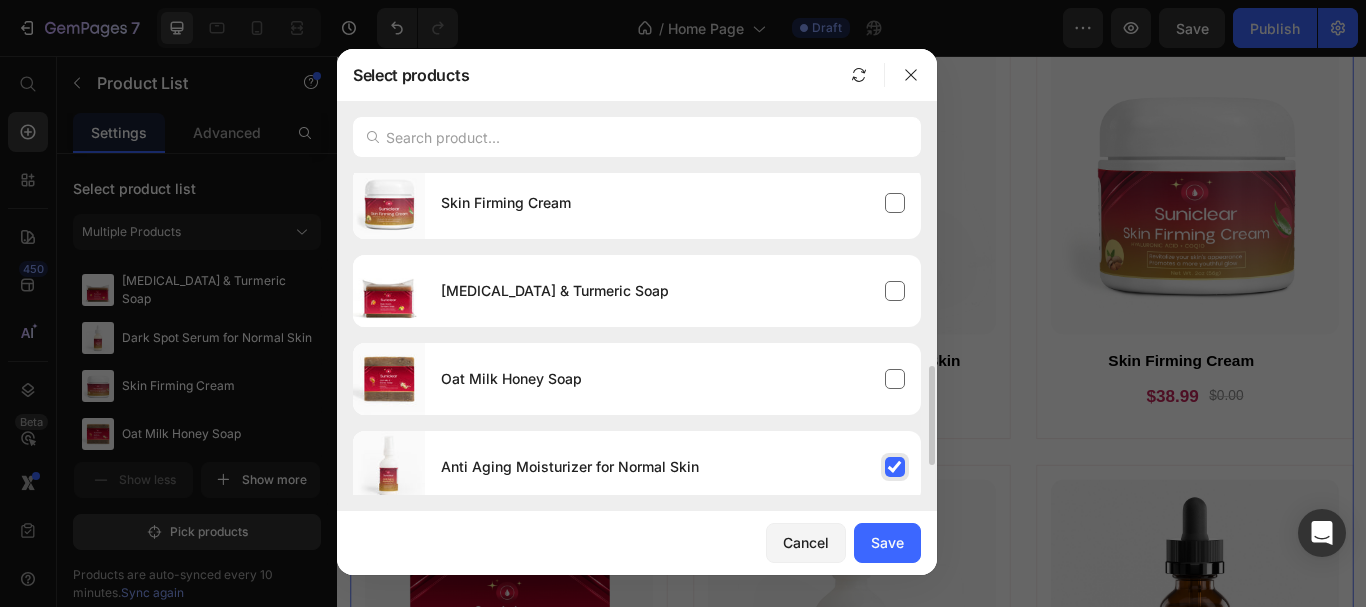 click on "Anti Aging Moisturizer for Normal Skin" at bounding box center (673, 467) 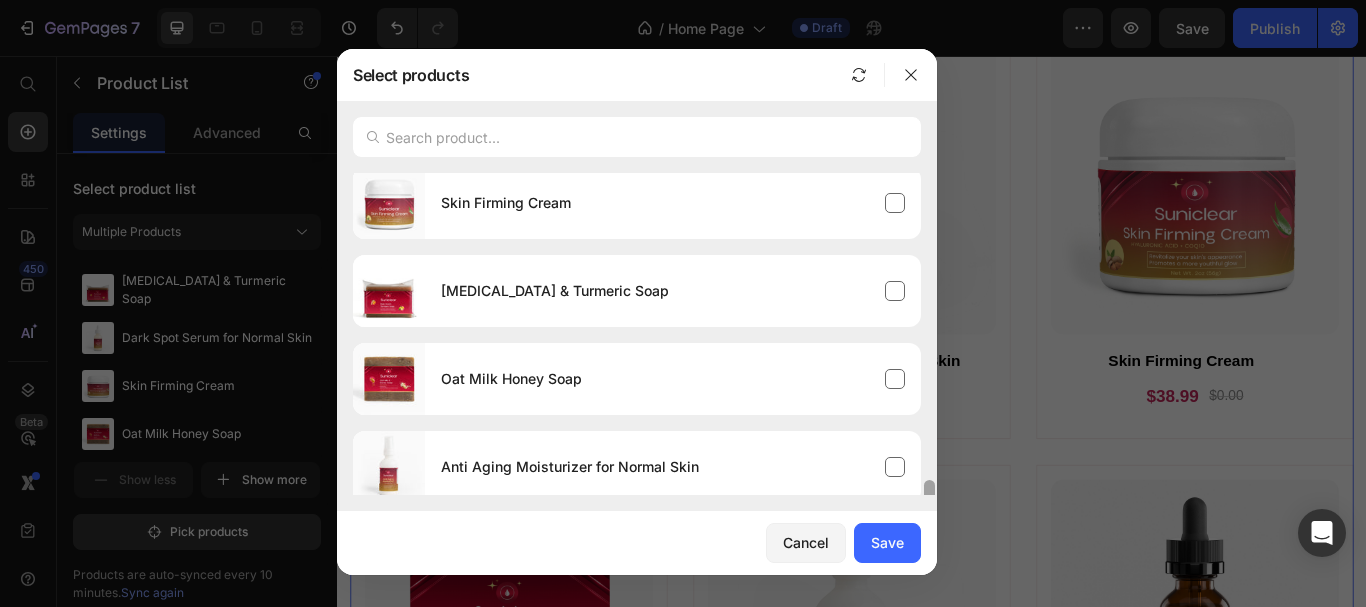 scroll, scrollTop: 718, scrollLeft: 0, axis: vertical 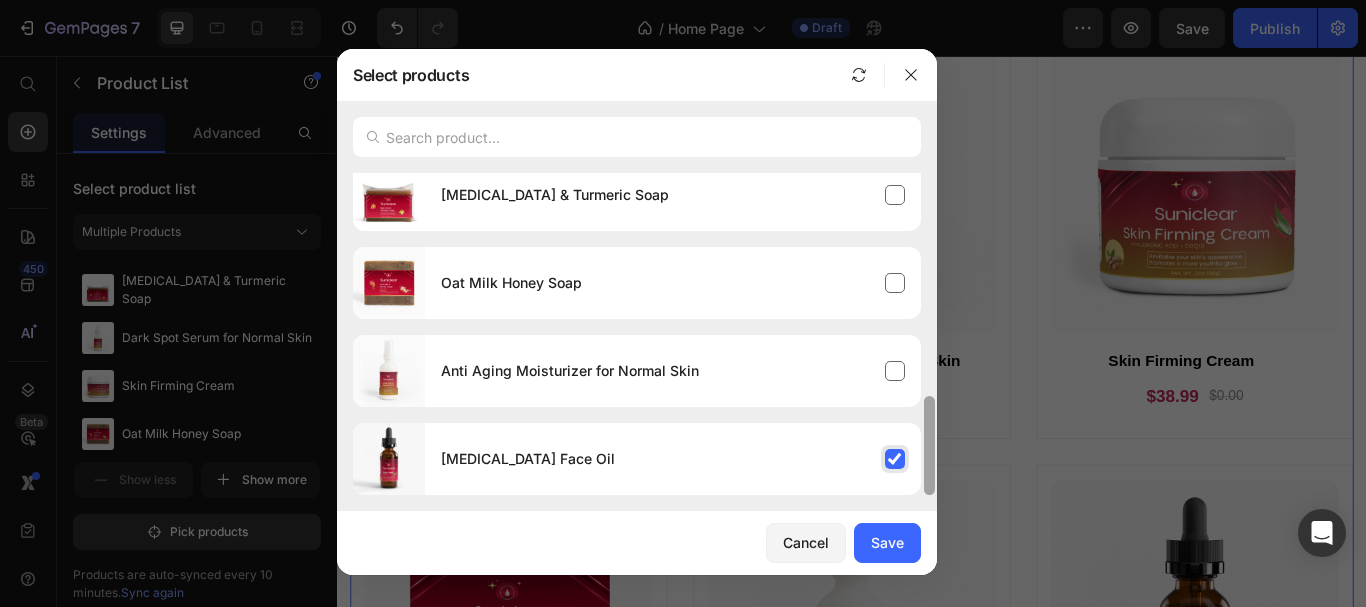 drag, startPoint x: 928, startPoint y: 414, endPoint x: 904, endPoint y: 484, distance: 74 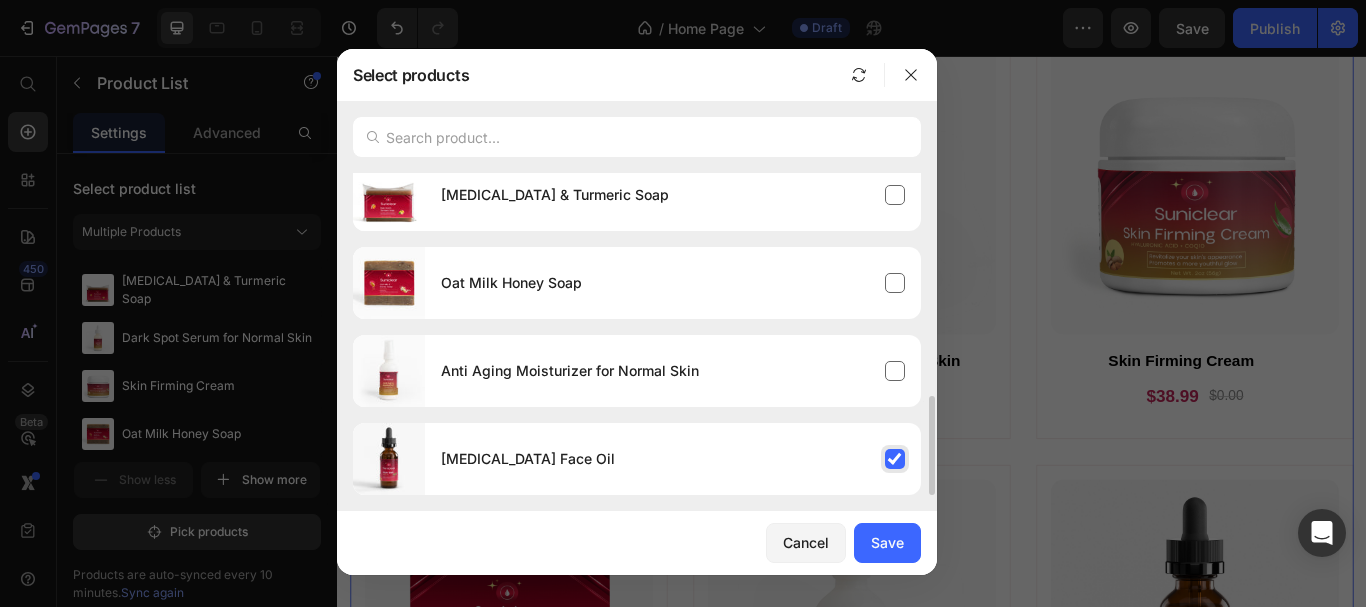 click on "[MEDICAL_DATA] Face Oil" at bounding box center [673, 459] 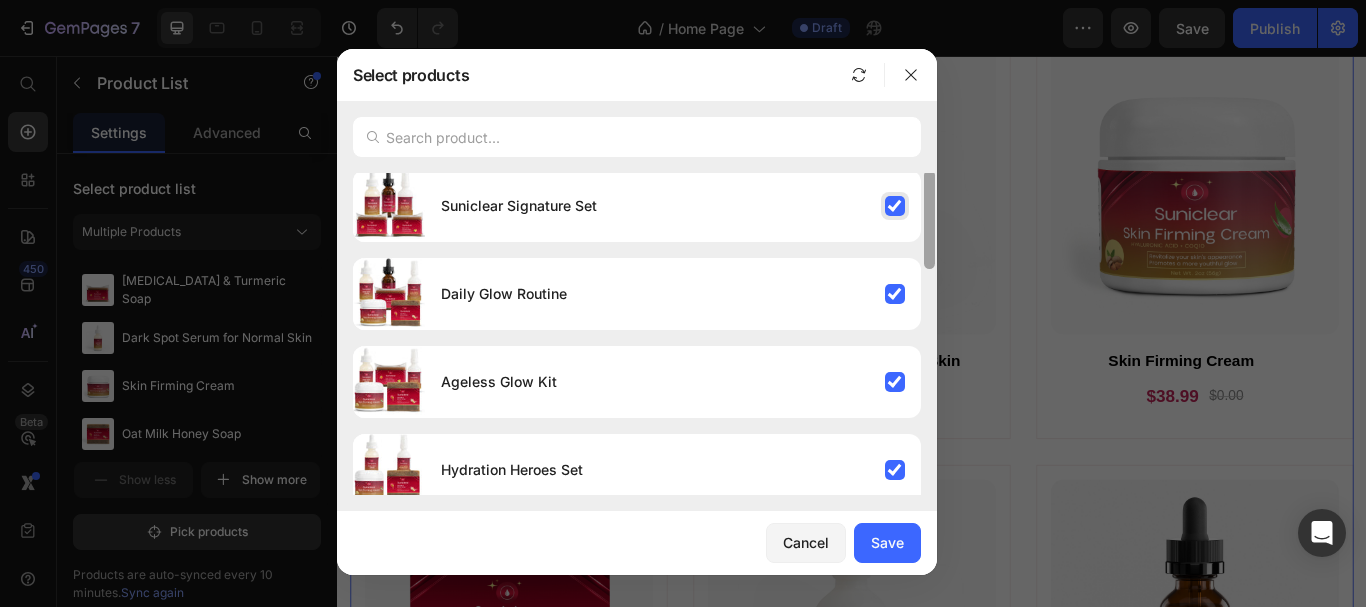 scroll, scrollTop: 0, scrollLeft: 0, axis: both 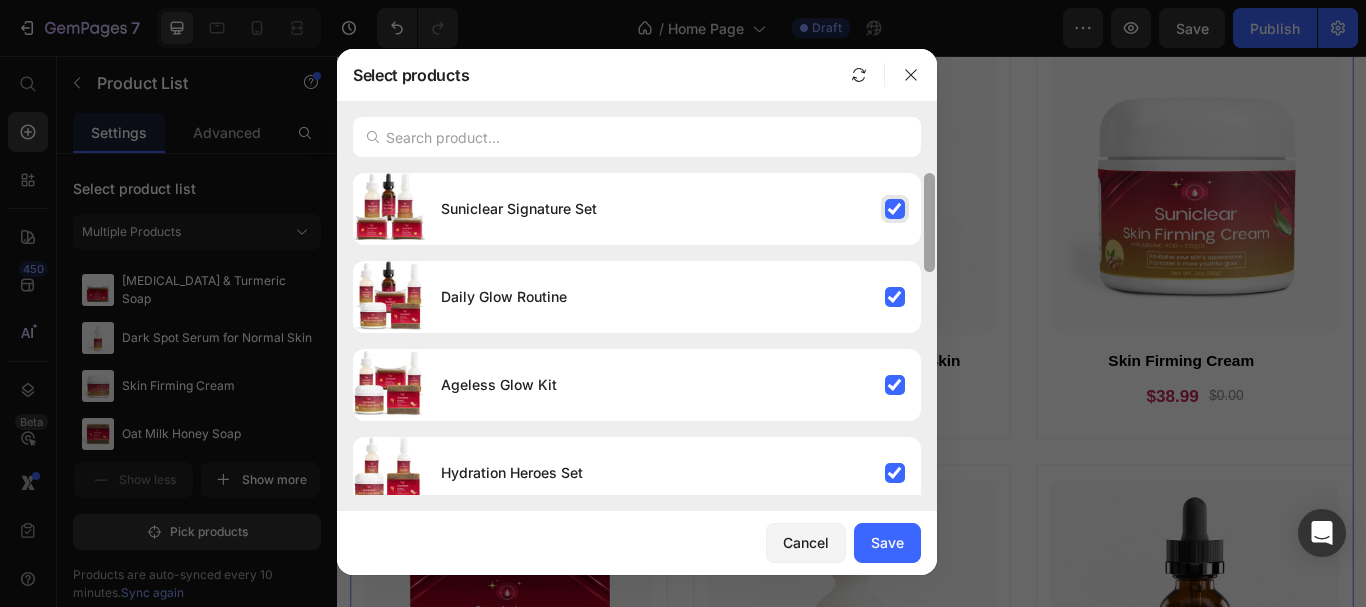 drag, startPoint x: 929, startPoint y: 449, endPoint x: 911, endPoint y: 182, distance: 267.60605 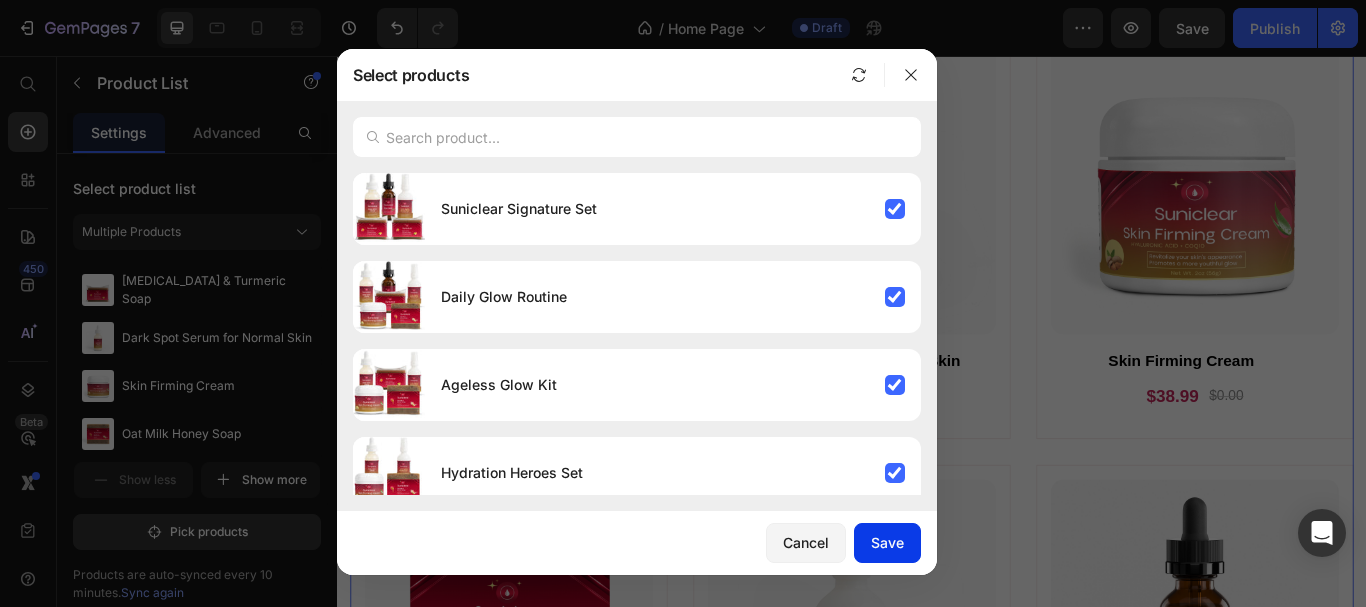 click on "Save" 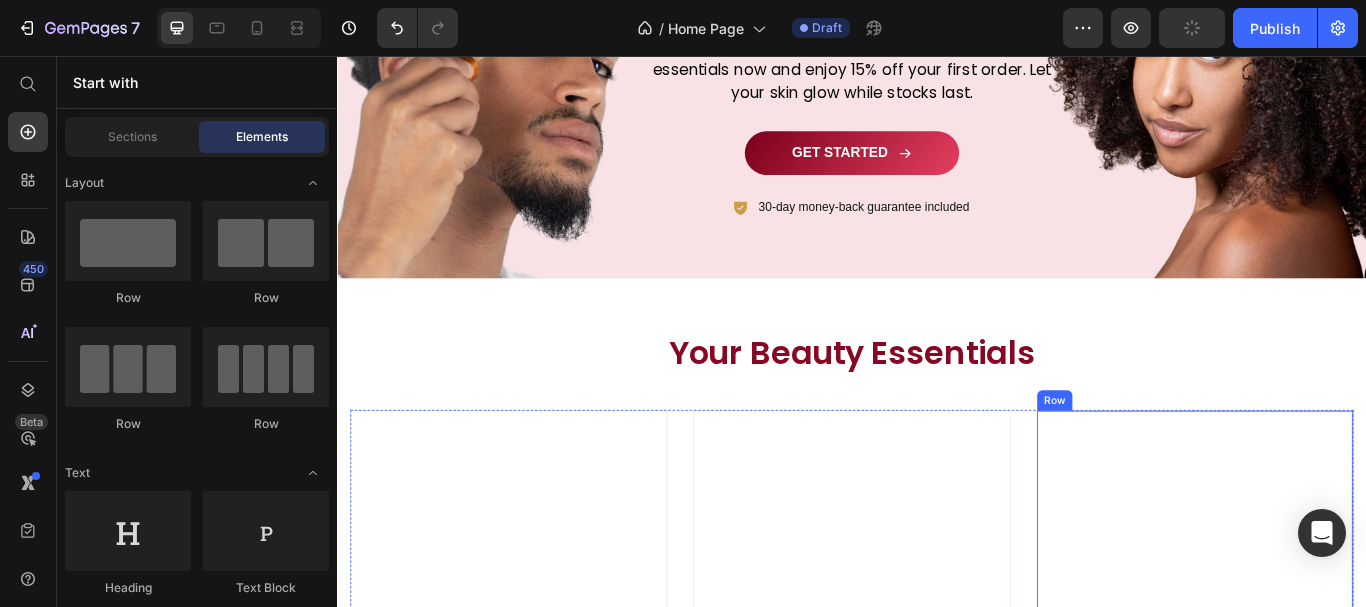 scroll, scrollTop: 3360, scrollLeft: 0, axis: vertical 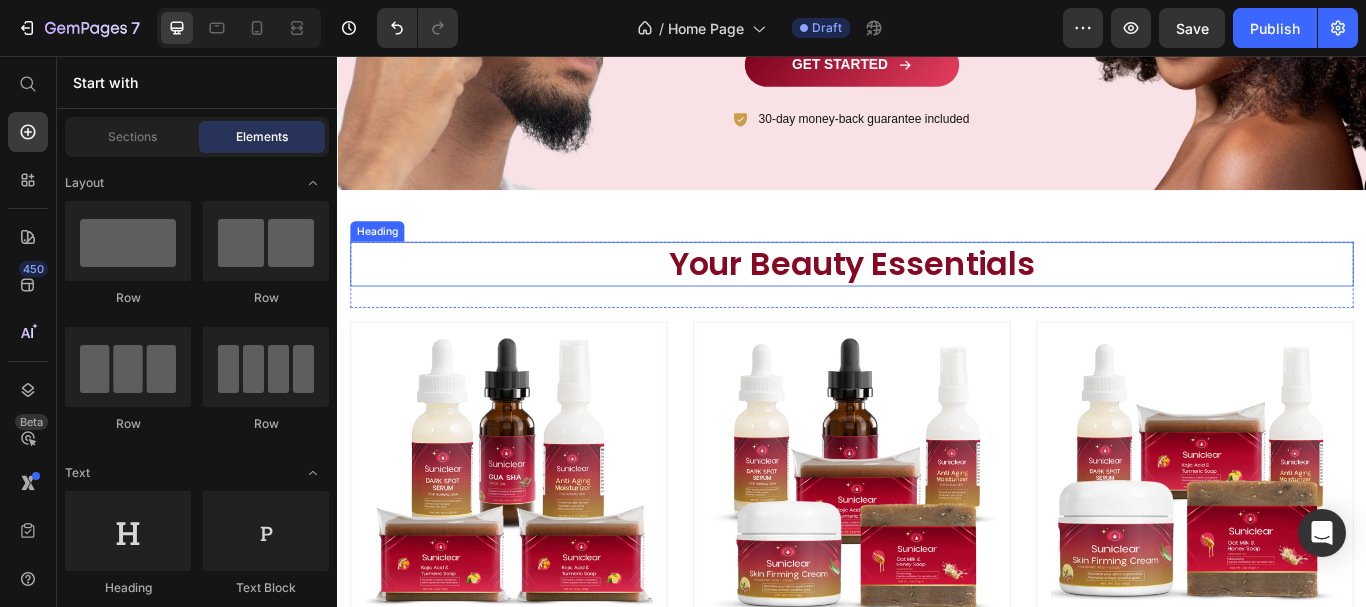 click on "Your Beauty Essentials" at bounding box center [937, 299] 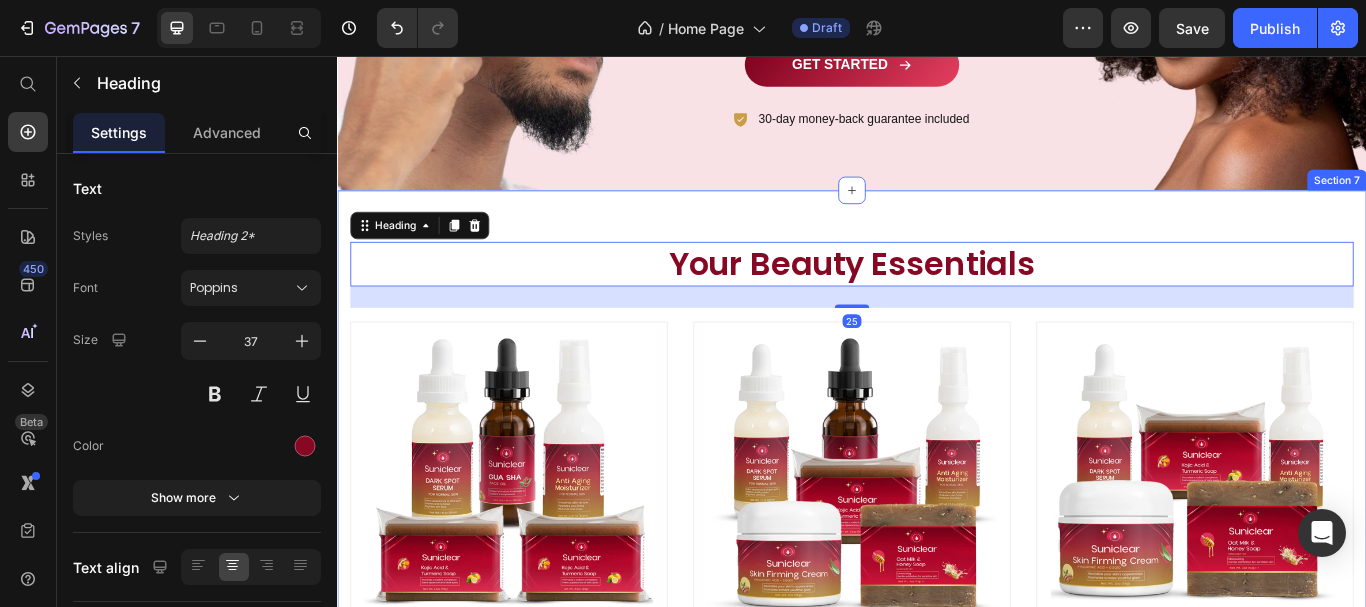 click on "Your Beauty Essentials Heading   25 Row (P) Images Row Suniclear Signature Set (P) Title $100.00 (P) Price $200.00 (P) Price Row Row (P) Images Row Daily Glow Routine (P) Title $100.00 (P) Price $200.00 (P) Price Row Row (P) Images Row Ageless Glow Kit (P) Title $100.00 (P) Price $200.00 (P) Price Row Row (P) Images Row Hydration Heroes Set (P) Title $100.00 (P) Price $200.00 (P) Price Row Row (P) Images Row Radiance Reset Bundle (P) Title $100.00 (P) Price $200.00 (P) Price Row Row (P) Images Row Glow Starter Kit (P) Title $100.00 (P) Price $200.00 (P) Price Row Row Product List Row Section 7" at bounding box center (937, 819) 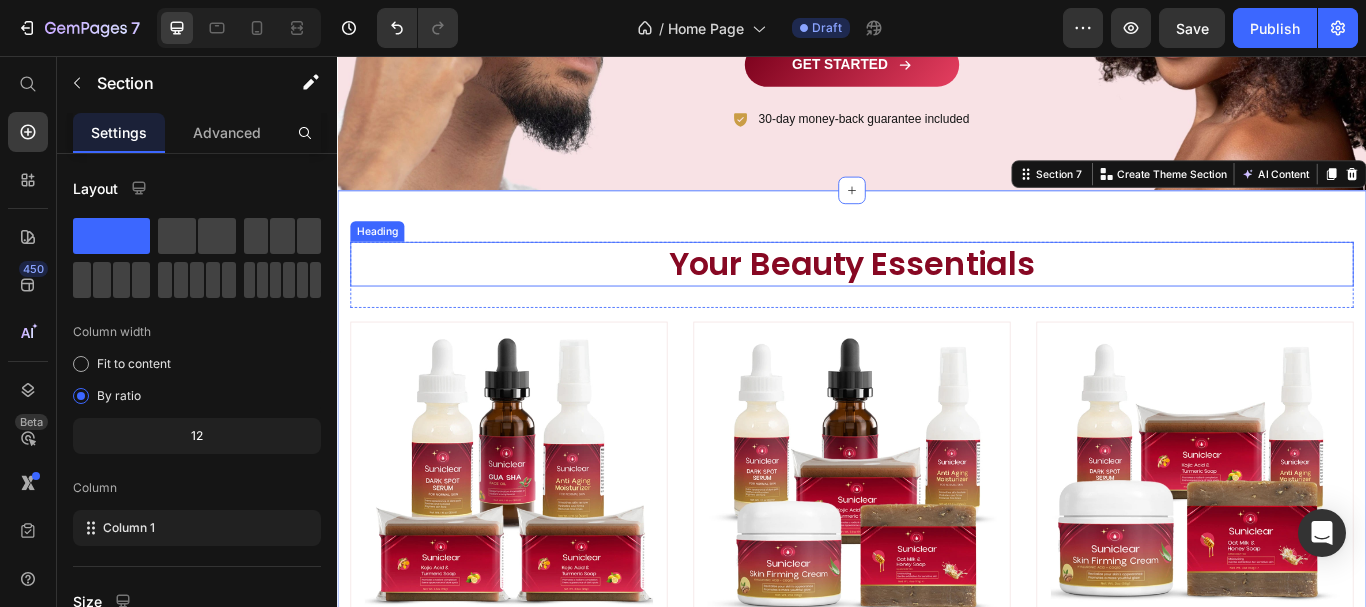 click on "Your Beauty Essentials" at bounding box center [937, 299] 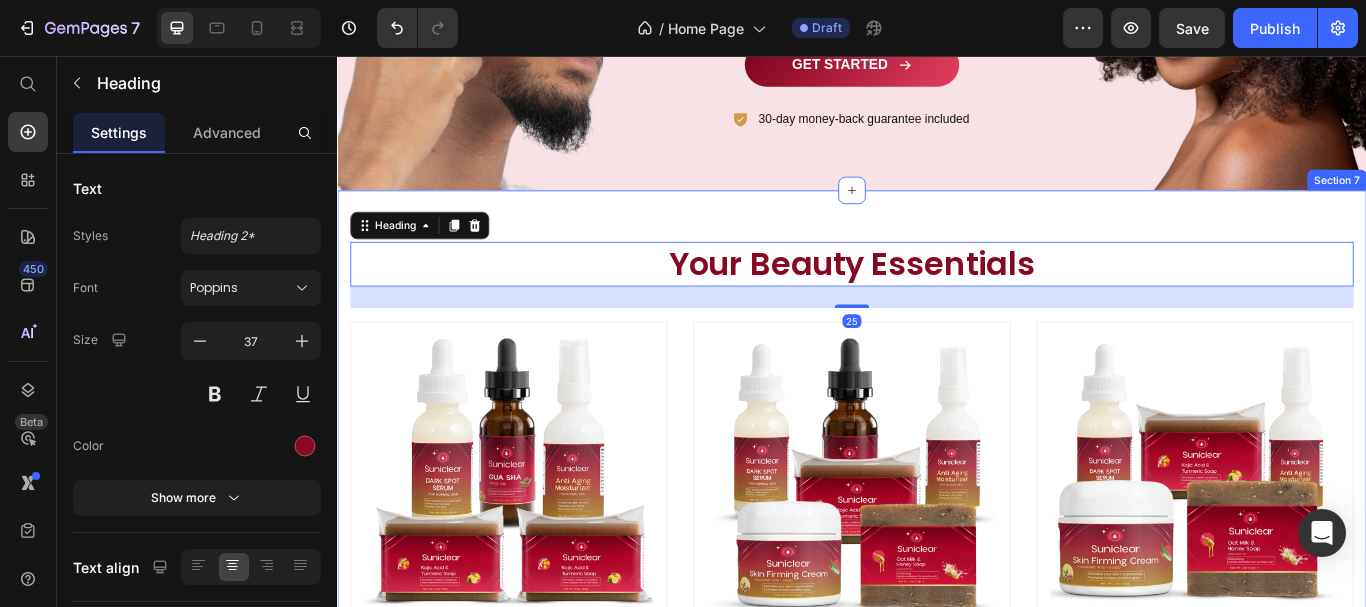 click on "Your Beauty Essentials Heading   25 Row (P) Images Row Suniclear Signature Set (P) Title $100.00 (P) Price $200.00 (P) Price Row Row (P) Images Row Daily Glow Routine (P) Title $100.00 (P) Price $200.00 (P) Price Row Row (P) Images Row Ageless Glow Kit (P) Title $100.00 (P) Price $200.00 (P) Price Row Row (P) Images Row Hydration Heroes Set (P) Title $100.00 (P) Price $200.00 (P) Price Row Row (P) Images Row Radiance Reset Bundle (P) Title $100.00 (P) Price $200.00 (P) Price Row Row (P) Images Row Glow Starter Kit (P) Title $100.00 (P) Price $200.00 (P) Price Row Row Product List Row Section 7" at bounding box center [937, 819] 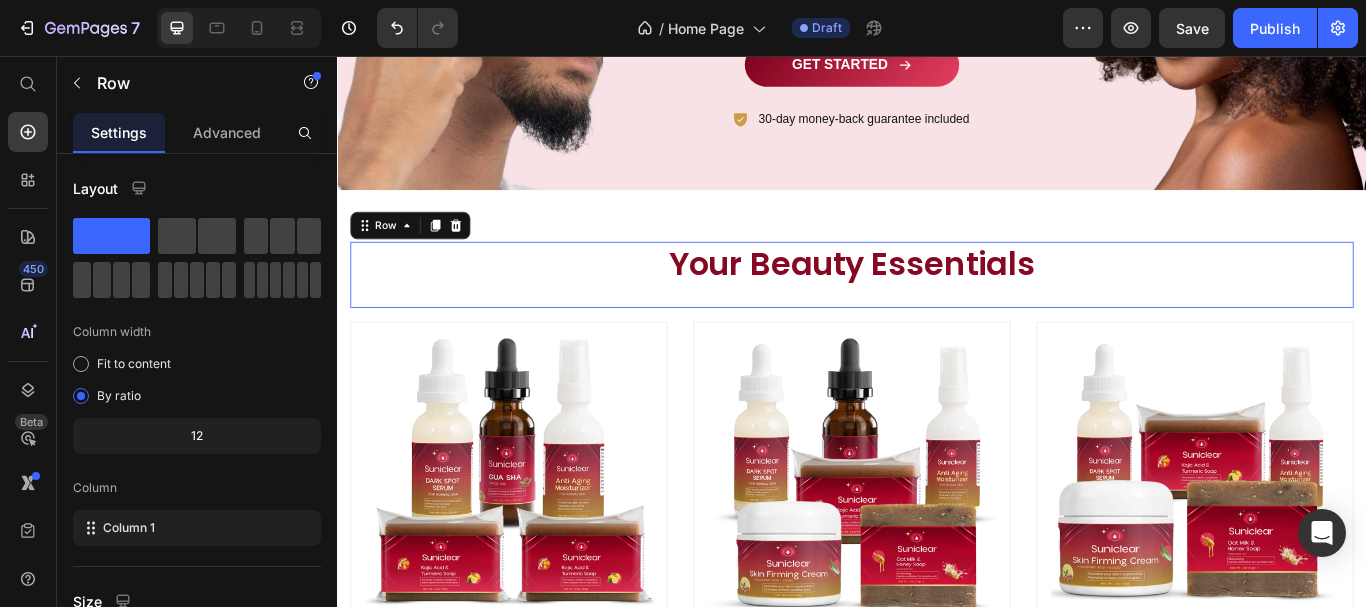 click on "Your Beauty Essentials Heading" at bounding box center (937, 311) 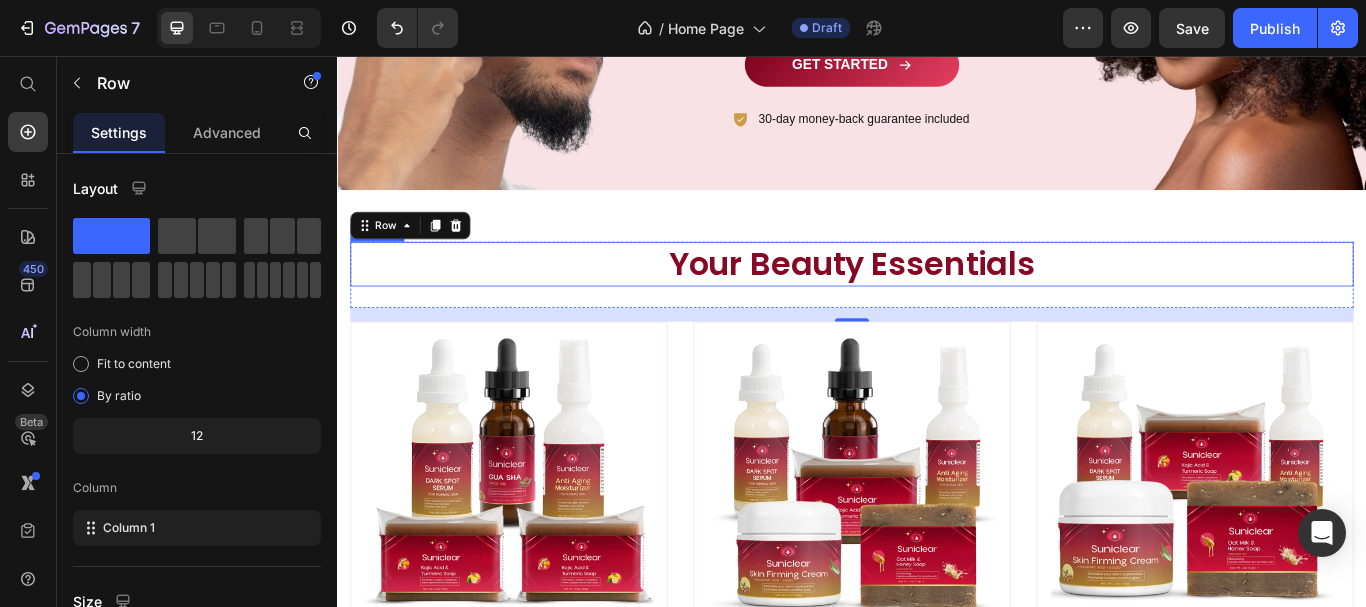 click on "Your Beauty Essentials" at bounding box center [937, 299] 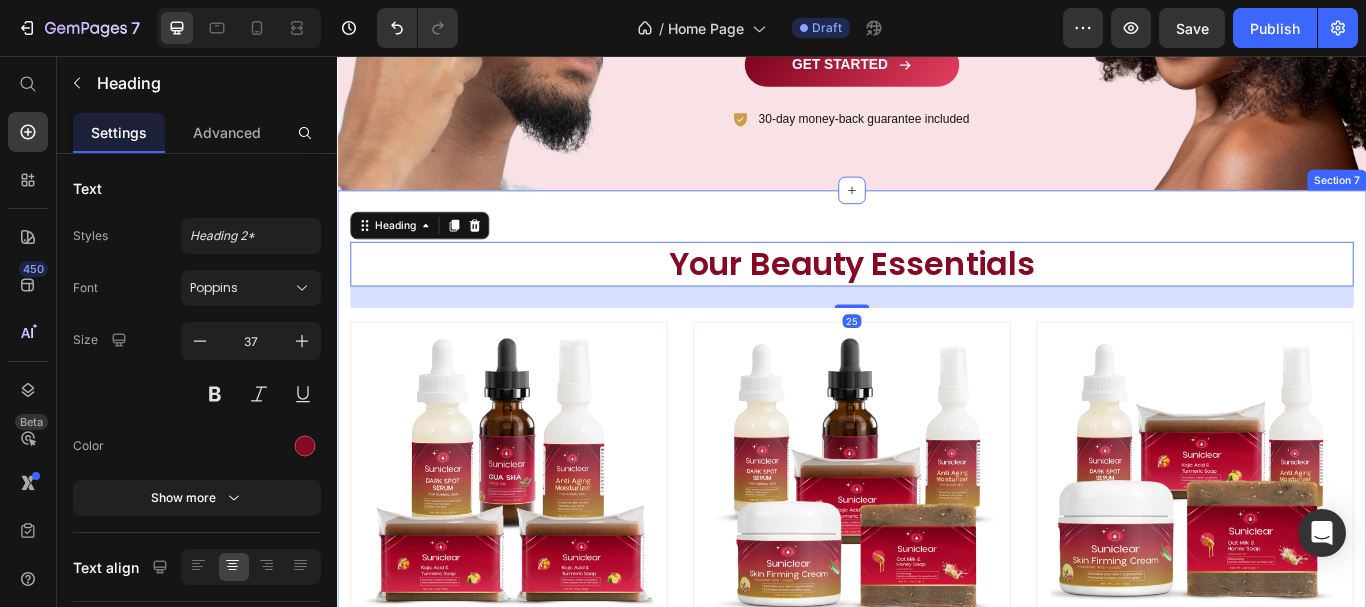 click on "Your Beauty Essentials Heading   25 Row (P) Images Row Suniclear Signature Set (P) Title $100.00 (P) Price $200.00 (P) Price Row Row (P) Images Row Daily Glow Routine (P) Title $100.00 (P) Price $200.00 (P) Price Row Row (P) Images Row Ageless Glow Kit (P) Title $100.00 (P) Price $200.00 (P) Price Row Row (P) Images Row Hydration Heroes Set (P) Title $100.00 (P) Price $200.00 (P) Price Row Row (P) Images Row Radiance Reset Bundle (P) Title $100.00 (P) Price $200.00 (P) Price Row Row (P) Images Row Glow Starter Kit (P) Title $100.00 (P) Price $200.00 (P) Price Row Row Product List Row Section 7" at bounding box center (937, 819) 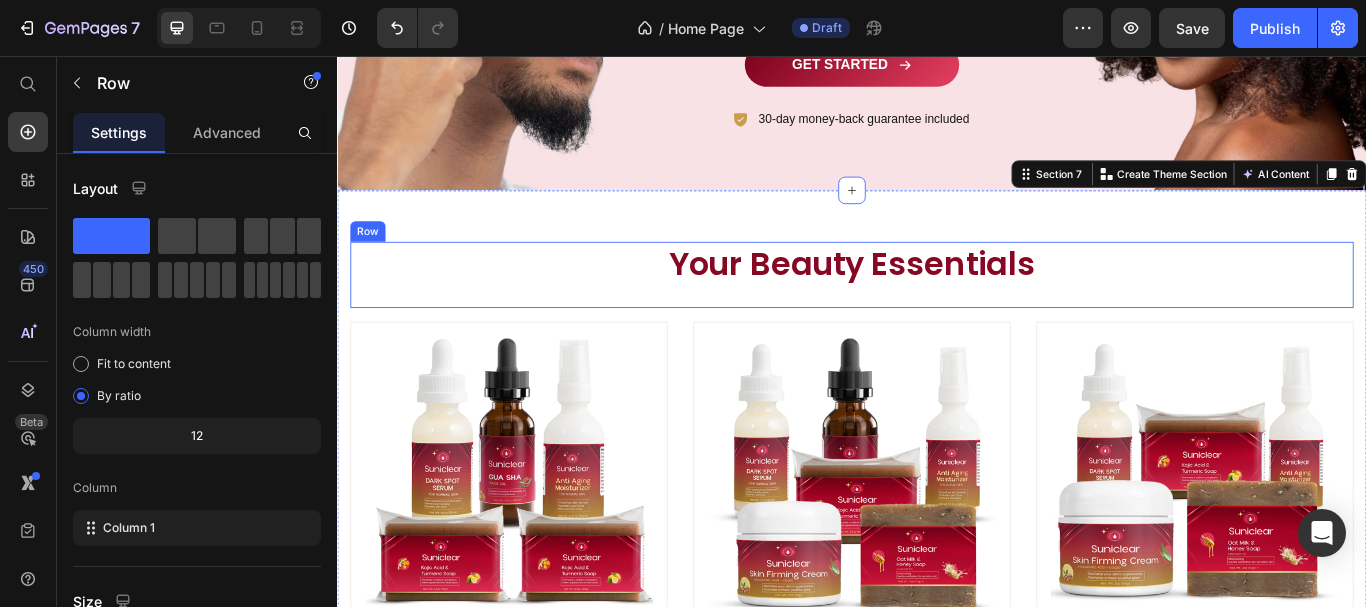 click on "Your Beauty Essentials Heading" at bounding box center [937, 311] 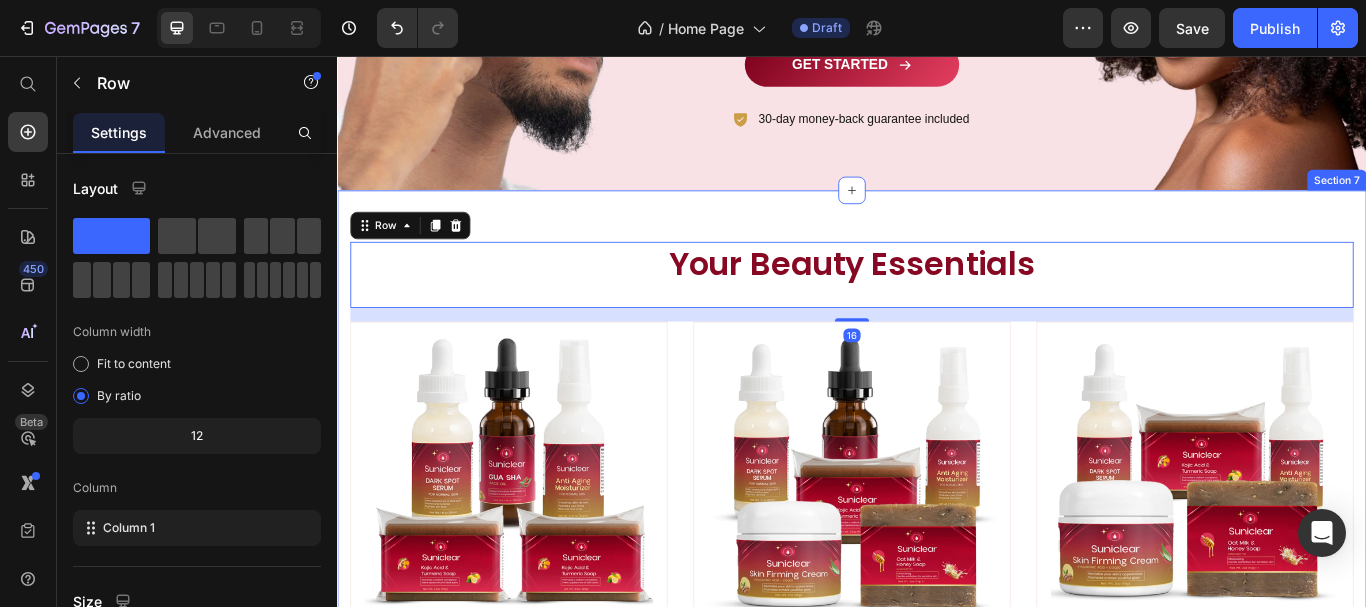click on "Your Beauty Essentials Heading Row   16 (P) Images Row Suniclear Signature Set (P) Title $100.00 (P) Price $200.00 (P) Price Row Row (P) Images Row Daily Glow Routine (P) Title $100.00 (P) Price $200.00 (P) Price Row Row (P) Images Row Ageless Glow Kit (P) Title $100.00 (P) Price $200.00 (P) Price Row Row (P) Images Row Hydration Heroes Set (P) Title $100.00 (P) Price $200.00 (P) Price Row Row (P) Images Row Radiance Reset Bundle (P) Title $100.00 (P) Price $200.00 (P) Price Row Row (P) Images Row Glow Starter Kit (P) Title $100.00 (P) Price $200.00 (P) Price Row Row Product List Row Section 7" at bounding box center (937, 819) 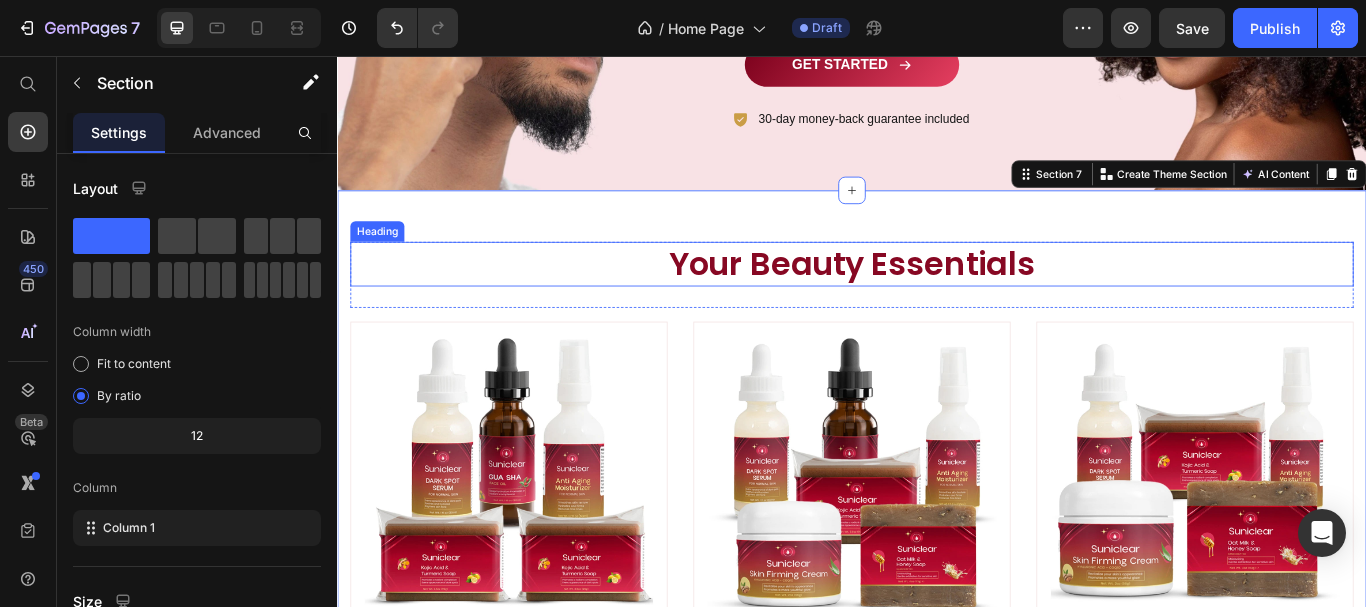 click on "Your Beauty Essentials" at bounding box center [937, 299] 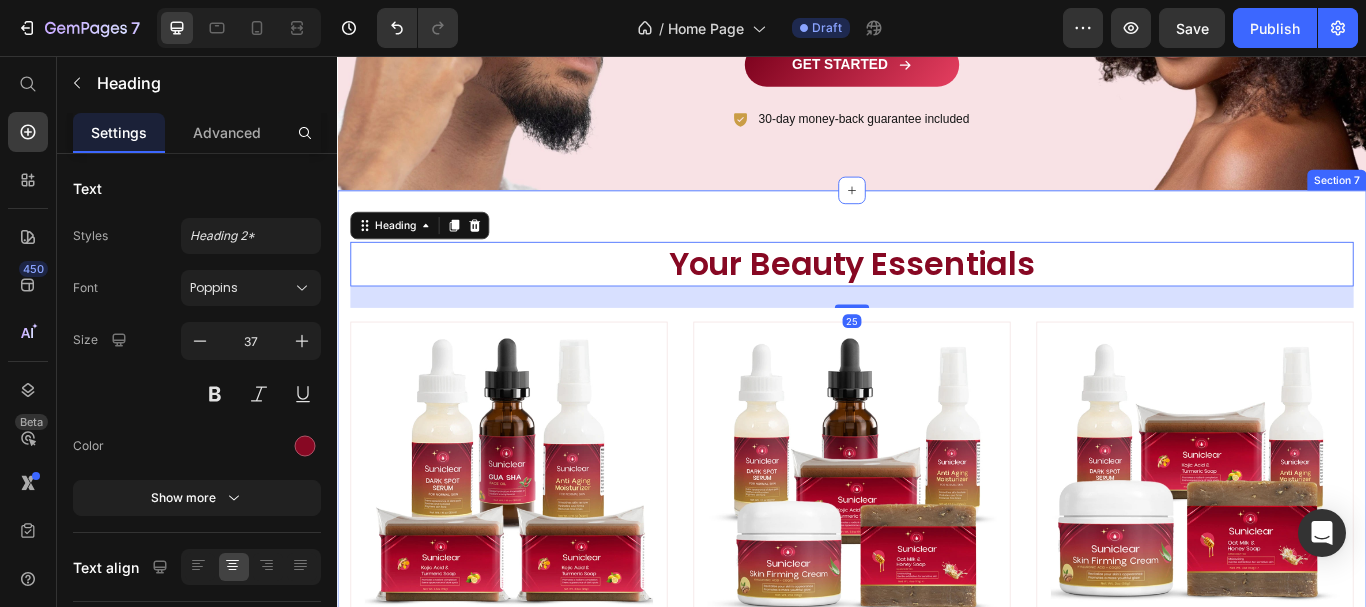 click on "Your Beauty Essentials Heading   25 Row (P) Images Row Suniclear Signature Set (P) Title $100.00 (P) Price $200.00 (P) Price Row Row (P) Images Row Daily Glow Routine (P) Title $100.00 (P) Price $200.00 (P) Price Row Row (P) Images Row Ageless Glow Kit (P) Title $100.00 (P) Price $200.00 (P) Price Row Row (P) Images Row Hydration Heroes Set (P) Title $100.00 (P) Price $200.00 (P) Price Row Row (P) Images Row Radiance Reset Bundle (P) Title $100.00 (P) Price $200.00 (P) Price Row Row (P) Images Row Glow Starter Kit (P) Title $100.00 (P) Price $200.00 (P) Price Row Row Product List Row Section 7" at bounding box center (937, 819) 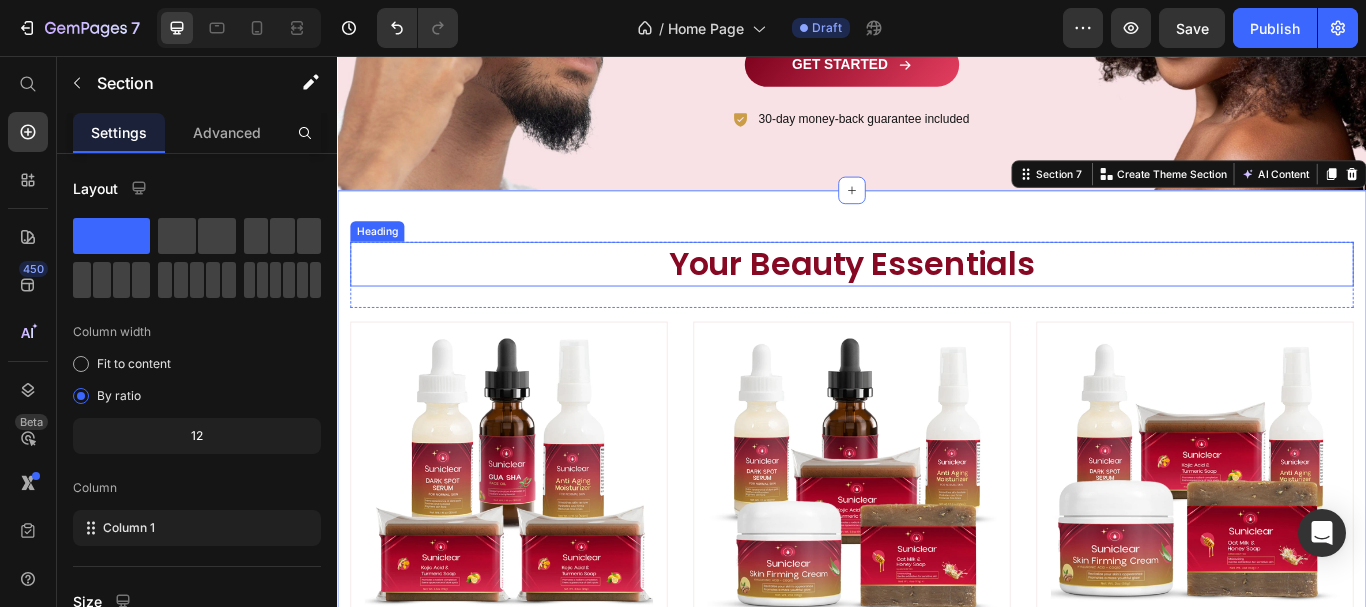 click on "Your Beauty Essentials" at bounding box center (937, 299) 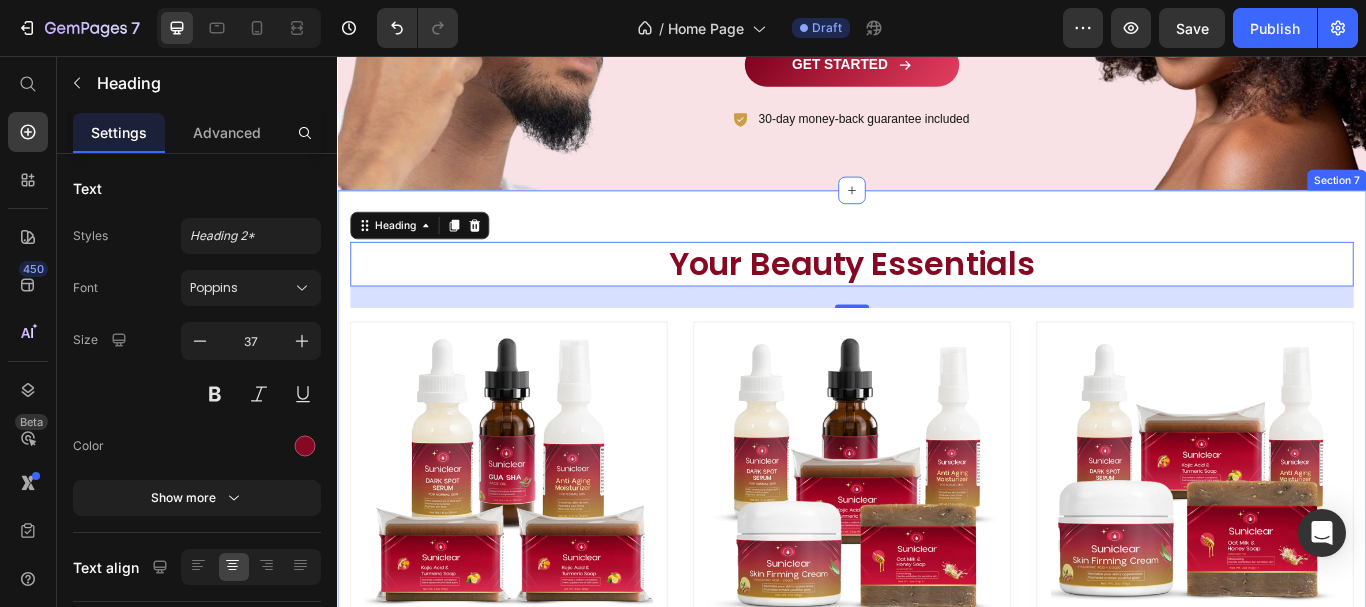 click on "Your Beauty Essentials Heading   25 Row (P) Images Row Suniclear Signature Set (P) Title $100.00 (P) Price $200.00 (P) Price Row Row (P) Images Row Daily Glow Routine (P) Title $100.00 (P) Price $200.00 (P) Price Row Row (P) Images Row Ageless Glow Kit (P) Title $100.00 (P) Price $200.00 (P) Price Row Row (P) Images Row Hydration Heroes Set (P) Title $100.00 (P) Price $200.00 (P) Price Row Row (P) Images Row Radiance Reset Bundle (P) Title $100.00 (P) Price $200.00 (P) Price Row Row (P) Images Row Glow Starter Kit (P) Title $100.00 (P) Price $200.00 (P) Price Row Row Product List Row Section 7" at bounding box center (937, 819) 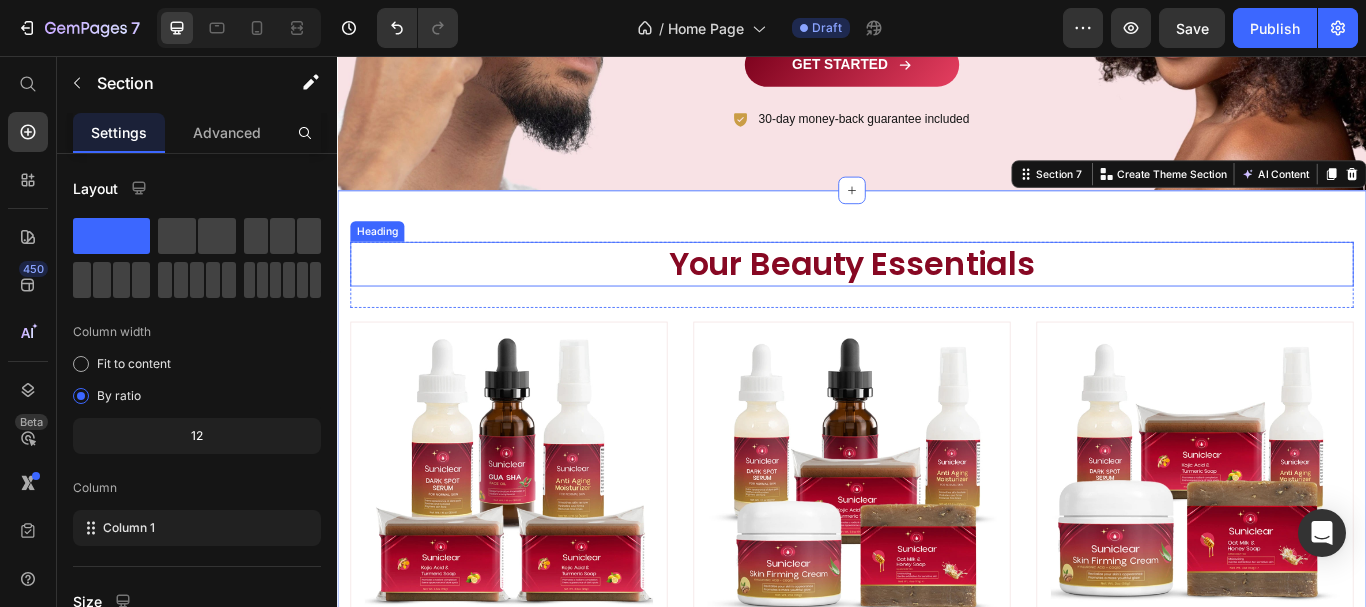 click on "Your Beauty Essentials" at bounding box center [937, 299] 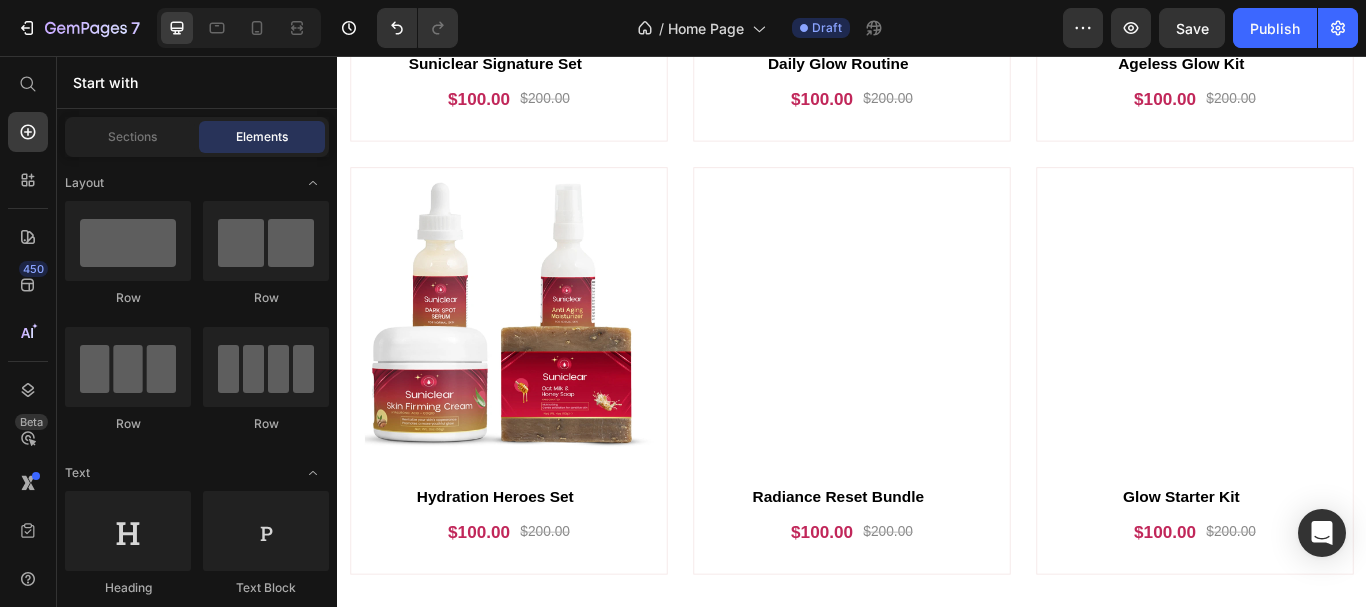 scroll, scrollTop: 3345, scrollLeft: 0, axis: vertical 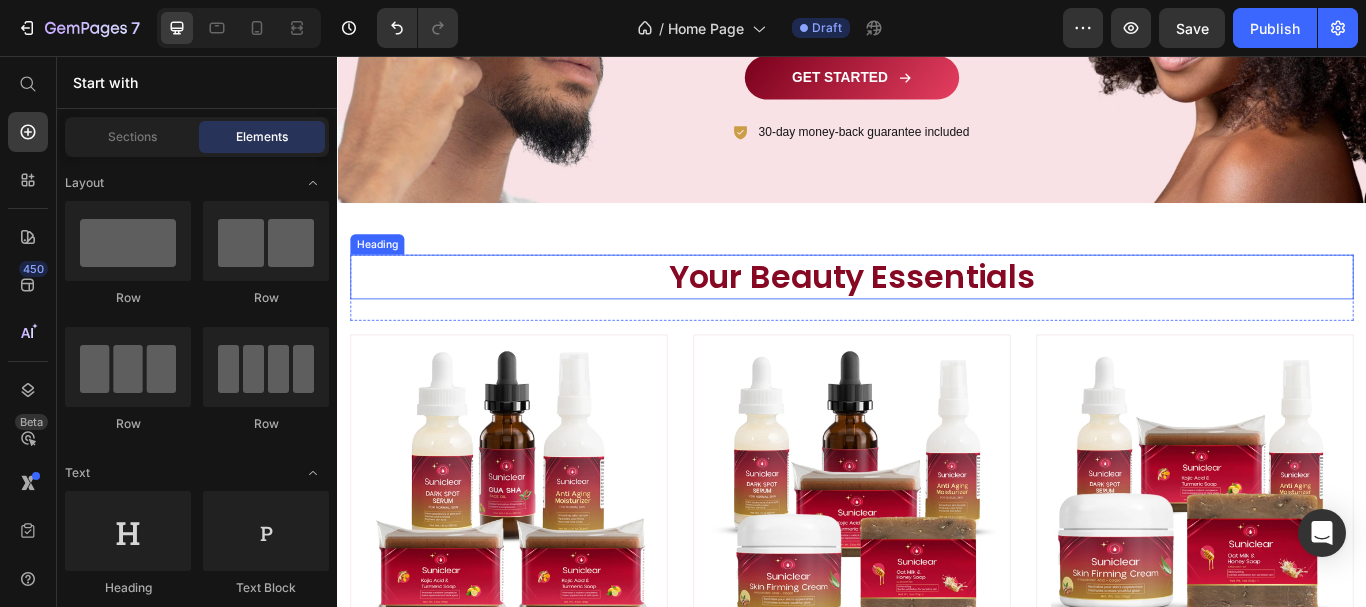 click on "Your Beauty Essentials" at bounding box center [937, 314] 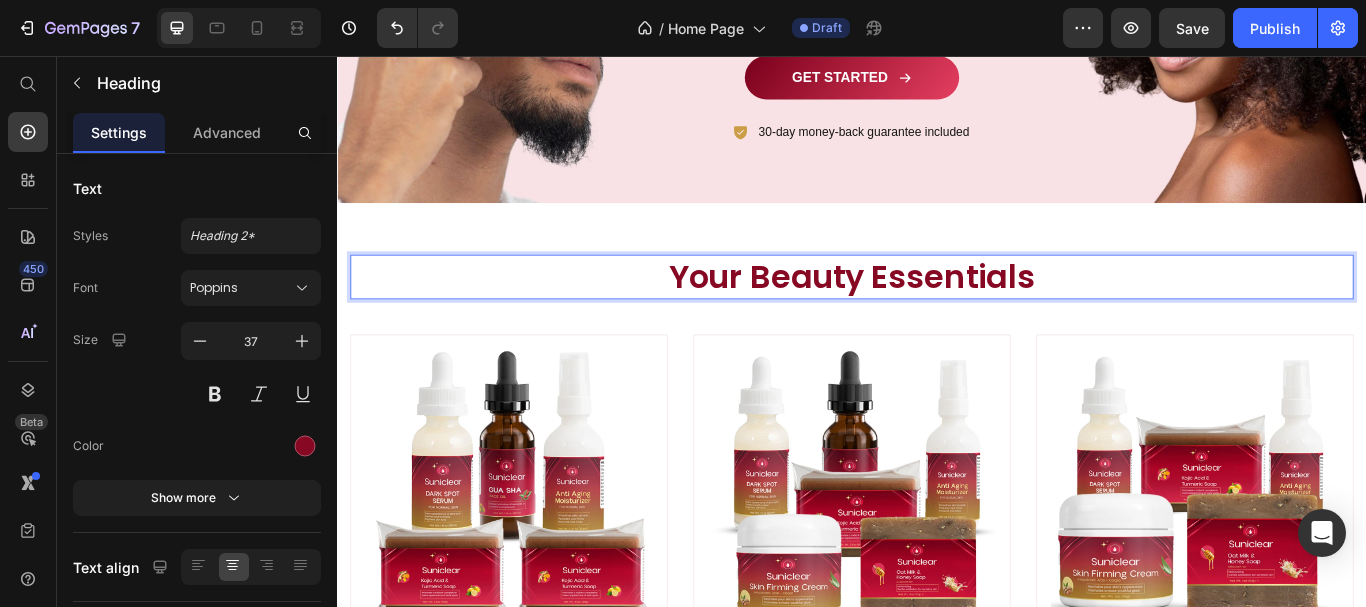 click on "Your Beauty Essentials" at bounding box center (937, 314) 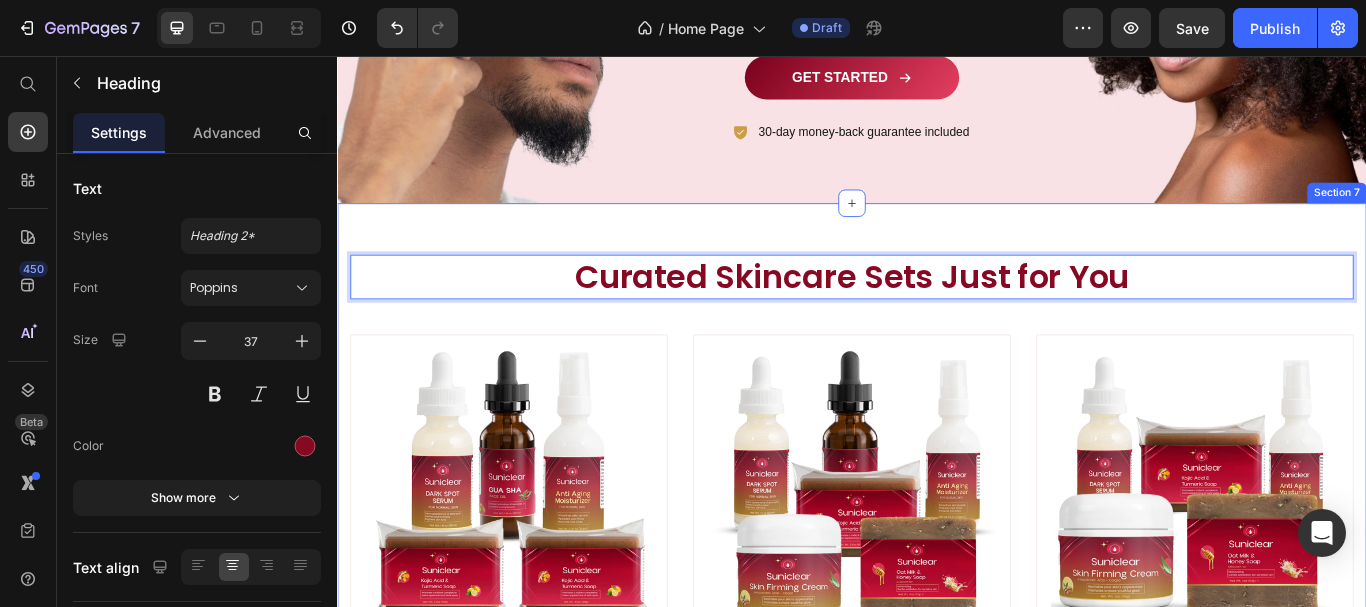 click on "Curated Skincare Sets Just for You Heading   25 Row (P) Images Row Suniclear Signature Set (P) Title $100.00 (P) Price $200.00 (P) Price Row Row (P) Images Row Daily Glow Routine (P) Title $100.00 (P) Price $200.00 (P) Price Row Row (P) Images Row Ageless Glow Kit (P) Title $100.00 (P) Price $200.00 (P) Price Row Row (P) Images Row Hydration Heroes Set (P) Title $100.00 (P) Price $200.00 (P) Price Row Row (P) Images Row Radiance Reset Bundle (P) Title $100.00 (P) Price $200.00 (P) Price Row Row (P) Images Row Glow Starter Kit (P) Title $100.00 (P) Price $200.00 (P) Price Row Row Product List Row Section 7" at bounding box center (937, 834) 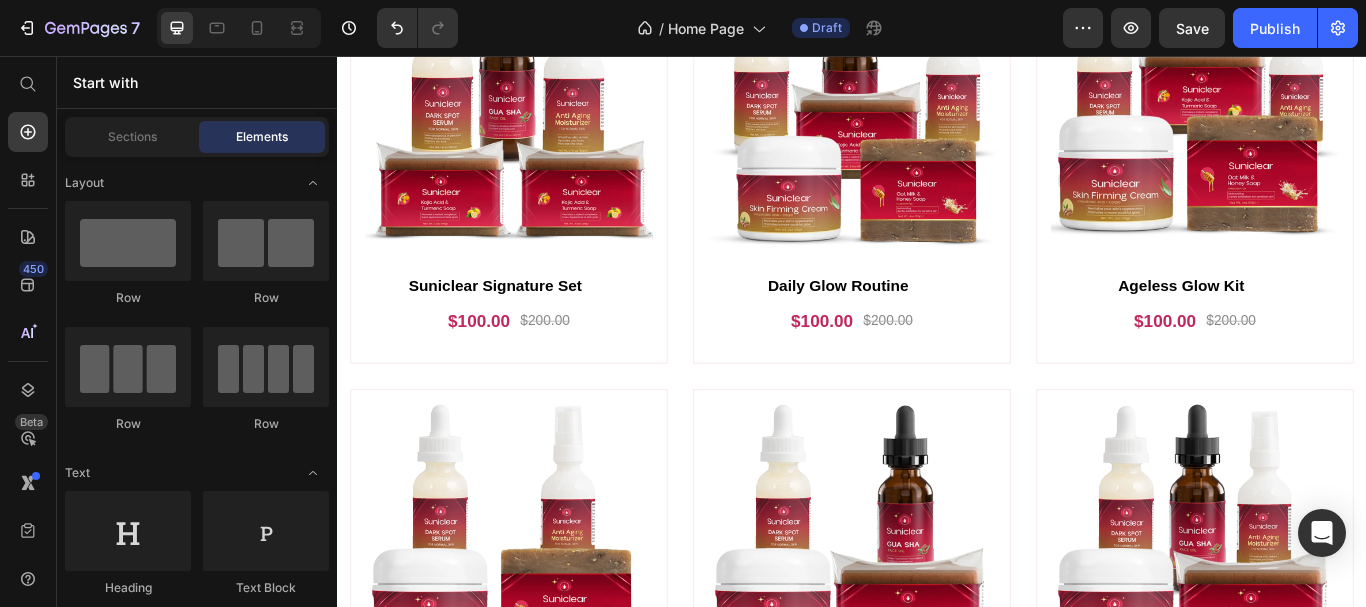 scroll, scrollTop: 3787, scrollLeft: 0, axis: vertical 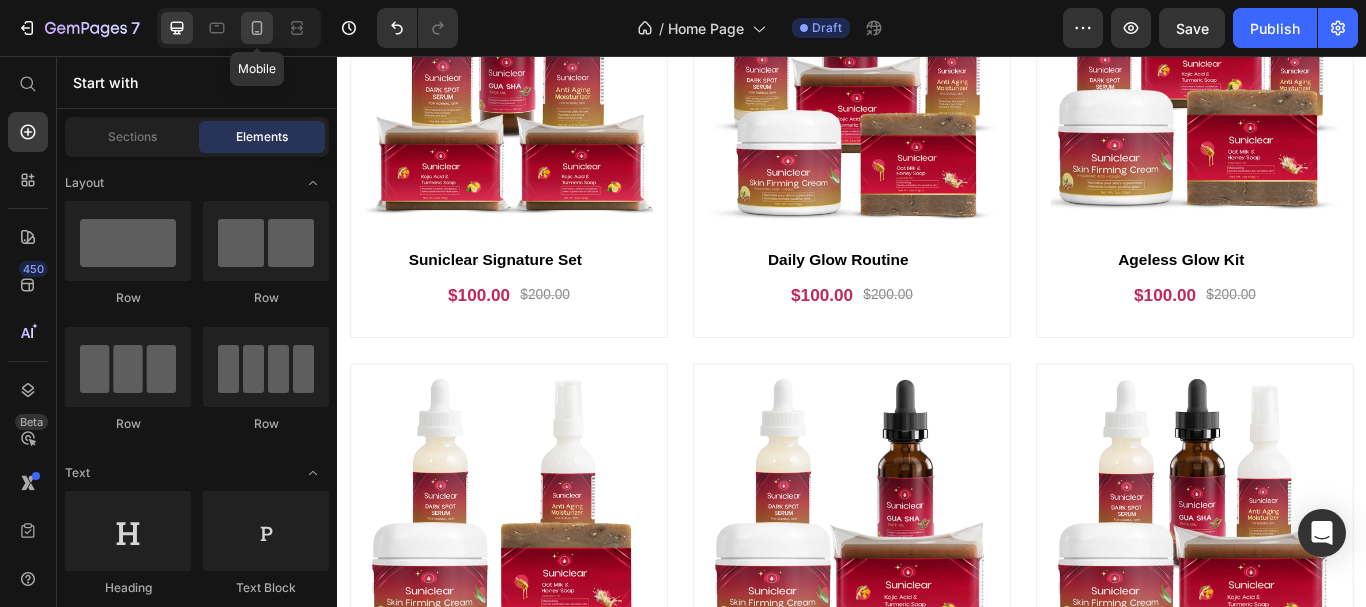 click 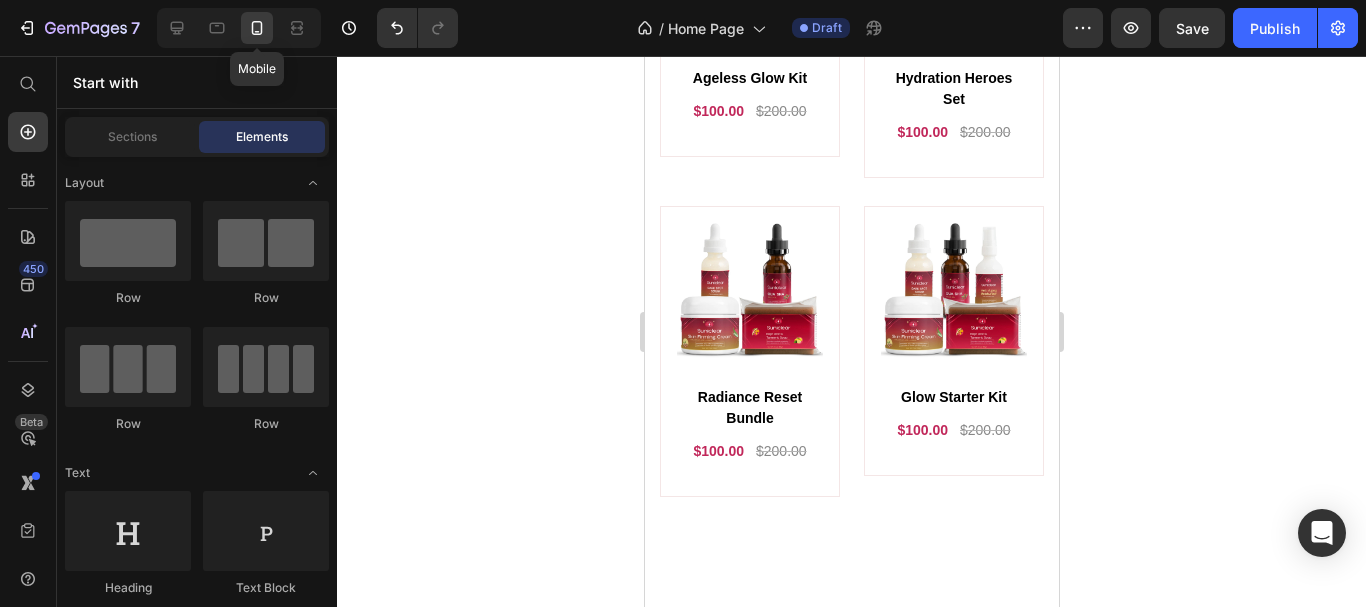 scroll, scrollTop: 4256, scrollLeft: 0, axis: vertical 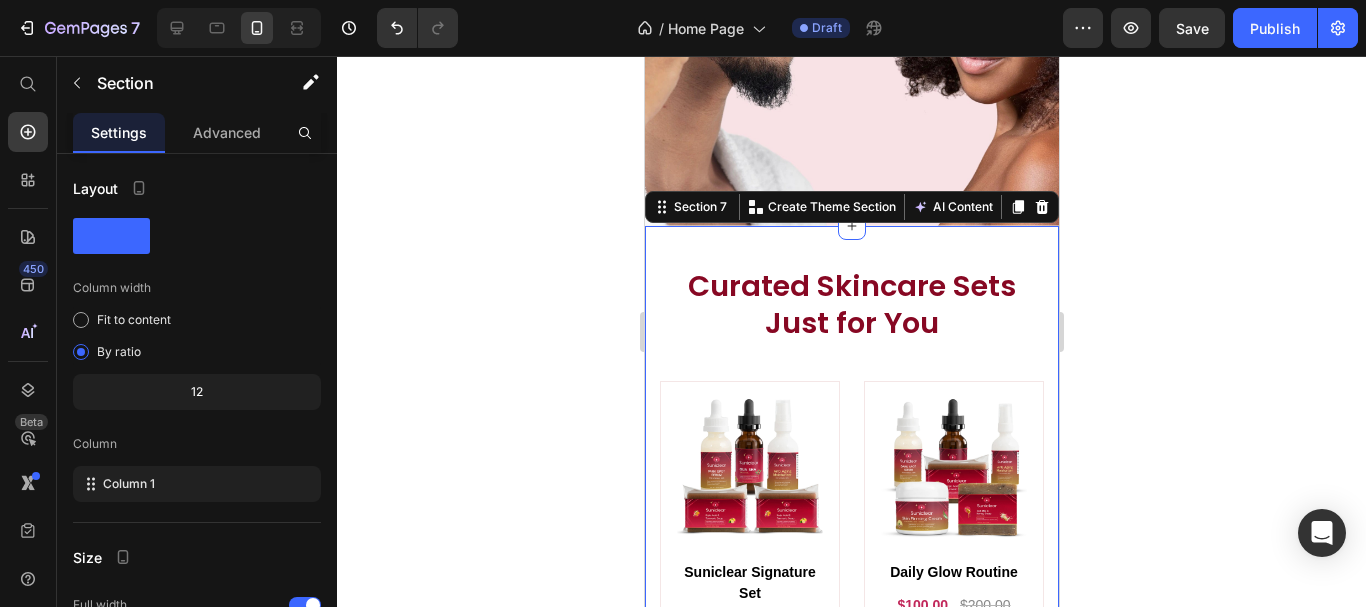 click on "Curated Skincare Sets Just for You Heading Row (P) Images Row Suniclear Signature Set (P) Title $100.00 (P) Price $200.00 (P) Price Row Row (P) Images Row Daily Glow Routine (P) Title $100.00 (P) Price $200.00 (P) Price Row Row (P) Images Row Ageless Glow Kit (P) Title $100.00 (P) Price $200.00 (P) Price Row Row (P) Images Row Hydration Heroes Set (P) Title $100.00 (P) Price $200.00 (P) Price Row Row (P) Images Row Radiance Reset Bundle (P) Title $100.00 (P) Price $200.00 (P) Price Row Row (P) Images Row Glow Starter Kit (P) Title $100.00 (P) Price $200.00 (P) Price Row Row Product List Row Section 7   You can create reusable sections Create Theme Section AI Content Write with GemAI What would you like to describe here? Tone and Voice Persuasive Product Show more Generate" at bounding box center [851, 803] 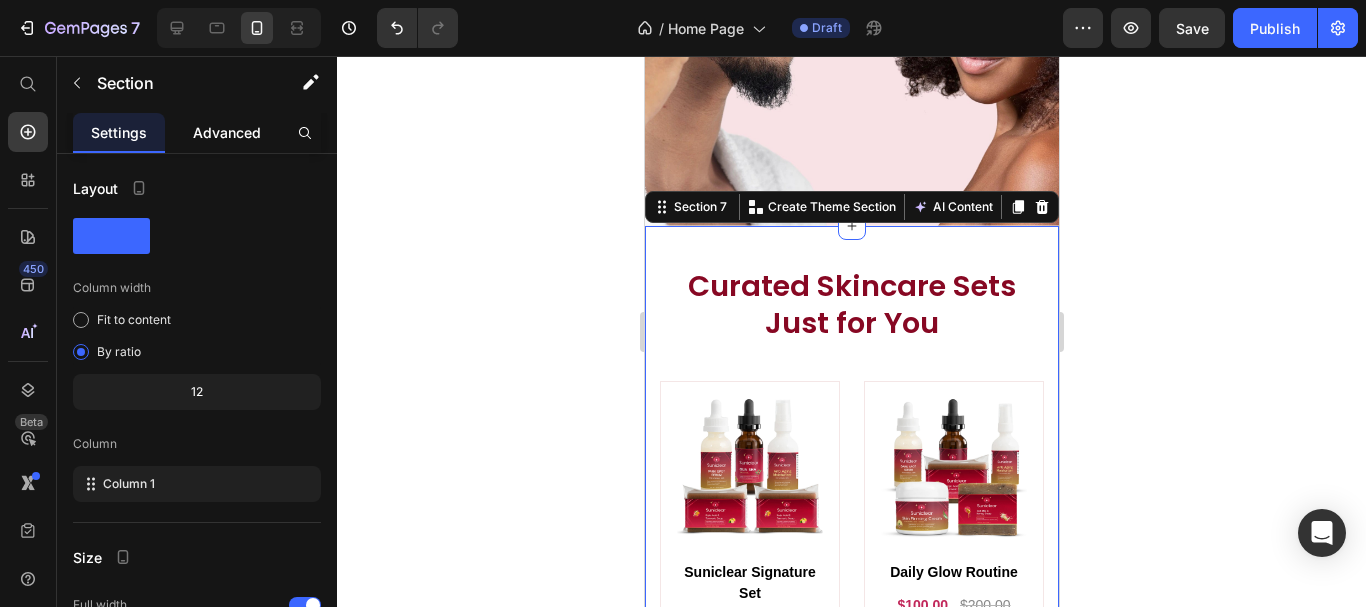 click on "Advanced" at bounding box center [227, 132] 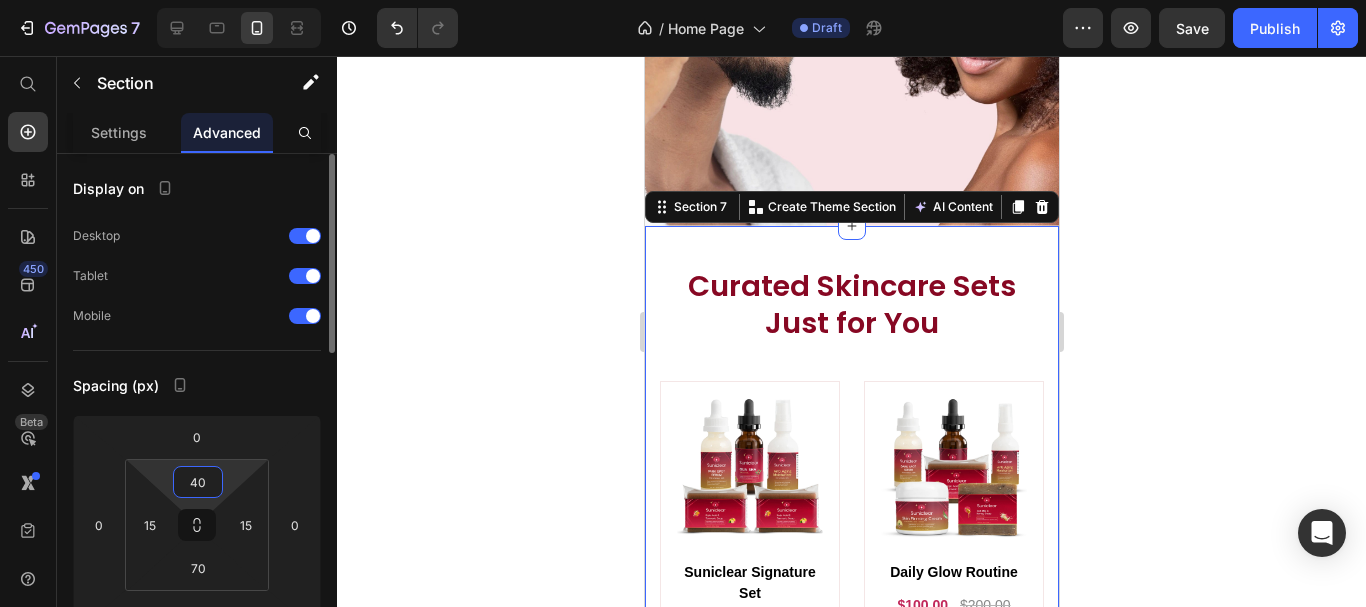 click on "40" at bounding box center [198, 482] 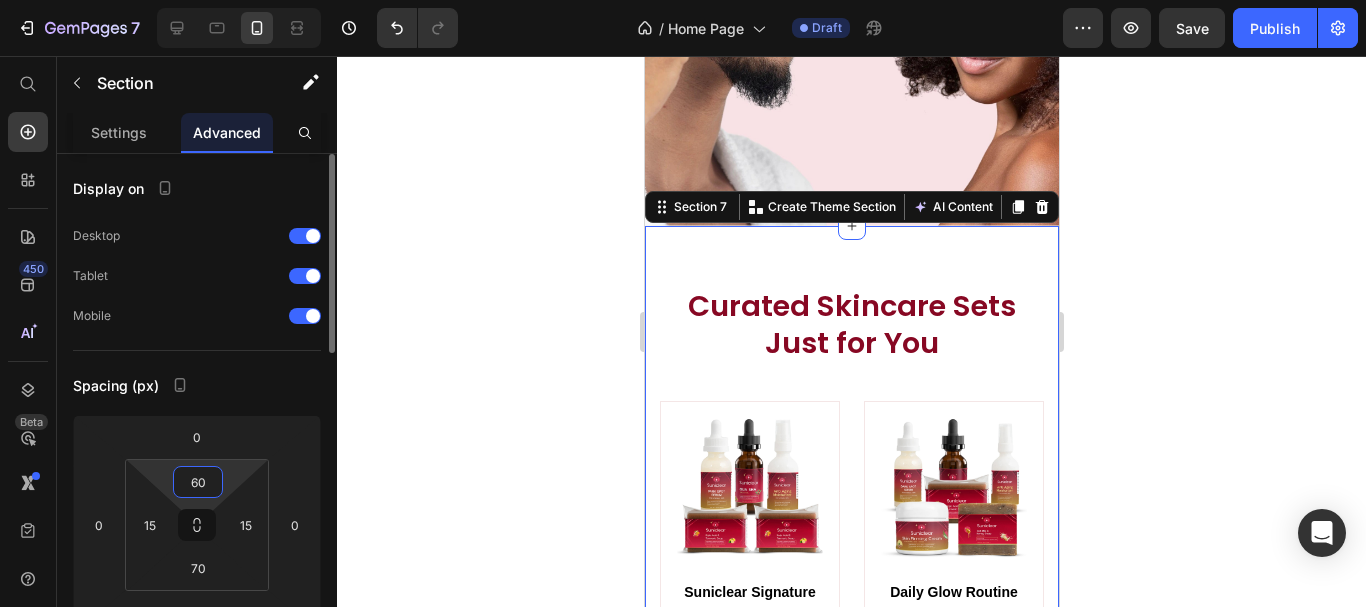 type on "60" 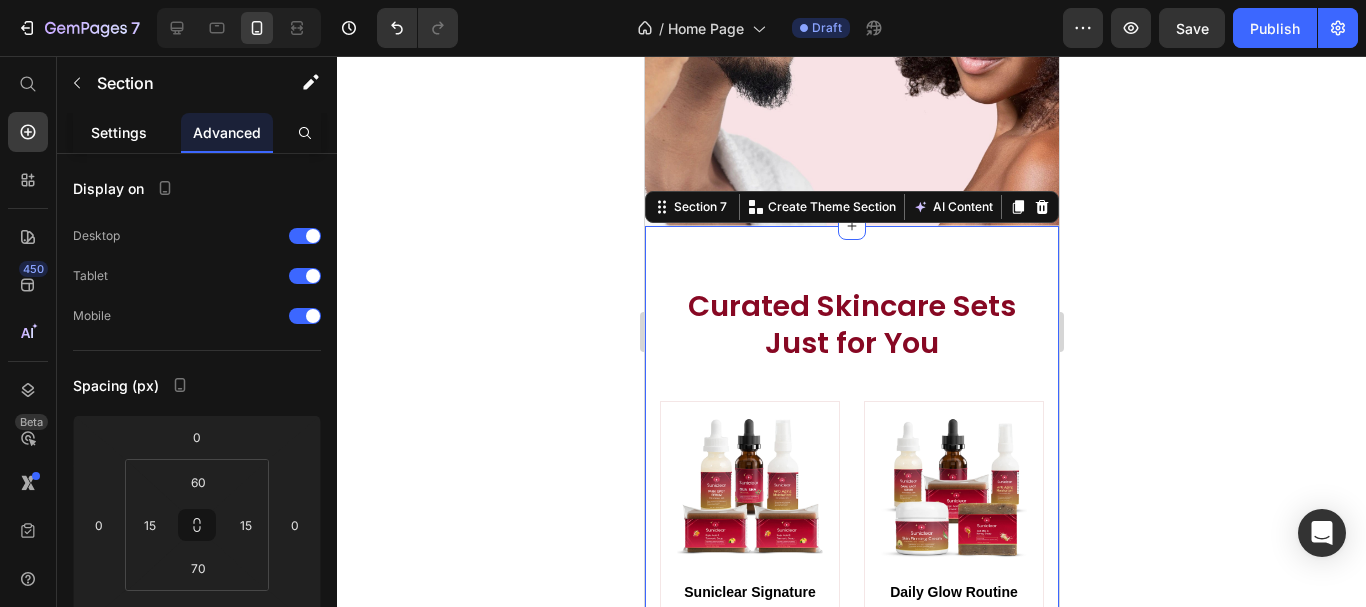 click on "Settings" at bounding box center (119, 132) 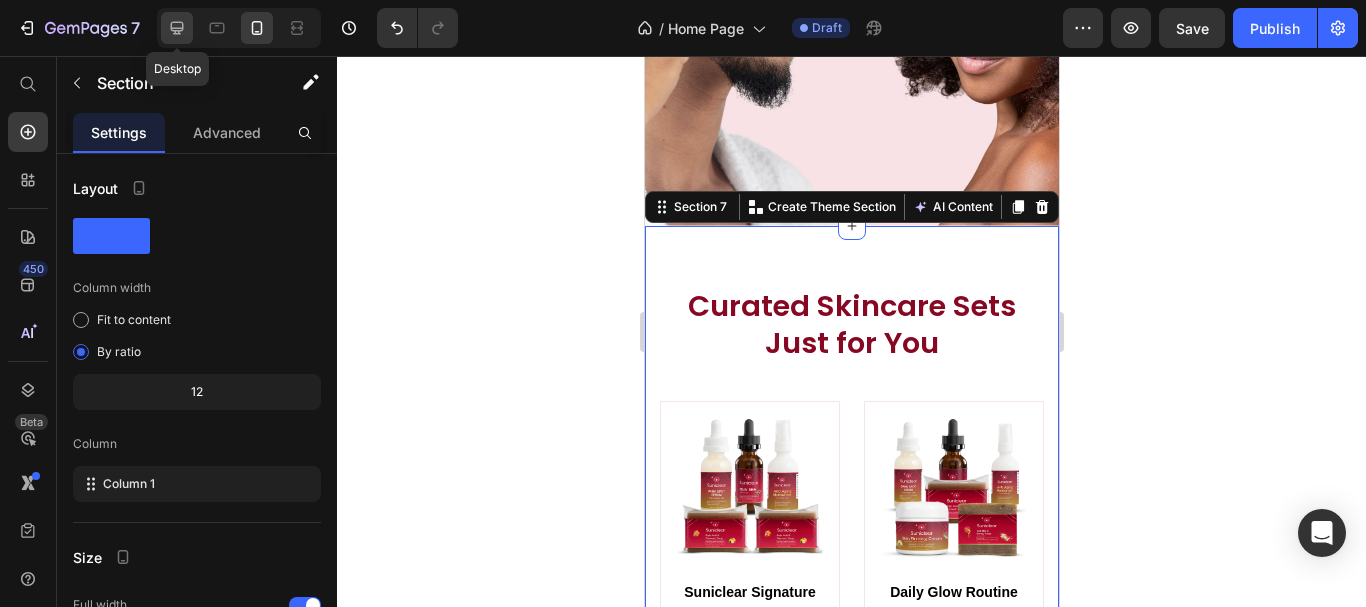 click 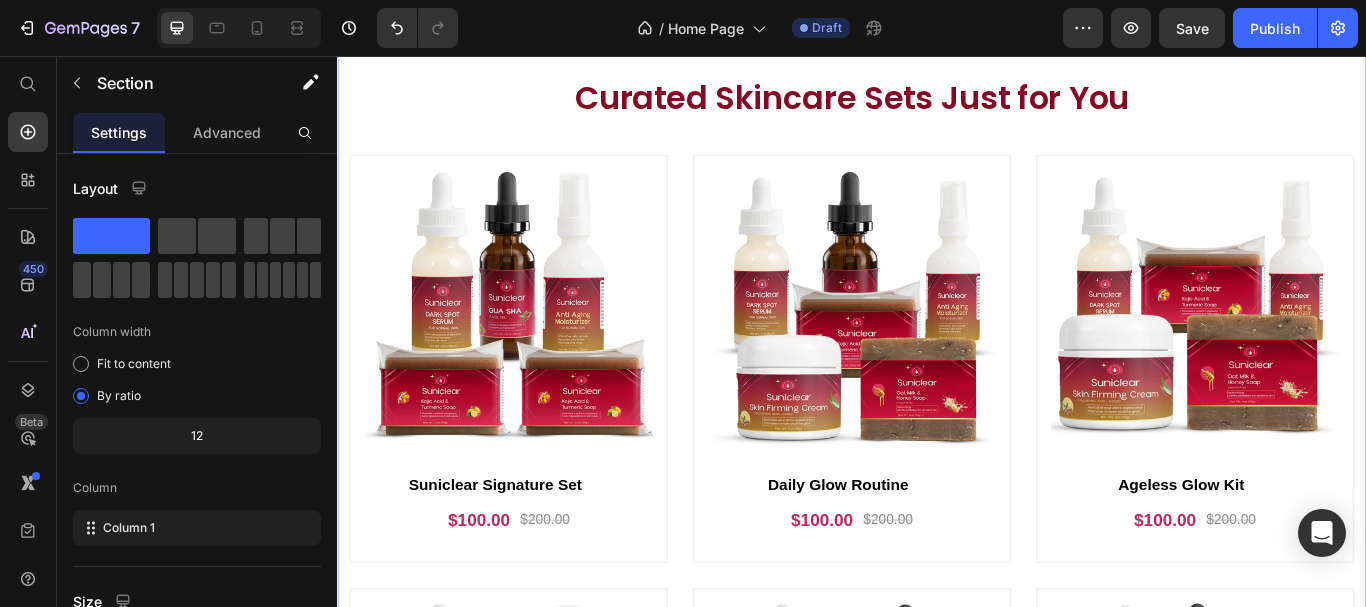 scroll, scrollTop: 3435, scrollLeft: 0, axis: vertical 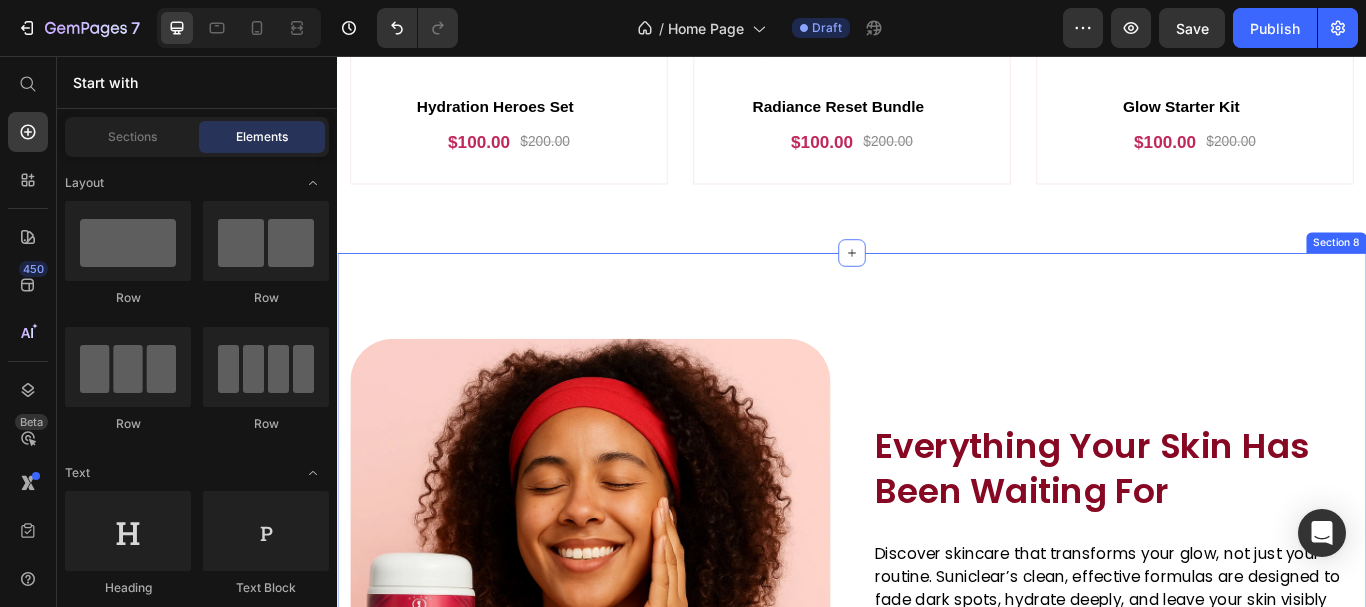 click on "Image Everything Your Skin Has Been Waiting For Heading Discover skincare that transforms your glow, not just your routine. Suniclear’s clean, effective formulas are designed to fade dark spots, hydrate deeply, and leave your skin visibly smoother and brighter. Your journey to radiant, confident skin starts here. Text block Row
SHOP NOW Button Image Row Row Section 8" at bounding box center [937, 656] 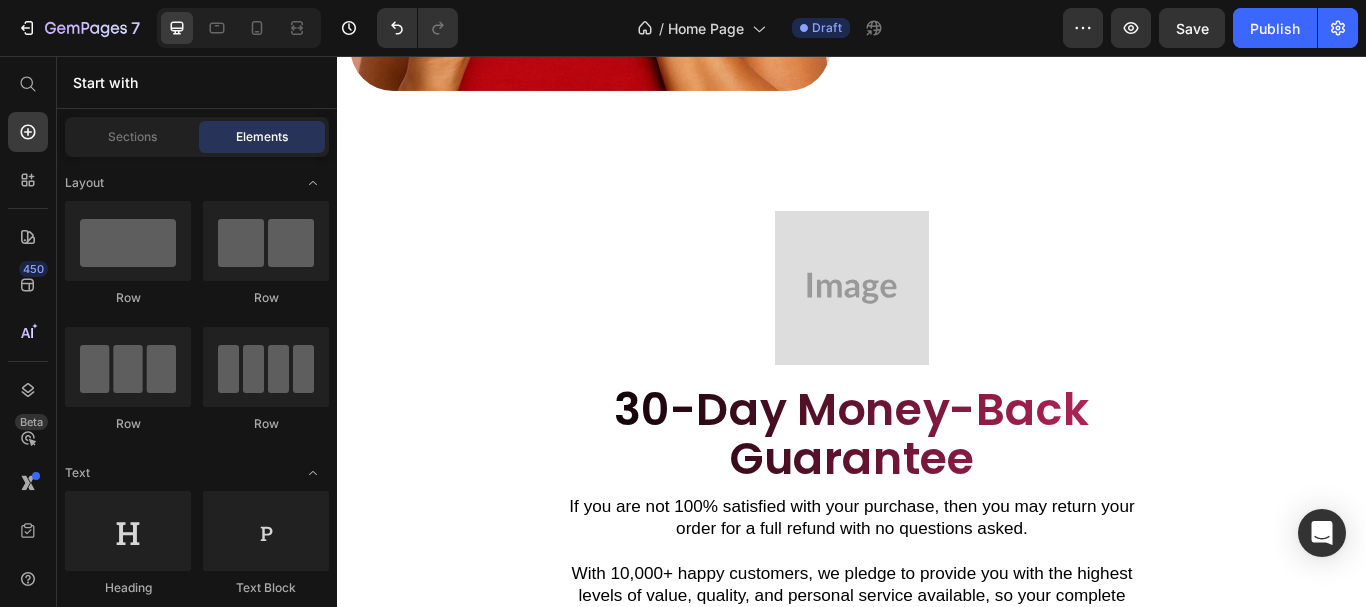 scroll, scrollTop: 5319, scrollLeft: 0, axis: vertical 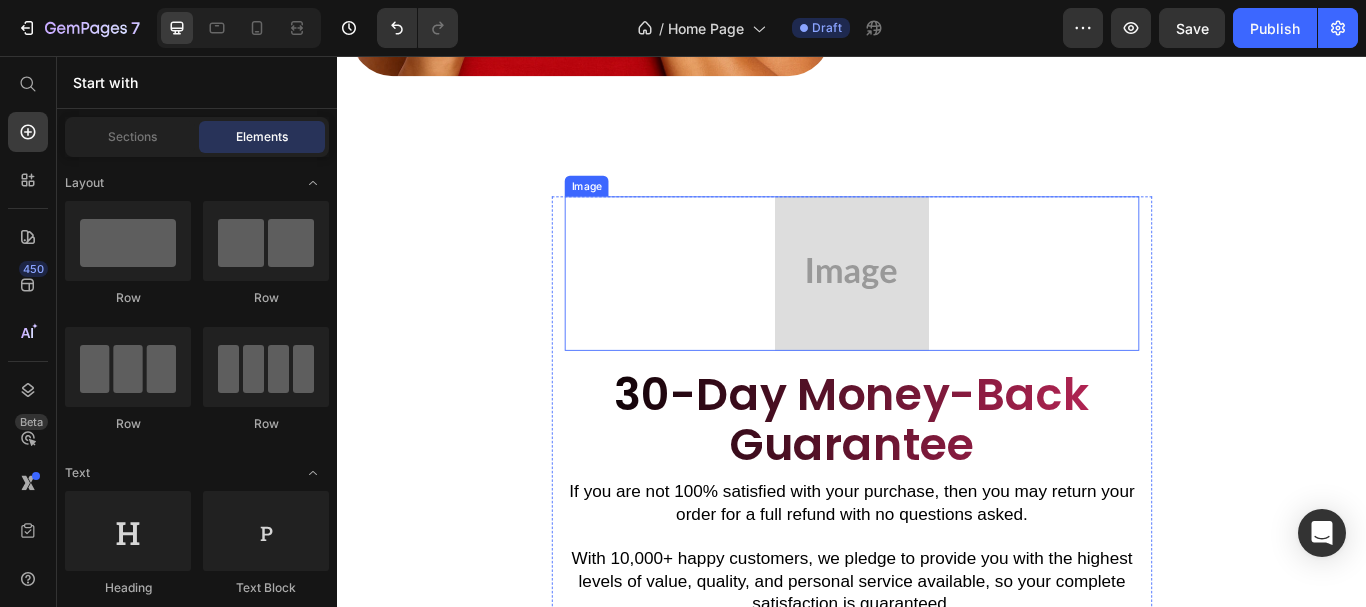 click at bounding box center (937, 310) 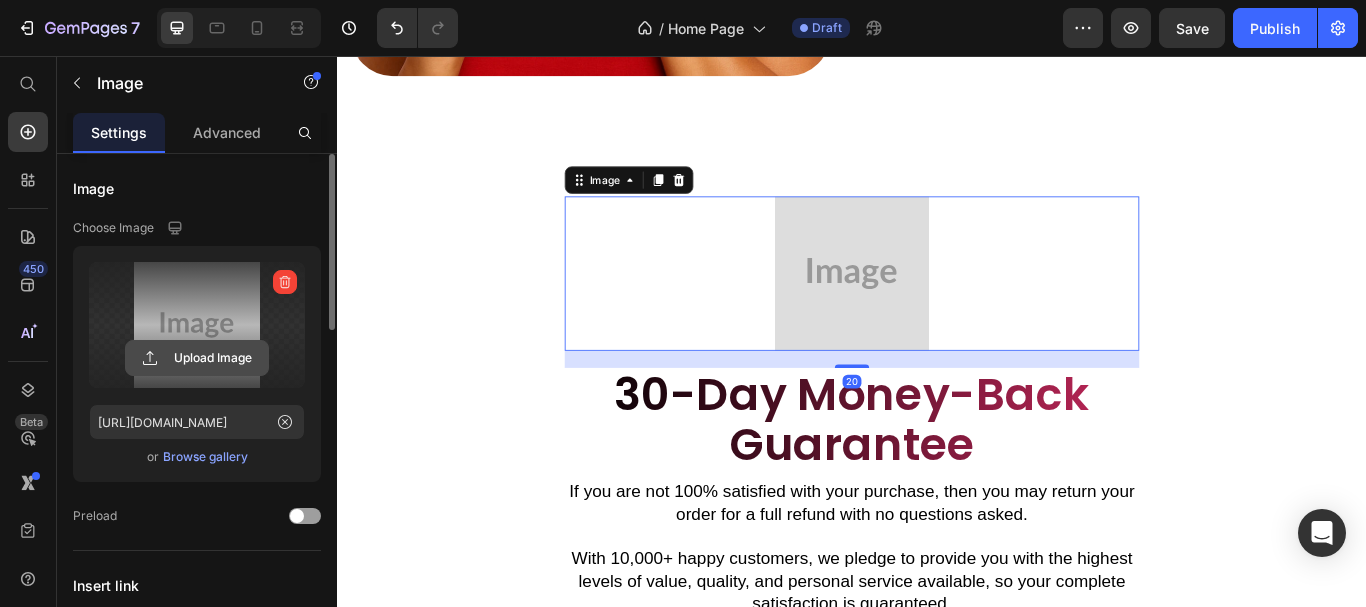 click 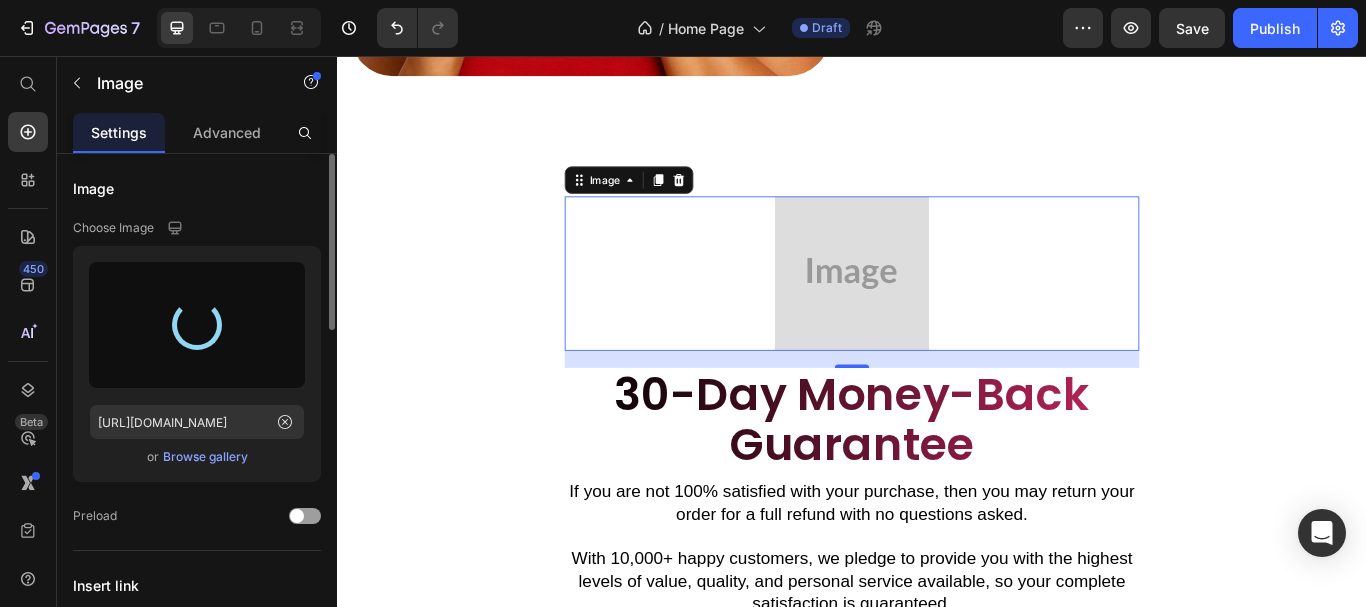 type on "[URL][DOMAIN_NAME]" 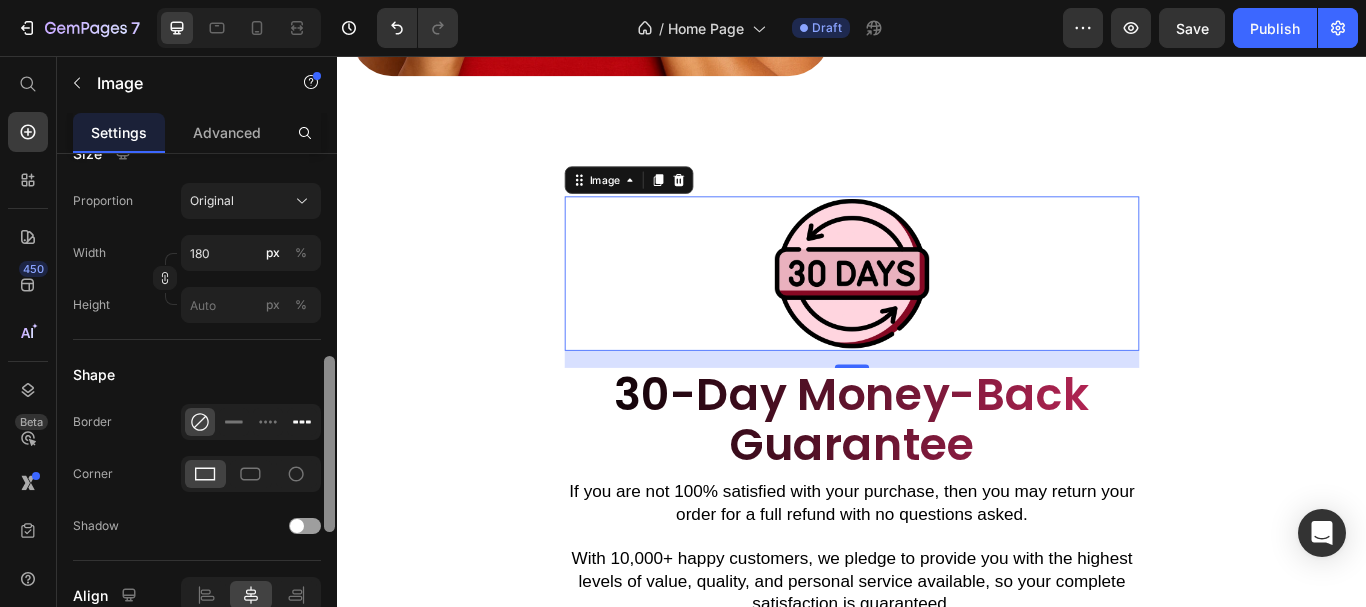 drag, startPoint x: 331, startPoint y: 236, endPoint x: 299, endPoint y: 400, distance: 167.09279 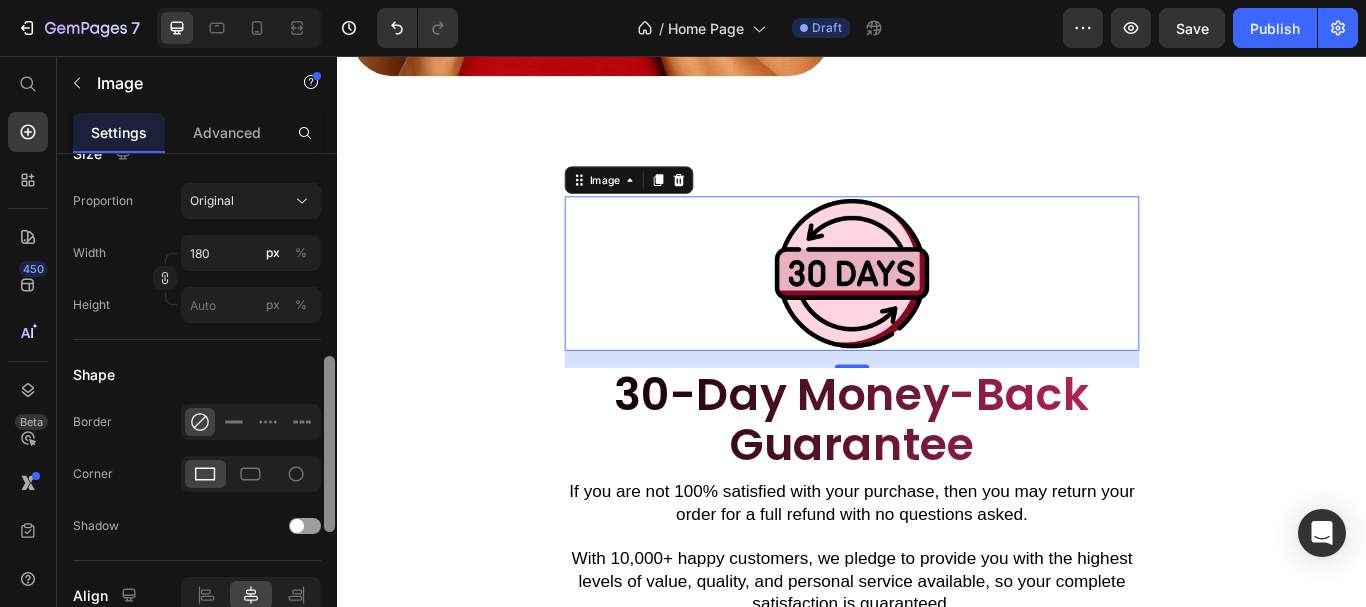 scroll, scrollTop: 610, scrollLeft: 0, axis: vertical 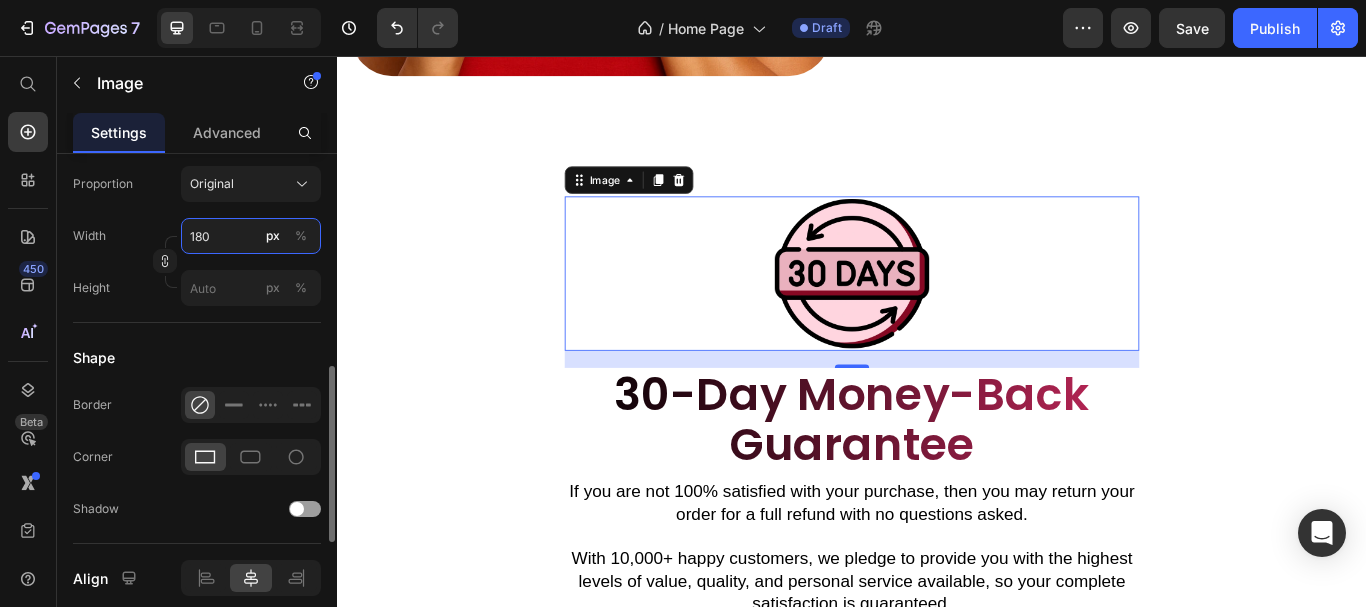 click on "180" at bounding box center [251, 236] 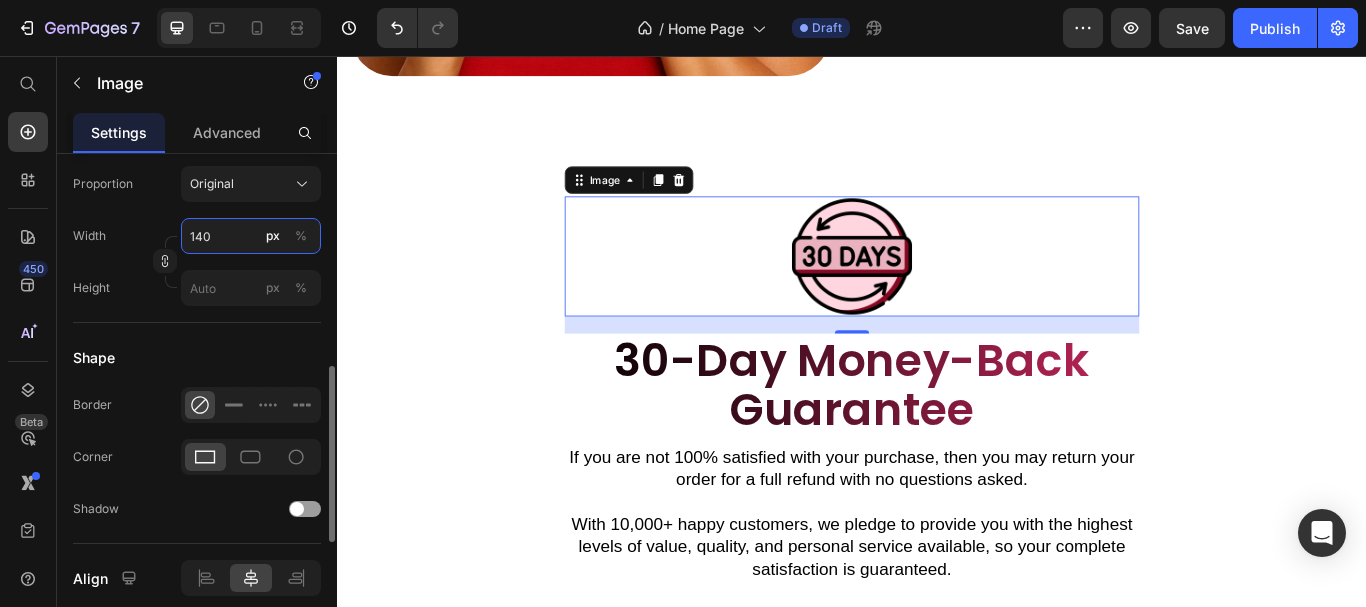 type on "140" 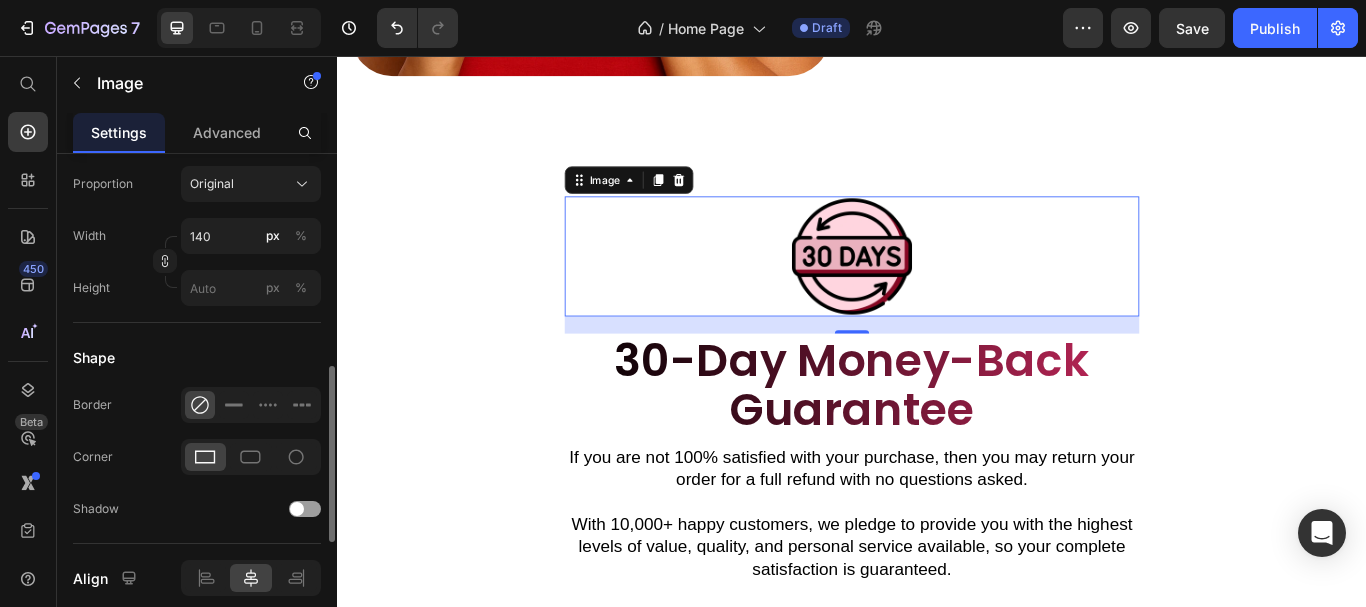 click on "Shape" at bounding box center (197, 357) 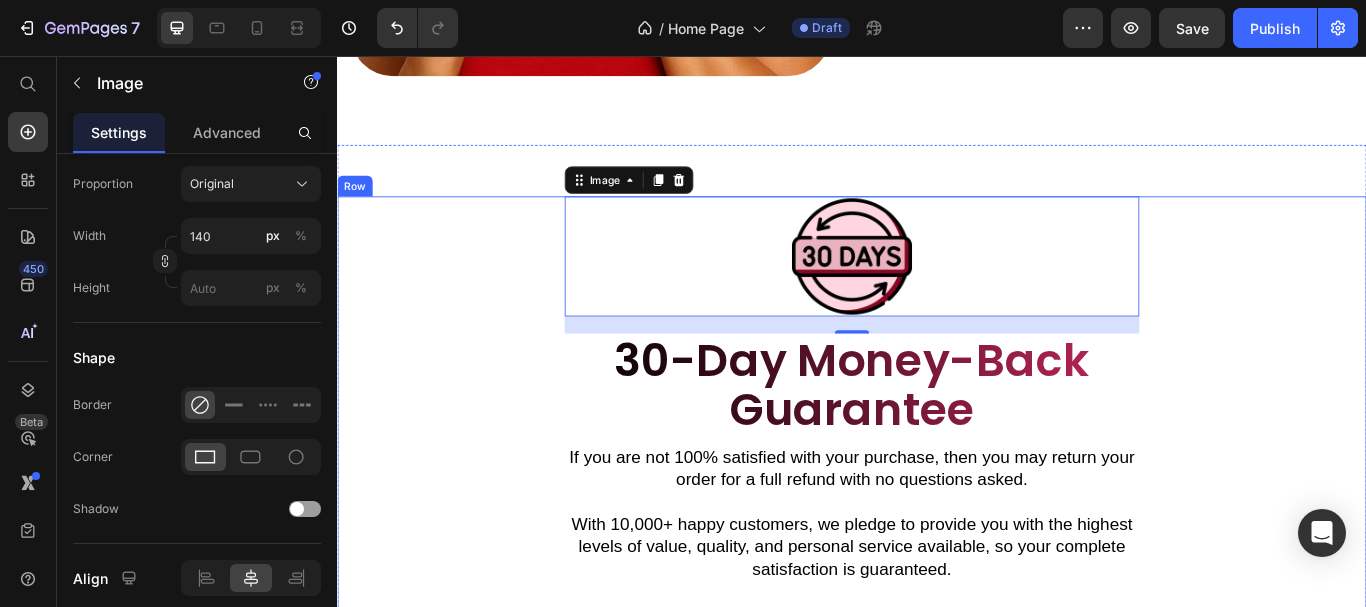 click on "Image   20 30-Day Money-Back Guarantee Heading Row If you are not 100% satisfied with your purchase, then you may return your order for a full refund with no questions asked.   With 10,000+ happy customers, we pledge to provide you with the highest levels of value, quality, and personal service available, so your complete satisfaction is guaranteed. Text Block
SHOP NOW Button Row" at bounding box center (937, 496) 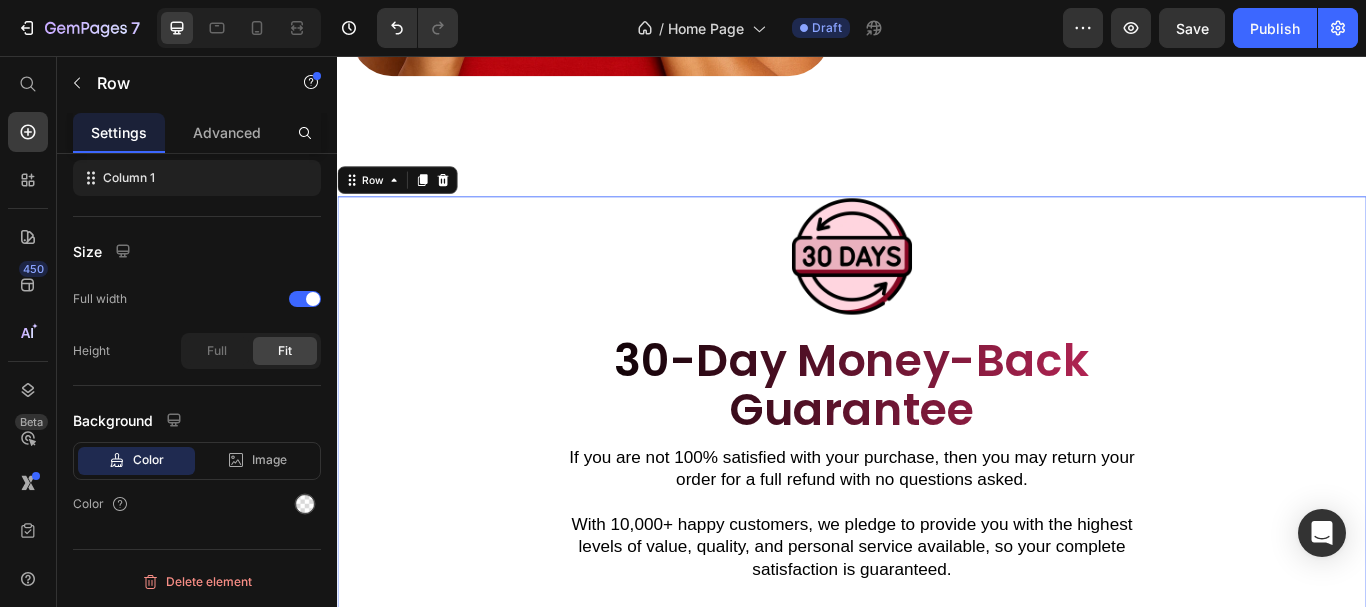 scroll, scrollTop: 0, scrollLeft: 0, axis: both 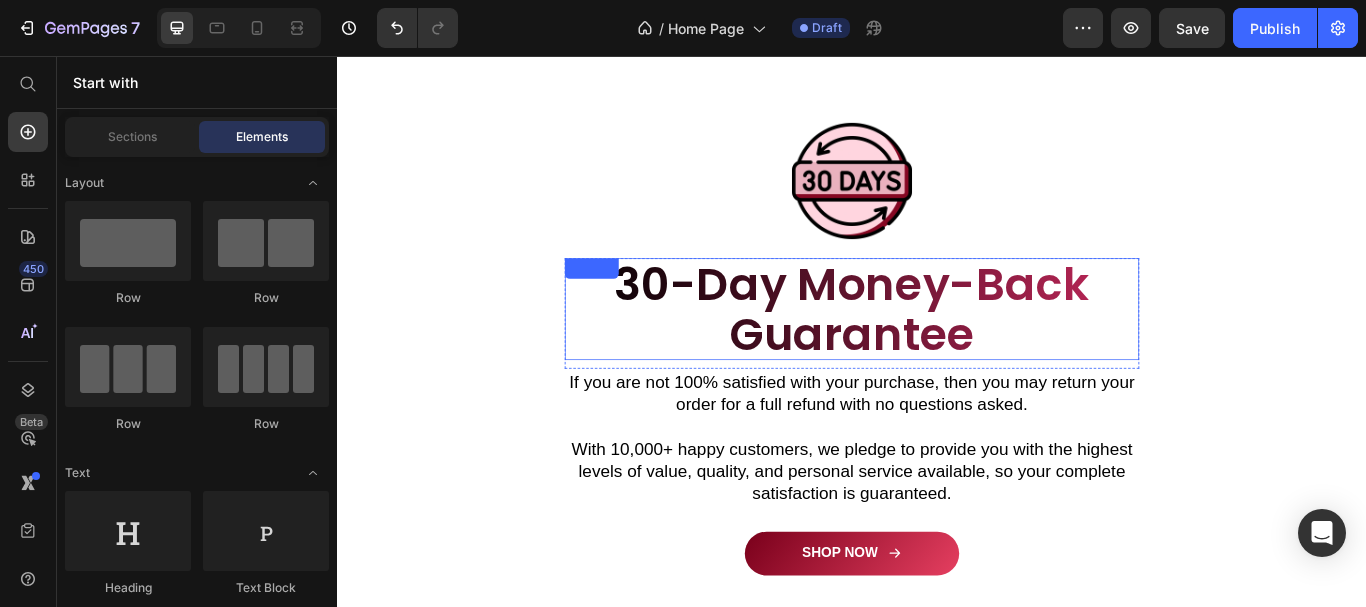 click on "30-Day Money-Back Guarantee" at bounding box center [937, 351] 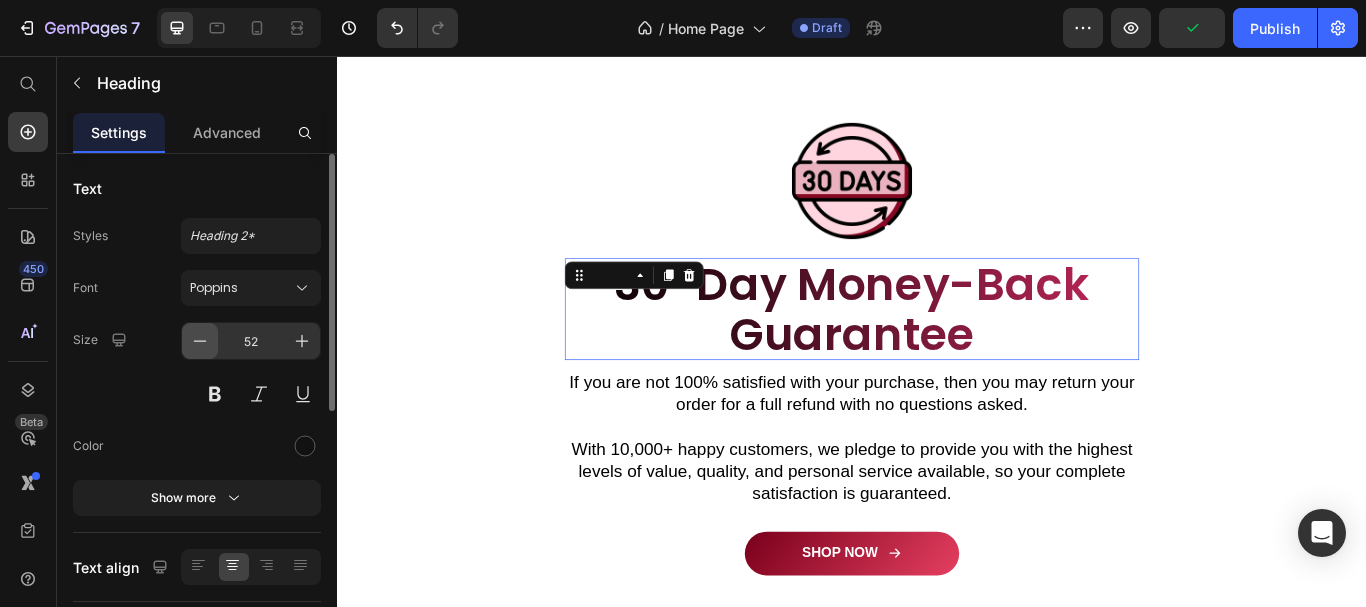 click 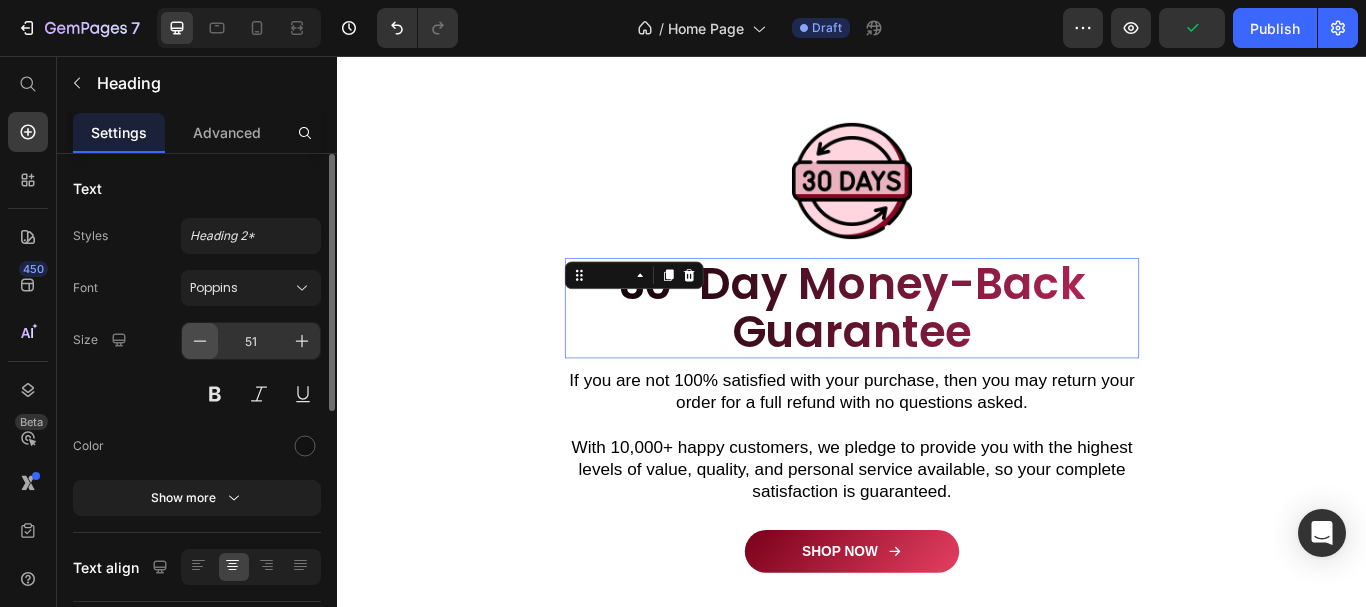 click 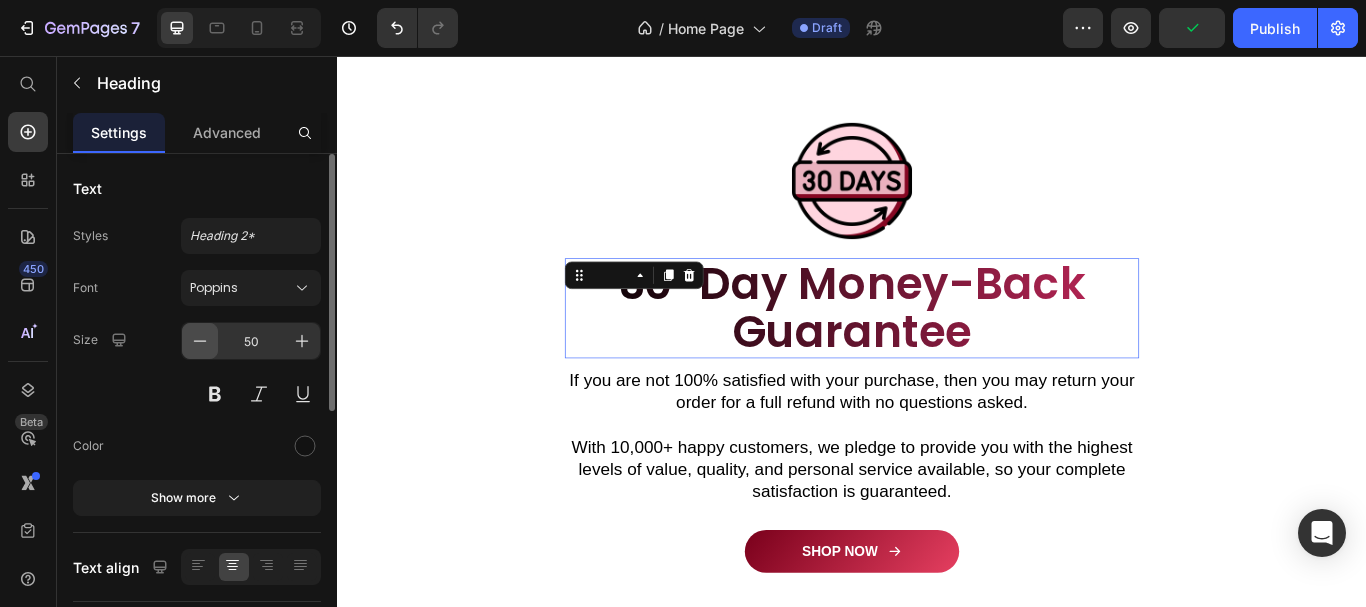 click 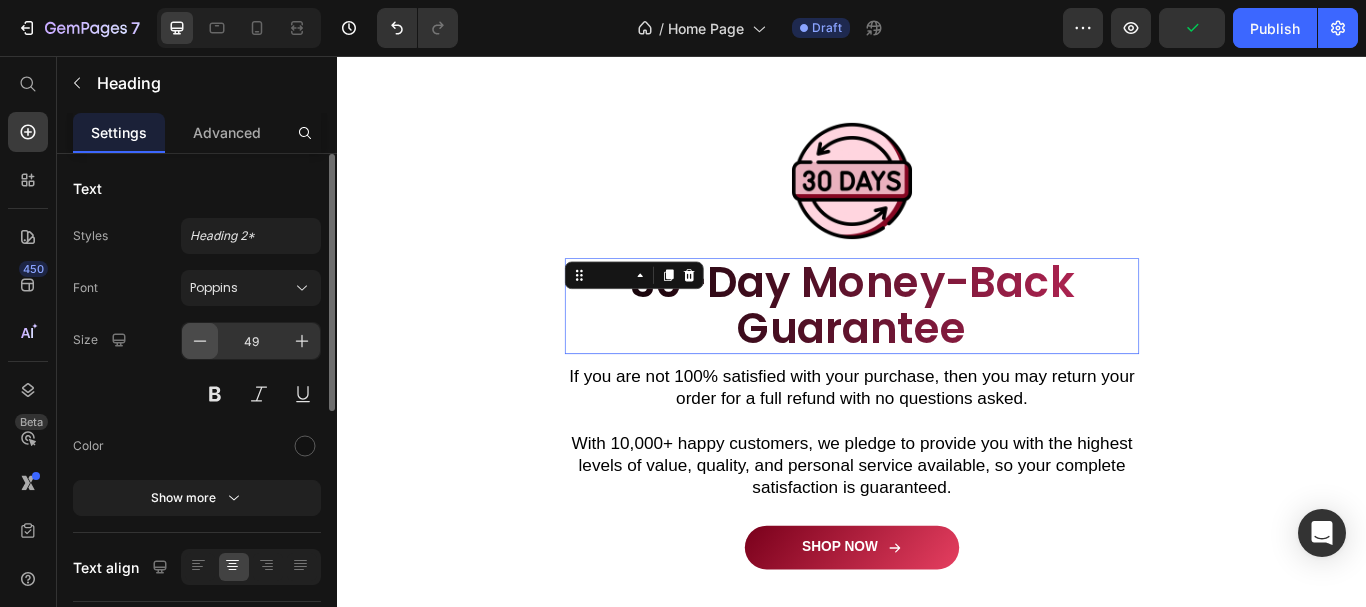 click 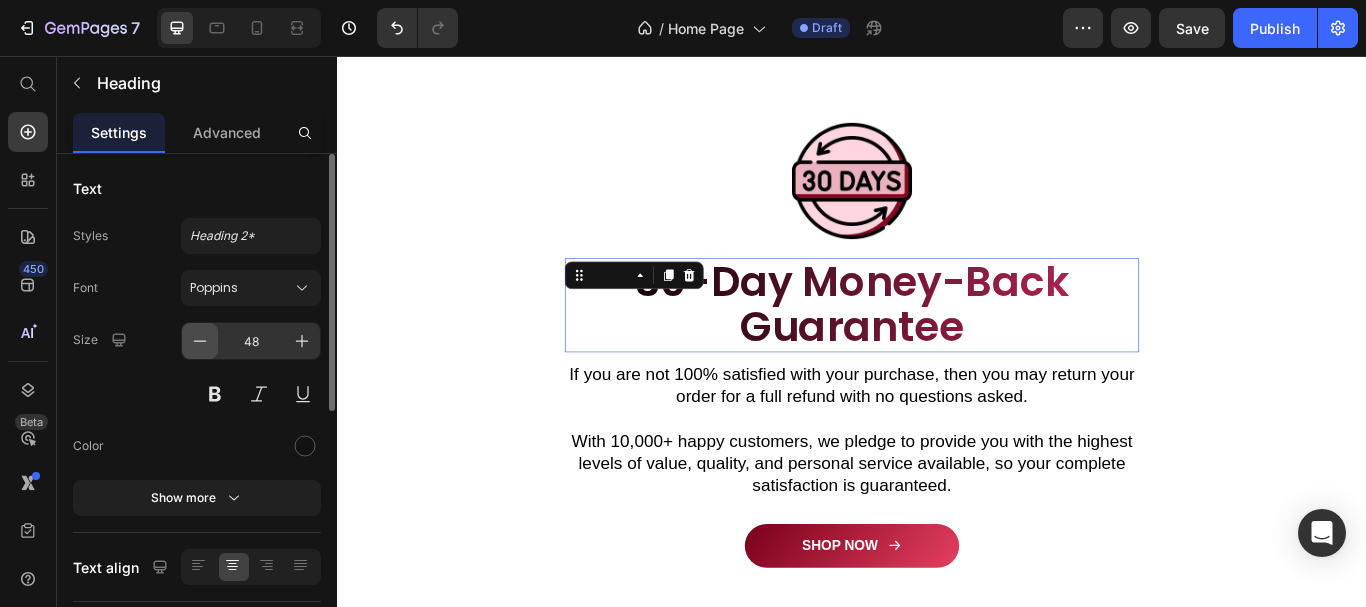 click 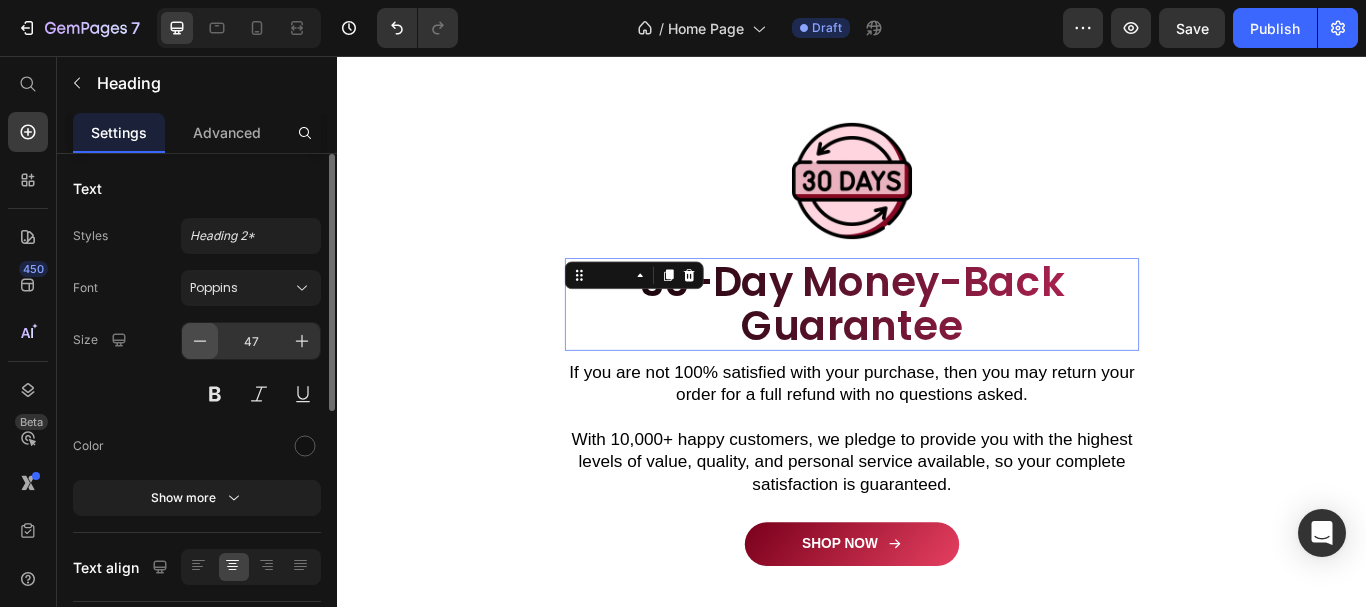click 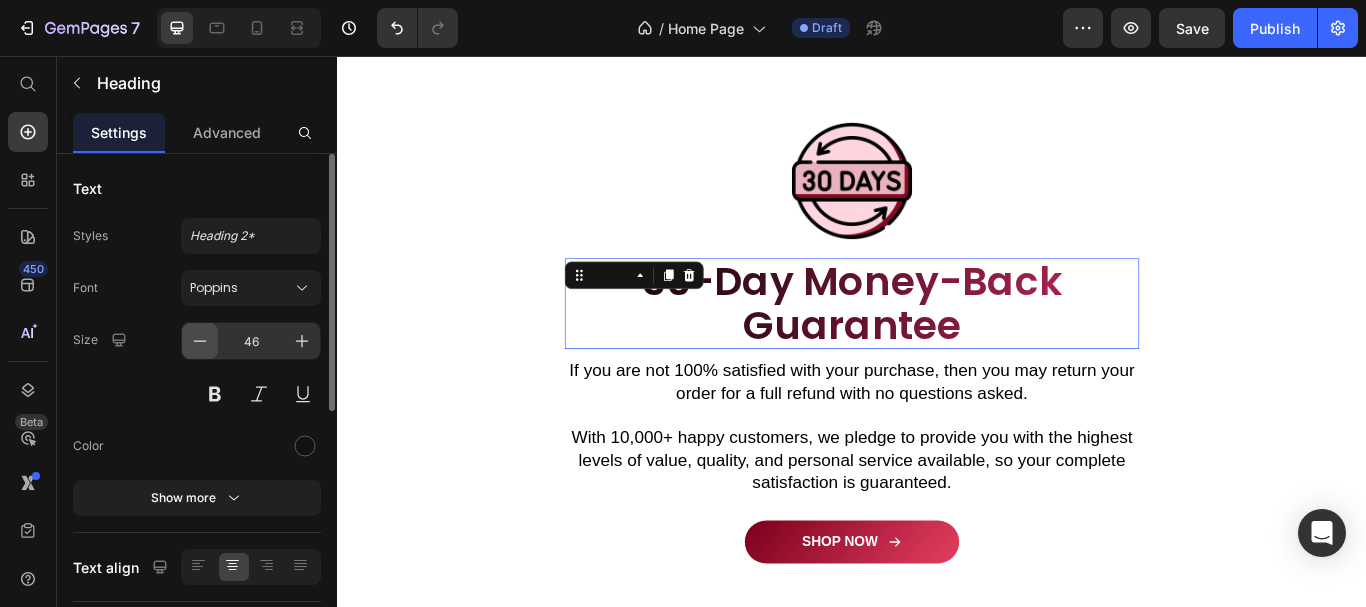 click 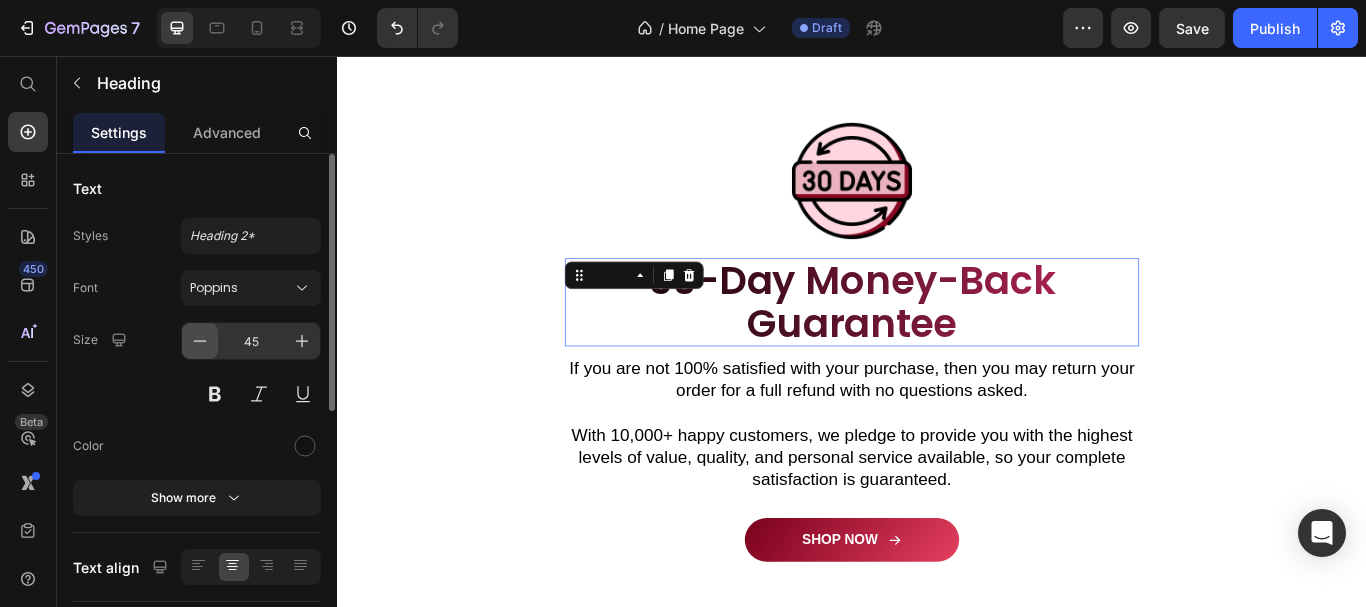 click 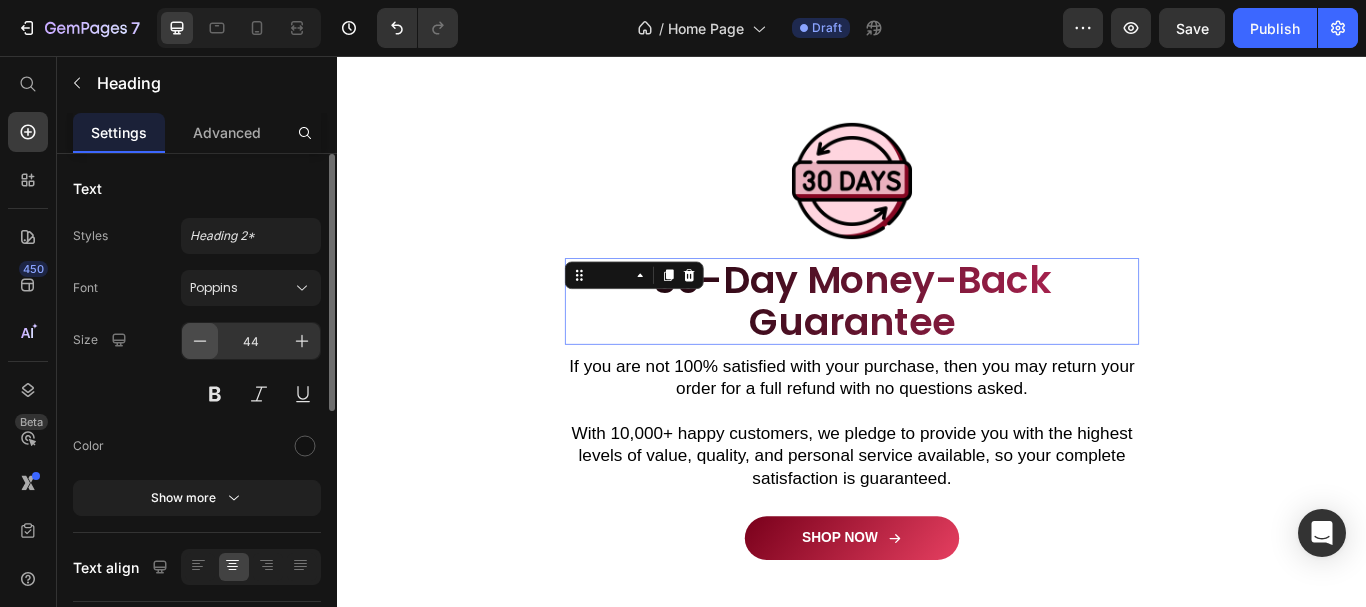 click 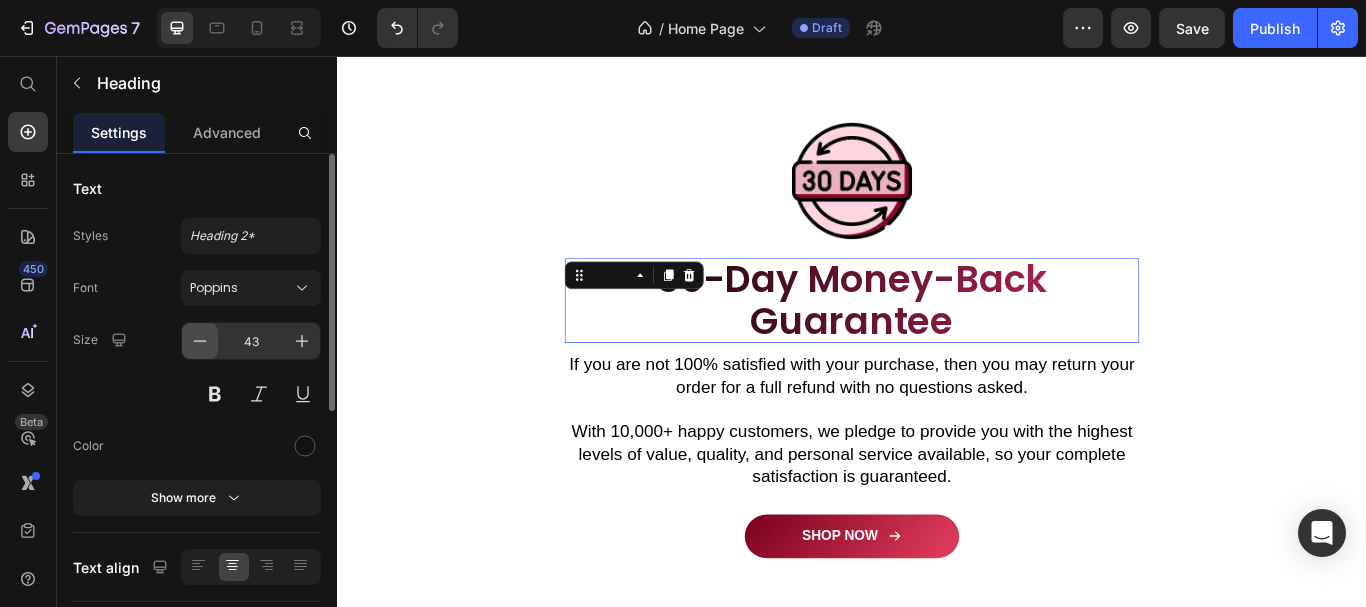 click 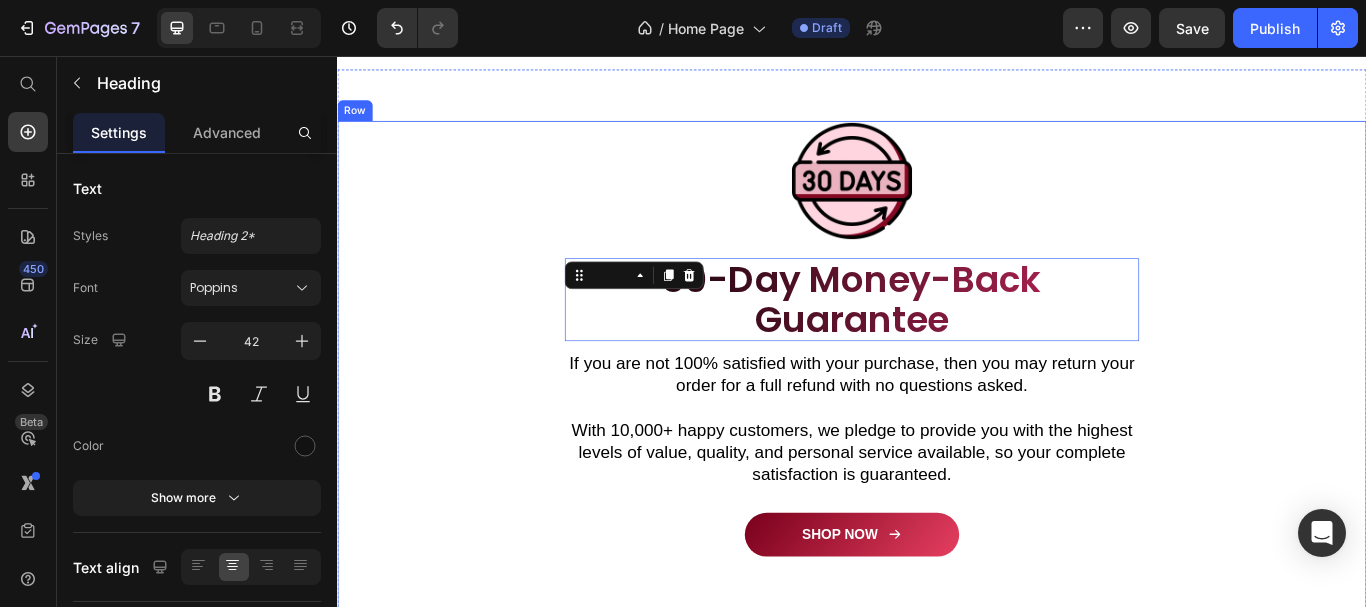 click on "Image 30-Day Money-Back Guarantee Heading   10 Row If you are not 100% satisfied with your purchase, then you may return your order for a full refund with no questions asked.   With 10,000+ happy customers, we pledge to provide you with the highest levels of value, quality, and personal service available, so your complete satisfaction is guaranteed. Text Block
SHOP NOW Button Row" at bounding box center [937, 397] 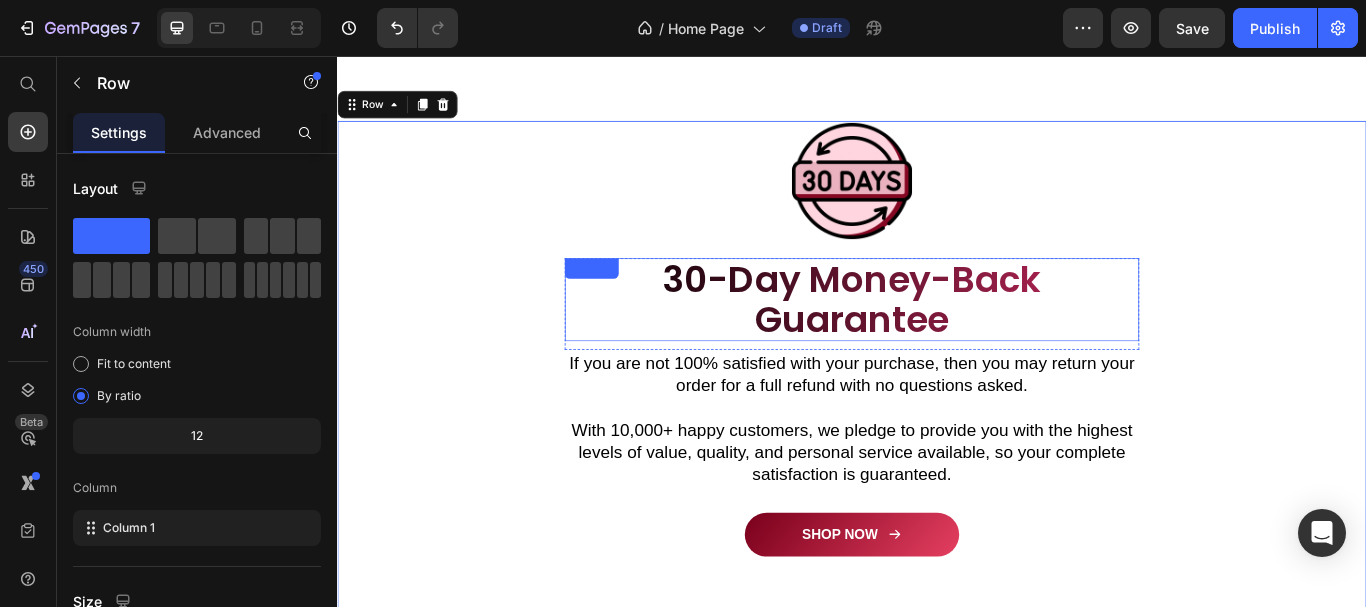 click on "30-Day Money-Back Guarantee" at bounding box center [937, 340] 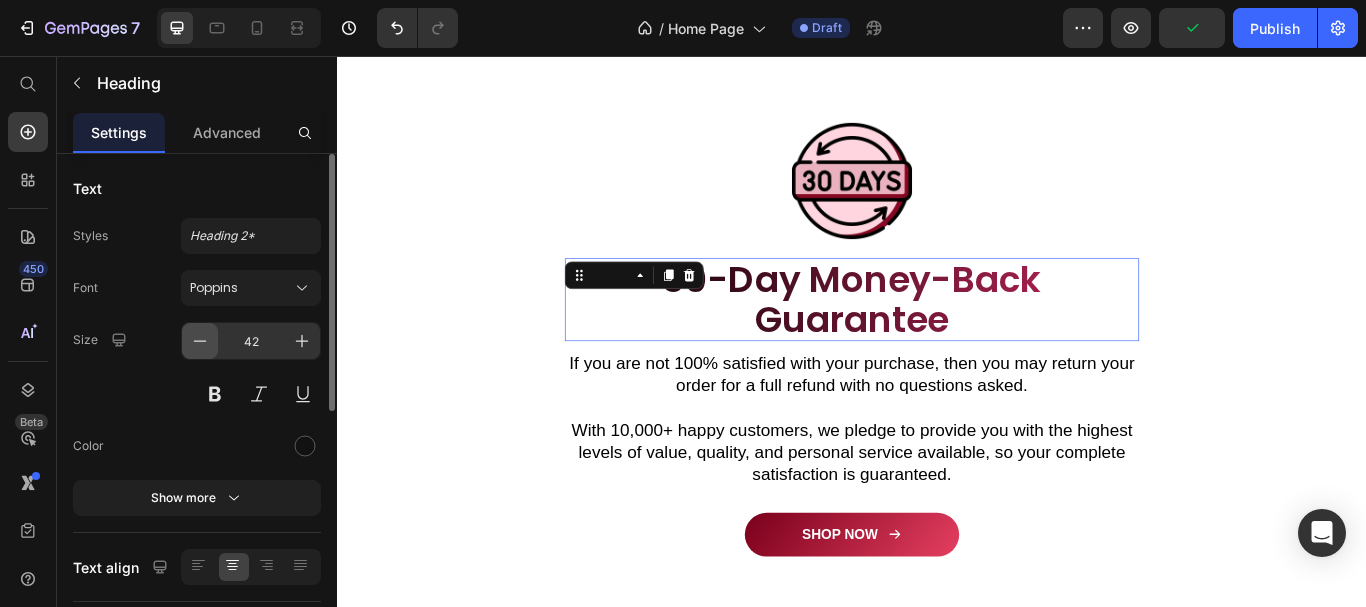 click 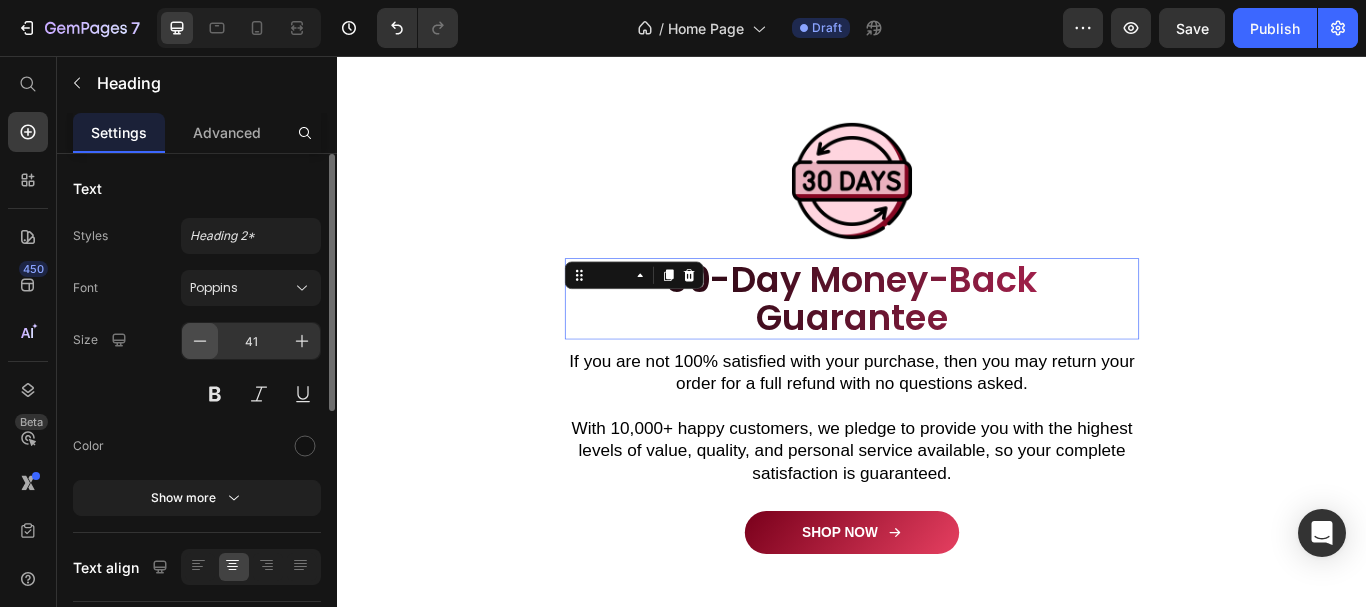 drag, startPoint x: 204, startPoint y: 341, endPoint x: 345, endPoint y: 439, distance: 171.71198 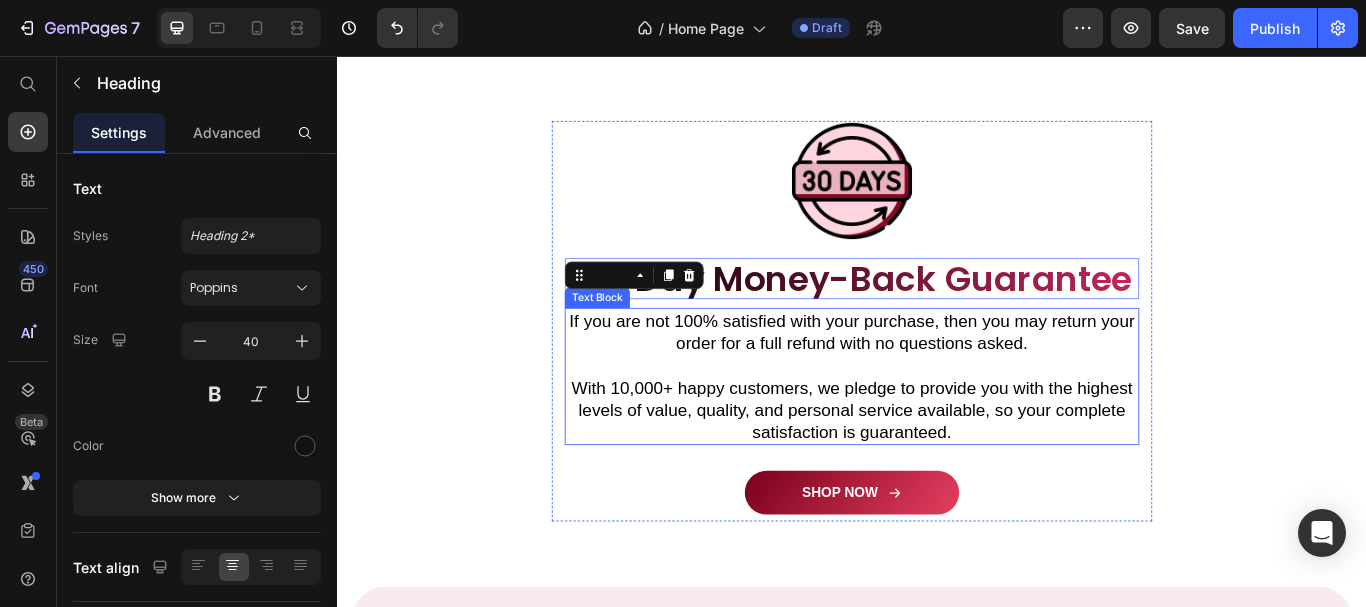 drag, startPoint x: 702, startPoint y: 499, endPoint x: 636, endPoint y: 422, distance: 101.414986 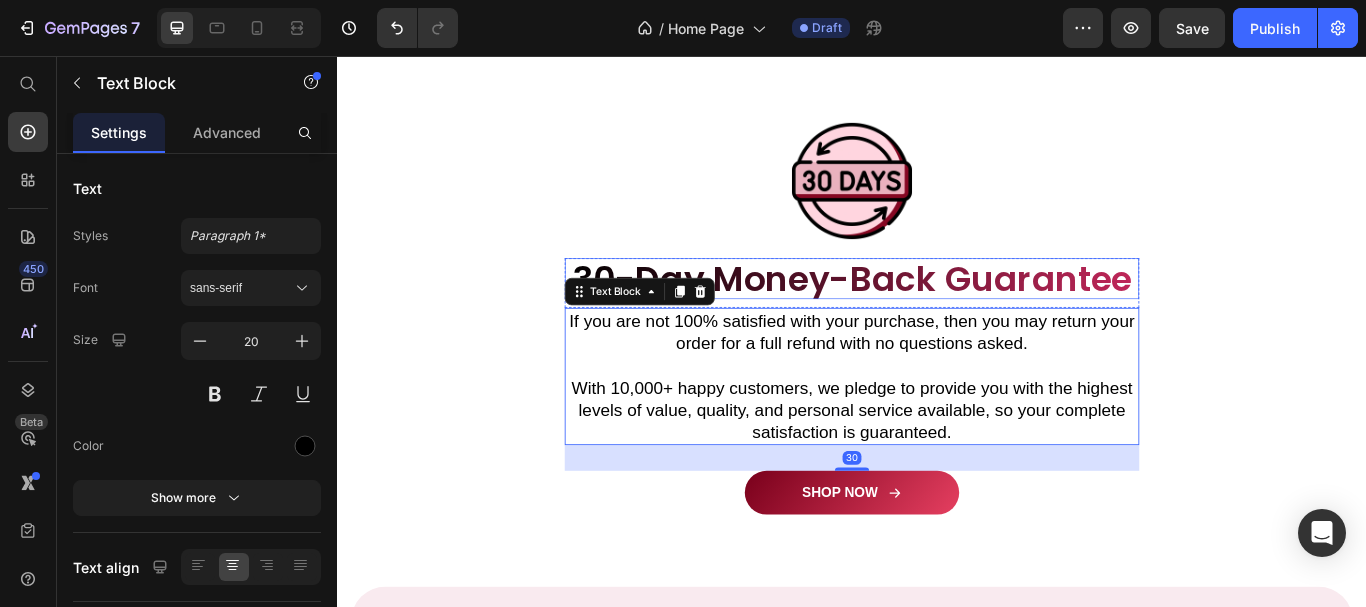 click on "30-Day Money-Back Guarantee" at bounding box center (937, 316) 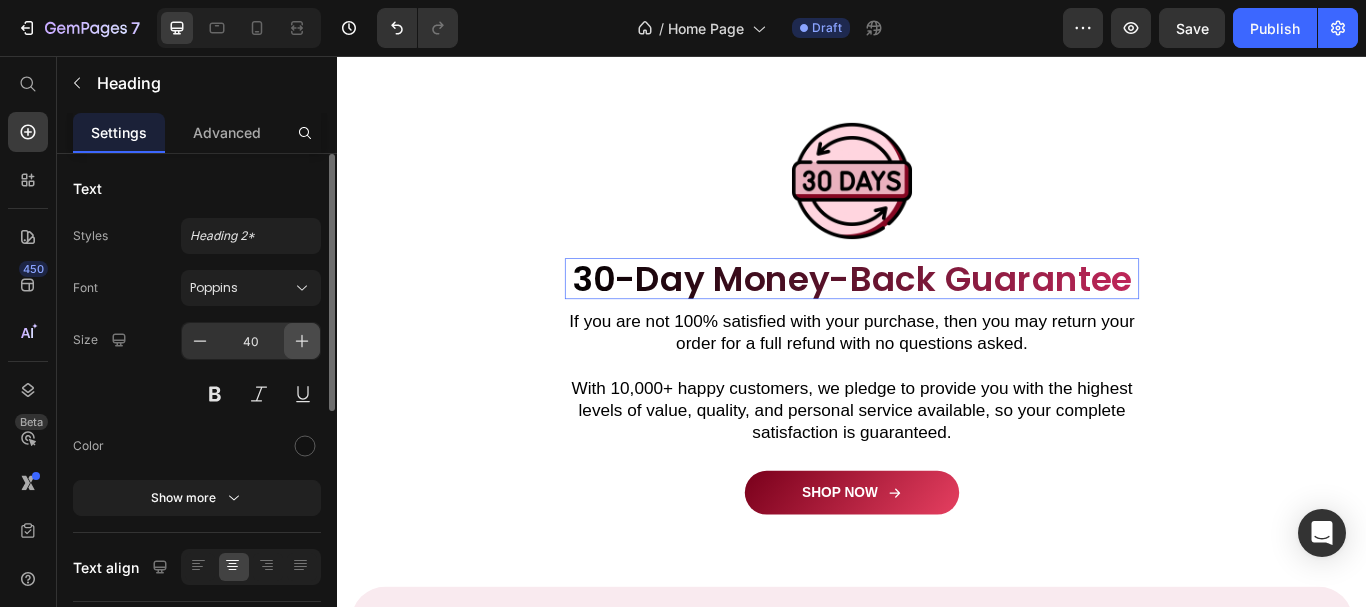 click 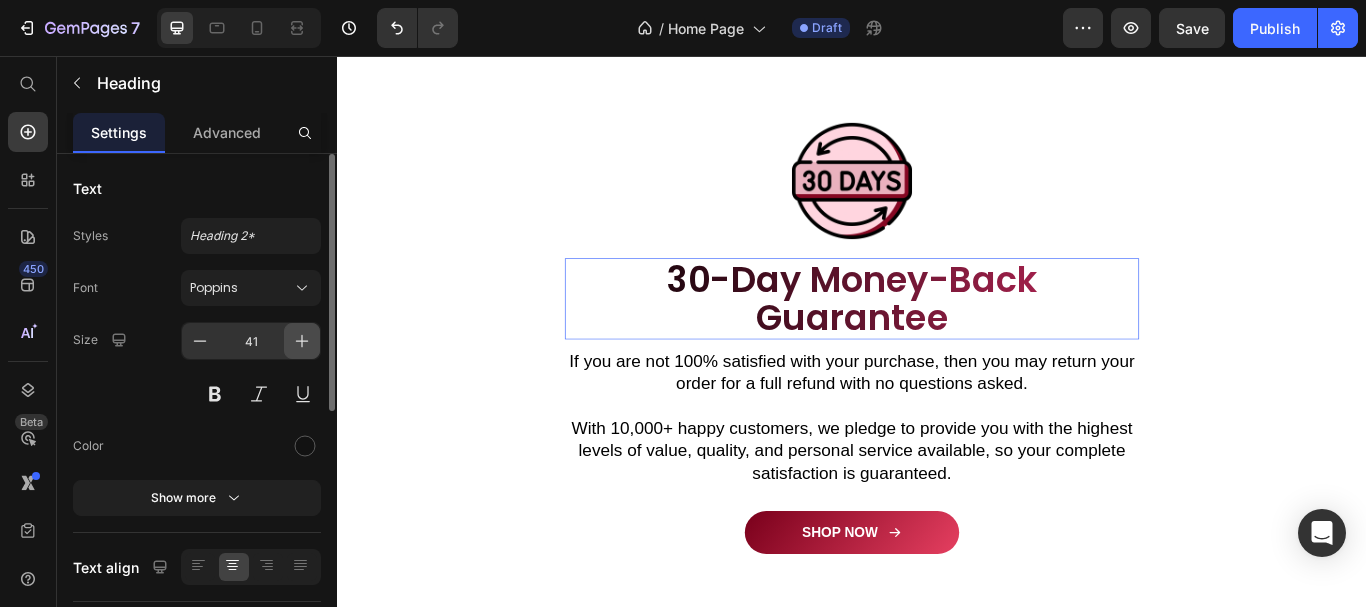 click 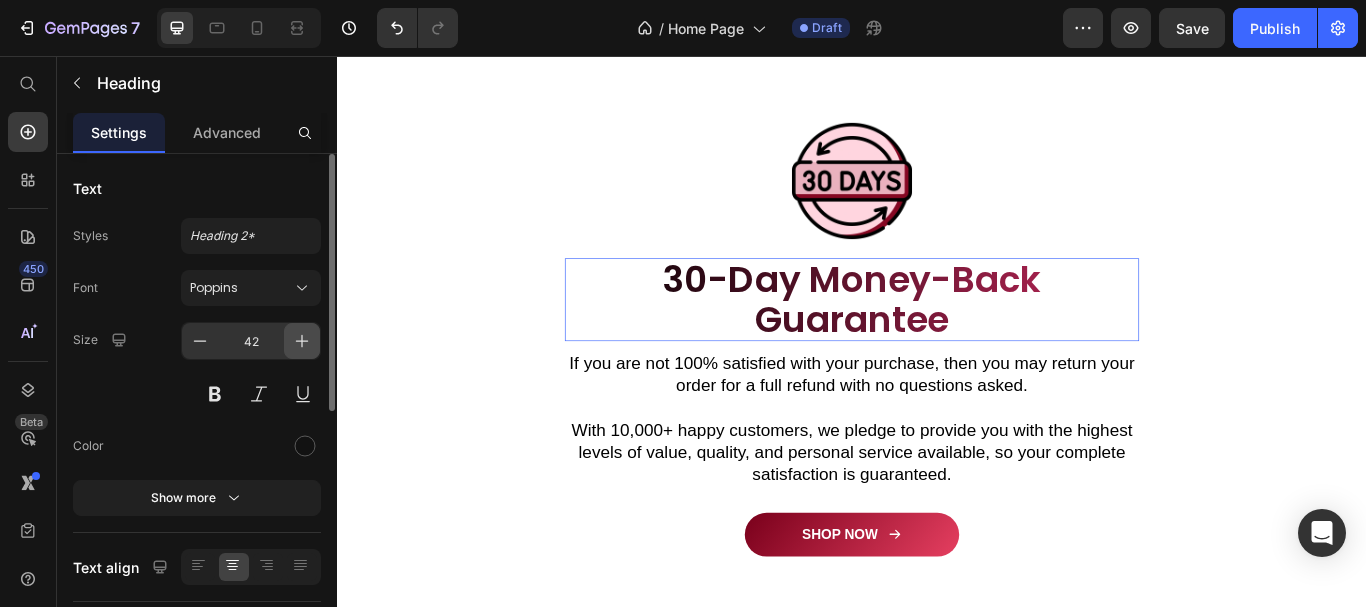 click 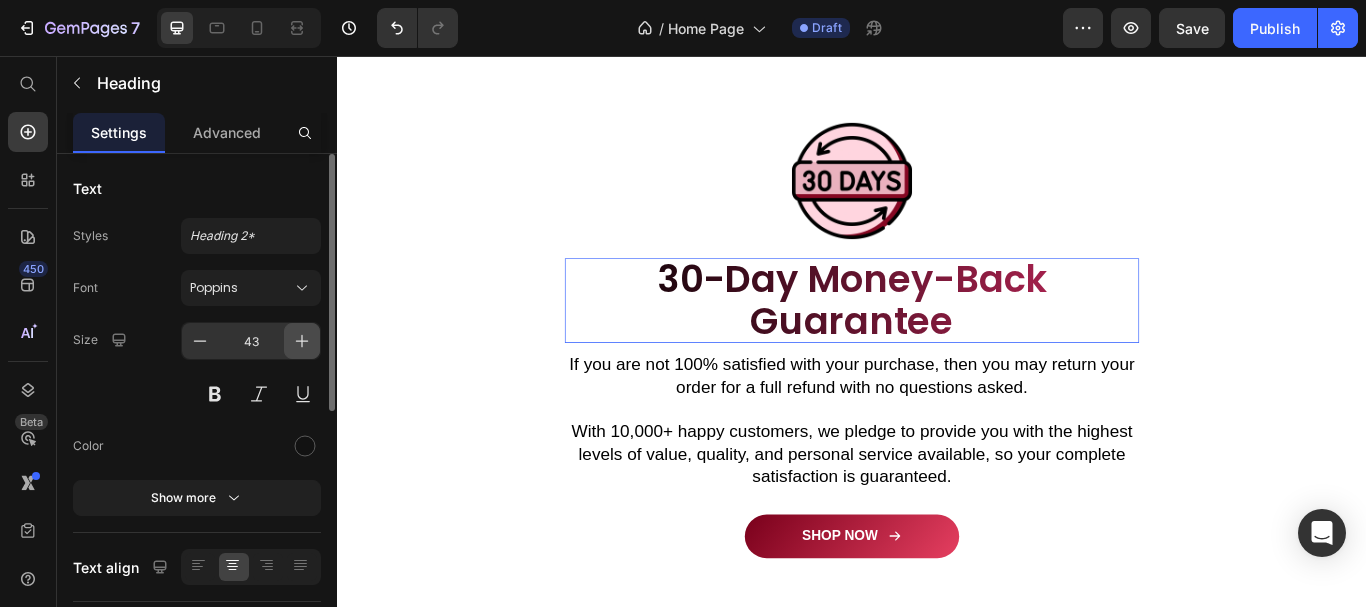 click 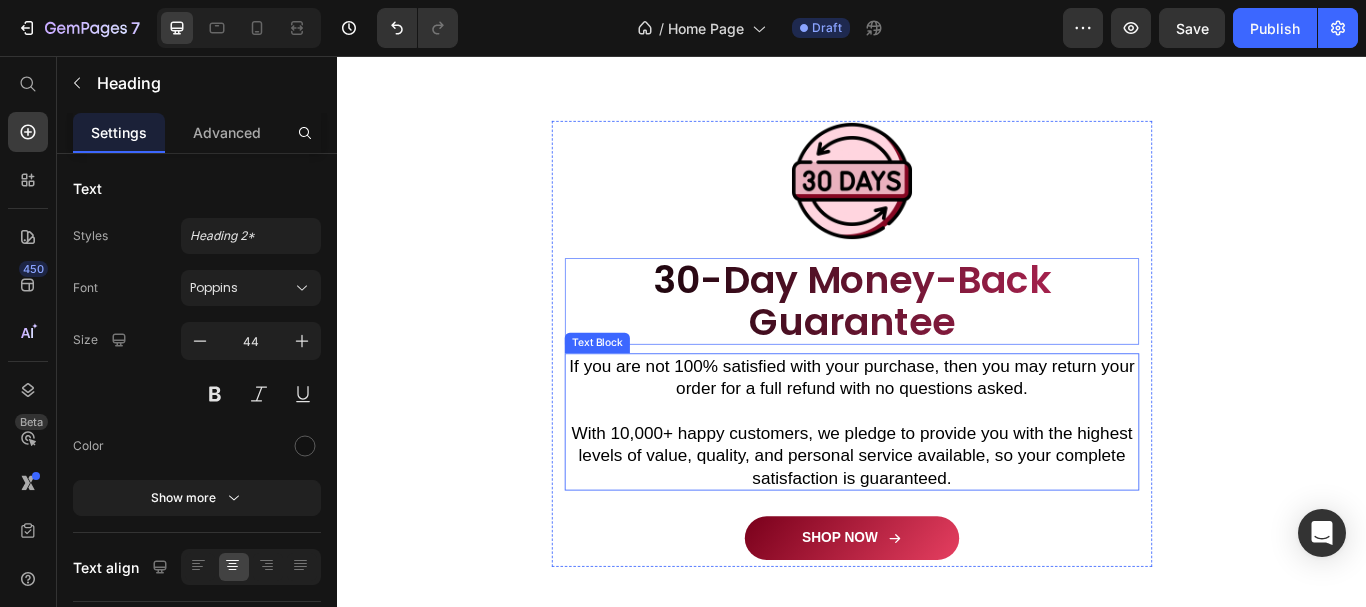 click on "If you are not 100% satisfied with your purchase, then you may return your order for a full refund with no questions asked." at bounding box center (937, 431) 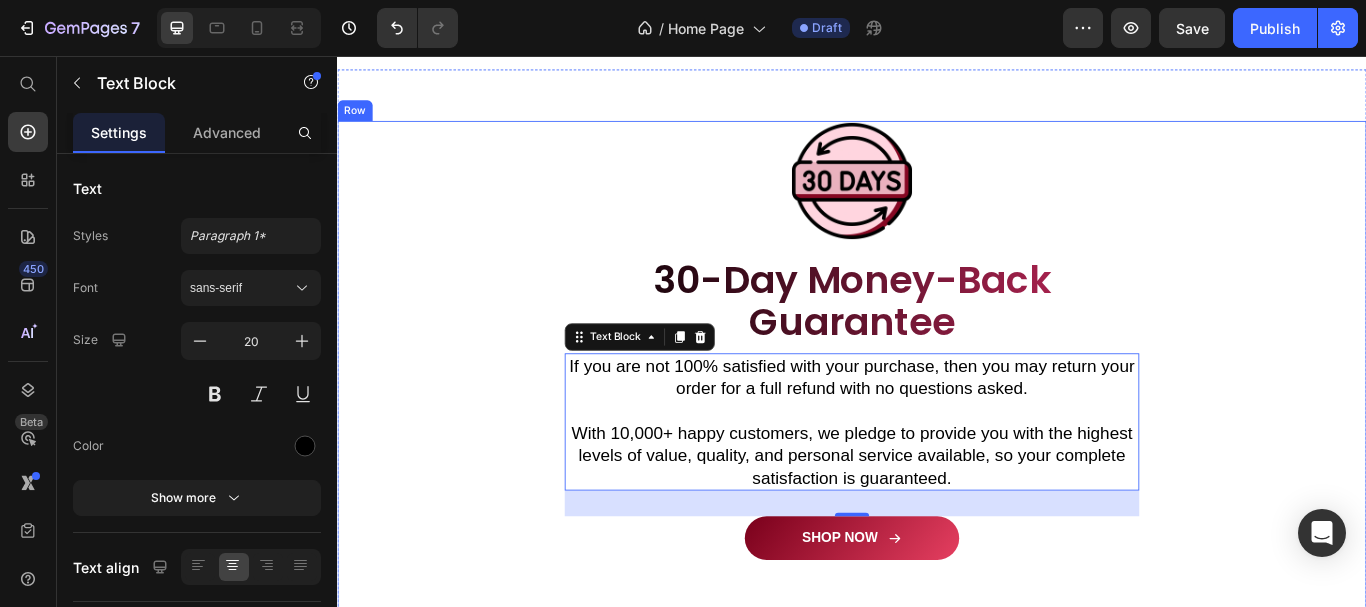 click on "Image 30-Day Money-Back Guarantee Heading Row If you are not 100% satisfied with your purchase, then you may return your order for a full refund with no questions asked.   With 10,000+ happy customers, we pledge to provide you with the highest levels of value, quality, and personal service available, so your complete satisfaction is guaranteed. Text Block   30
SHOP NOW [GEOGRAPHIC_DATA]" at bounding box center [937, 400] 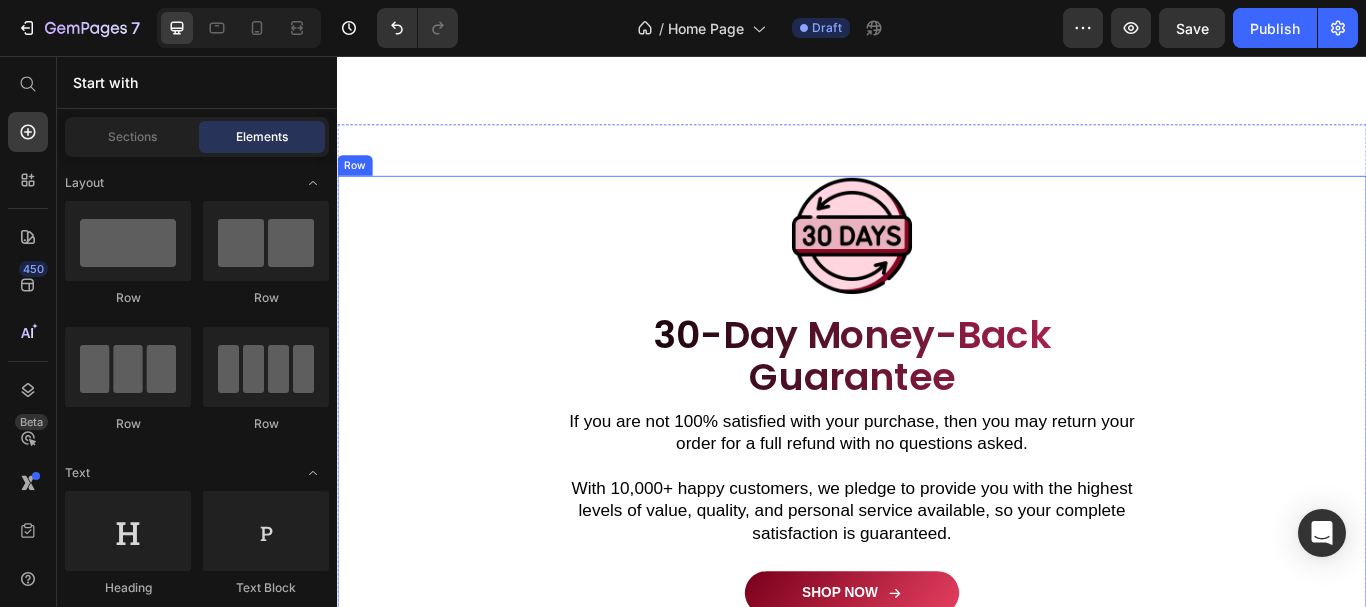 scroll, scrollTop: 5320, scrollLeft: 0, axis: vertical 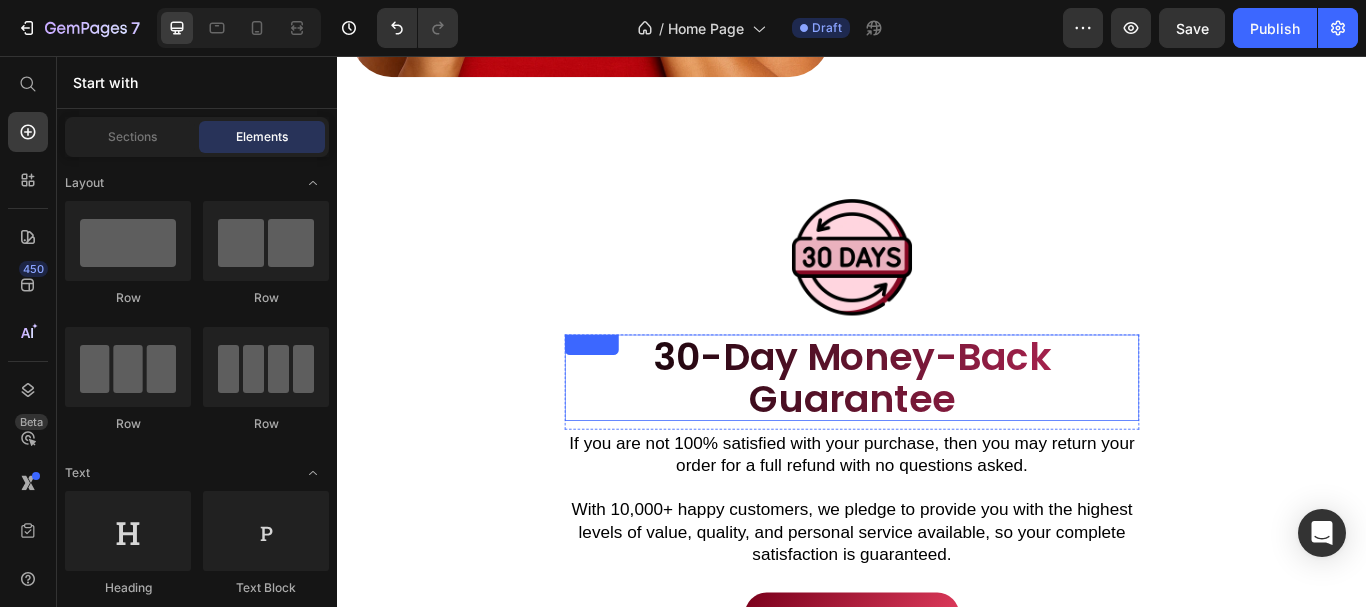 click on "30-Day Money-Back Guarantee" at bounding box center (937, 431) 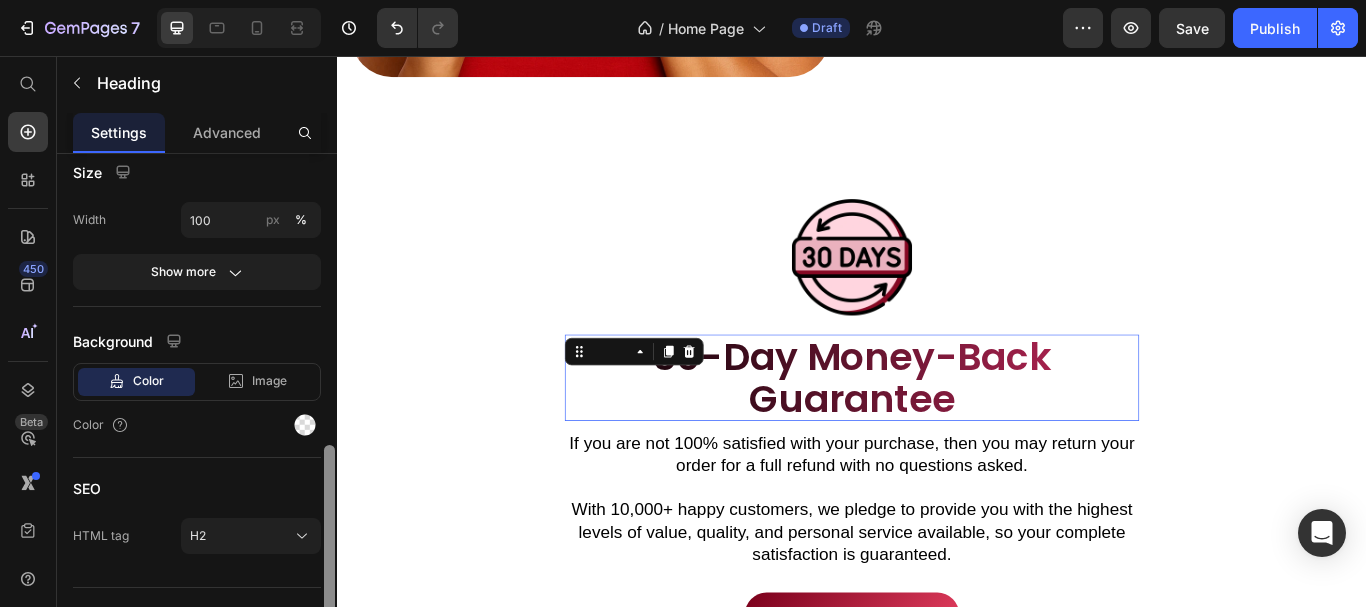 scroll, scrollTop: 502, scrollLeft: 0, axis: vertical 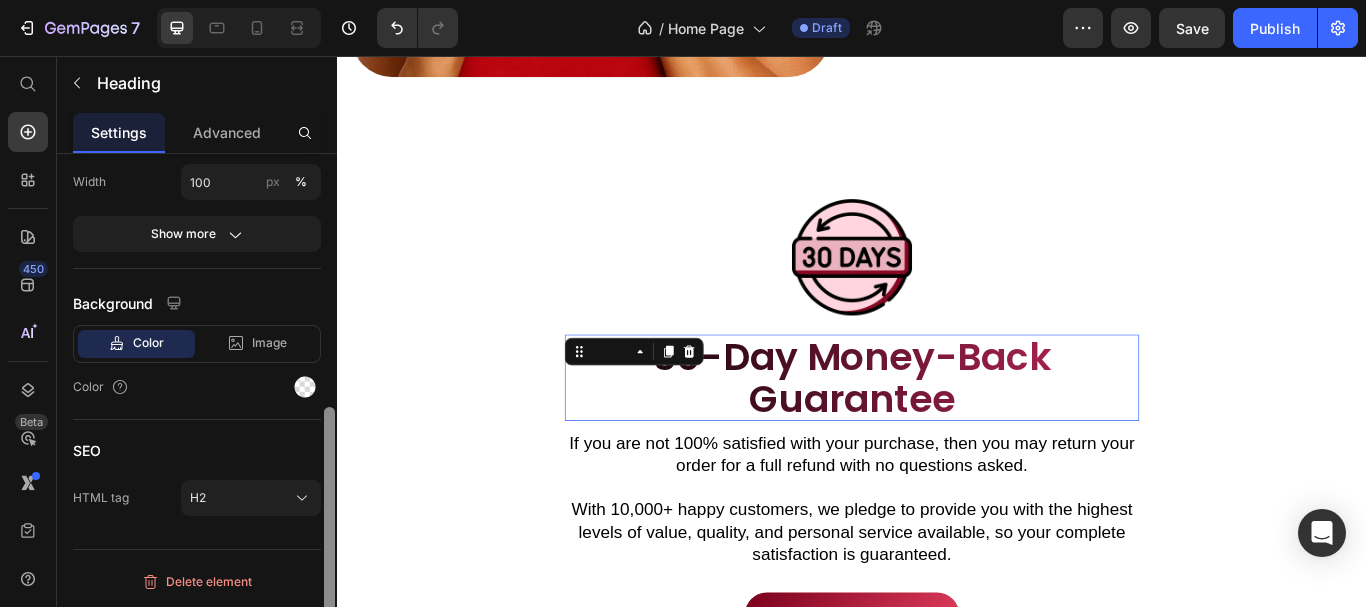 drag, startPoint x: 329, startPoint y: 283, endPoint x: 320, endPoint y: 514, distance: 231.17526 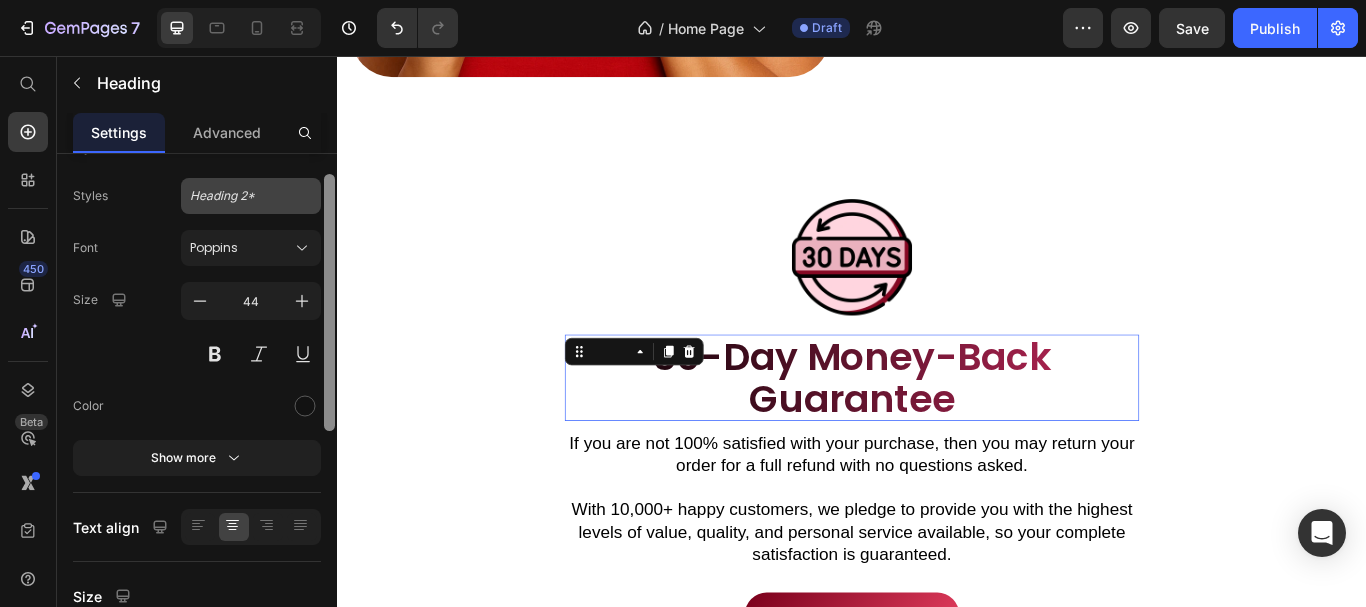 scroll, scrollTop: 0, scrollLeft: 0, axis: both 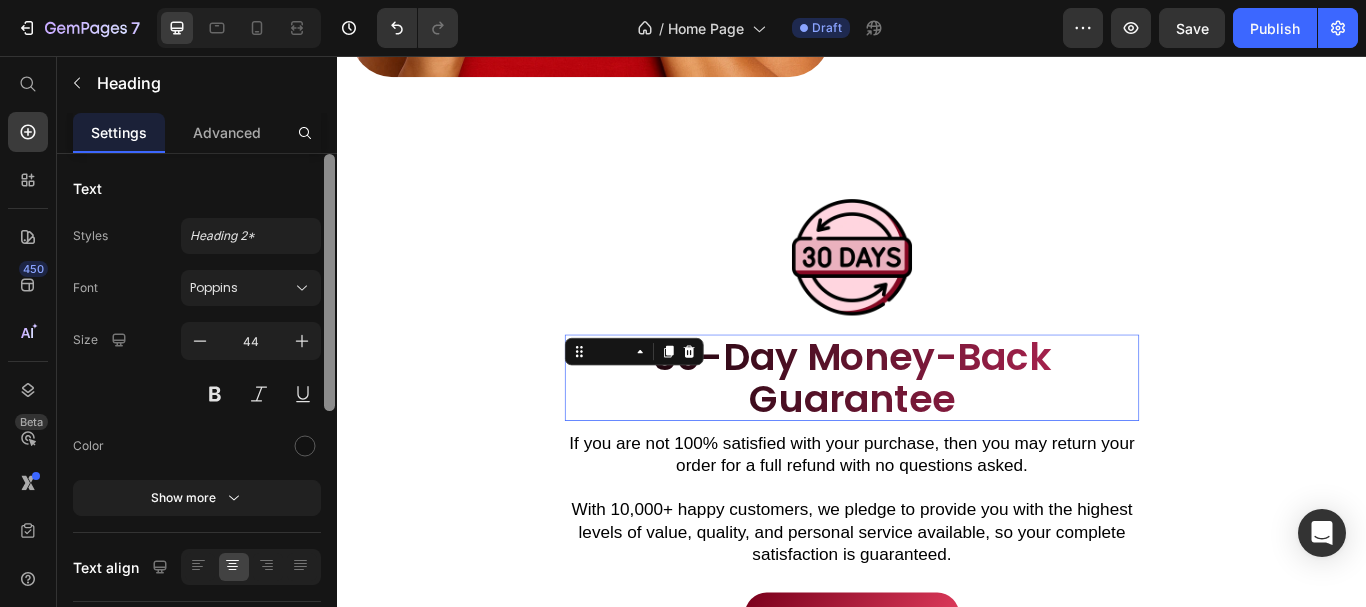 drag, startPoint x: 323, startPoint y: 472, endPoint x: 315, endPoint y: 212, distance: 260.12305 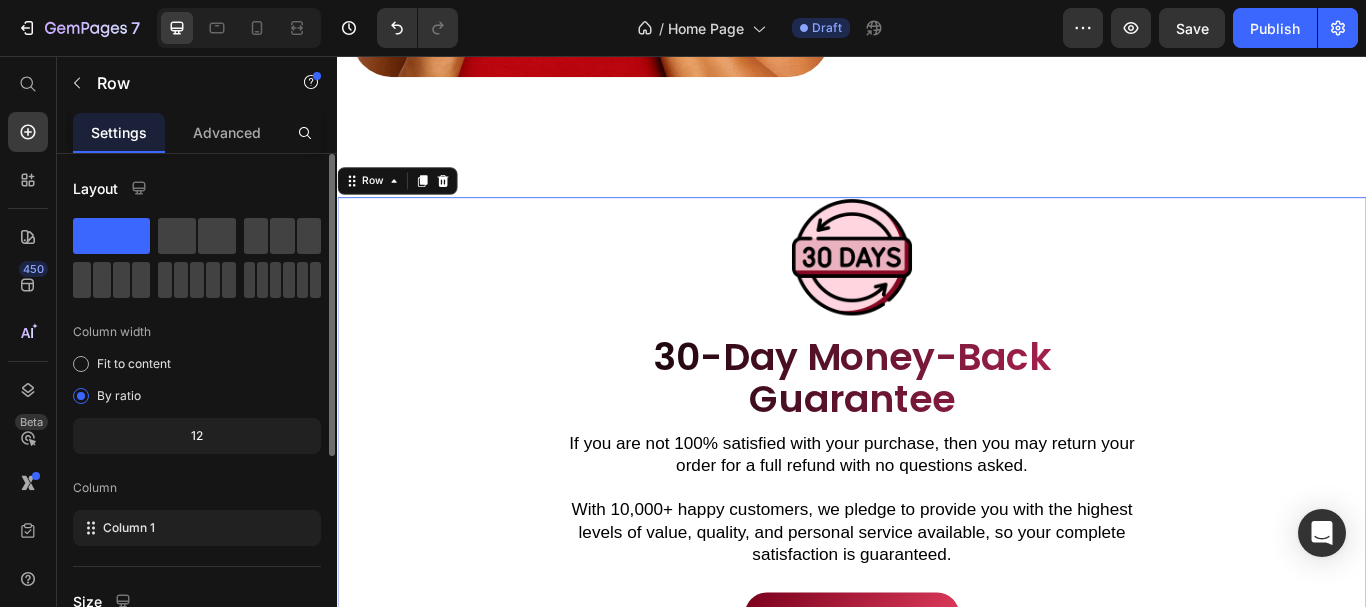 click on "Image 30-Day Money-Back Guarantee Heading Row If you are not 100% satisfied with your purchase, then you may return your order for a full refund with no questions asked.   With 10,000+ happy customers, we pledge to provide you with the highest levels of value, quality, and personal service available, so your complete satisfaction is guaranteed. Text Block
SHOP NOW Button Row" at bounding box center (937, 489) 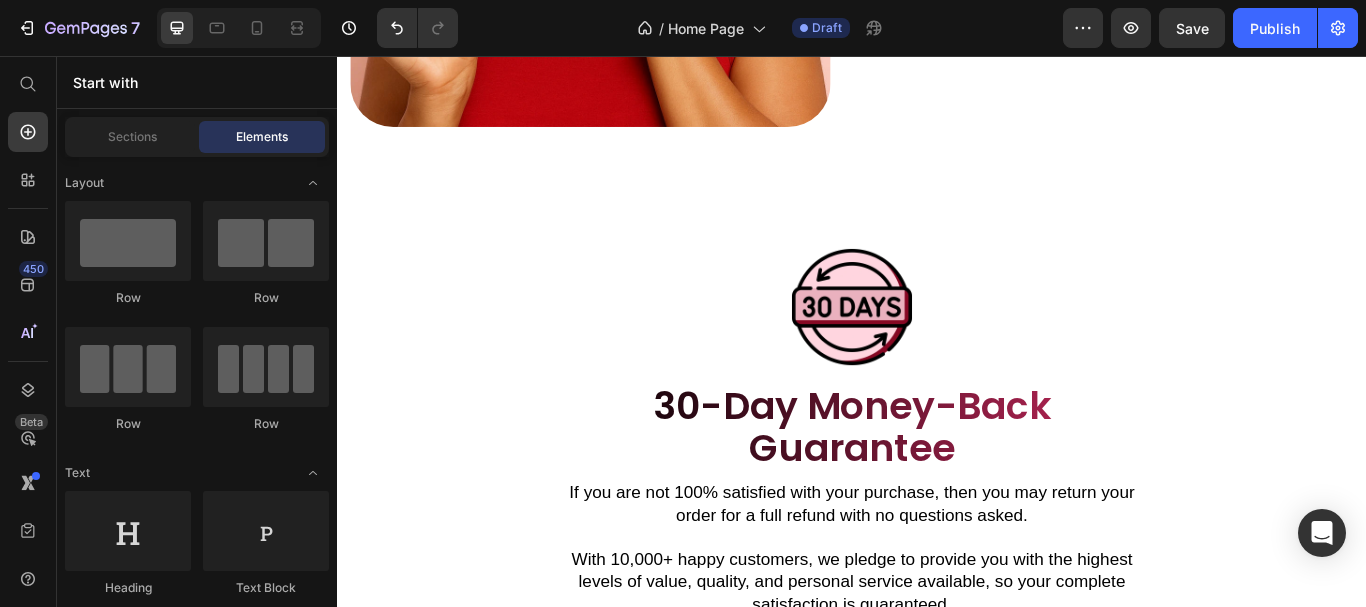 scroll, scrollTop: 5320, scrollLeft: 0, axis: vertical 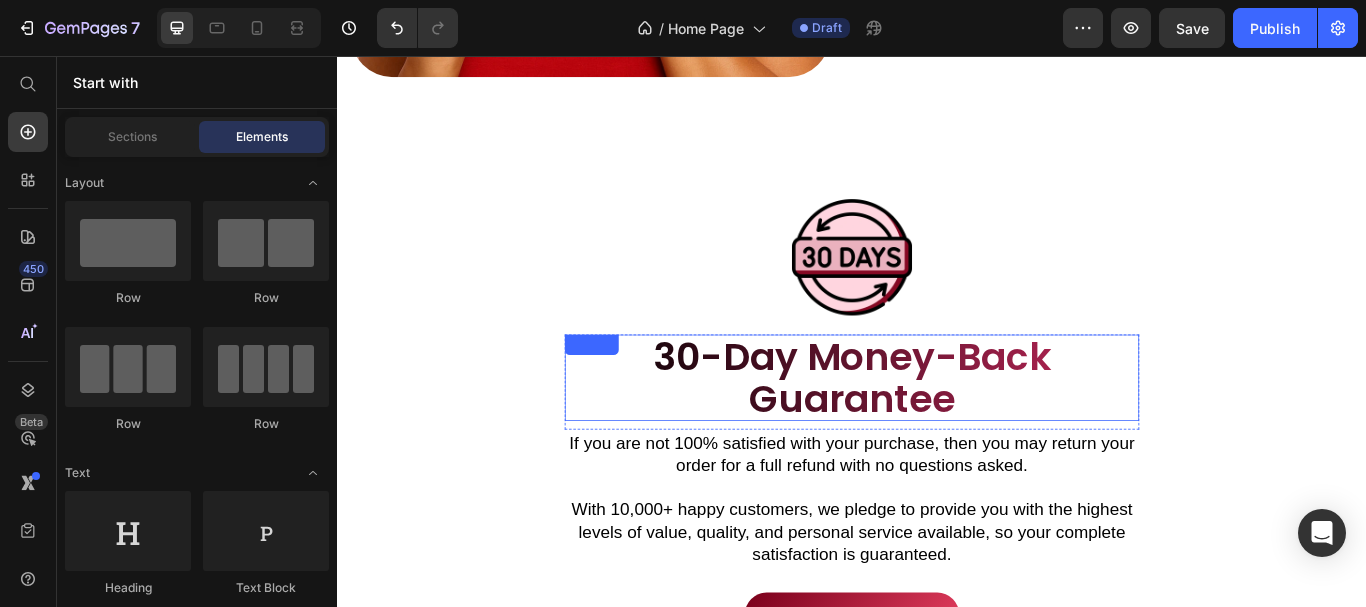 click on "30-Day Money-Back Guarantee" at bounding box center (937, 431) 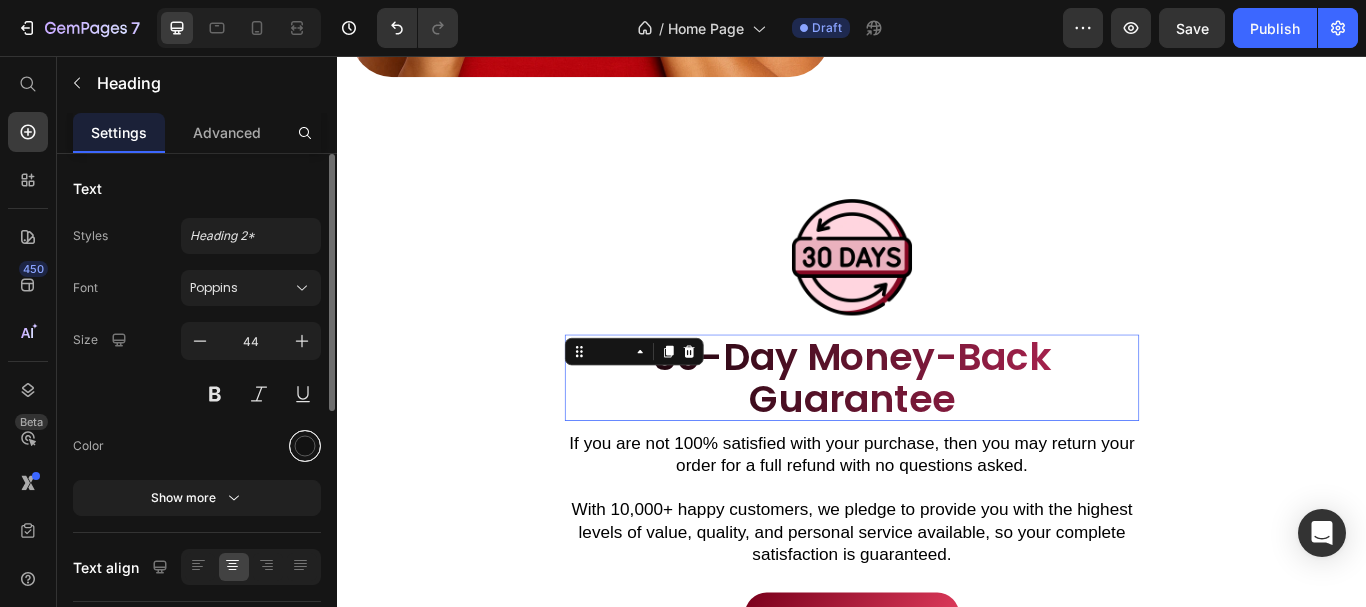 click at bounding box center (305, 446) 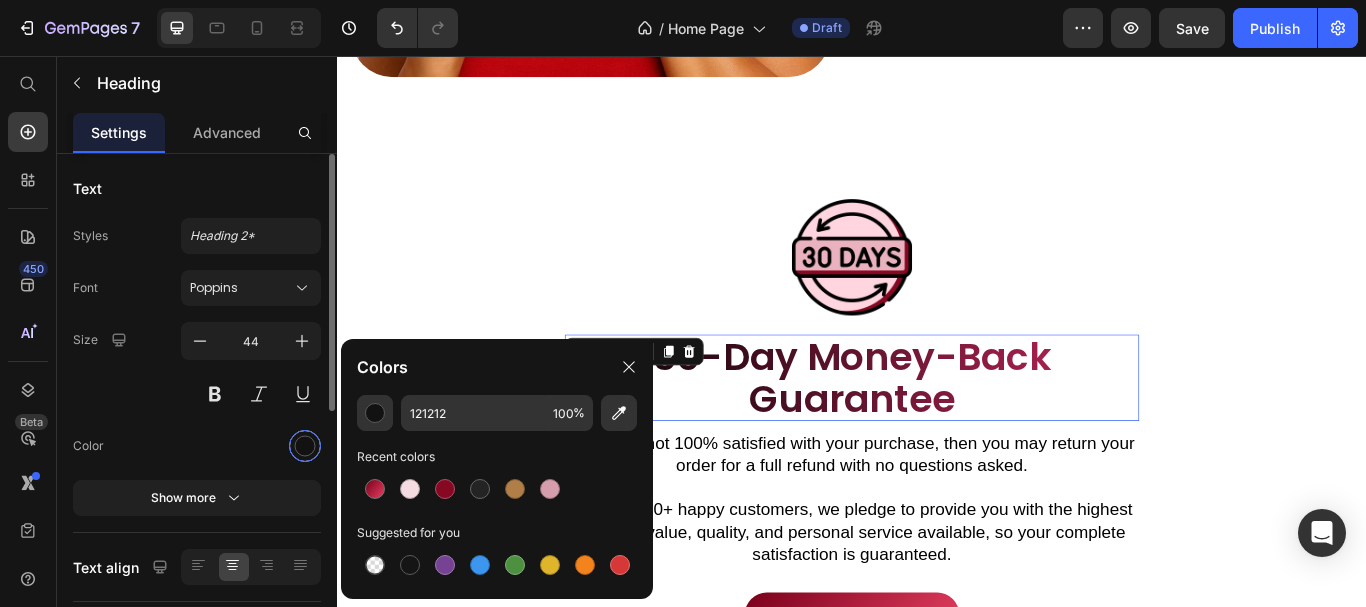 click at bounding box center (305, 446) 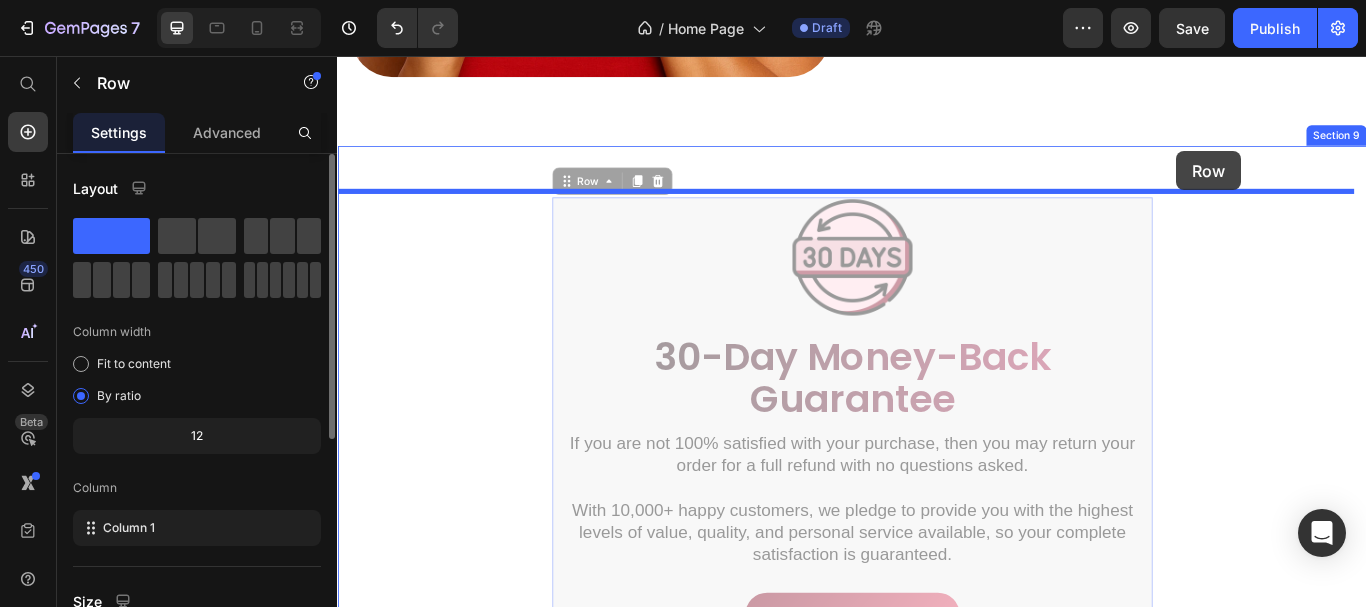 drag, startPoint x: 1272, startPoint y: 222, endPoint x: 1279, endPoint y: 35, distance: 187.13097 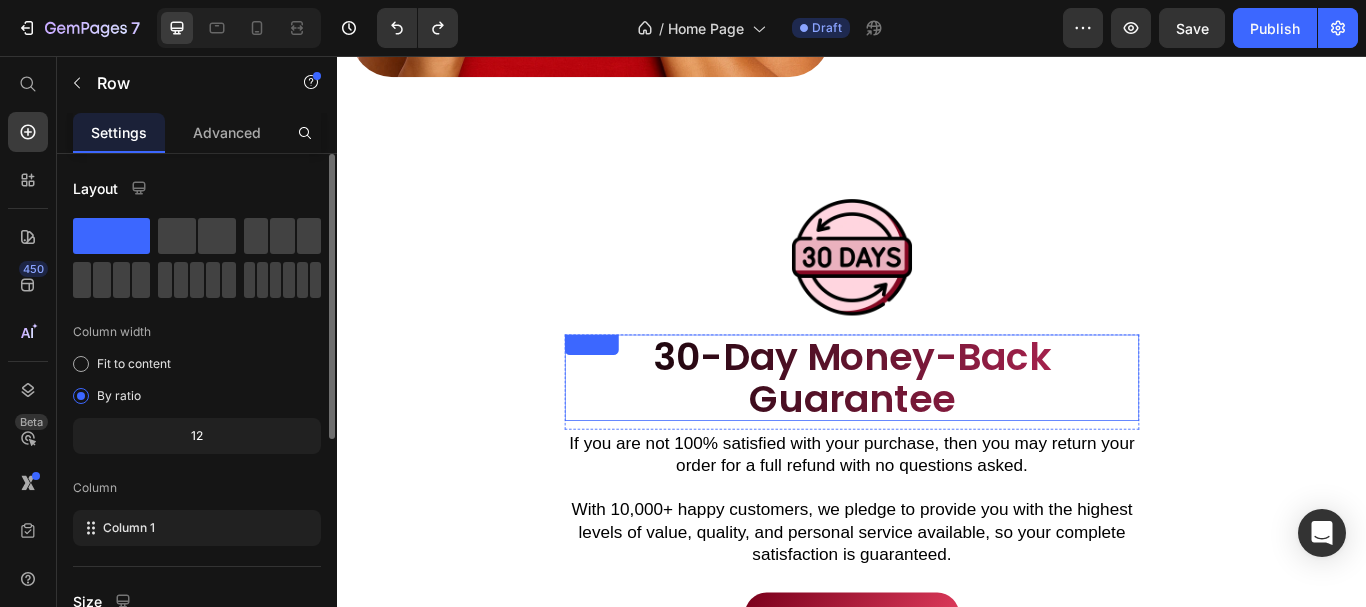 click on "30-Day Money-Back Guarantee" at bounding box center [937, 431] 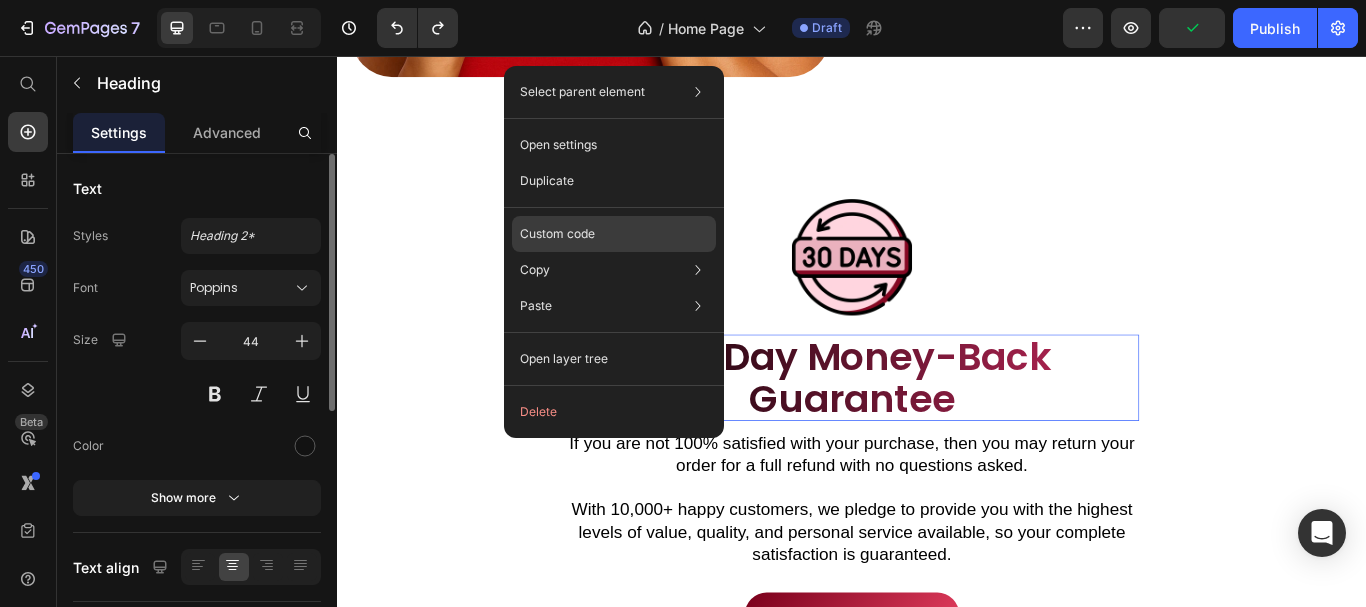 click on "Custom code" 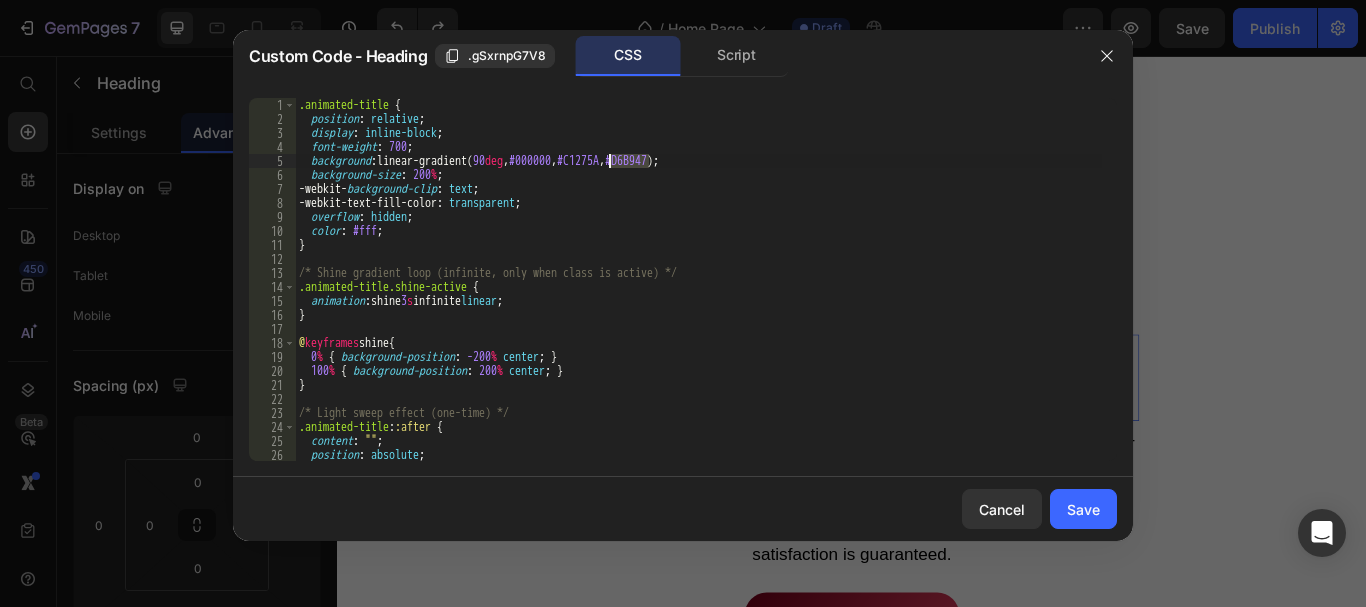 drag, startPoint x: 649, startPoint y: 160, endPoint x: 609, endPoint y: 163, distance: 40.112343 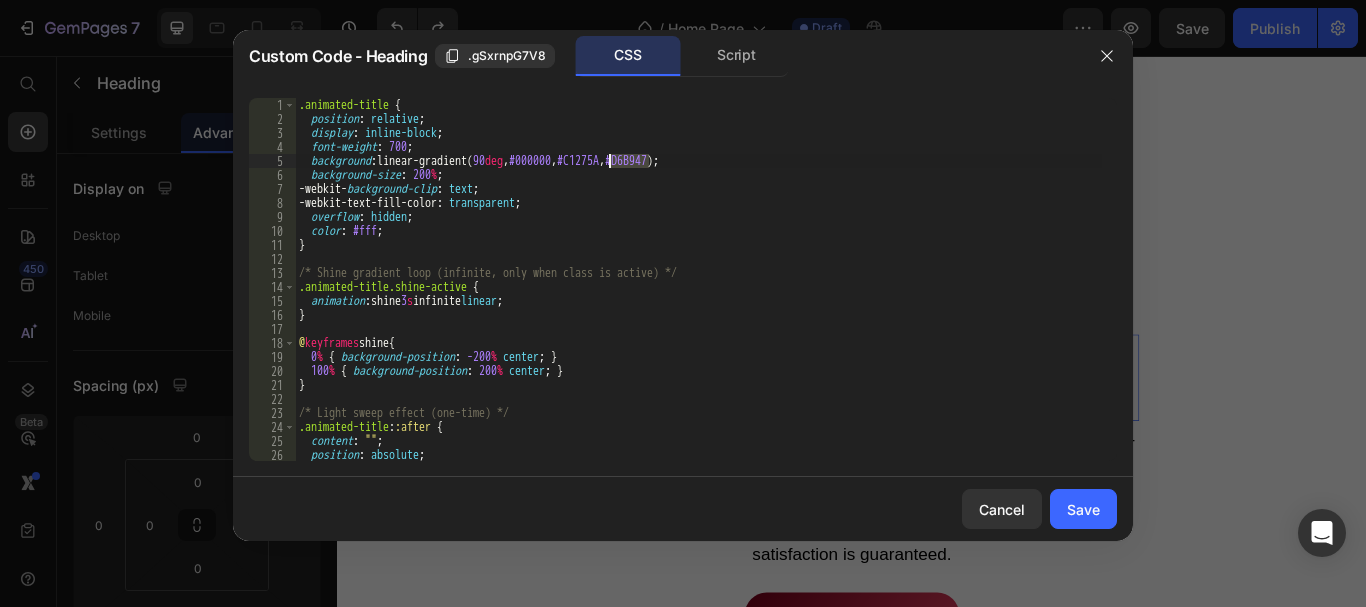 click on ".animated-title   {    position :   relative ;    display :   inline-block ;    font-weight :   700 ;    background :  linear-gradient( 90 deg ,  #000000 ,  #C1275A ,  #D6B947 ) ;    background-size :   200 % ;   -webkit- background-clip :   text ;   -webkit-text-fill-color :   transparent ;    overflow :   hidden ;    color :   #fff ; } /* Shine gradient loop (infinite, only when class is active) */ .animated-title.shine-active   {    animation :  shine  3 s  infinite  linear ; } @ keyframes  shine  {    0 %   {   background-position :   -200 %   center ;   }    100 %   {   background-position :   200 %   center ;   } } /* Light sweep effect (one-time) */ .animated-title : :after   {    content :   " " ;    position :   absolute ;    top :   0 ;" at bounding box center (698, 293) 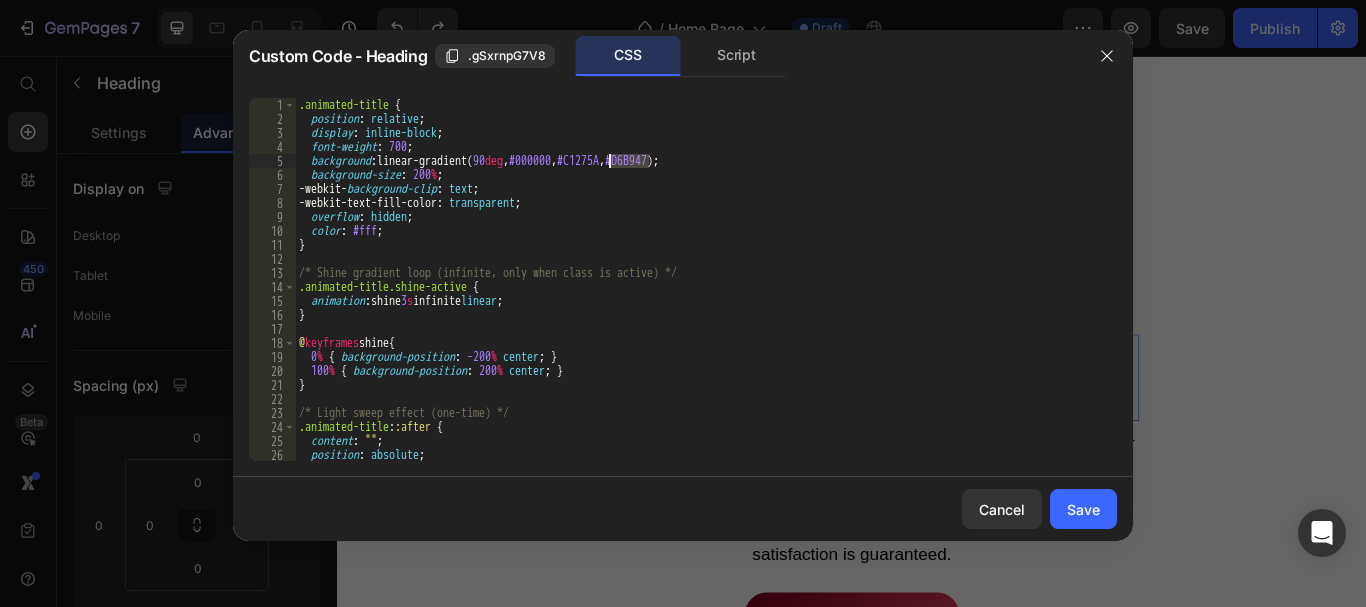 paste on "870823" 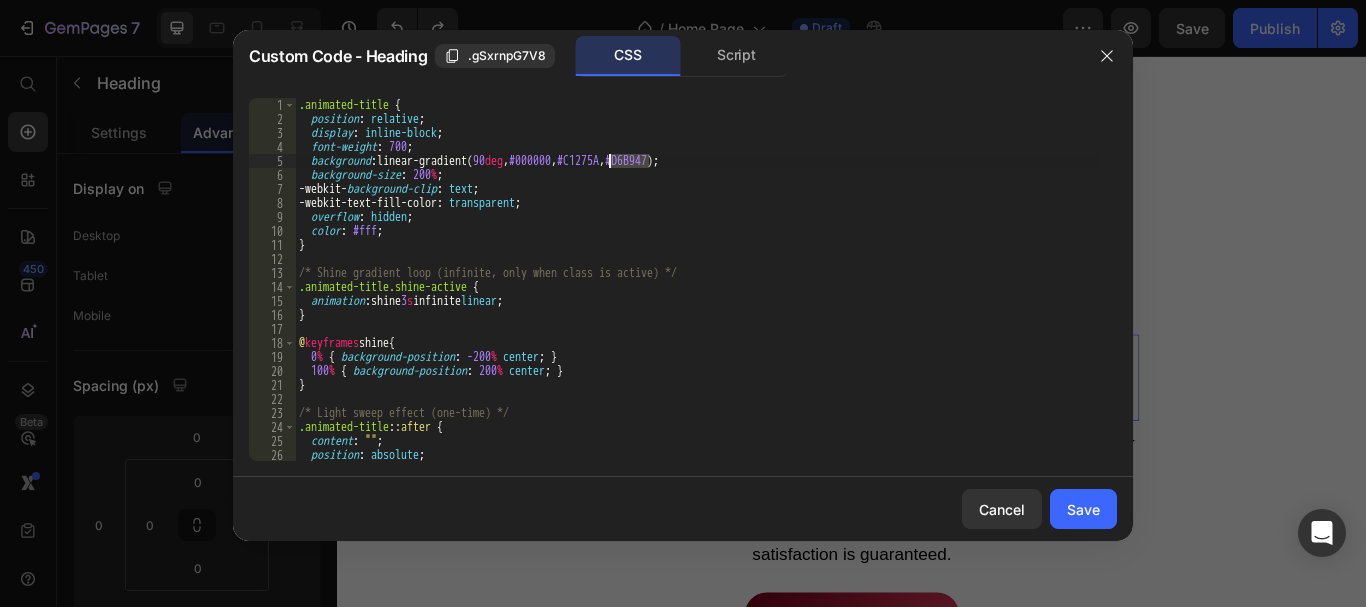type on "background: linear-gradient(90deg, #000000, #870823, #D6B947);" 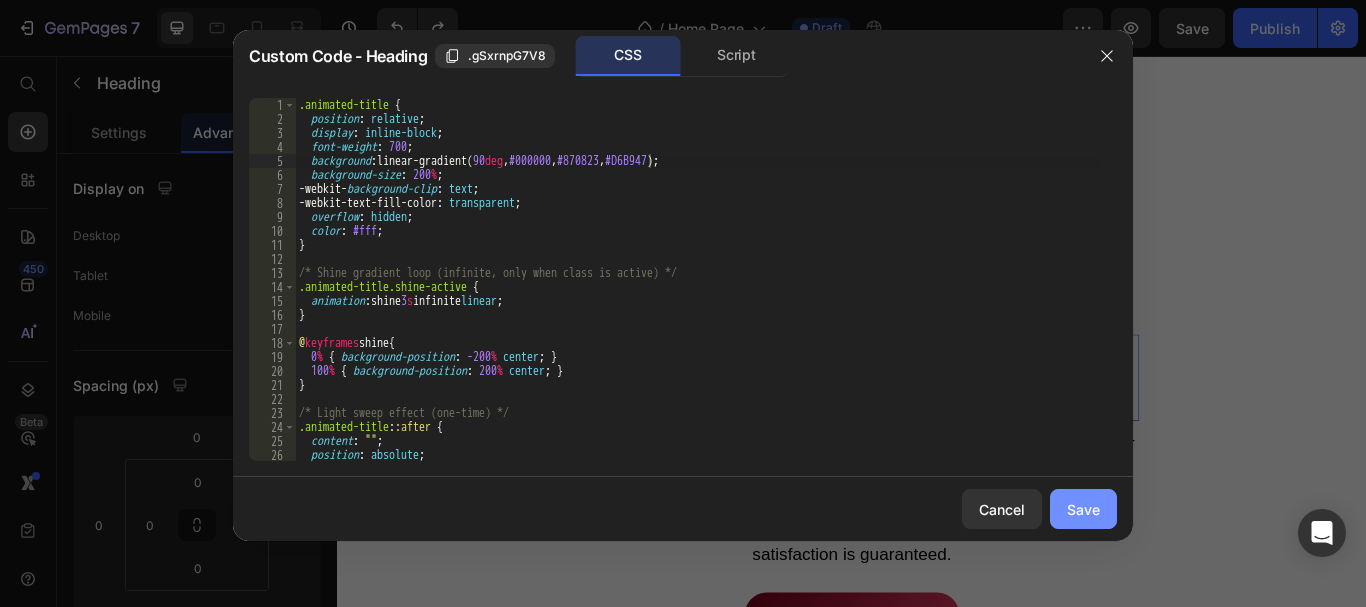 click on "Save" 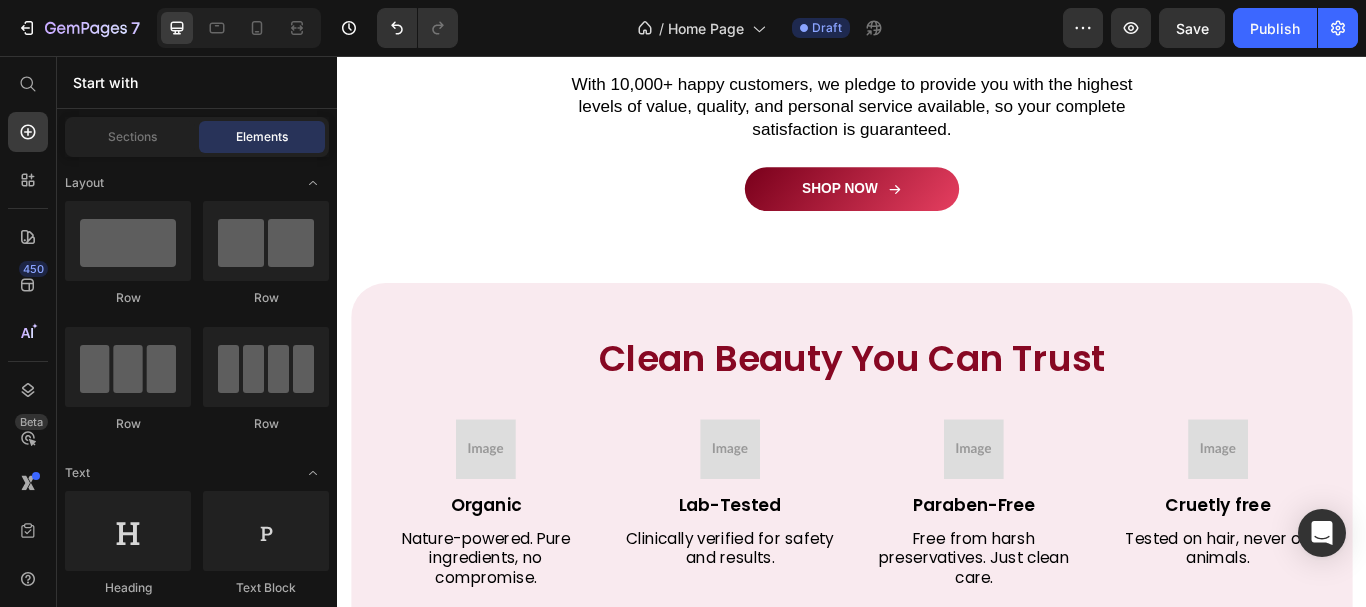 scroll, scrollTop: 5831, scrollLeft: 0, axis: vertical 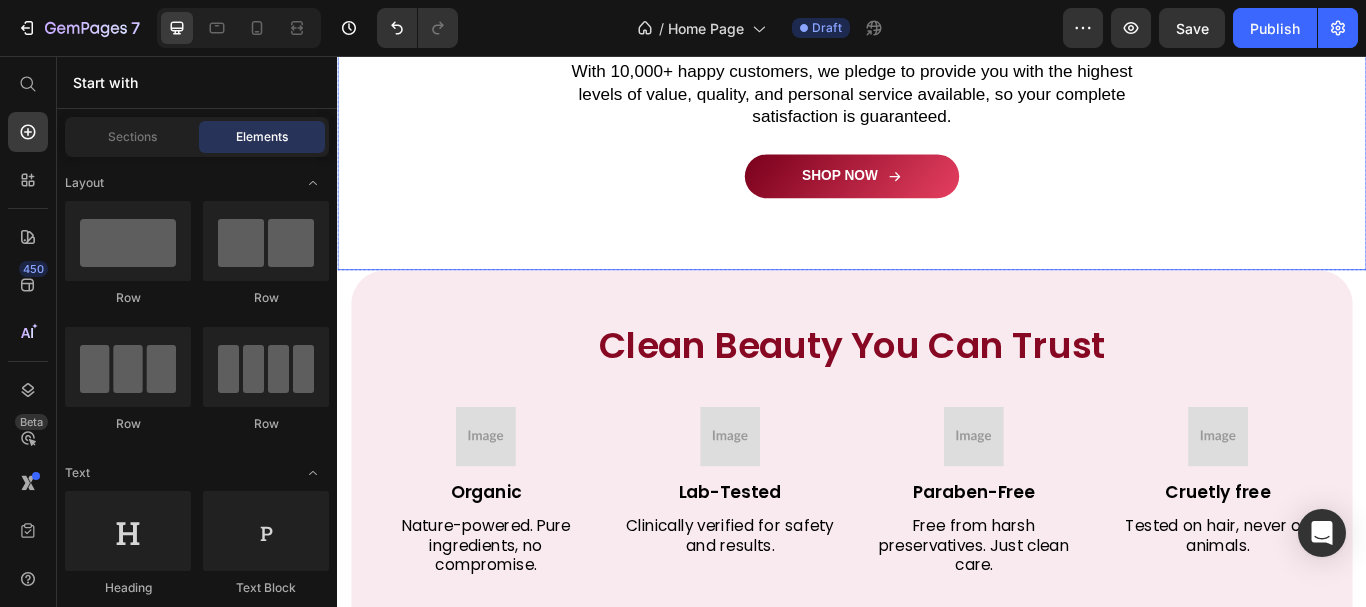 click on "Image 30-Day Money-Back Guarantee Heading Row If you are not 100% satisfied with your purchase, then you may return your order for a full refund with no questions asked.   With 10,000+ happy customers, we pledge to provide you with the highest levels of value, quality, and personal service available, so your complete satisfaction is guaranteed. Text Block
SHOP NOW [GEOGRAPHIC_DATA]" at bounding box center [937, 8] 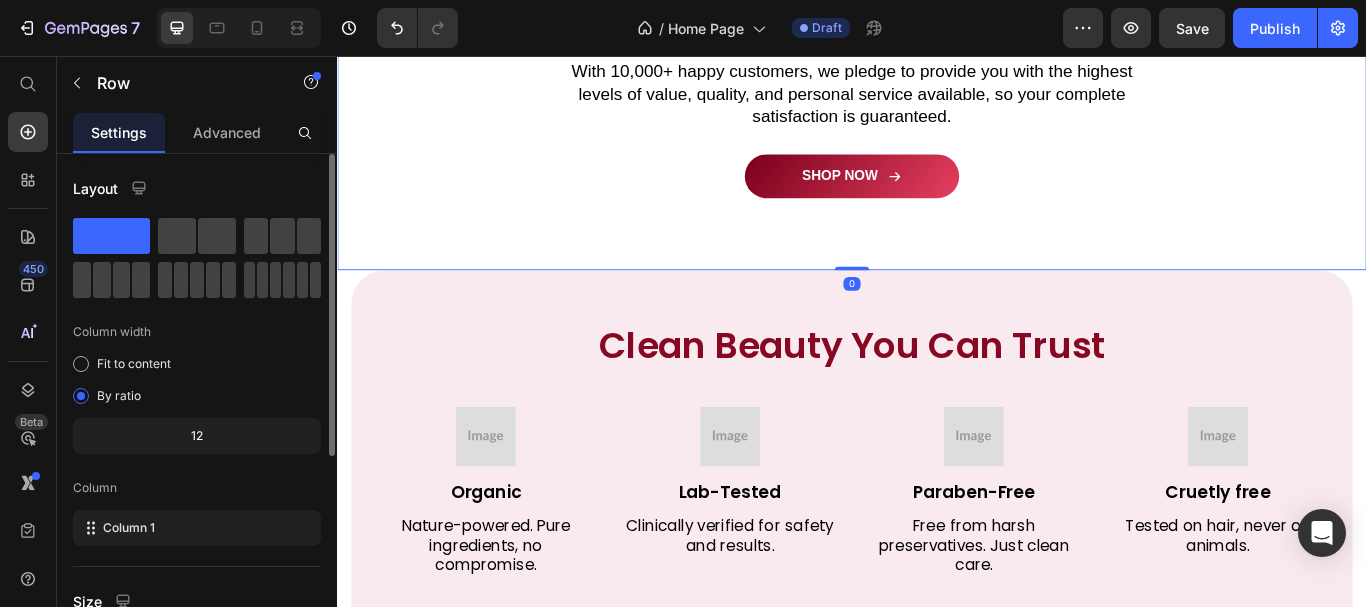 click on "Image 30-Day Money-Back Guarantee Heading Row If you are not 100% satisfied with your purchase, then you may return your order for a full refund with no questions asked.   With 10,000+ happy customers, we pledge to provide you with the highest levels of value, quality, and personal service available, so your complete satisfaction is guaranteed. Text Block
SHOP NOW Button Row Row   0" at bounding box center [937, 8] 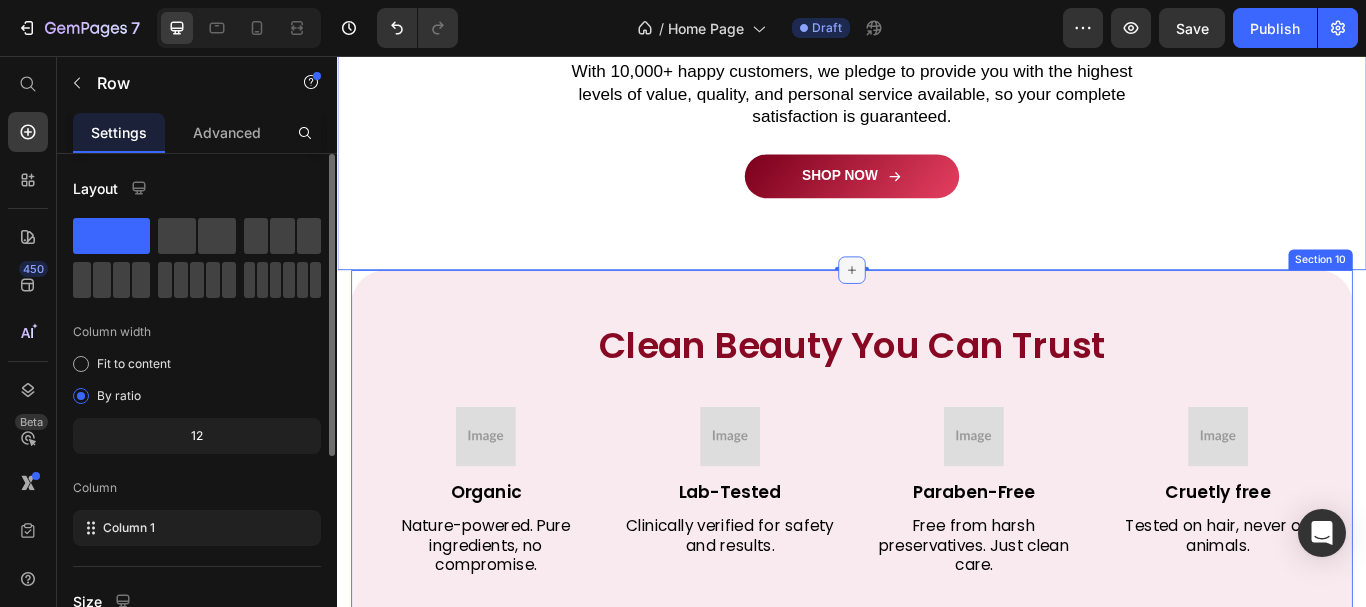 click 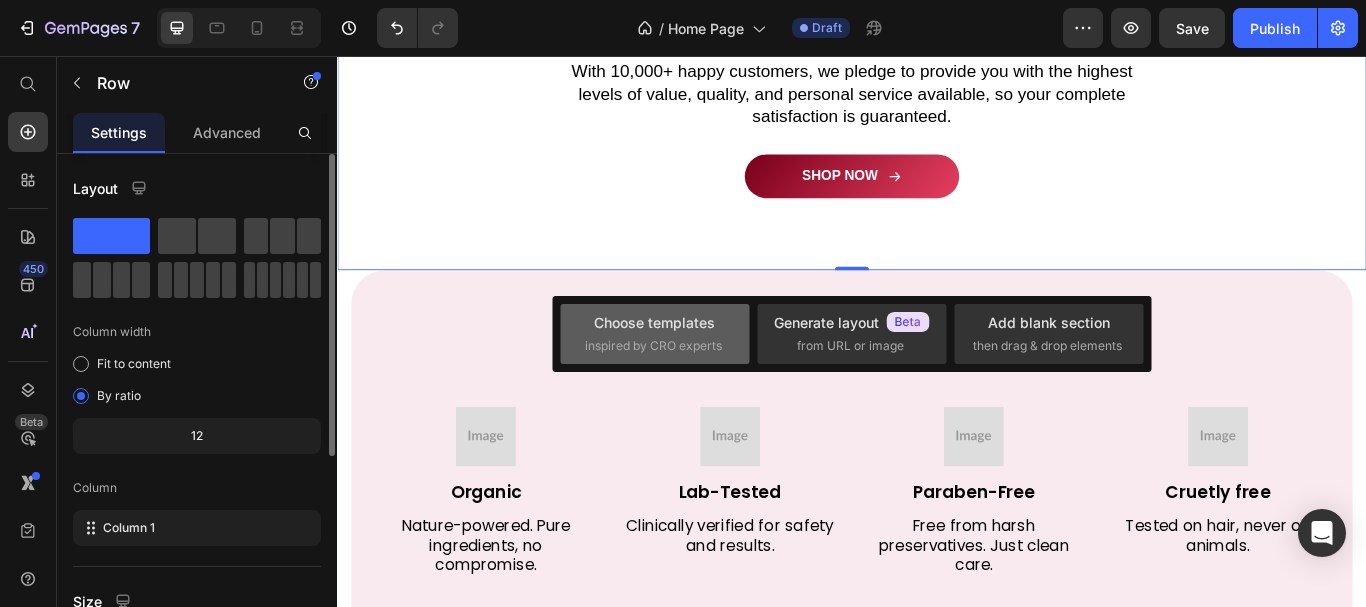 click on "Choose templates  inspired by CRO experts" at bounding box center (655, 333) 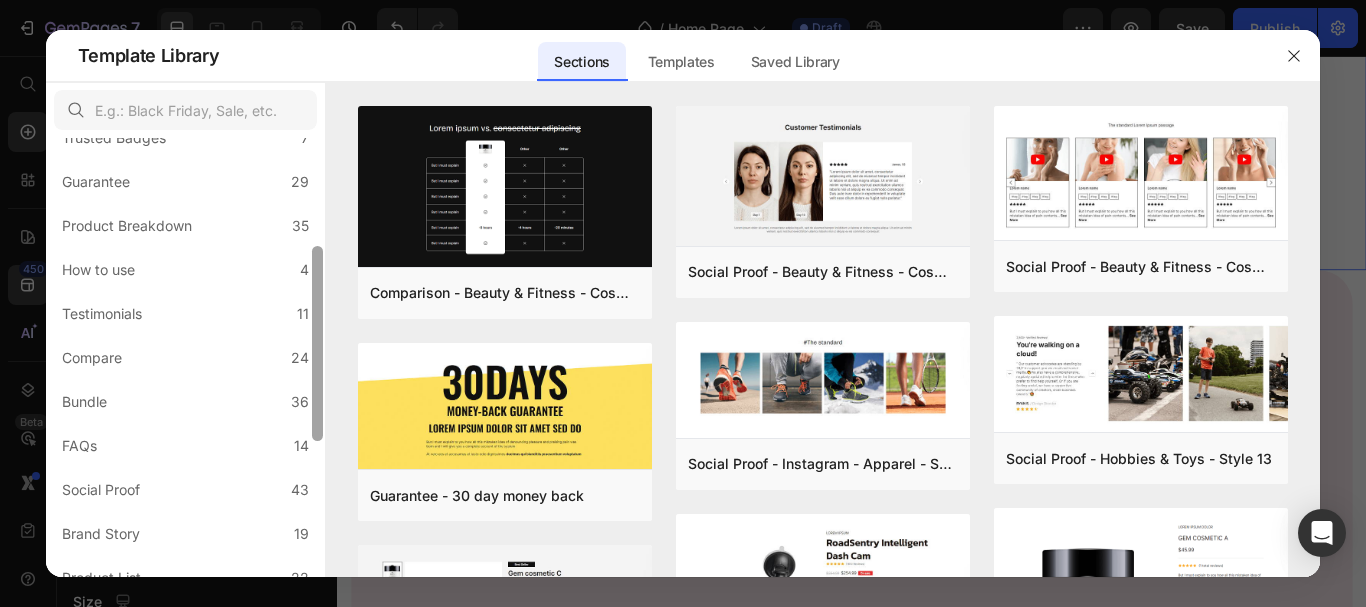 scroll, scrollTop: 221, scrollLeft: 0, axis: vertical 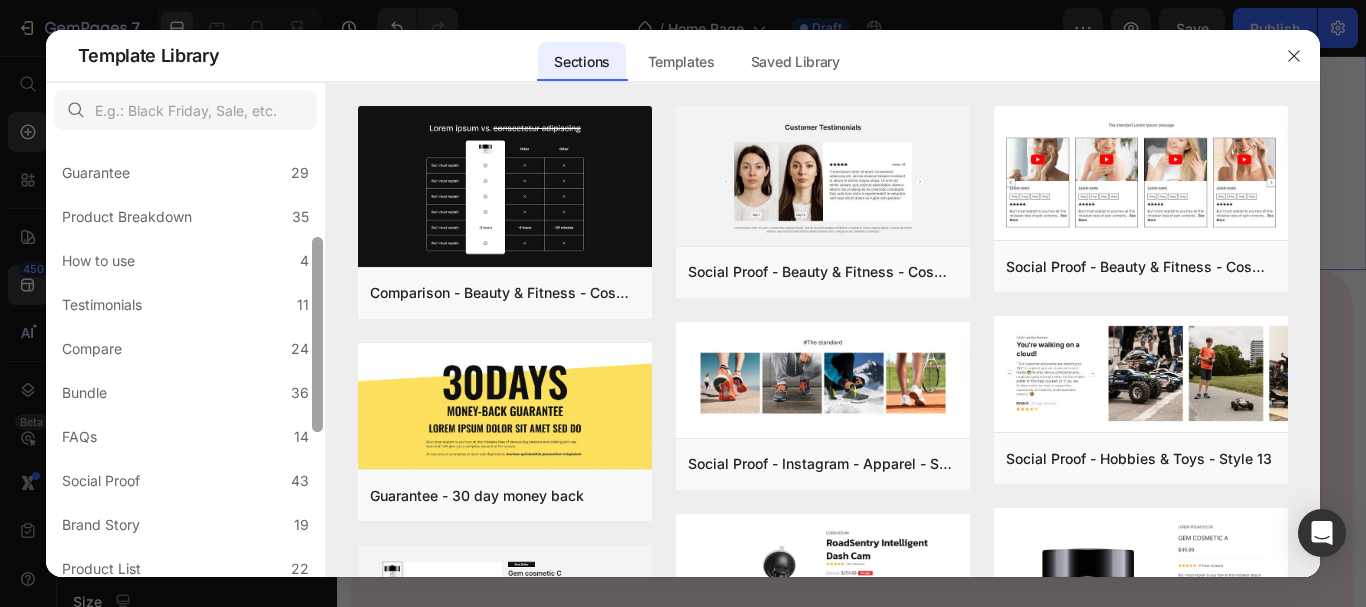 drag, startPoint x: 317, startPoint y: 184, endPoint x: 314, endPoint y: 275, distance: 91.04944 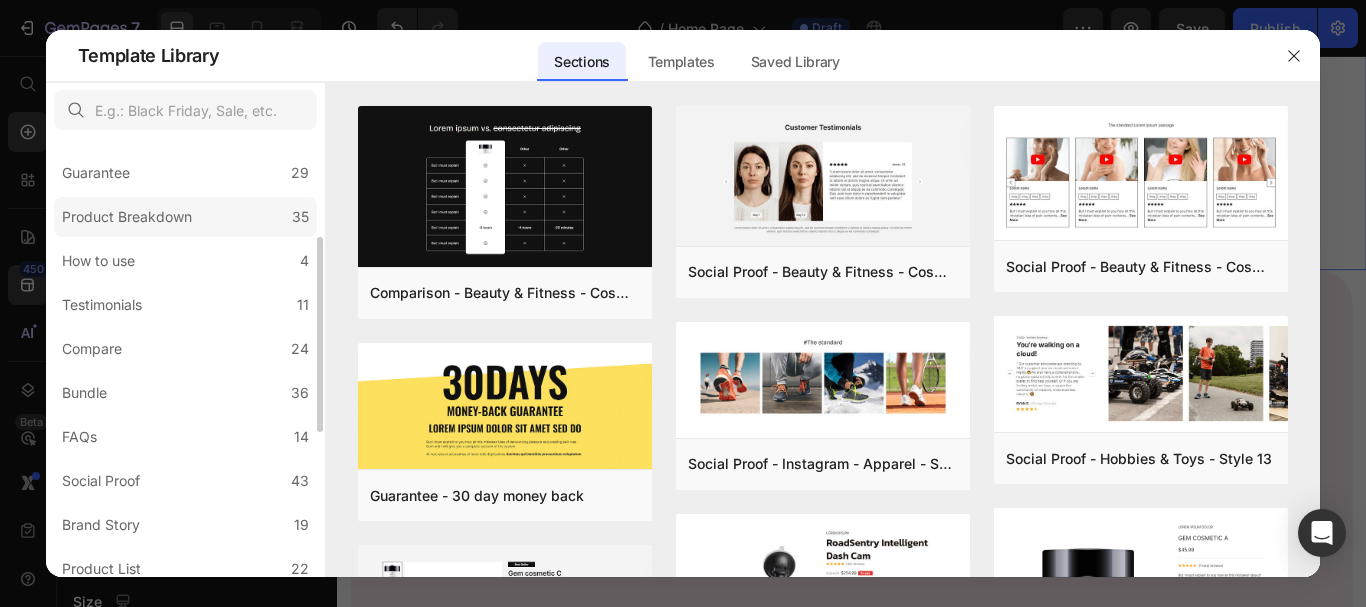 click on "Product Breakdown 35" 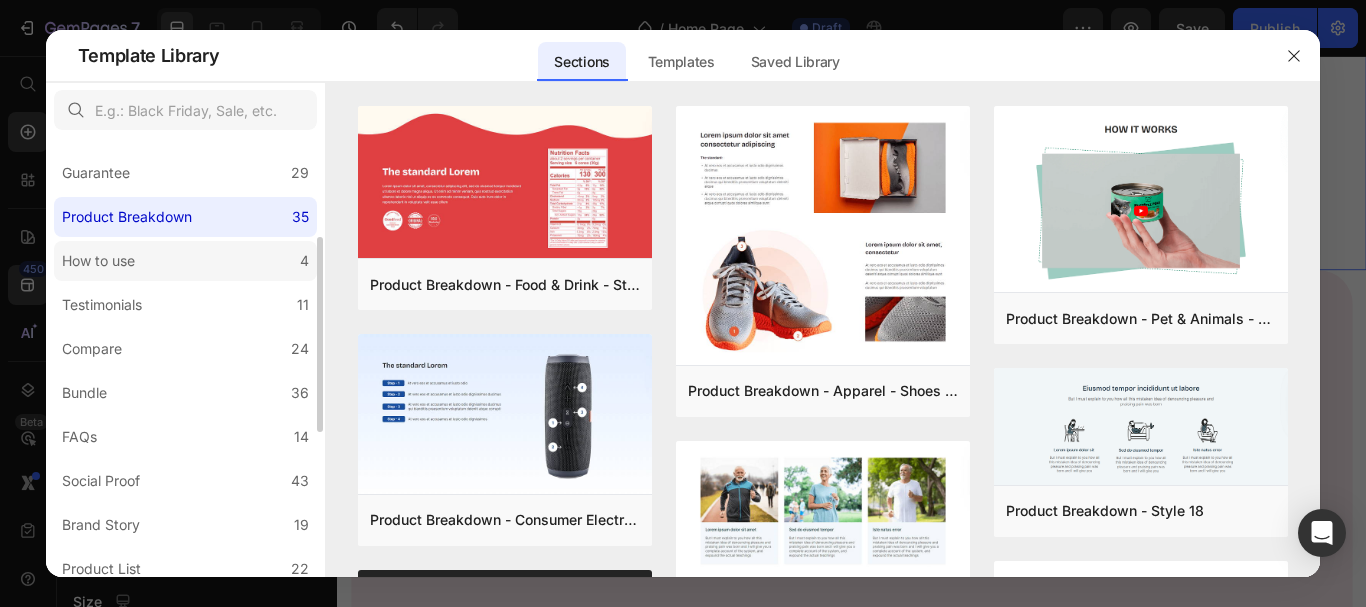 click on "How to use 4" 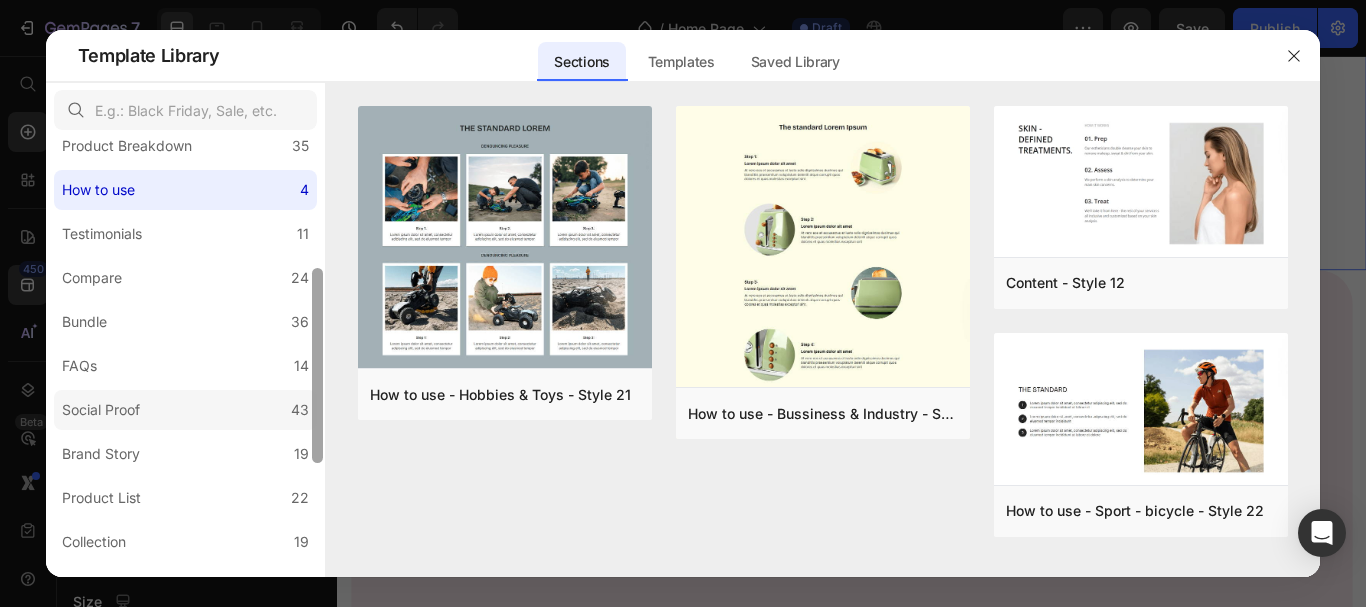 drag, startPoint x: 315, startPoint y: 306, endPoint x: 239, endPoint y: 363, distance: 95 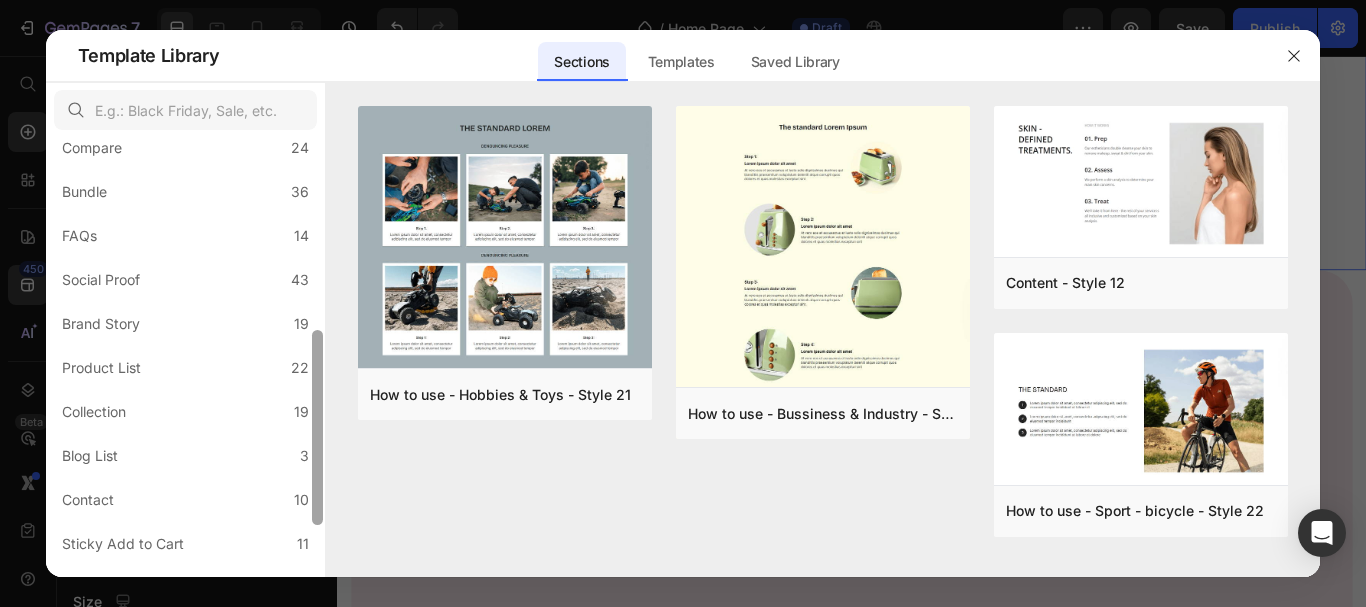 drag, startPoint x: 317, startPoint y: 309, endPoint x: 305, endPoint y: 345, distance: 37.94733 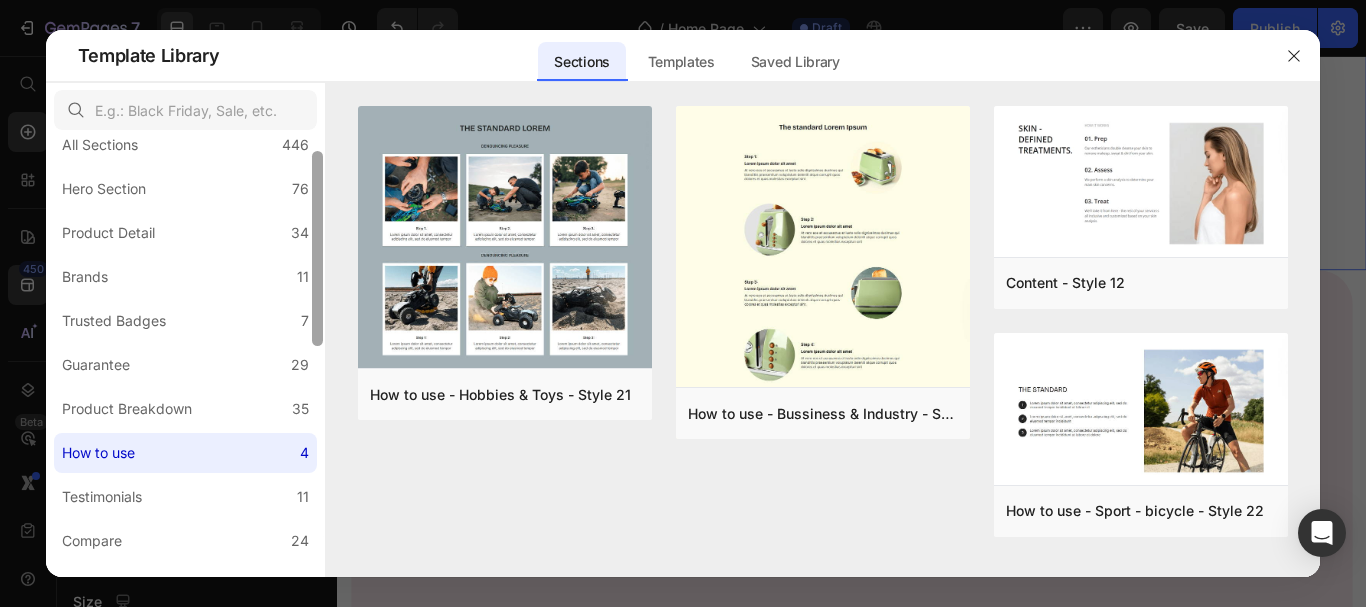 scroll, scrollTop: 0, scrollLeft: 0, axis: both 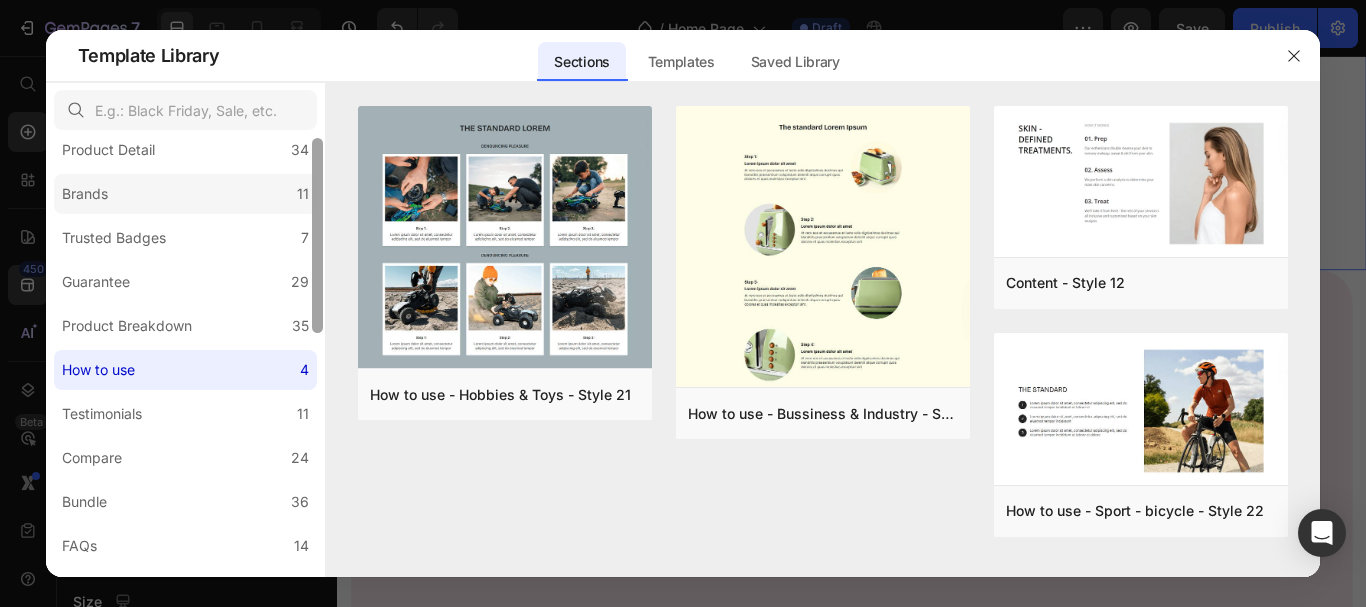 drag, startPoint x: 316, startPoint y: 345, endPoint x: 284, endPoint y: 207, distance: 141.66158 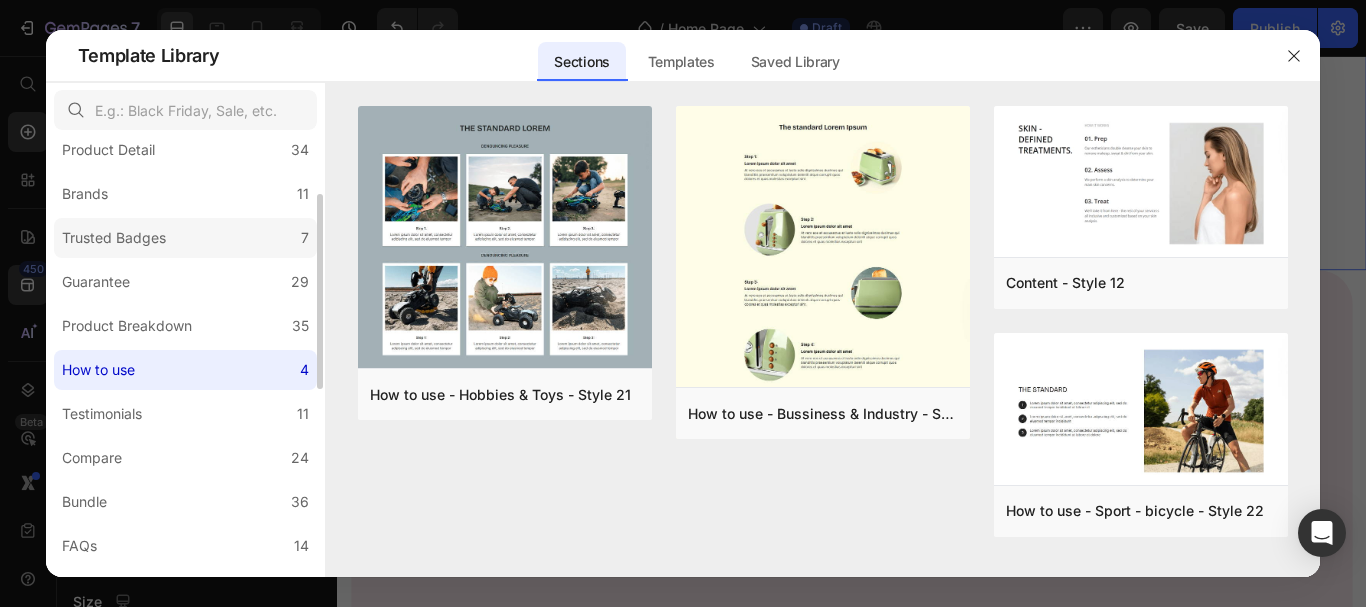 scroll, scrollTop: 116, scrollLeft: 0, axis: vertical 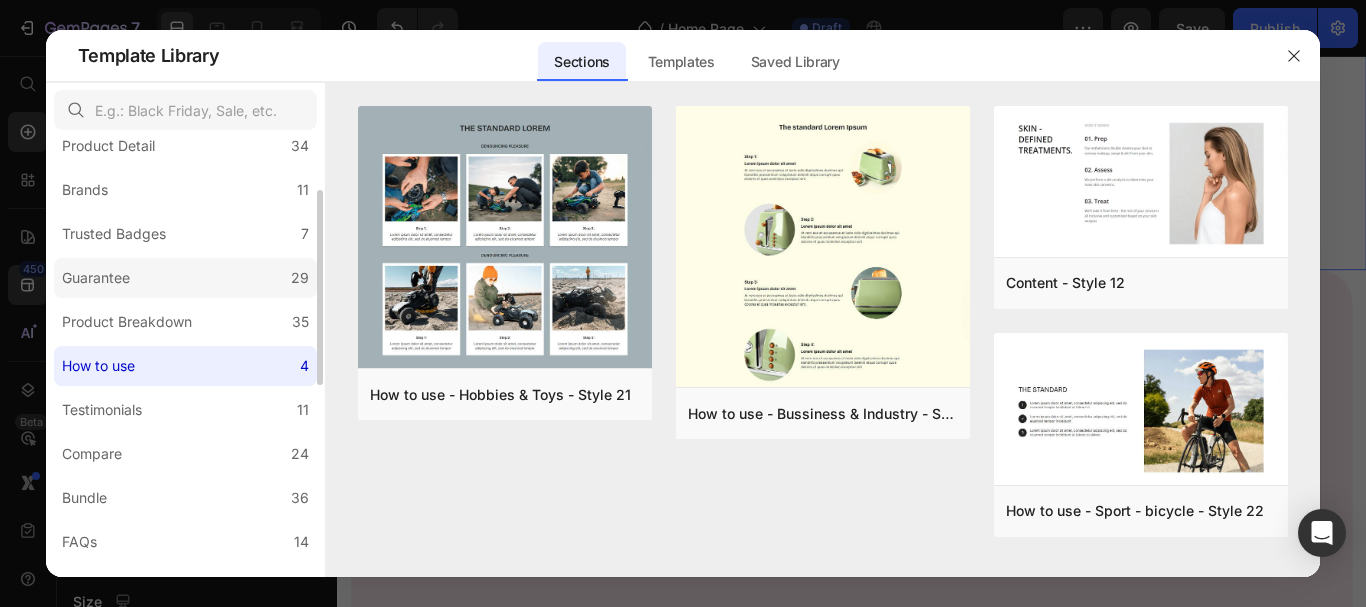 click on "Guarantee 29" 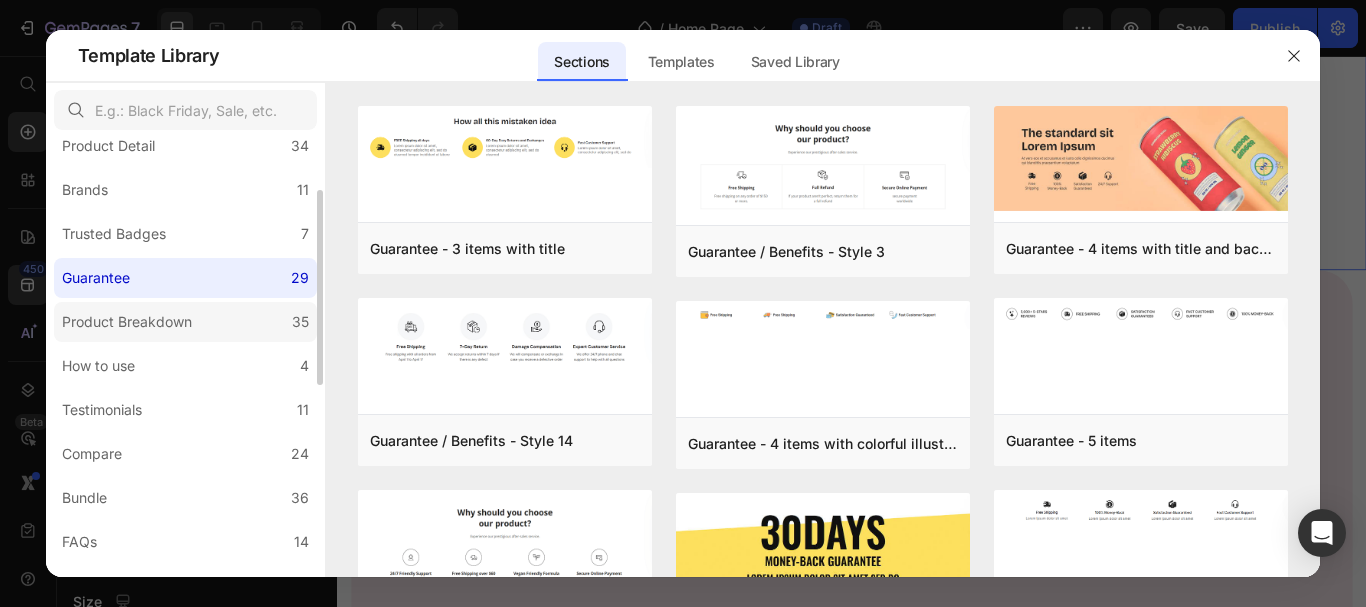 click on "Product Breakdown 35" 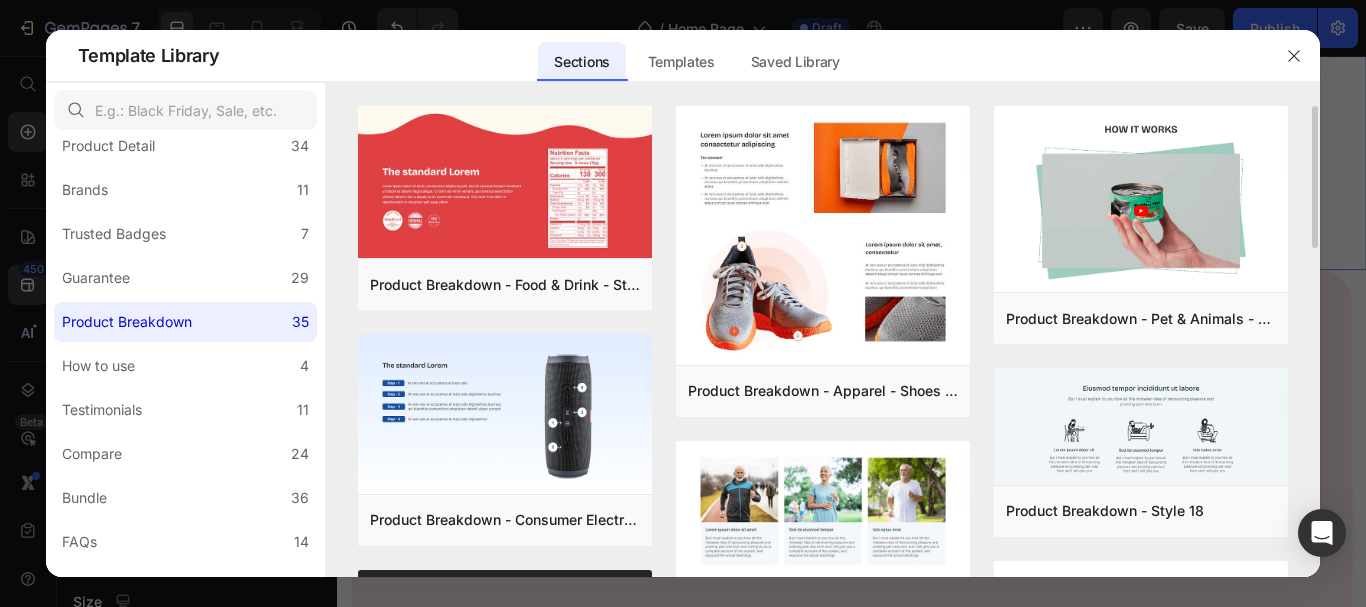 click on "Product Breakdown - Food & Drink - Style 9 Add to page  Preview  Product Breakdown - Consumer Electronics - Bluetooth Speaker - Style 8 Add to page  Preview  Product Breakdown - Sport - bicycle - Style 14 Add to page  Preview  Features - Style 3 Add to page  Preview  Product Information - Style 1 Add to page  Preview  Features - Style 6 Add to page  Preview  Product Breakdown - Apparel - Shoes - Style 7 Add to page  Preview   Product Breakdown - Style 17 Add to page  Preview  Features - Style 1 Add to page  Preview  Content - Style 8 Add to page  Preview  Features - Style 15 Add to page  Preview  Features - Style 4 Add to page  Preview  Product Breakdown - Pet & Animals - Cat Food - Style 24 Add to page  Preview   Product Breakdown - Style 18 Add to page  Preview  Features - Style 2 Add to page  Preview  Features - Style 11 Add to page  Preview  Features - Style 5 Add to page  Preview  Product Information - Style 3 Add to page  Preview   Product Breakdown - Food & Drink - Style 9 Add to page  Preview" at bounding box center (823, 889) 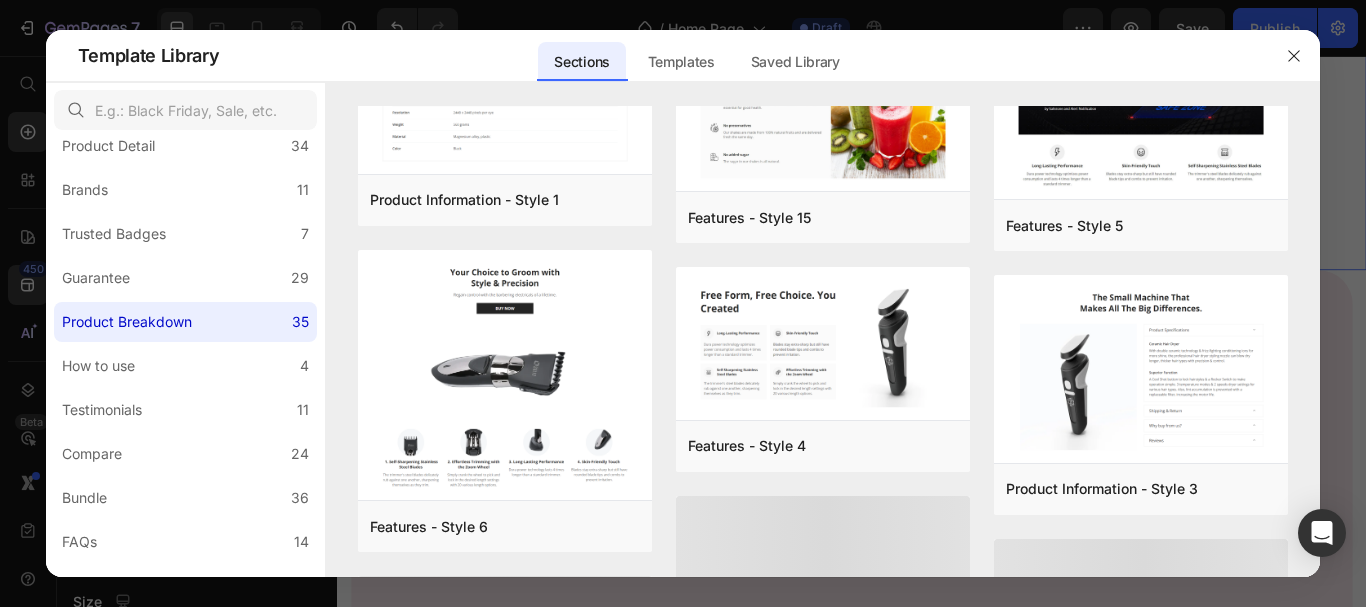scroll, scrollTop: 696, scrollLeft: 0, axis: vertical 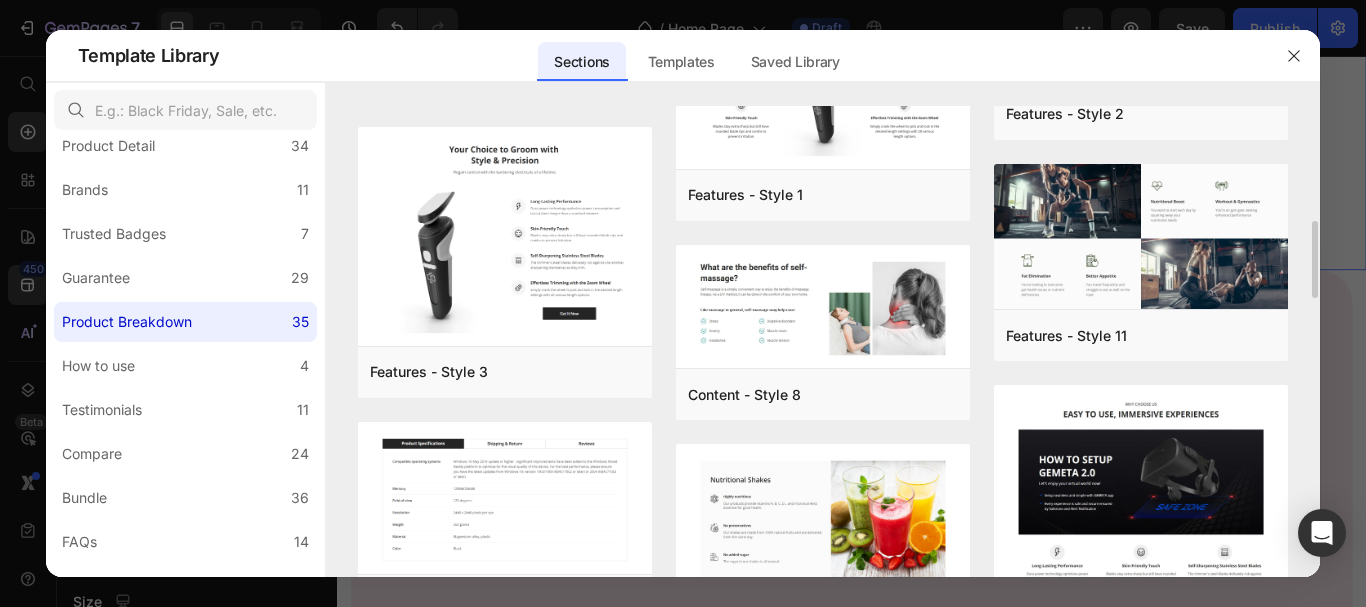 click on "Product Breakdown - Food & Drink - Style 9 Add to page  Preview  Product Breakdown - Consumer Electronics - Bluetooth Speaker - Style 8 Add to page  Preview  Product Breakdown - Sport - bicycle - Style 14 Add to page  Preview  Features - Style 3 Add to page  Preview  Product Information - Style 1 Add to page  Preview  Features - Style 6 Add to page  Preview  Product Information - Style 5 Add to page  Preview  Features - Style 10 Add to page  Preview  Product Breakdown - Beauty & Fitness - Cosmetic - Style 6 Add to page  Preview  Product Breakdown - Food & Drink - Style 13 Add to page  Preview  Product Breakdown - Arts & Entertainment - Eletric guitar - Style 16 Add to page  Preview  Product Breakdown - Apparel - Shoes - Style 7 Add to page  Preview   Product Breakdown - Style 17 Add to page  Preview  Features - Style 1 Add to page  Preview  Content - Style 8 Add to page  Preview  Features - Style 15 Add to page  Preview  Features - Style 4 Add to page  Preview  Features - Style 7 Add to page  Preview" at bounding box center (823, 827) 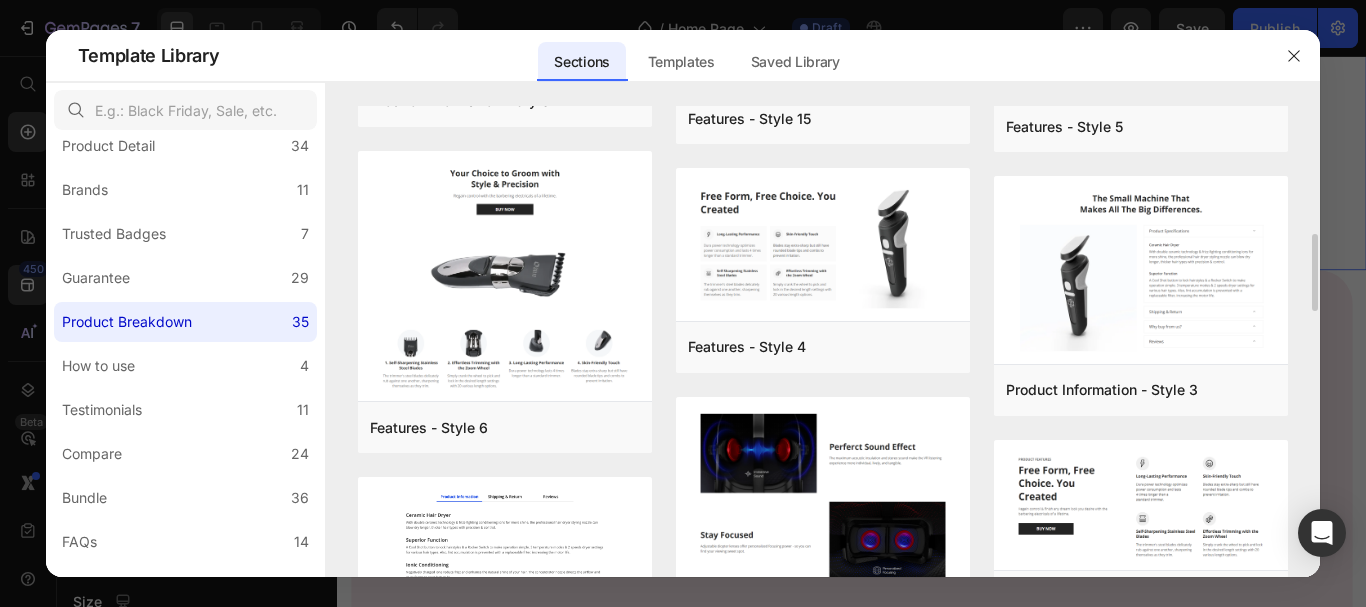 scroll, scrollTop: 1135, scrollLeft: 0, axis: vertical 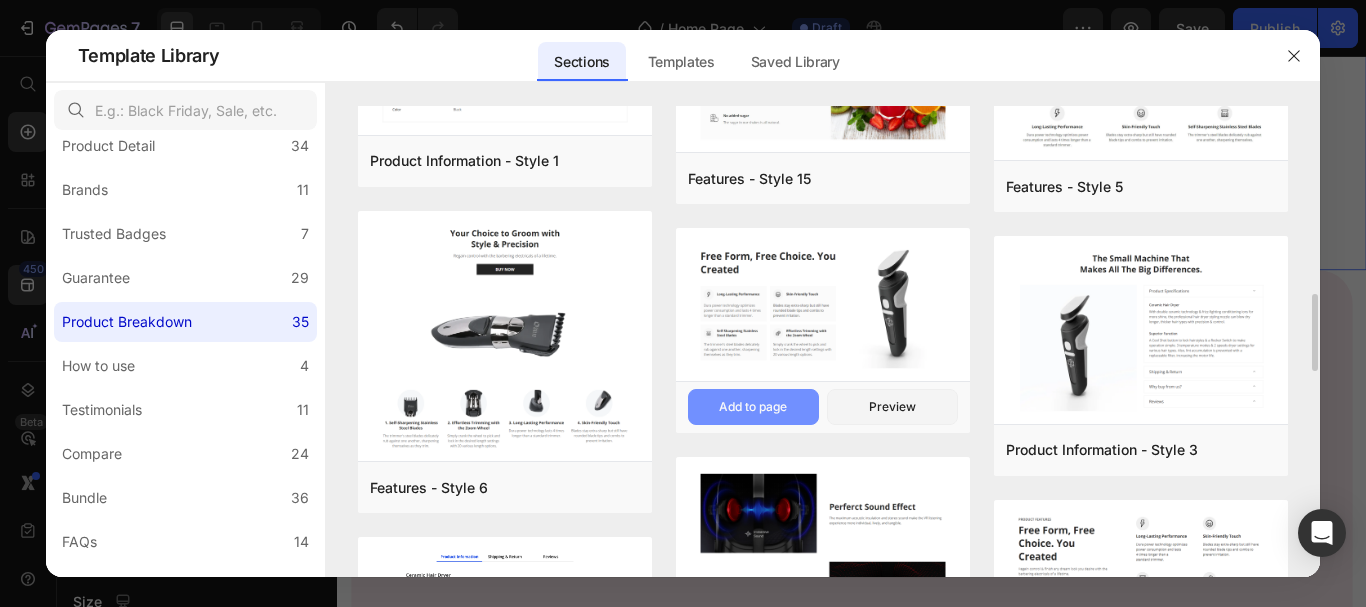 click on "Add to page" at bounding box center (753, 407) 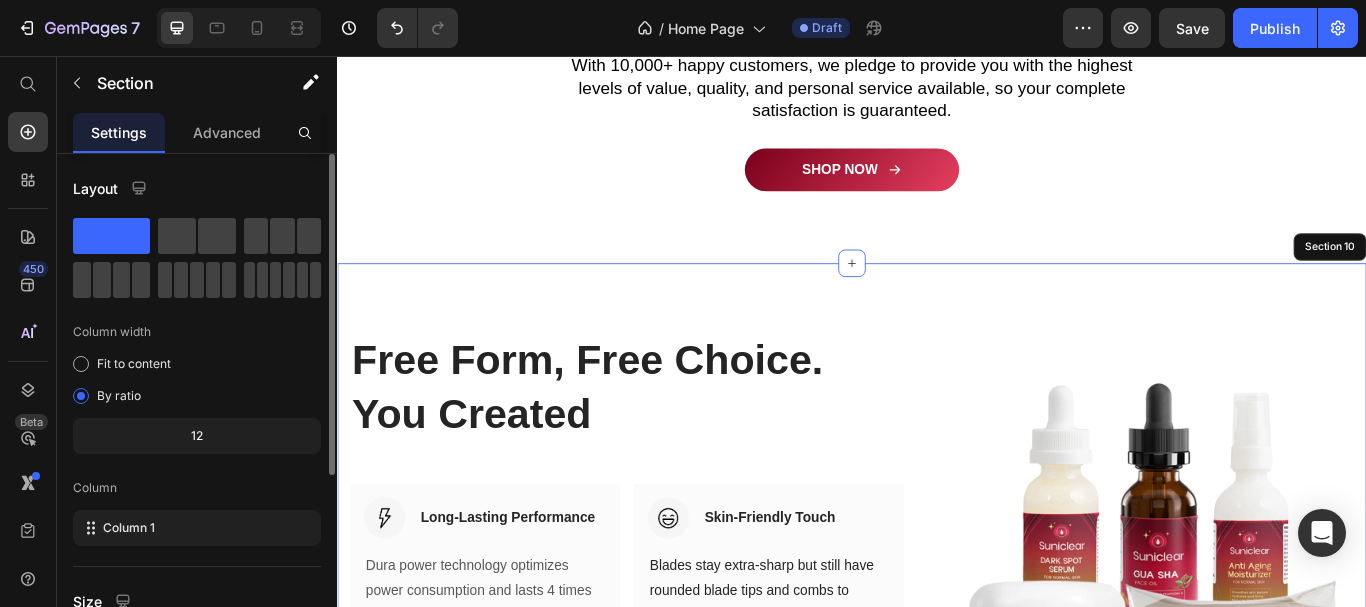 scroll, scrollTop: 6073, scrollLeft: 0, axis: vertical 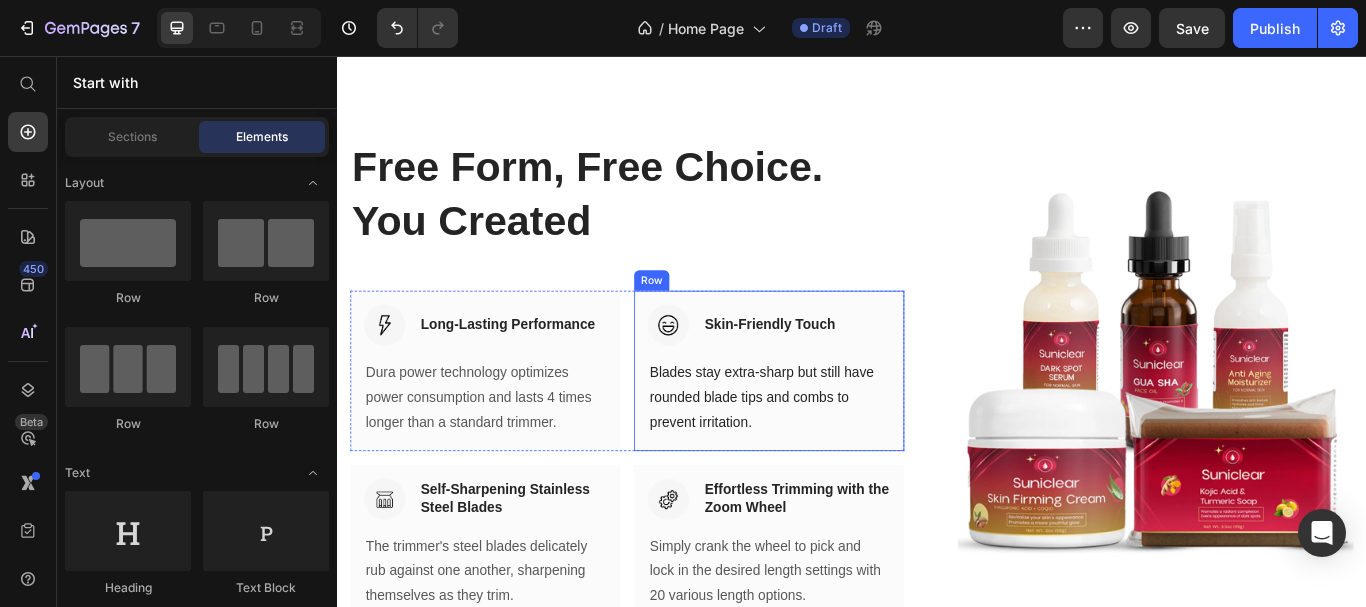 click on "Image Skin-Friendly Touch Heading Row Blades stay extra-sharp but still have rounded blade tips and [PERSON_NAME] to prevent irritation. Text block" at bounding box center [840, 423] 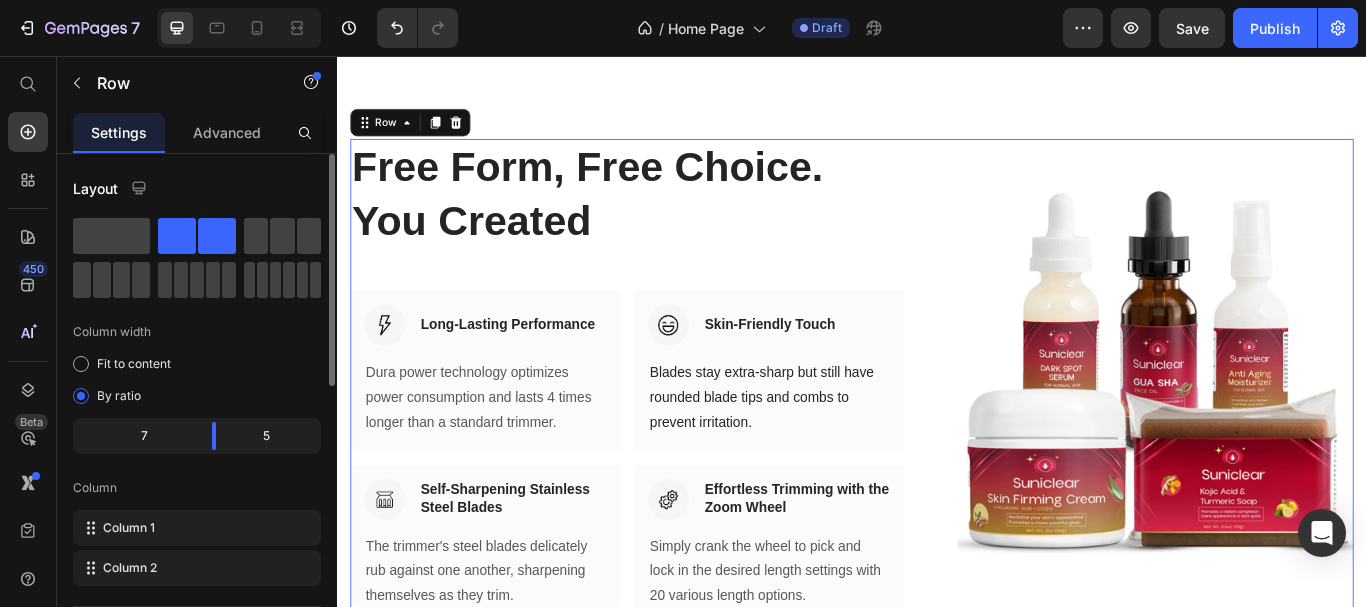 click on "Free Form, Free Choice. You Created Heading Row Image Long-Lasting Performance Heading Row Dura power technology optimizes power consumption and lasts 4 times longer than a standard trimmer. Text block Row Image Skin-Friendly Touch Heading Row Blades stay extra-sharp but still have rounded blade tips and [PERSON_NAME] to prevent irritation. Text block Row Row Image Self-Sharpening Stainless Steel Blades Heading Row The trimmer's steel blades delicately rub against one another, sharpening themselves as they trim. Text block Row Image Effortless Trimming with the Zoom Wheel Heading Row Simply crank the wheel to pick and lock in the desired length settings with 20 various length options. Text block Row Row (P) Images & Gallery Row   0" at bounding box center (937, 444) 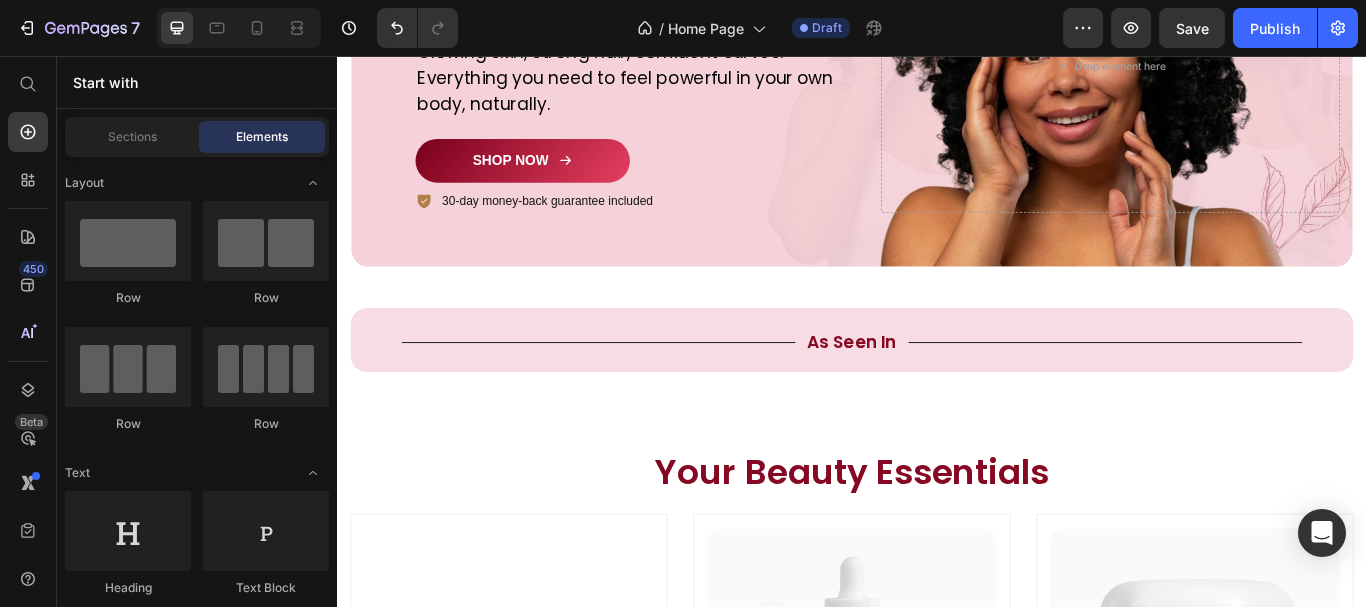 scroll, scrollTop: 179, scrollLeft: 0, axis: vertical 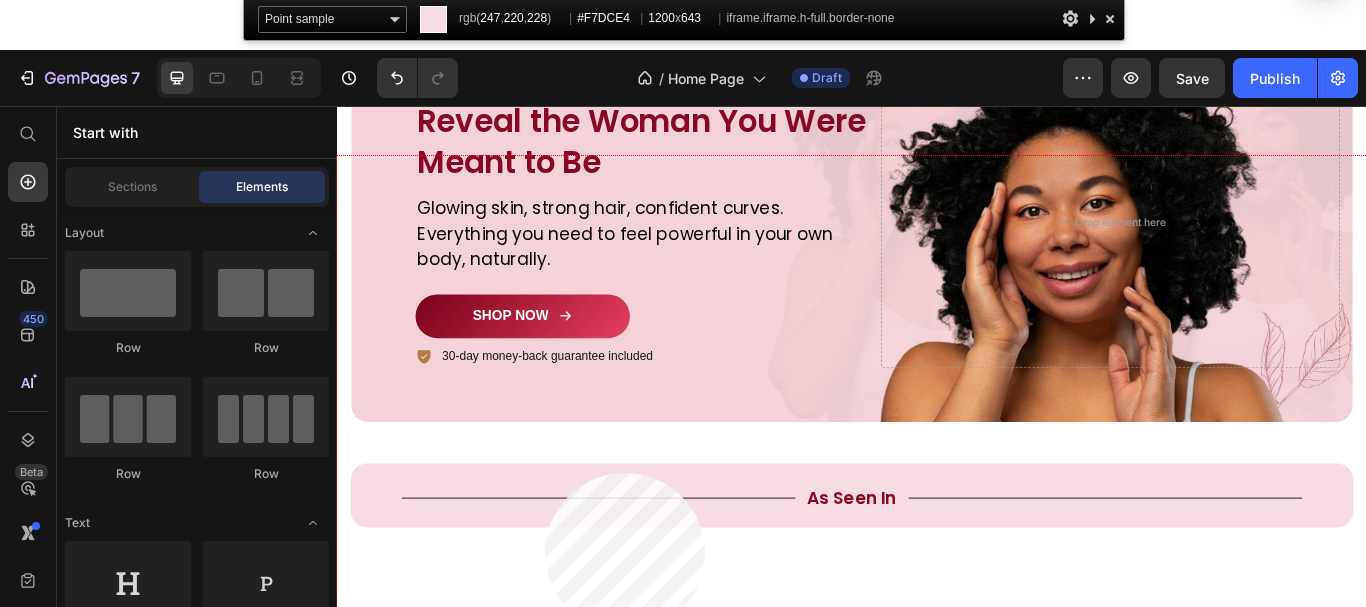 click 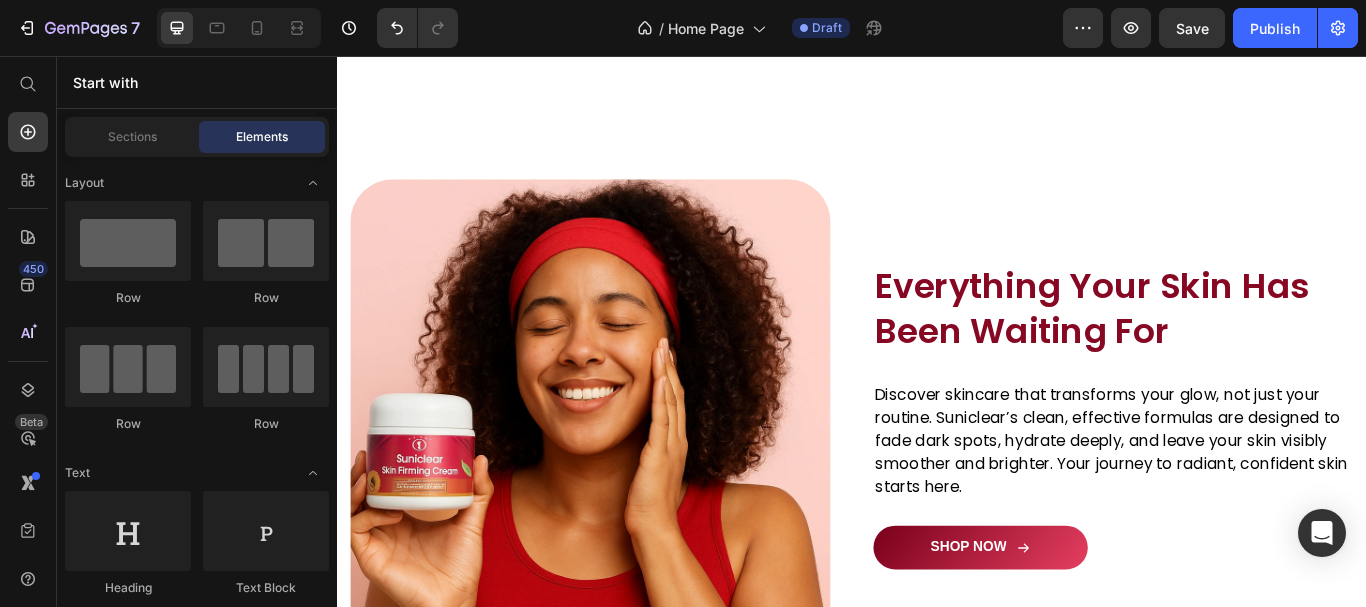 scroll, scrollTop: 4676, scrollLeft: 0, axis: vertical 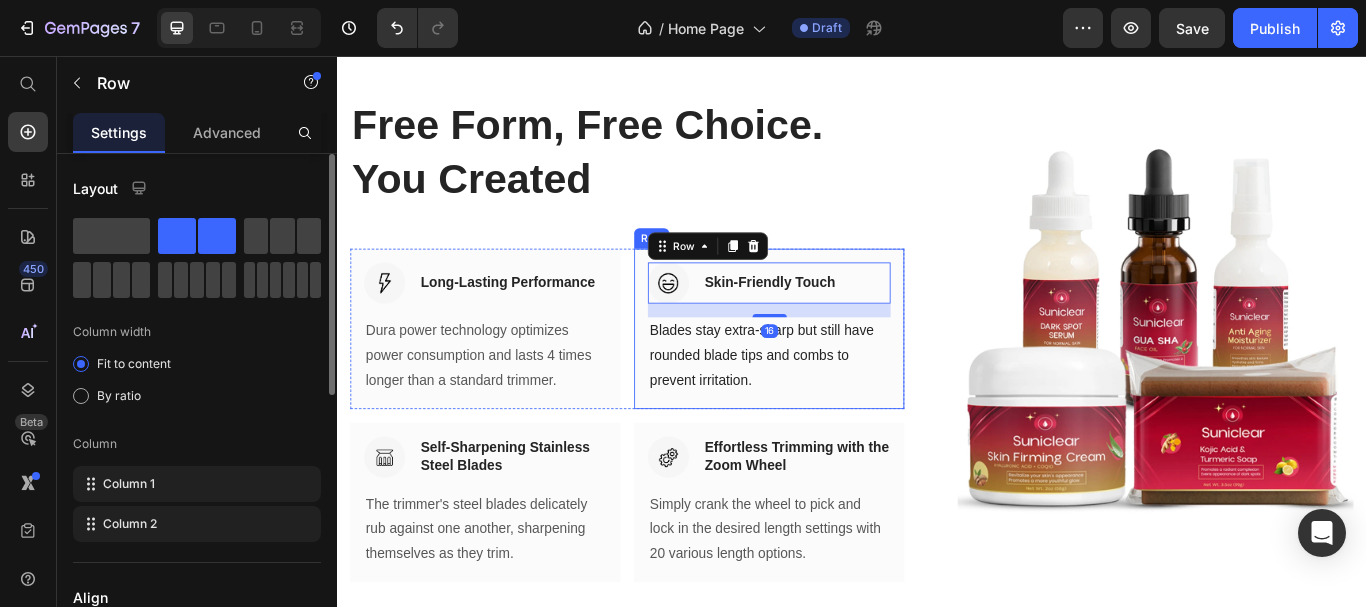 click on "Image Skin-Friendly Touch Heading Row   16 Blades stay extra-sharp but still have rounded blade tips and [PERSON_NAME] to prevent irritation. Text block Row" at bounding box center [840, 374] 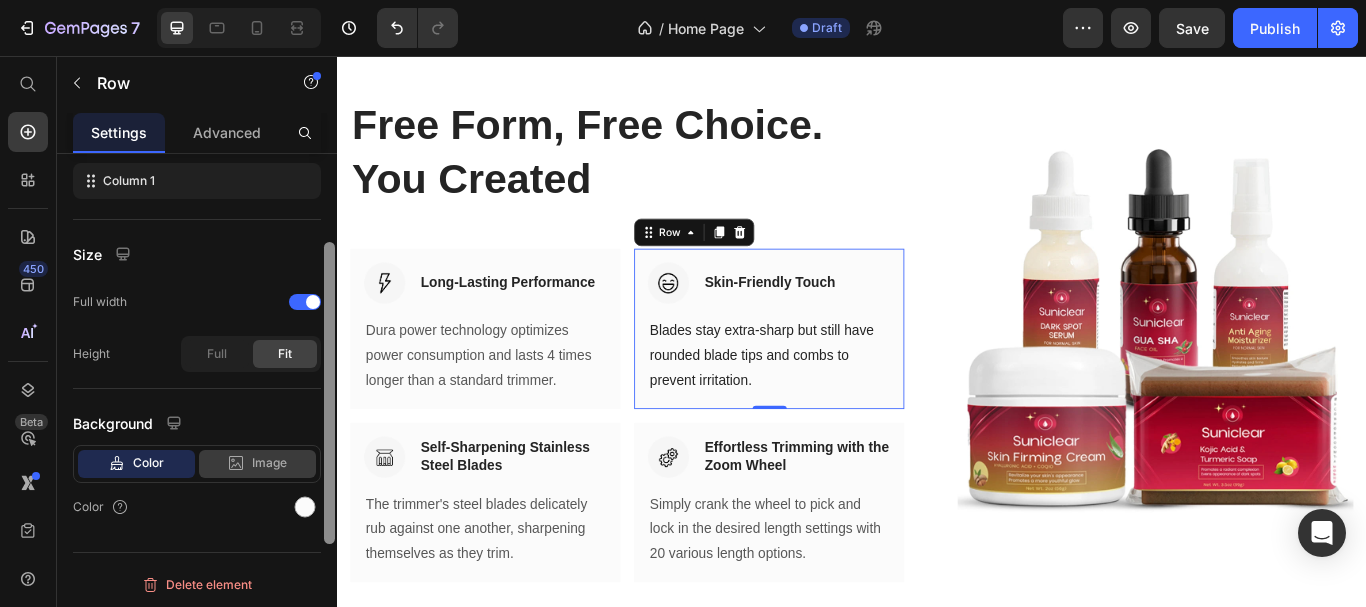 scroll, scrollTop: 350, scrollLeft: 0, axis: vertical 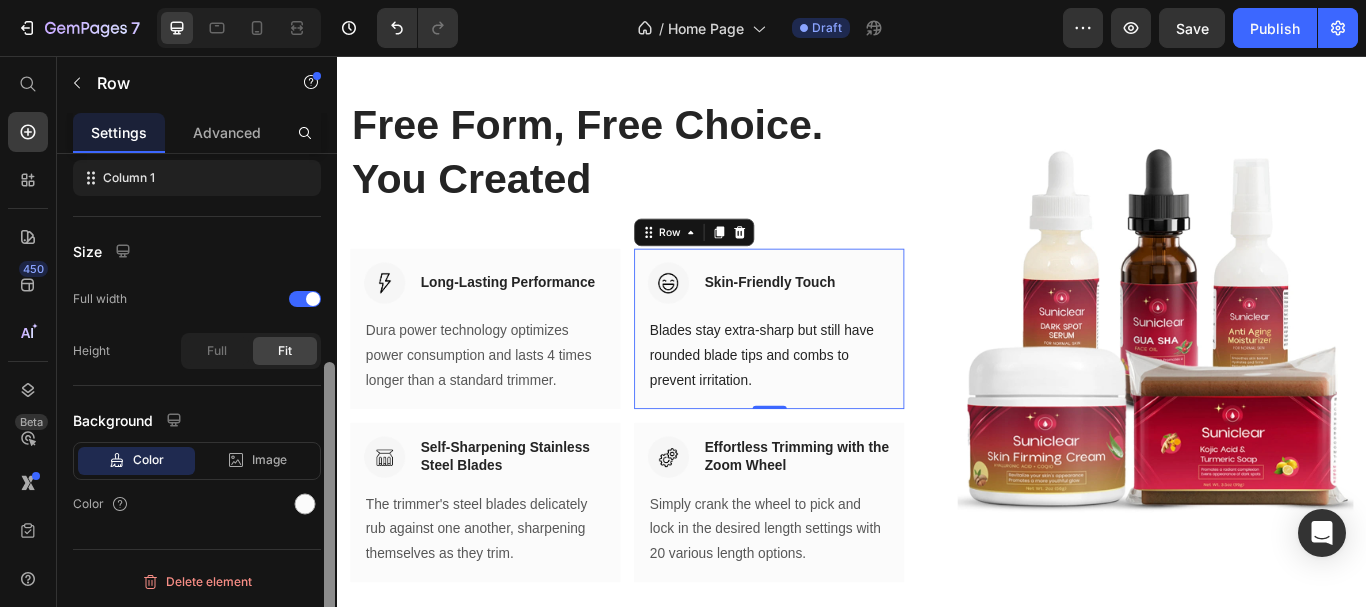 drag, startPoint x: 325, startPoint y: 199, endPoint x: 304, endPoint y: 476, distance: 277.7949 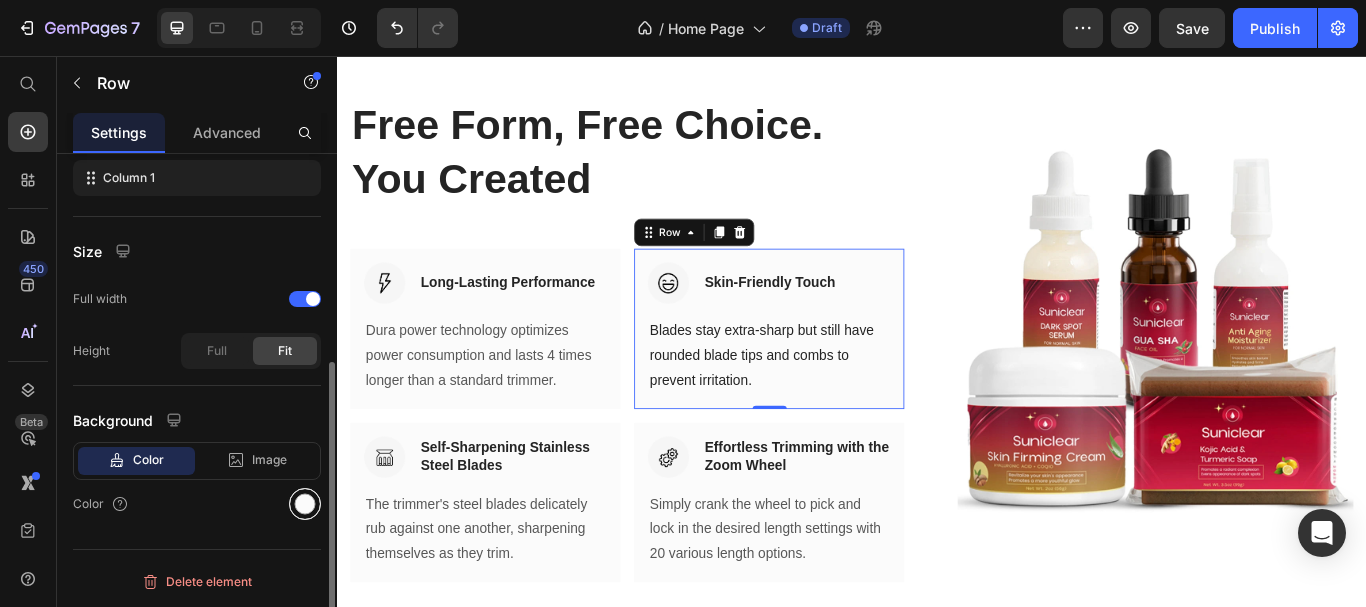 click at bounding box center [305, 504] 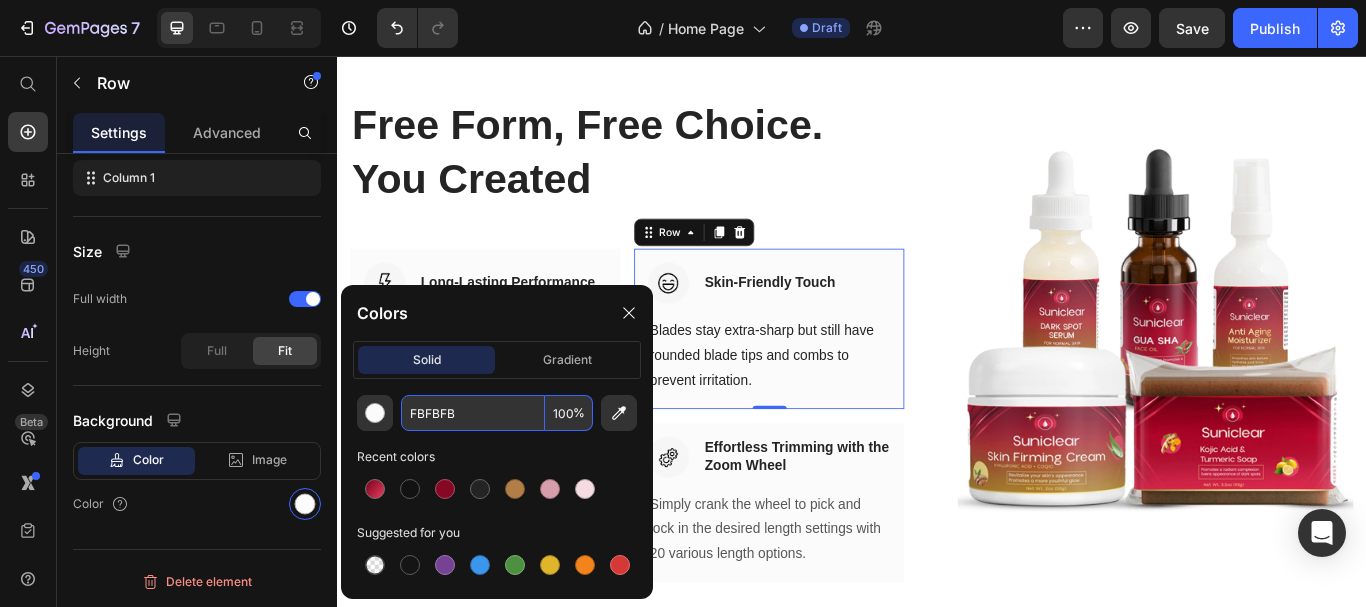 click on "FBFBFB" at bounding box center [473, 413] 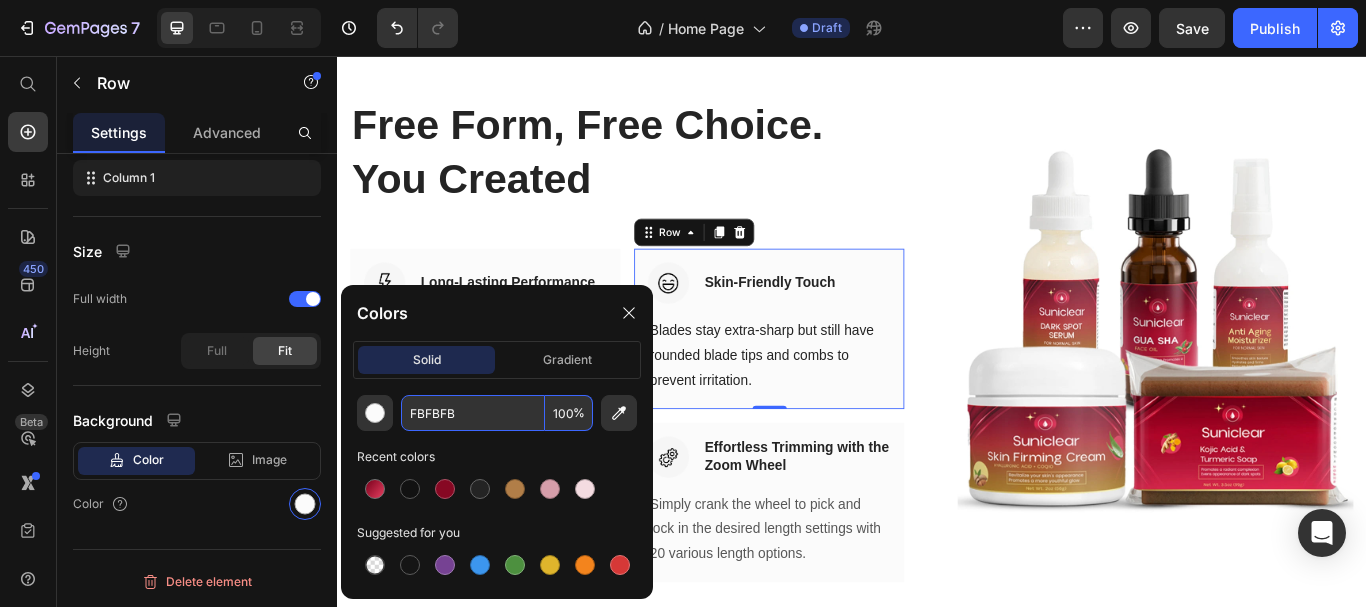 paste on "#F7DCE4" 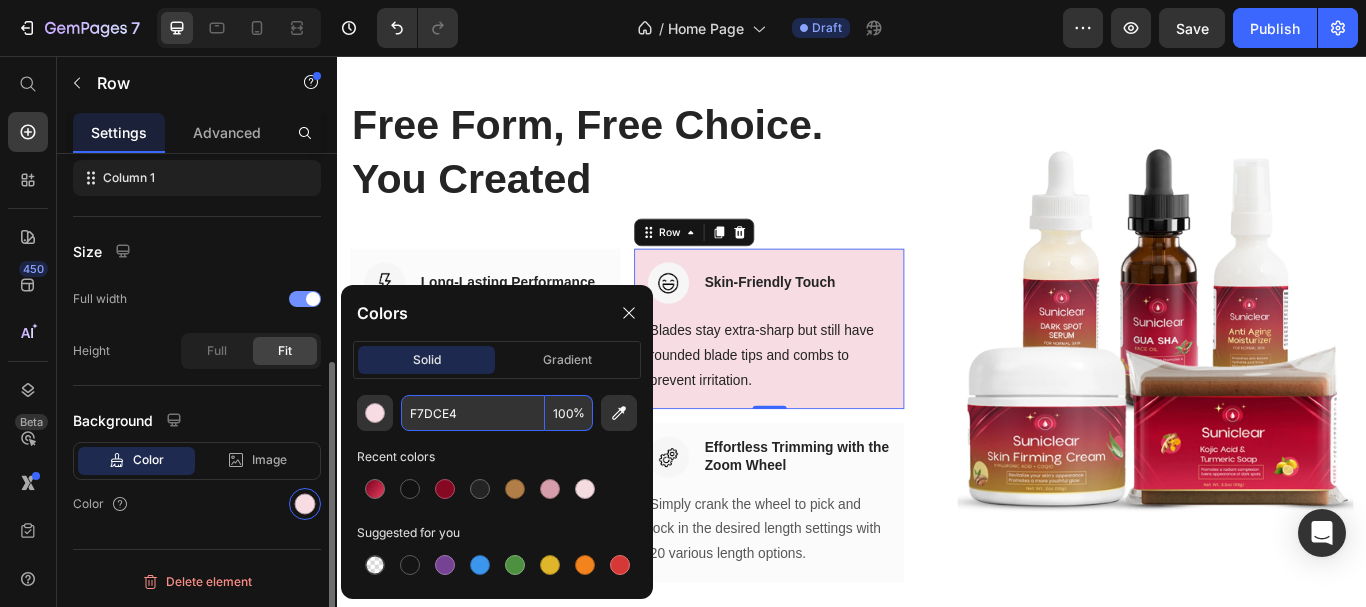 type on "F7DCE4" 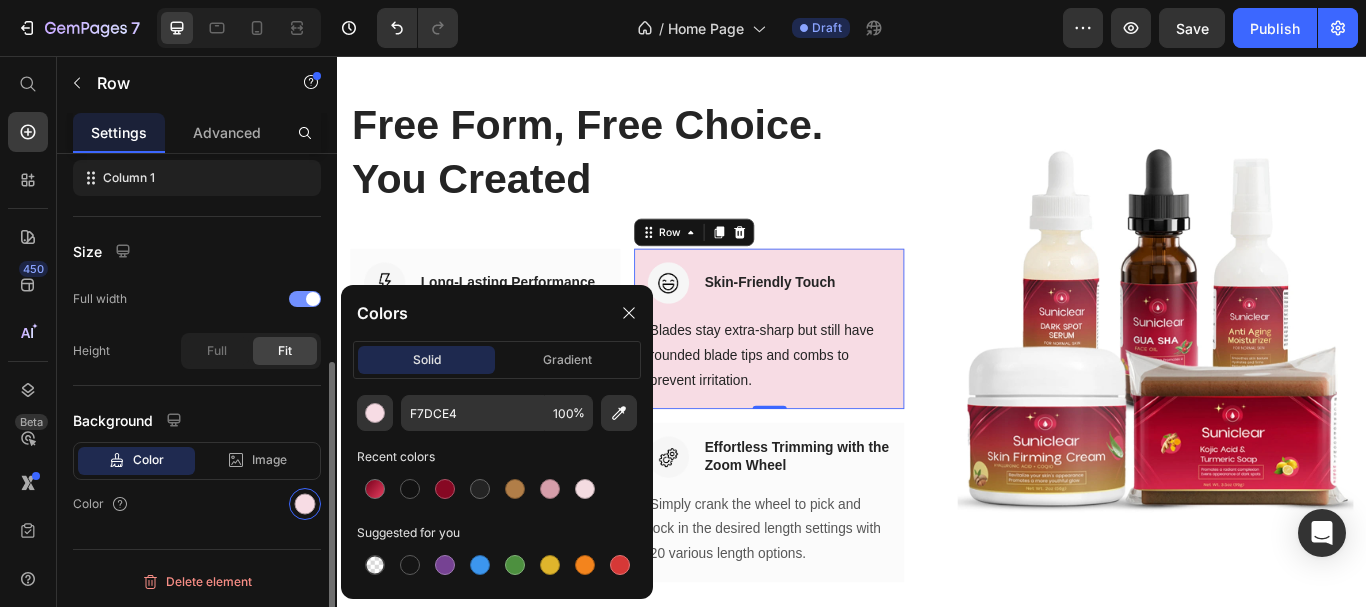 click on "Full width" 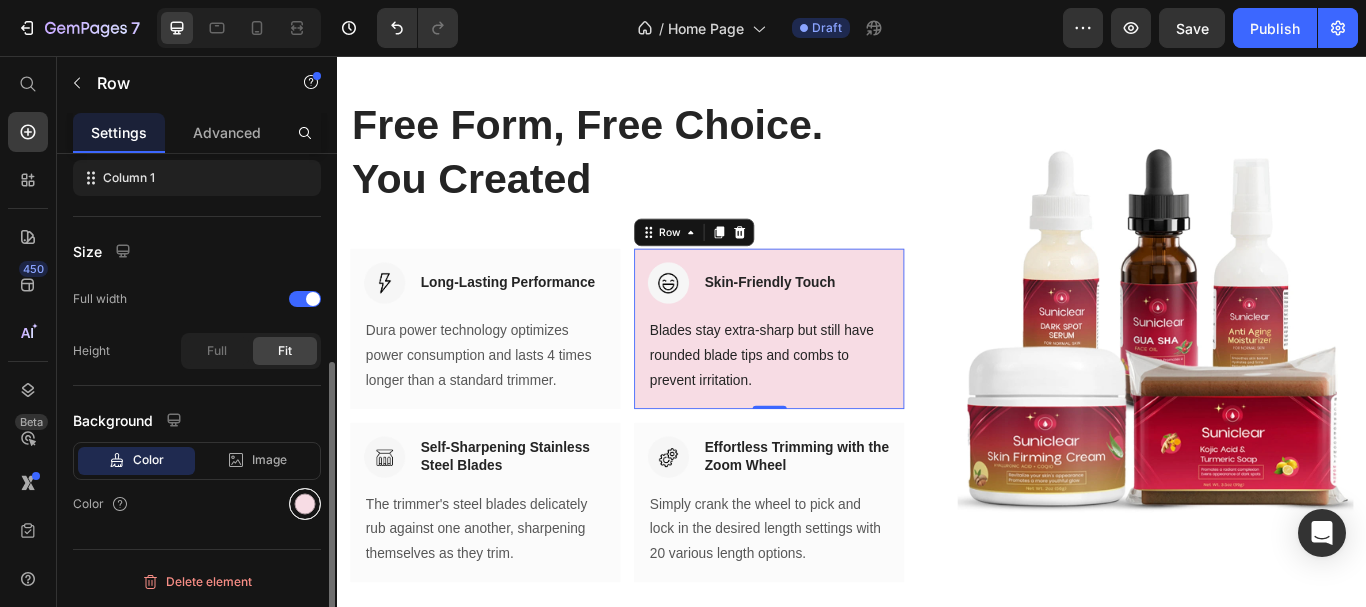 click at bounding box center [305, 504] 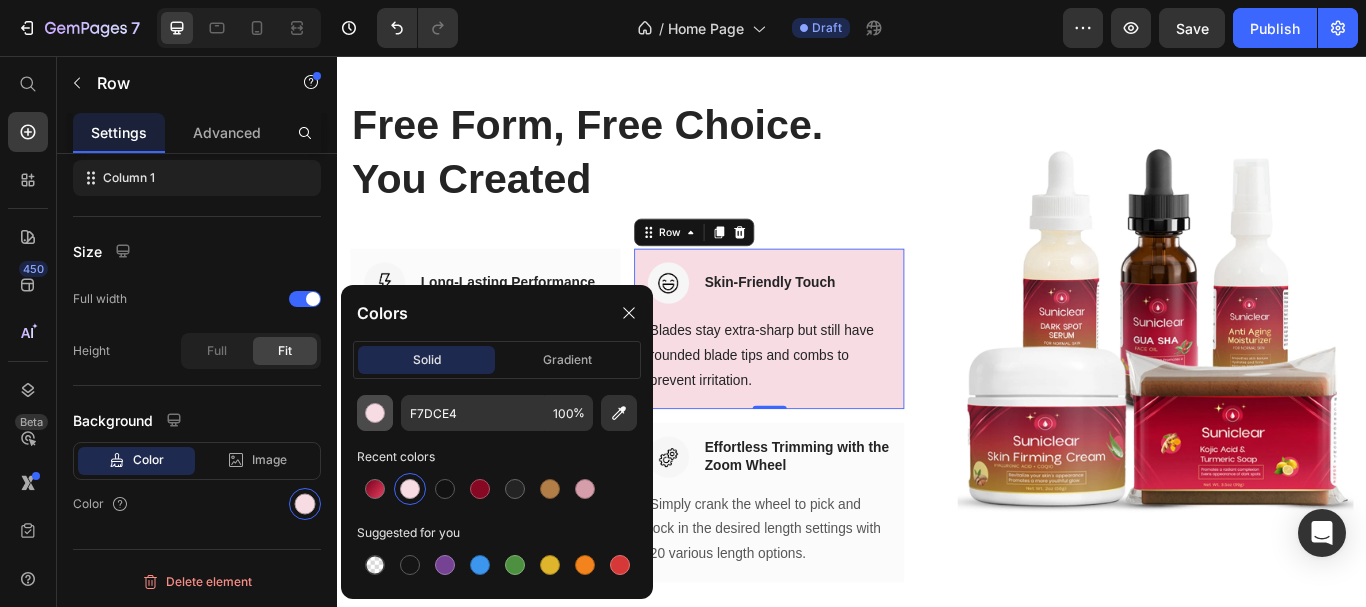 click at bounding box center [375, 413] 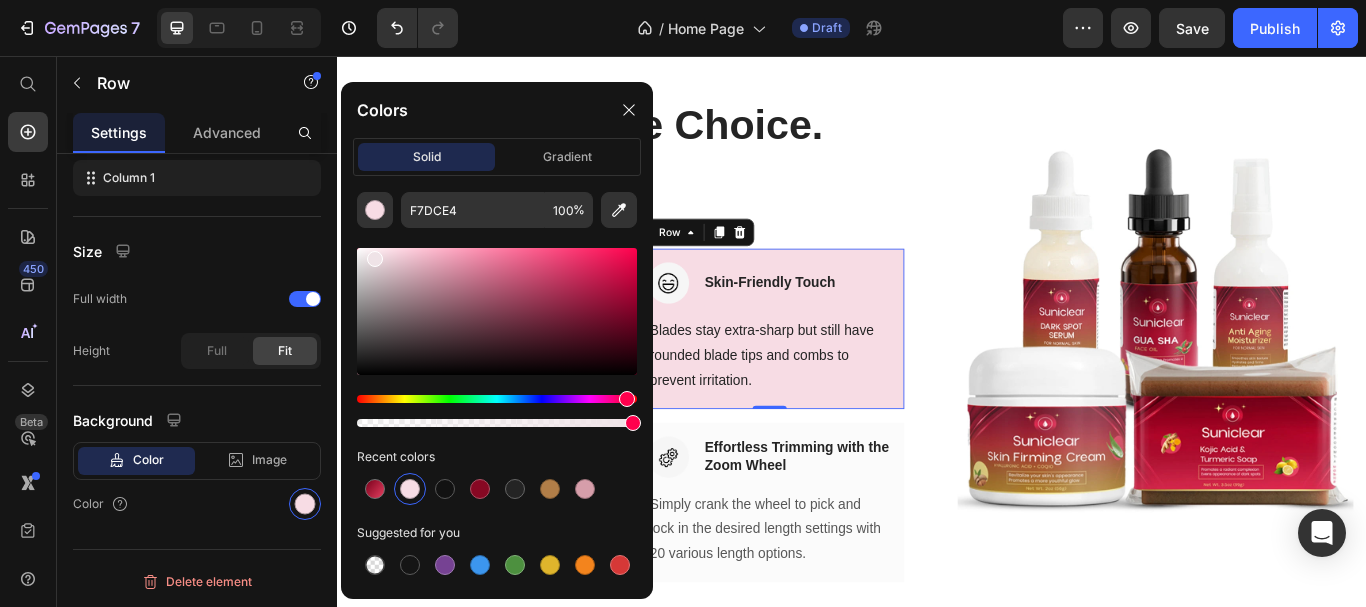 type on "EFE3E7" 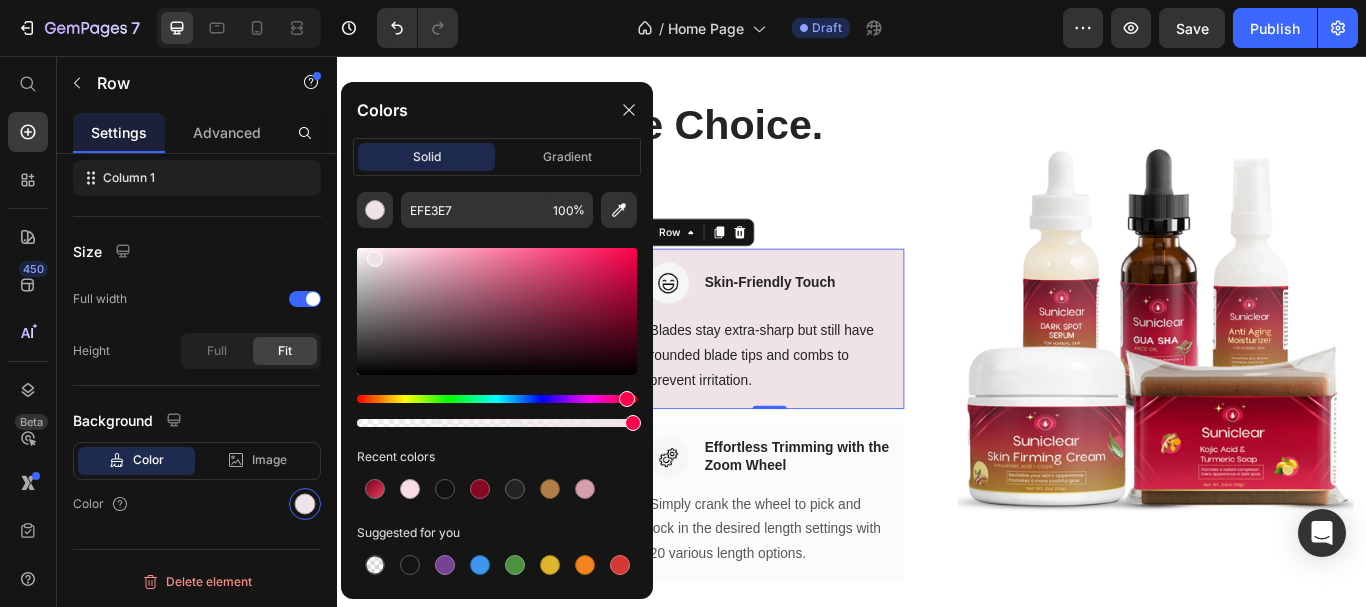 drag, startPoint x: 386, startPoint y: 256, endPoint x: 372, endPoint y: 255, distance: 14.035668 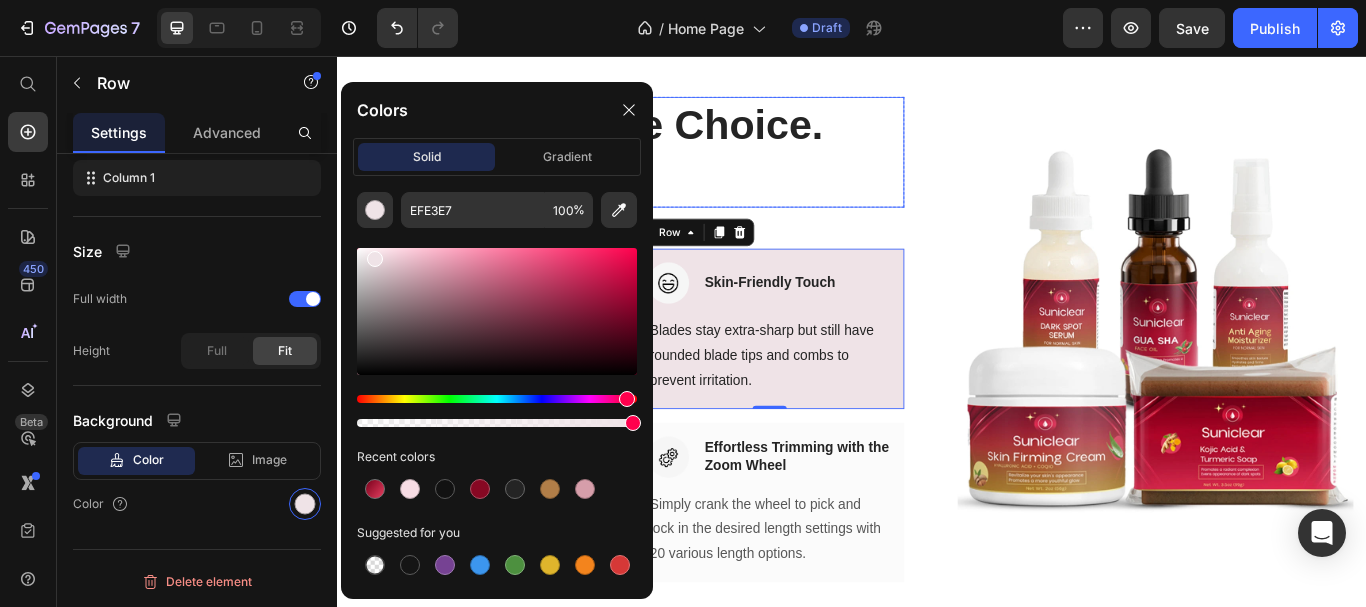 click on "Free Form, Free Choice. You Created" at bounding box center (675, 168) 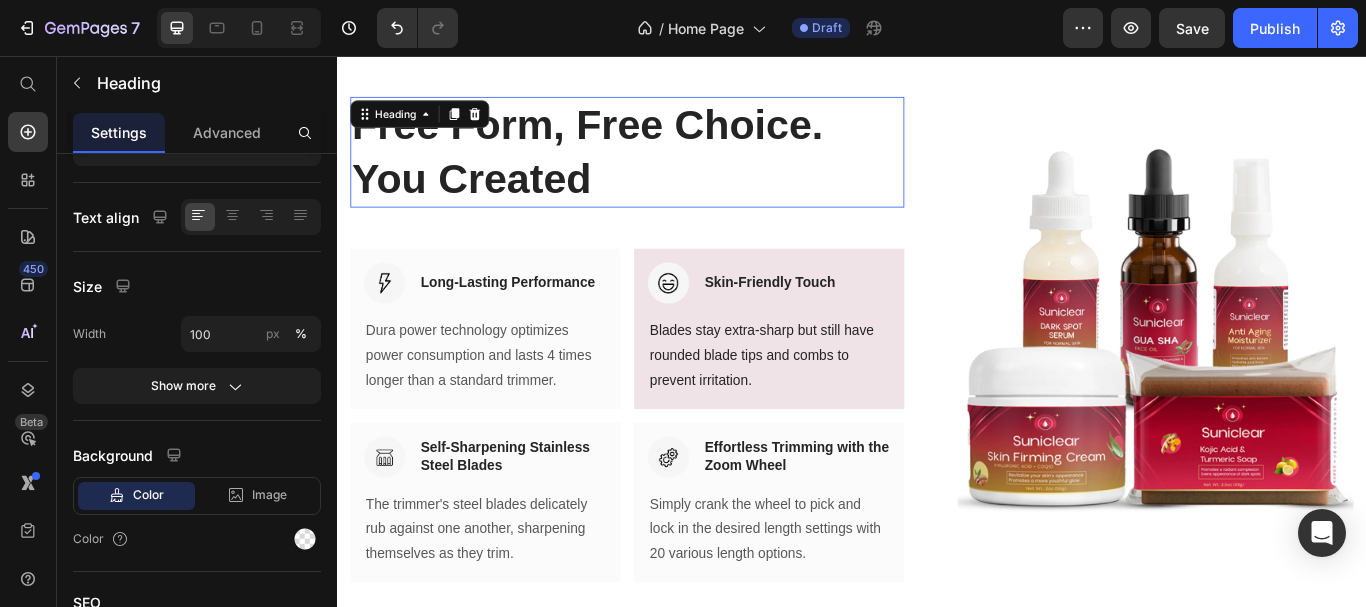 scroll, scrollTop: 0, scrollLeft: 0, axis: both 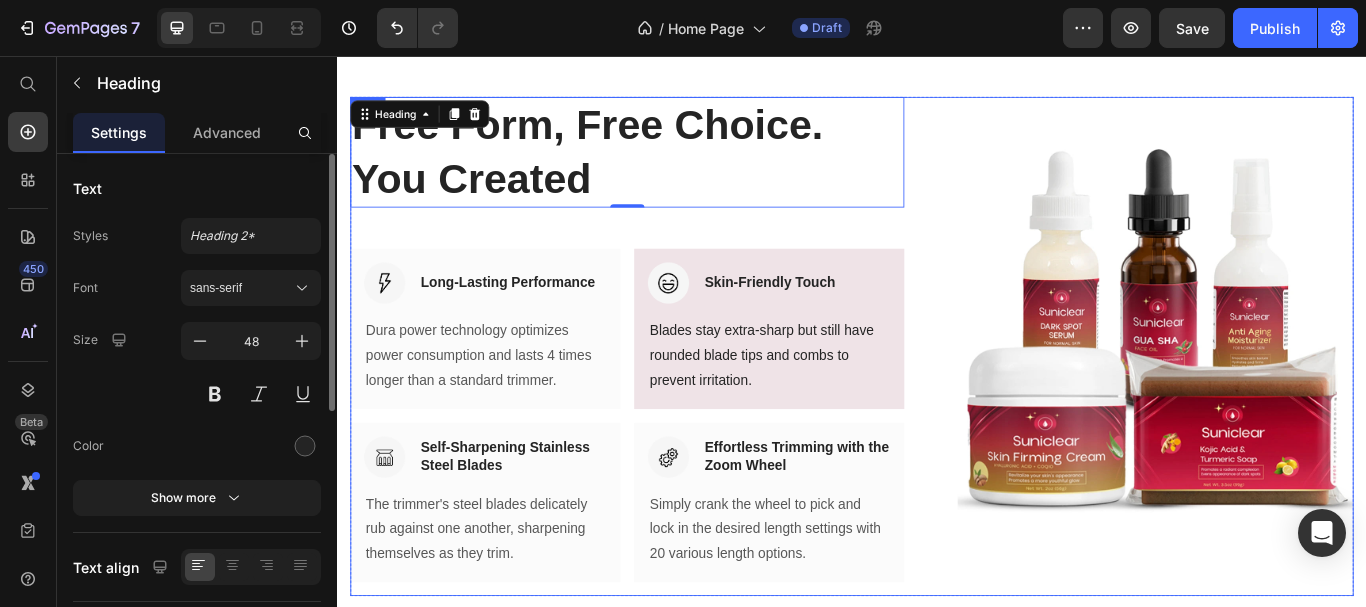 click on "Free Form, Free Choice. You Created Heading   0 Row Image Long-Lasting Performance Heading Row Dura power technology optimizes power consumption and lasts 4 times longer than a standard trimmer. Text block Row Image Skin-Friendly Touch Heading Row Blades stay extra-sharp but still have rounded blade tips and [PERSON_NAME] to prevent irritation. Text block Row Row Image Self-Sharpening Stainless Steel Blades Heading Row The trimmer's steel blades delicately rub against one another, sharpening themselves as they trim. Text block Row Image Effortless Trimming with the Zoom Wheel Heading Row Simply crank the wheel to pick and lock in the desired length settings with 20 various length options. Text block Row Row (P) Images & Gallery Row" at bounding box center (937, 395) 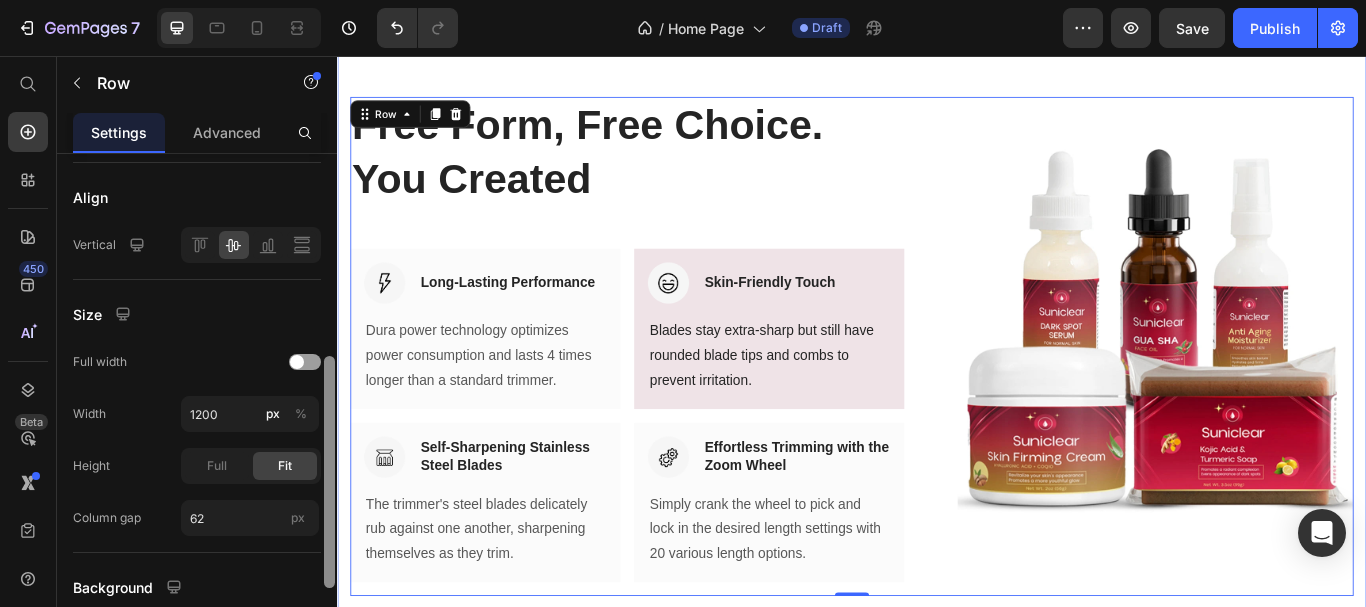 scroll, scrollTop: 611, scrollLeft: 0, axis: vertical 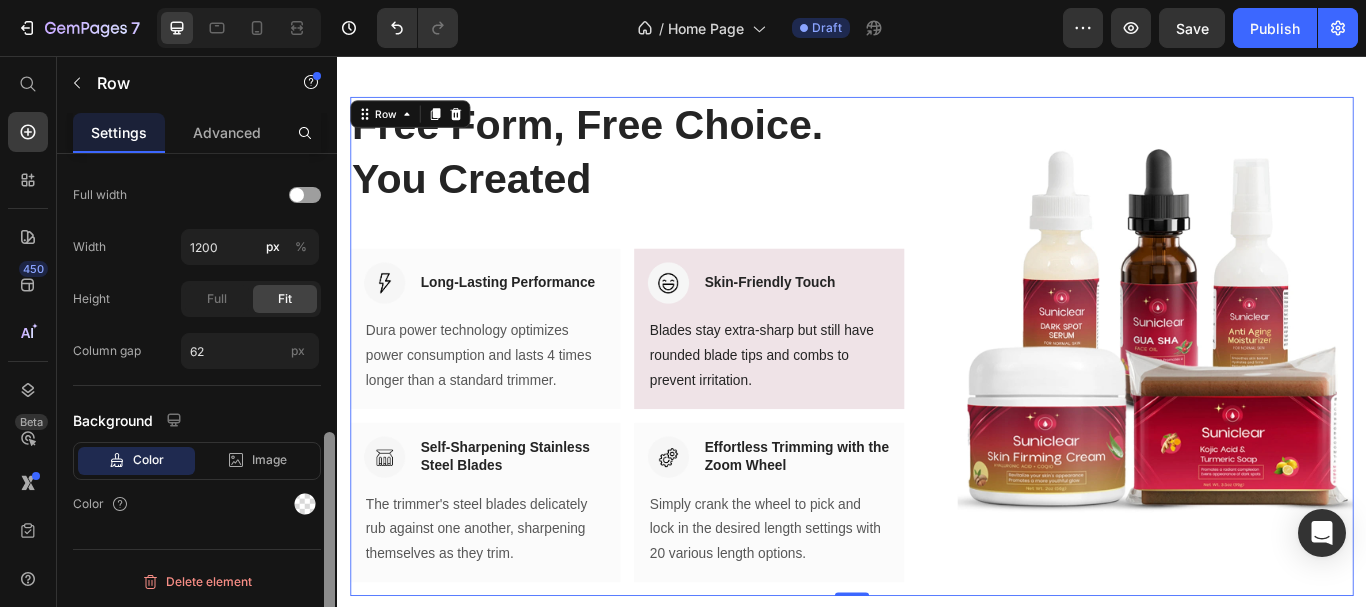 drag, startPoint x: 335, startPoint y: 277, endPoint x: 312, endPoint y: 524, distance: 248.06854 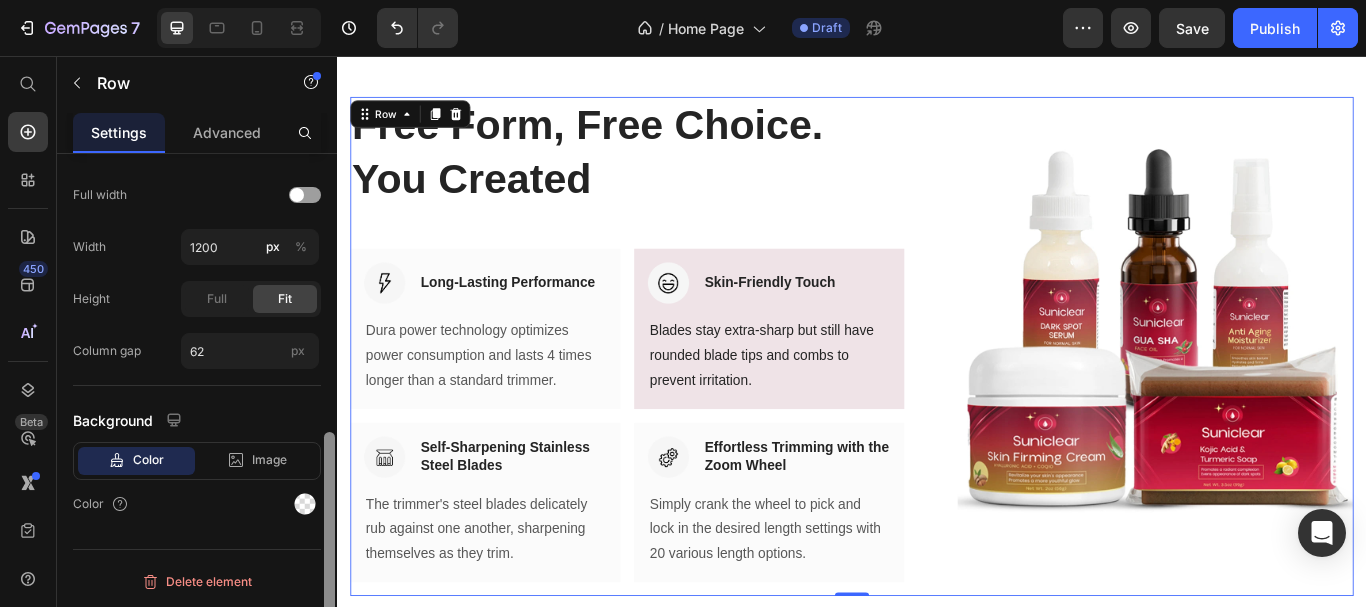 click at bounding box center (329, 548) 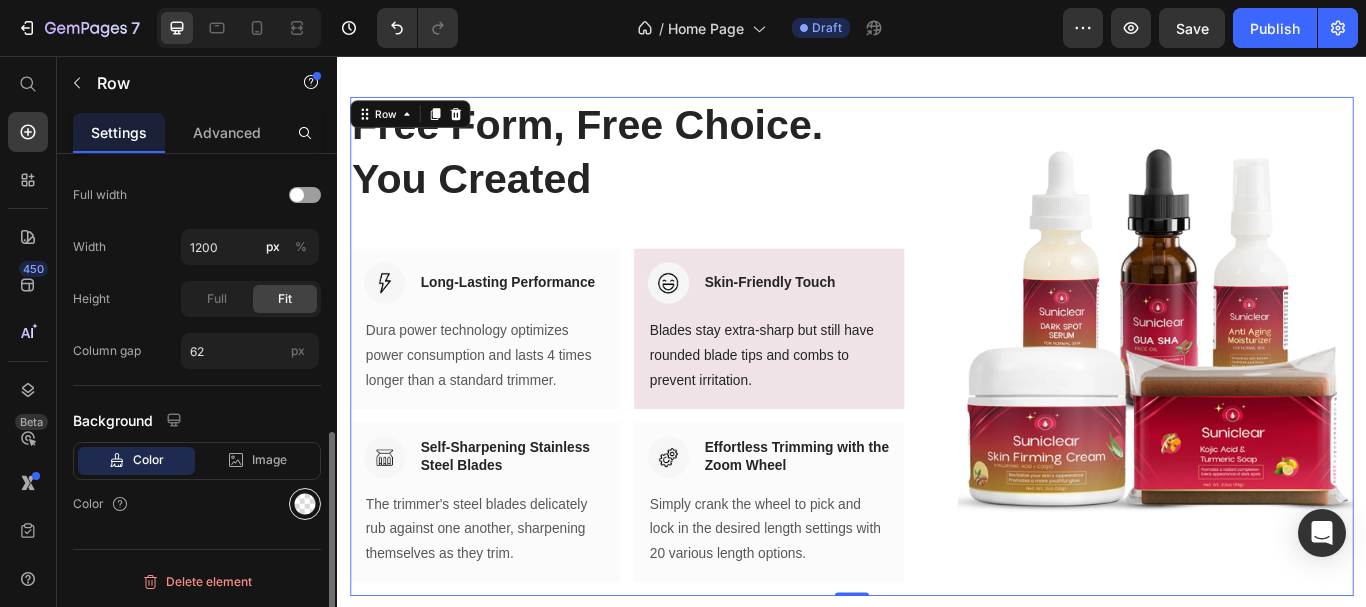 click at bounding box center (305, 504) 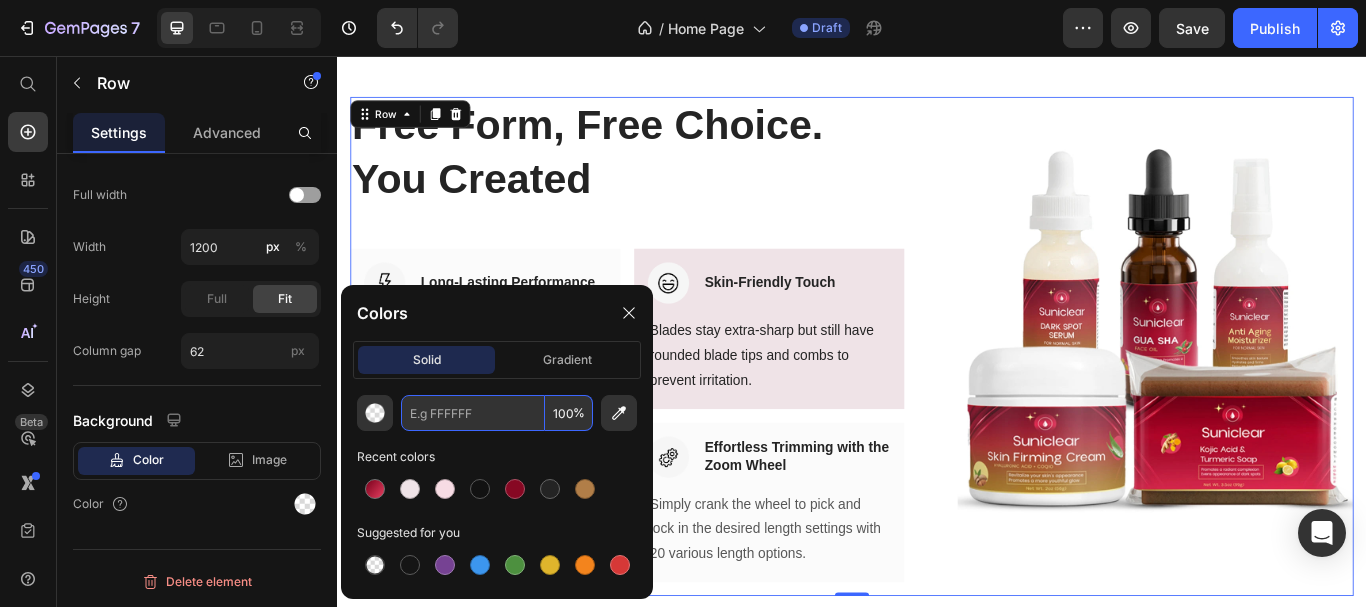 click at bounding box center (473, 413) 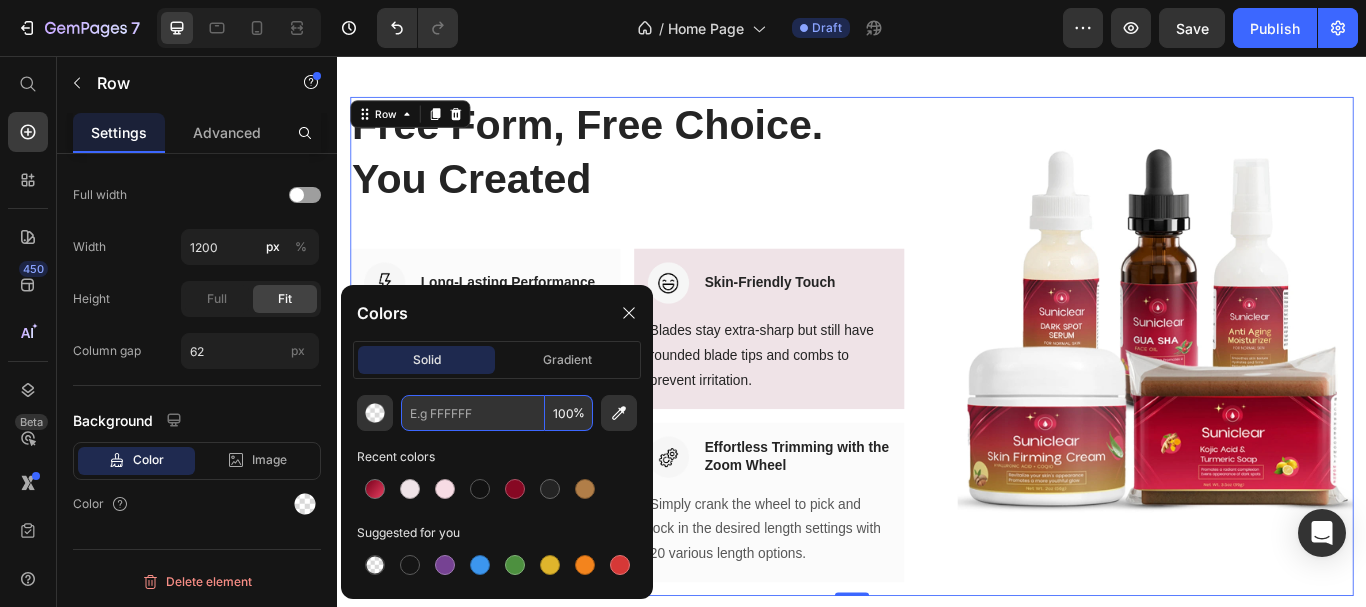 paste on "#F7DCE4" 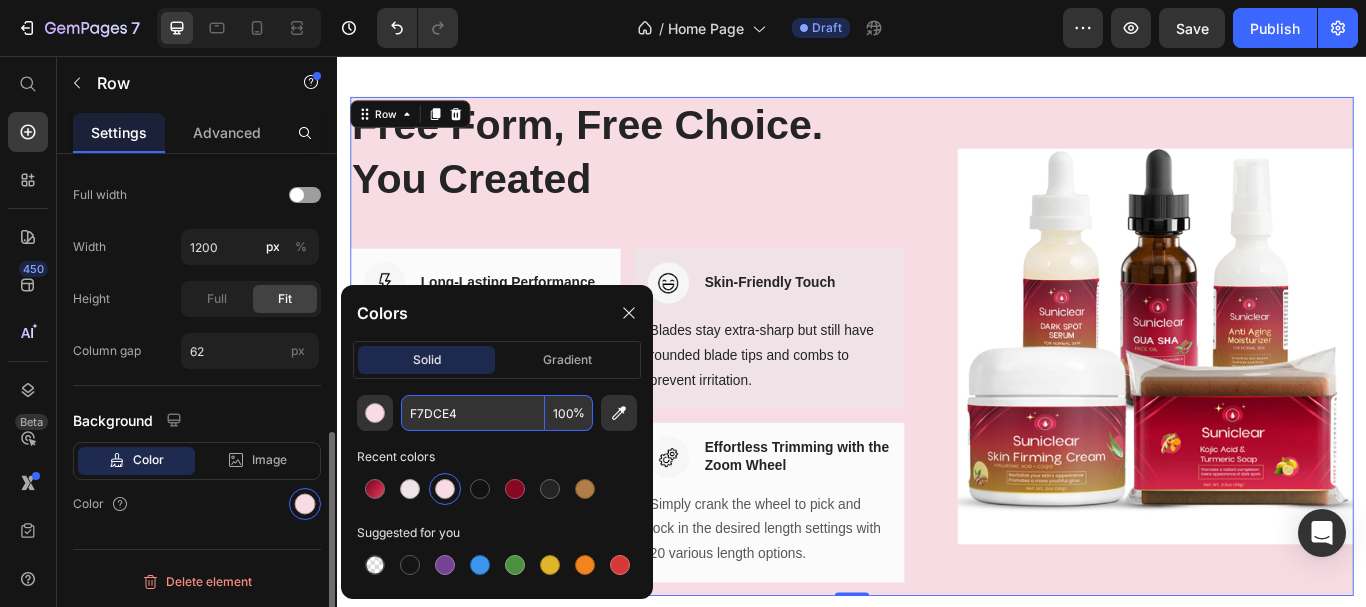type on "F7DCE4" 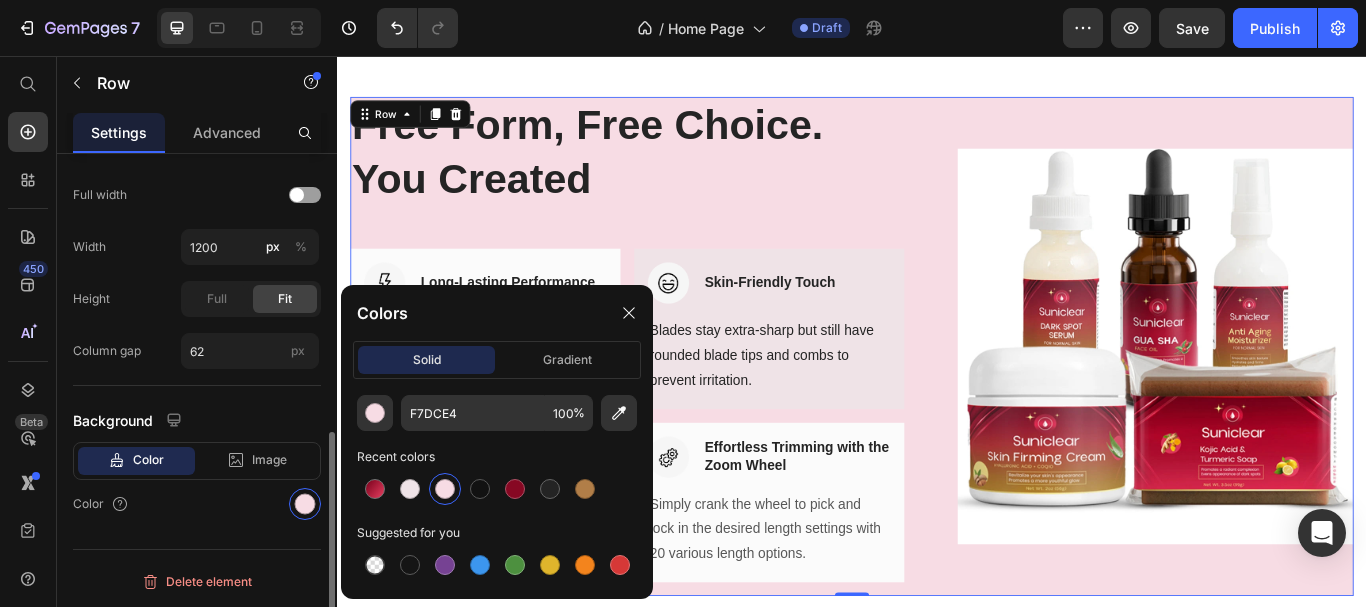 click on "Background" at bounding box center [197, 420] 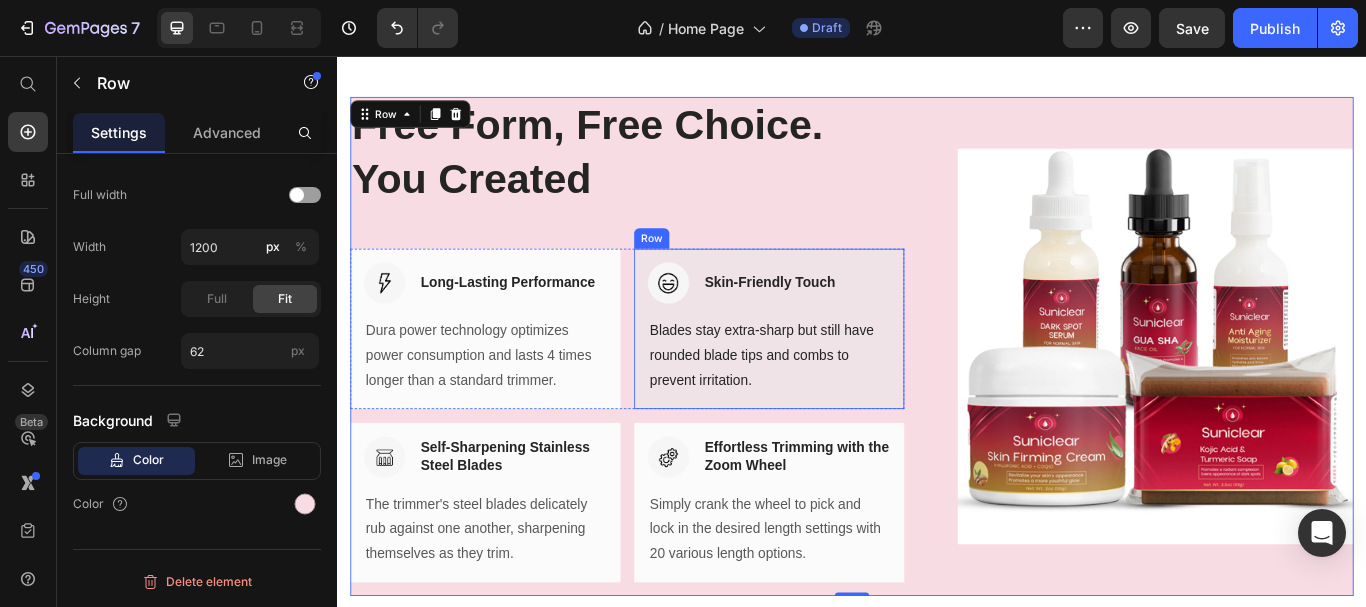 click on "Image Skin-Friendly Touch Heading Row Blades stay extra-sharp but still have rounded blade tips and [PERSON_NAME] to prevent irritation. Text block Row" at bounding box center [840, 374] 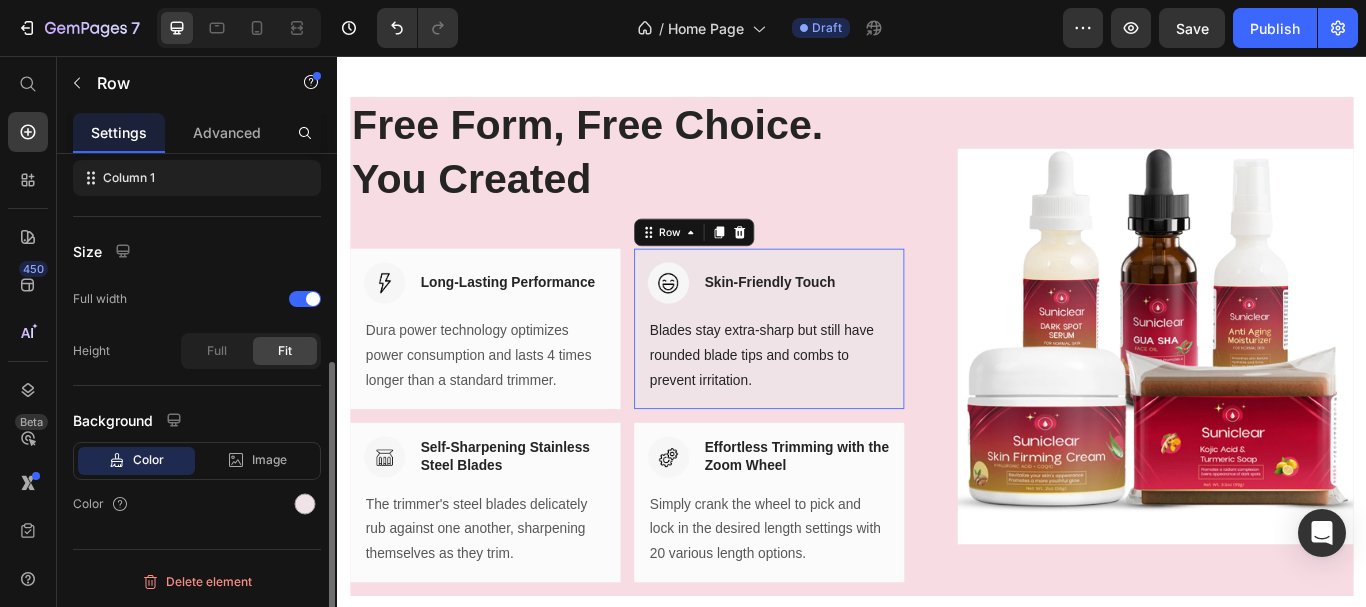 scroll, scrollTop: 350, scrollLeft: 0, axis: vertical 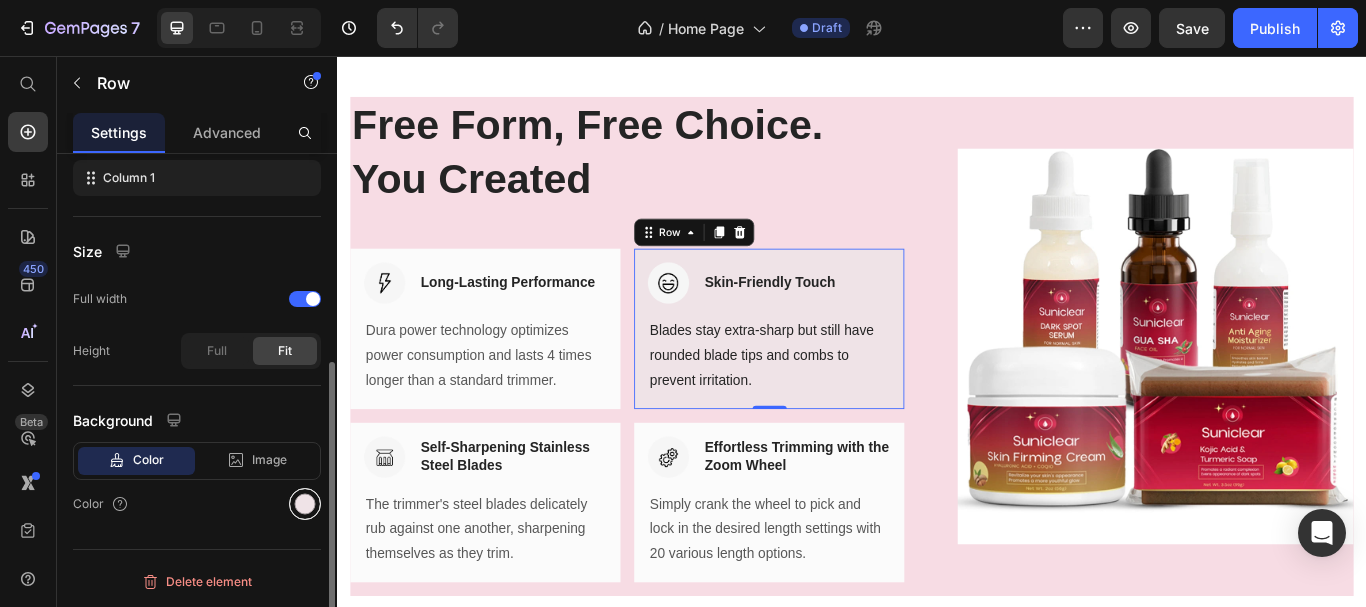 click at bounding box center (305, 504) 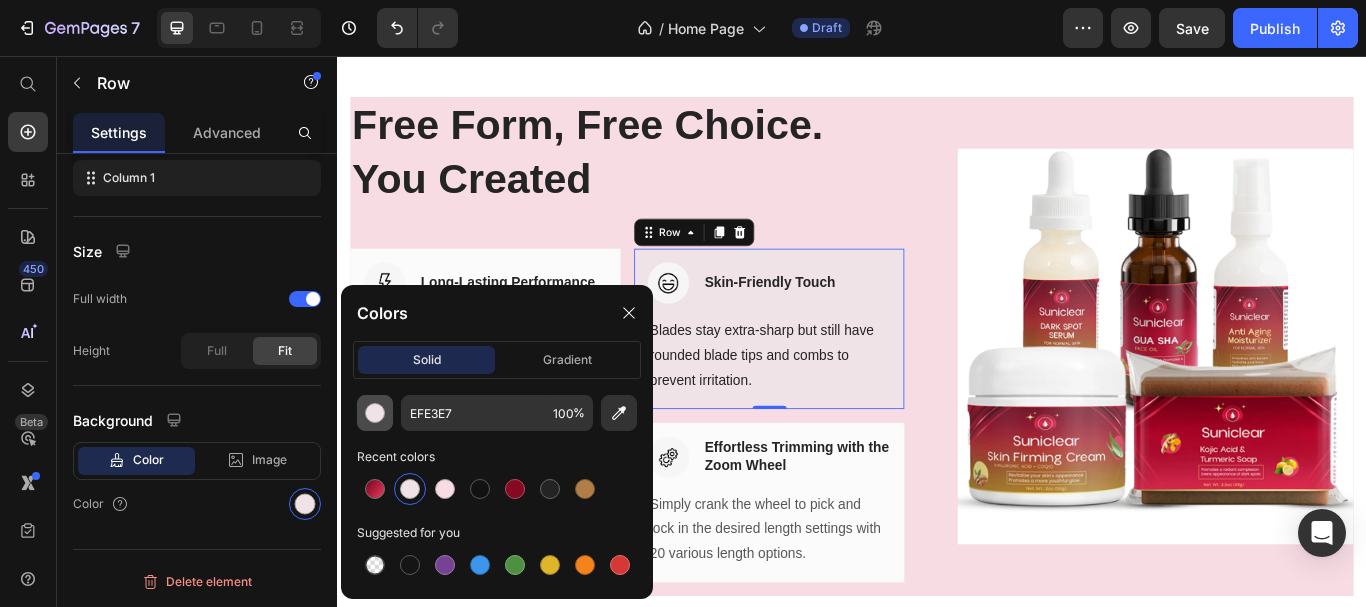 click at bounding box center [375, 413] 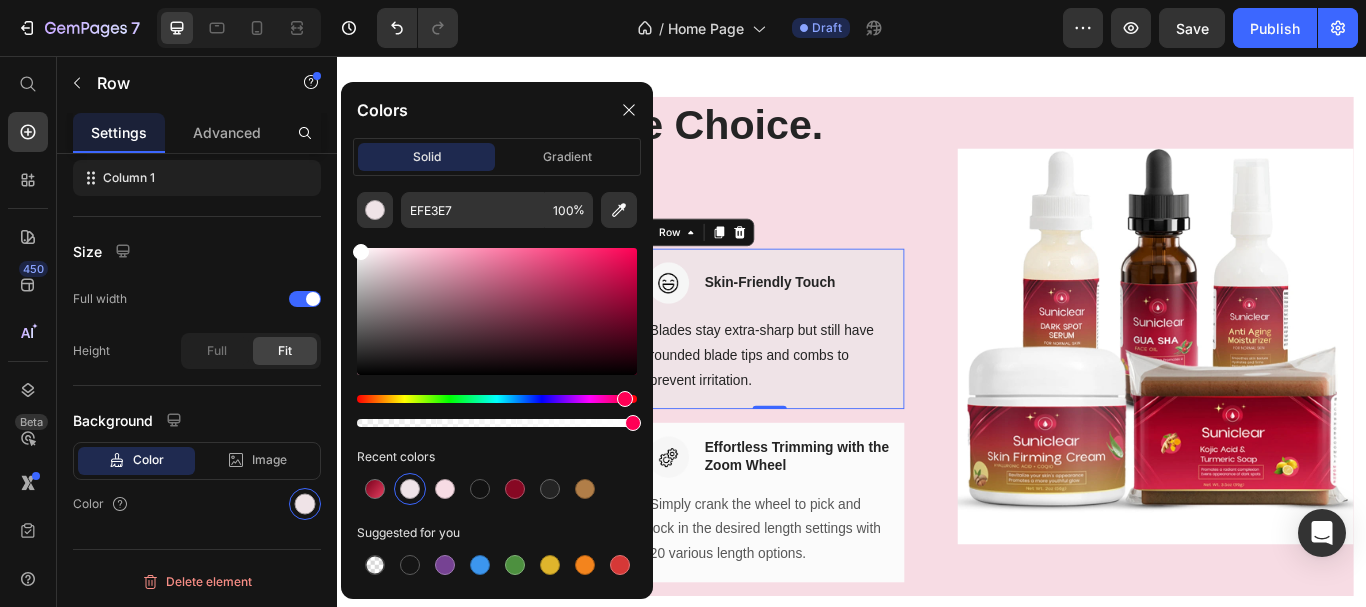 type on "FFFFFF" 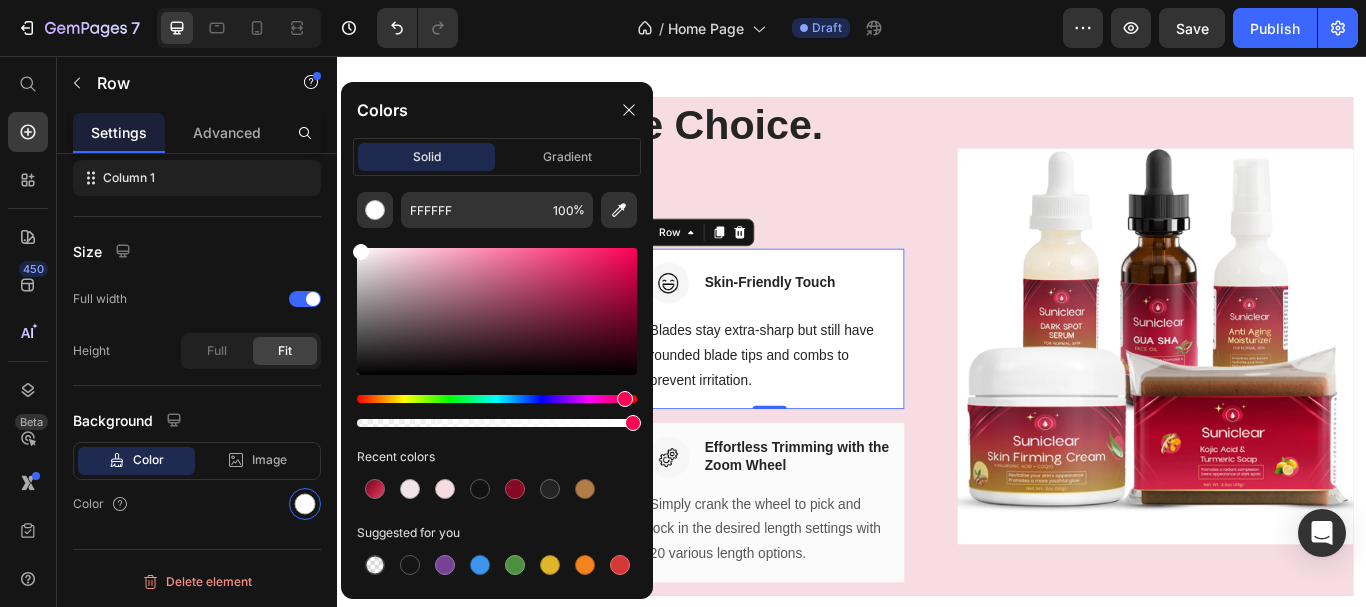 drag, startPoint x: 386, startPoint y: 276, endPoint x: 341, endPoint y: 233, distance: 62.241467 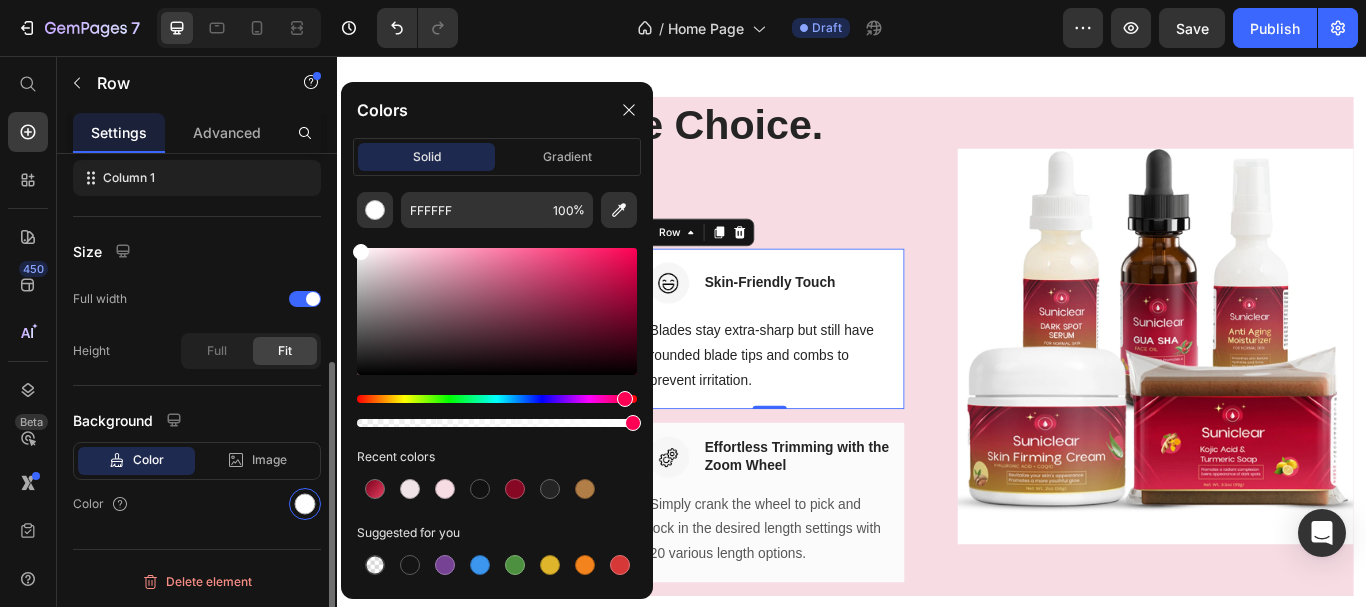 click on "Size" at bounding box center [197, 251] 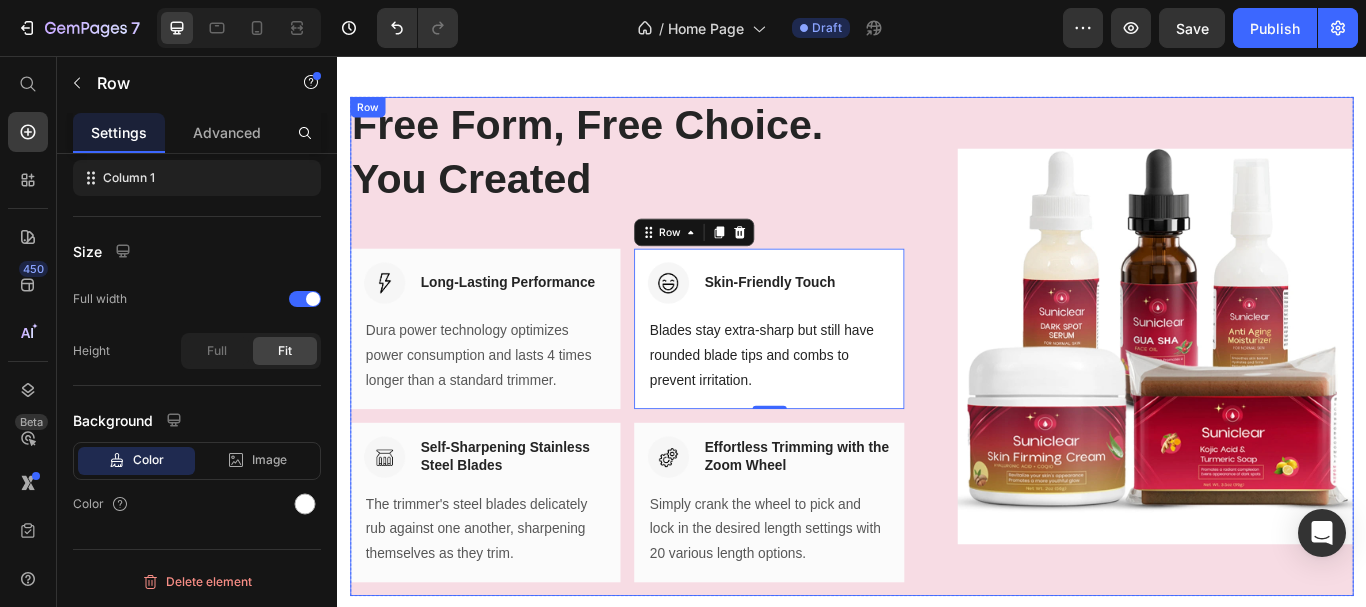 click on "Free Form, Free Choice. You Created Heading Row Image Long-Lasting Performance Heading Row Dura power technology optimizes power consumption and lasts 4 times longer than a standard trimmer. Text block Row Image Skin-Friendly Touch Heading Row Blades stay extra-sharp but still have rounded blade tips and [PERSON_NAME] to prevent irritation. Text block Row   0 Row Image Self-Sharpening Stainless Steel Blades Heading Row The trimmer's steel blades delicately rub against one another, sharpening themselves as they trim. Text block Row Image Effortless Trimming with the Zoom Wheel Heading Row Simply crank the wheel to pick and lock in the desired length settings with 20 various length options. Text block Row Row (P) Images & Gallery Row" at bounding box center [937, 395] 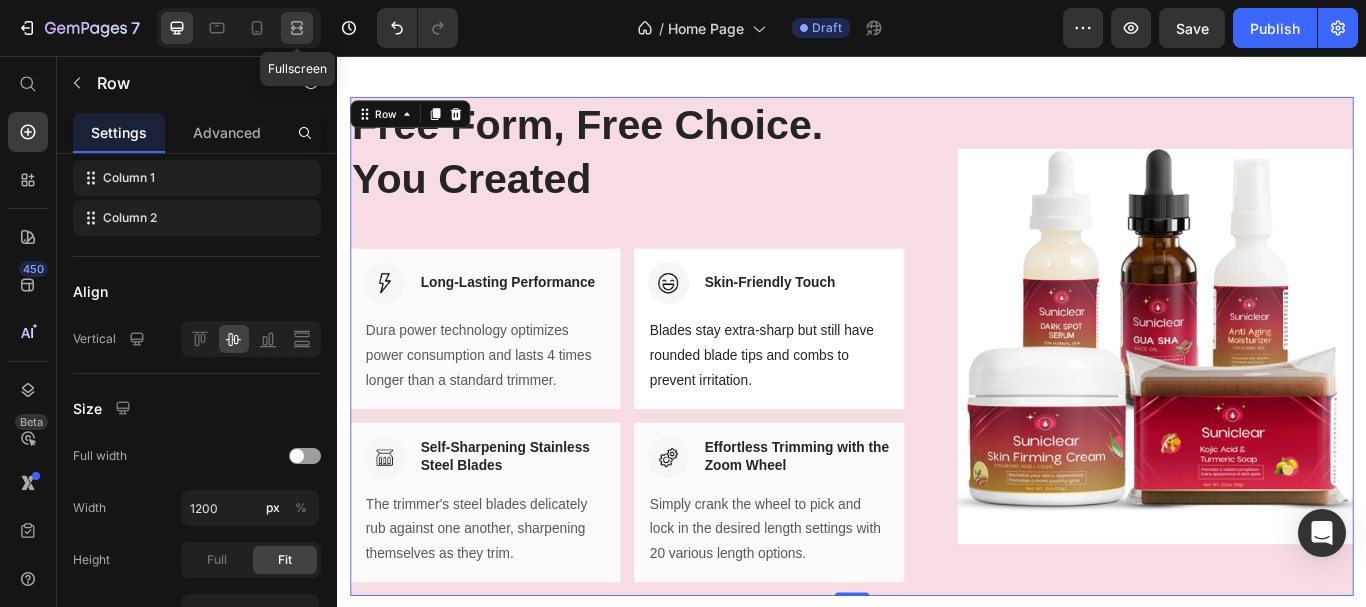 click 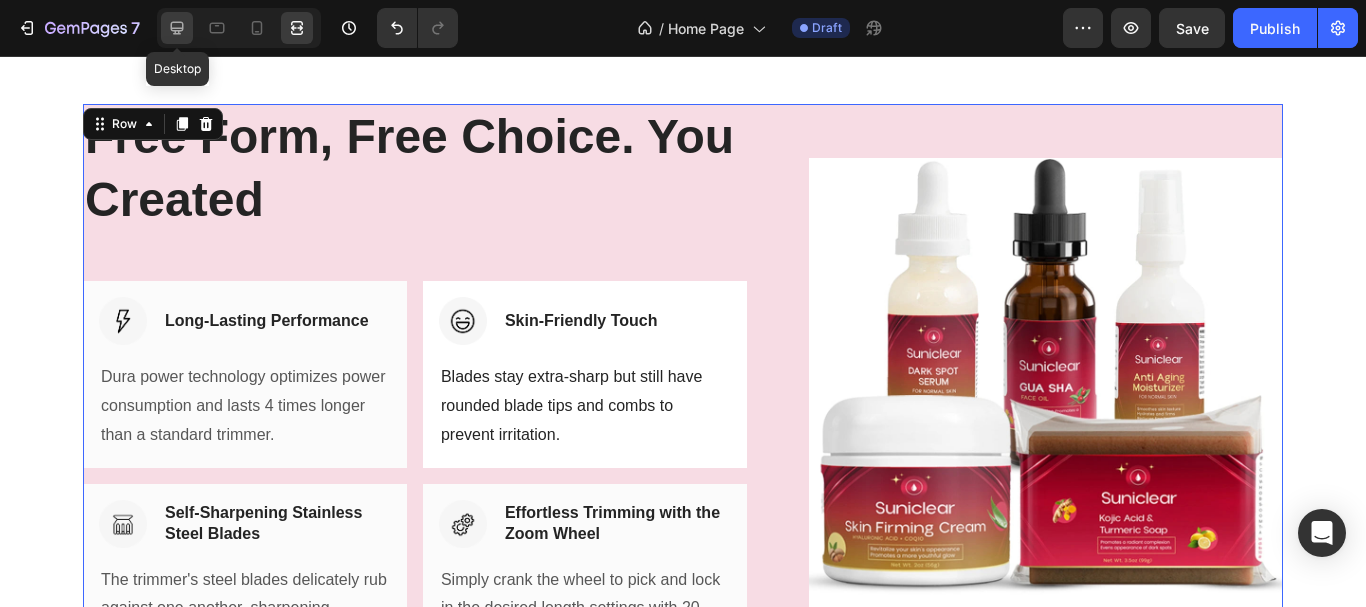 click 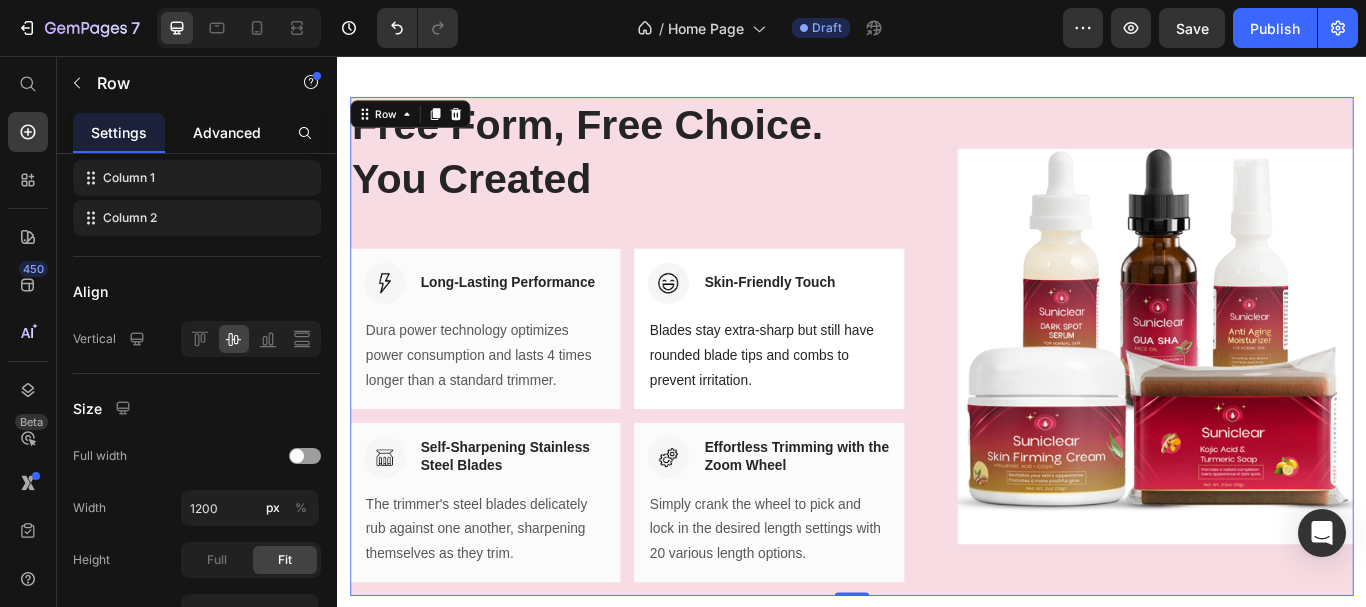 click on "Advanced" at bounding box center (227, 132) 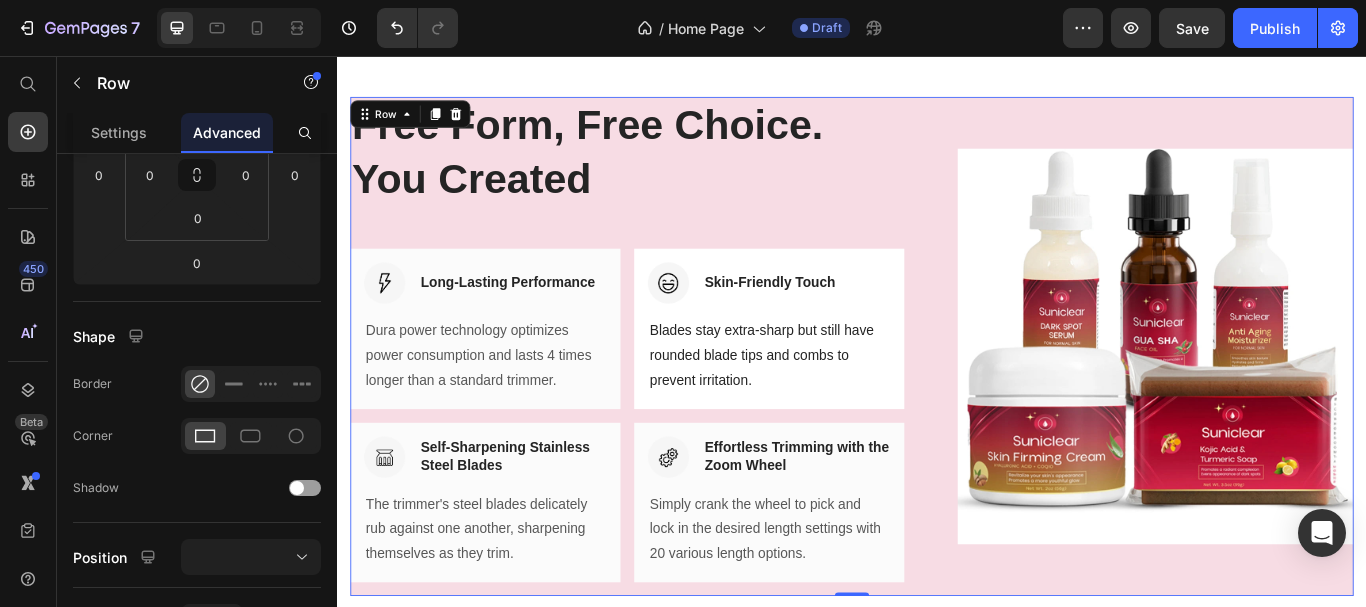 scroll, scrollTop: 0, scrollLeft: 0, axis: both 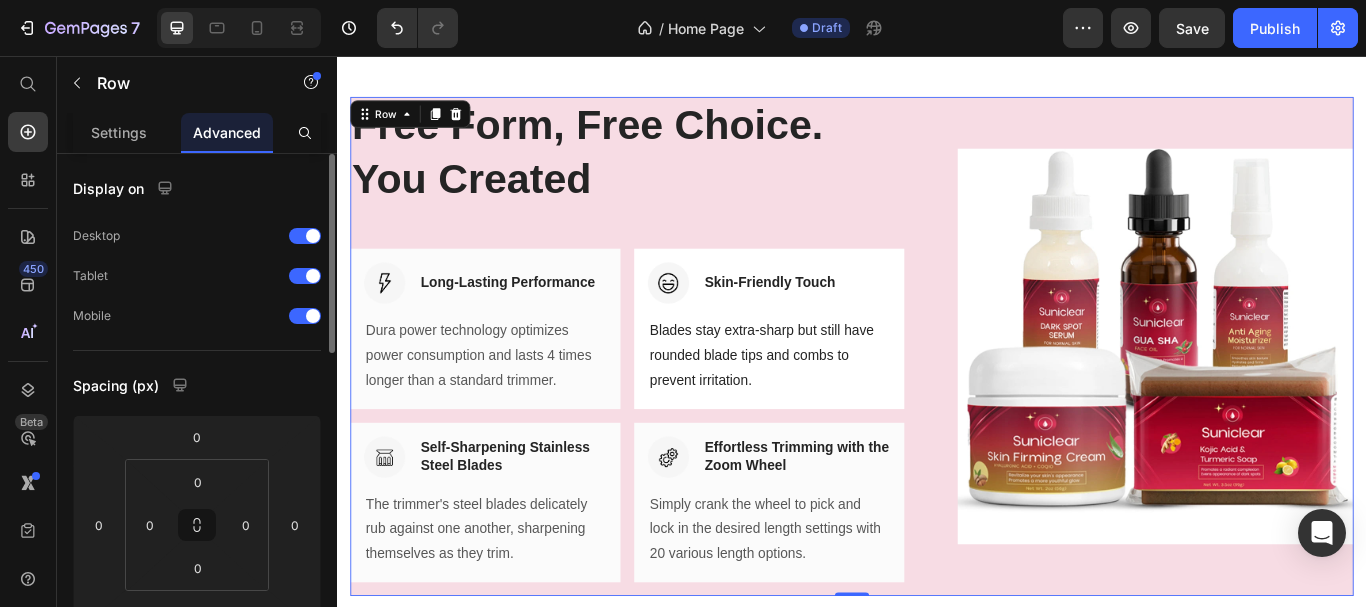 drag, startPoint x: 329, startPoint y: 182, endPoint x: 297, endPoint y: 246, distance: 71.55418 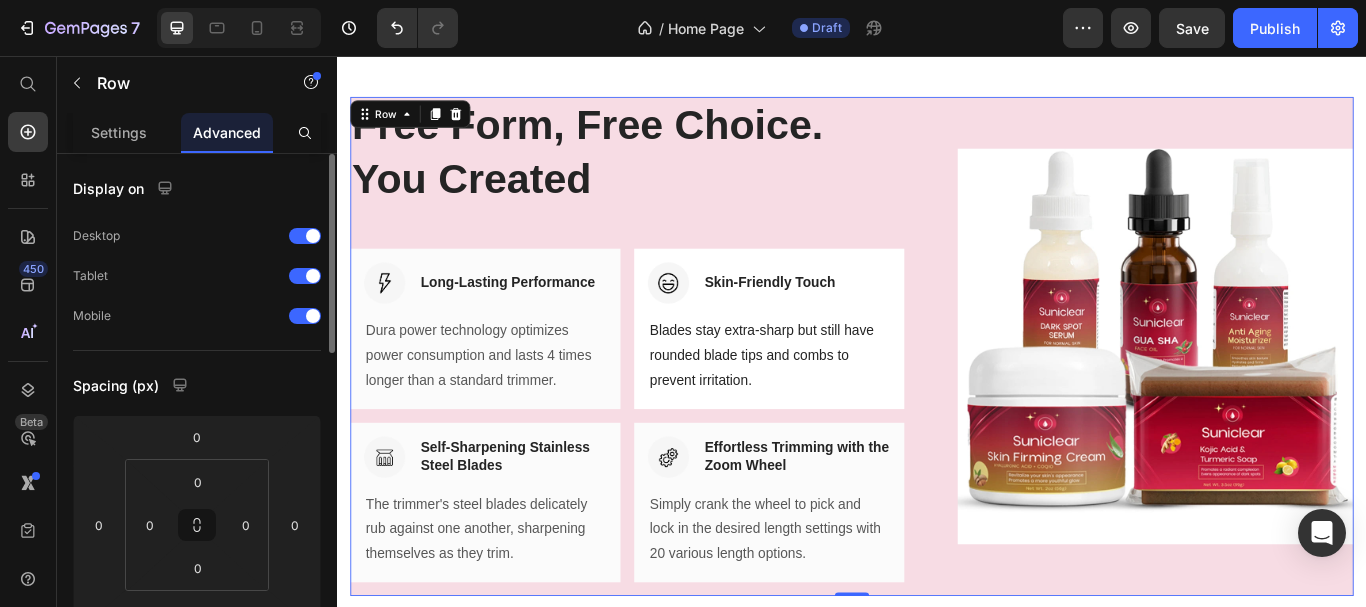 click on "Display on Desktop Tablet Mobile Spacing (px) [PHONE_NUMBER] Shape Border Corner Shadow Position Opacity 100 % Animation Upgrade to Build plan  to unlock Animation & other premium features. Interaction Upgrade to Optimize plan  to unlock Interaction & other premium features. CSS class  Delete element" at bounding box center [197, 409] 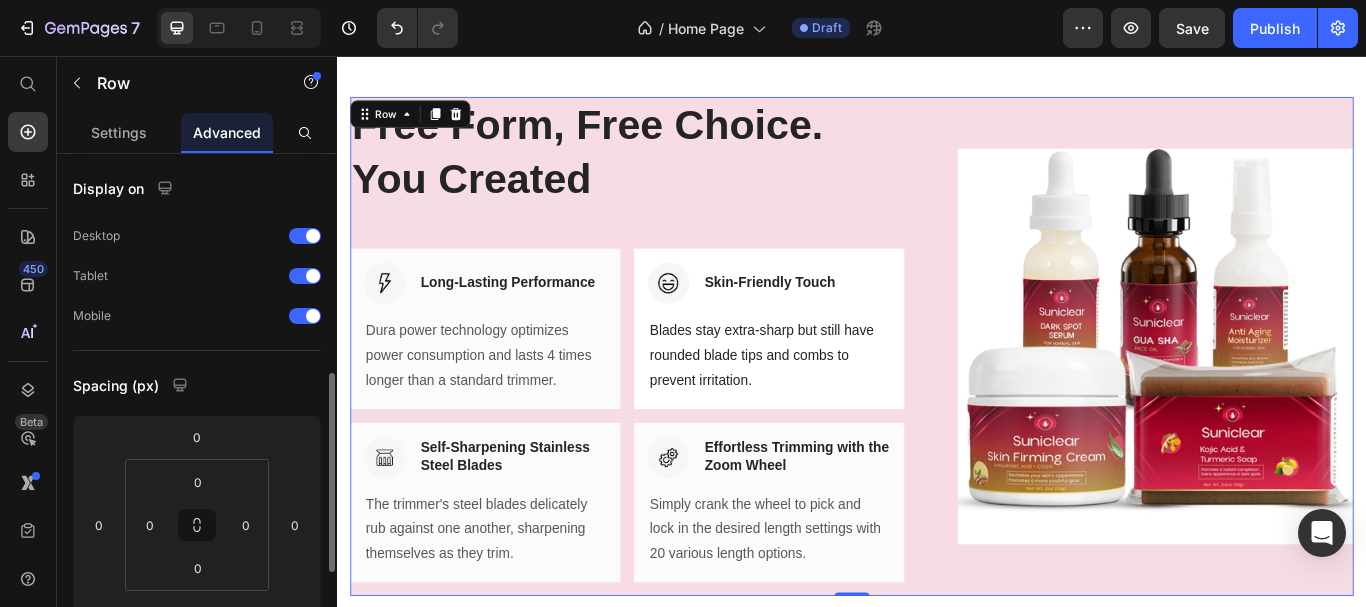 scroll, scrollTop: 158, scrollLeft: 0, axis: vertical 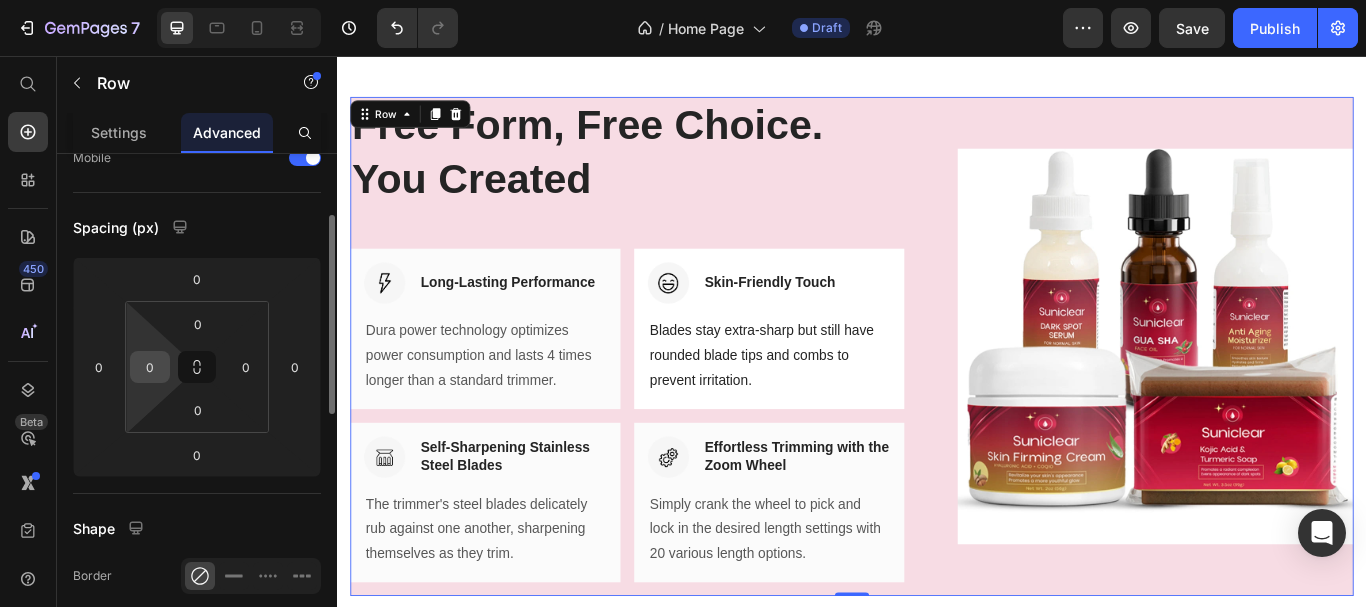 click on "0" at bounding box center [150, 367] 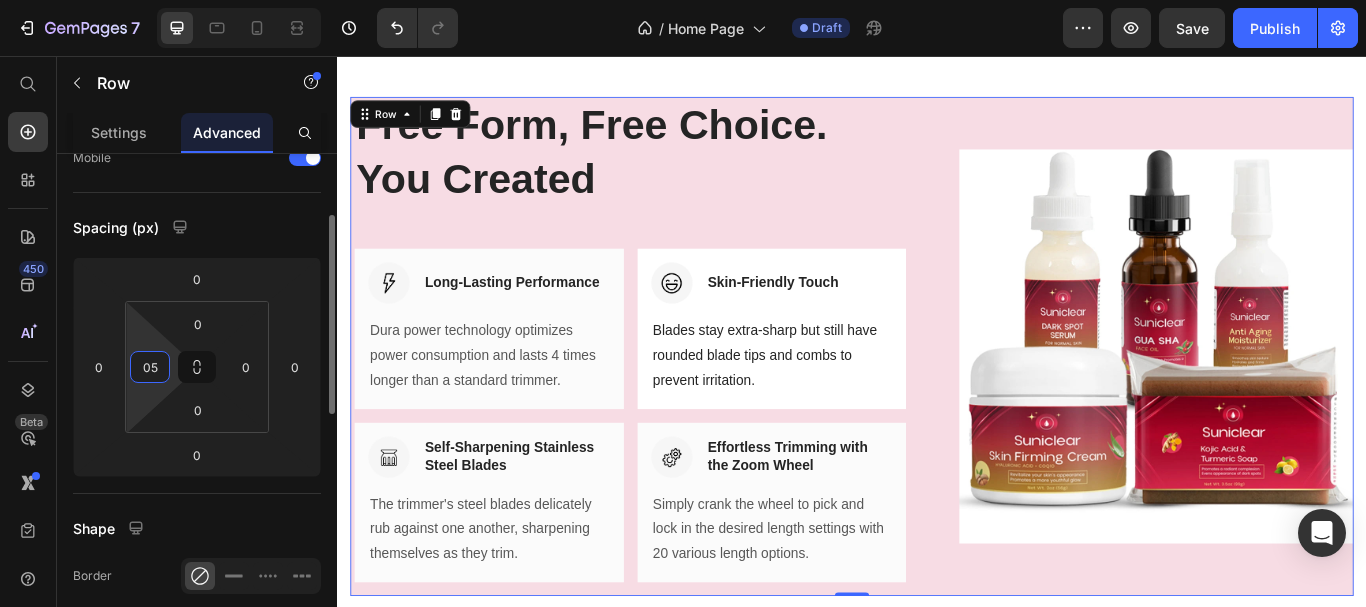 type on "0" 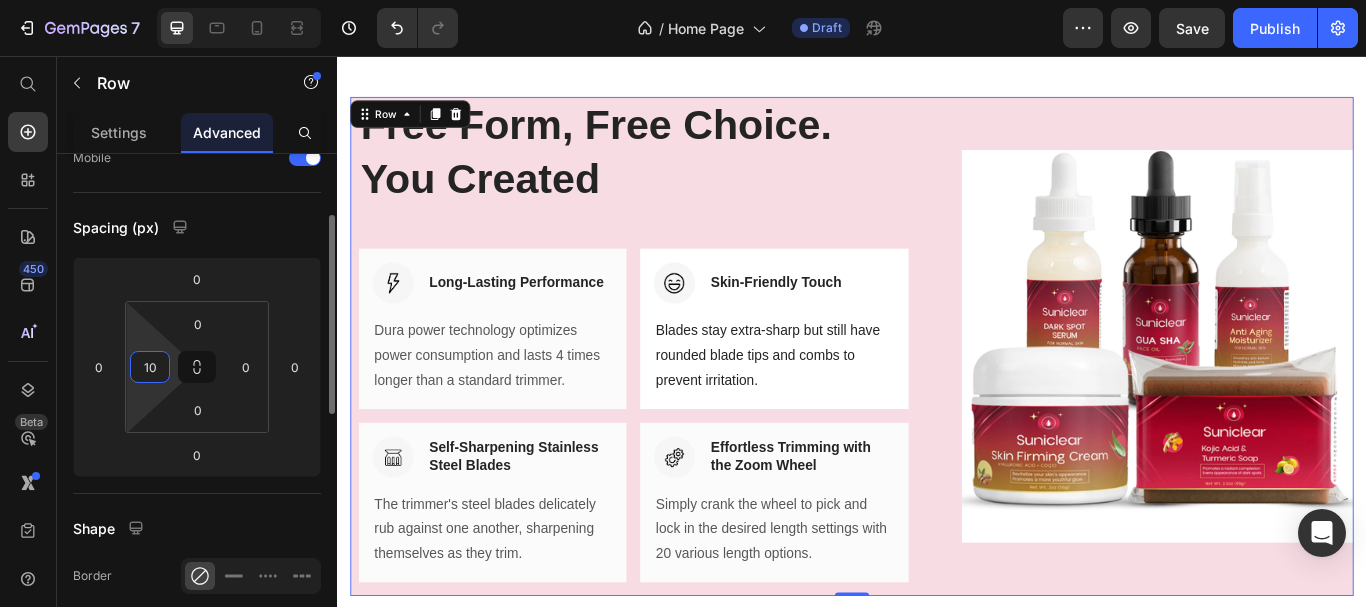 type on "1" 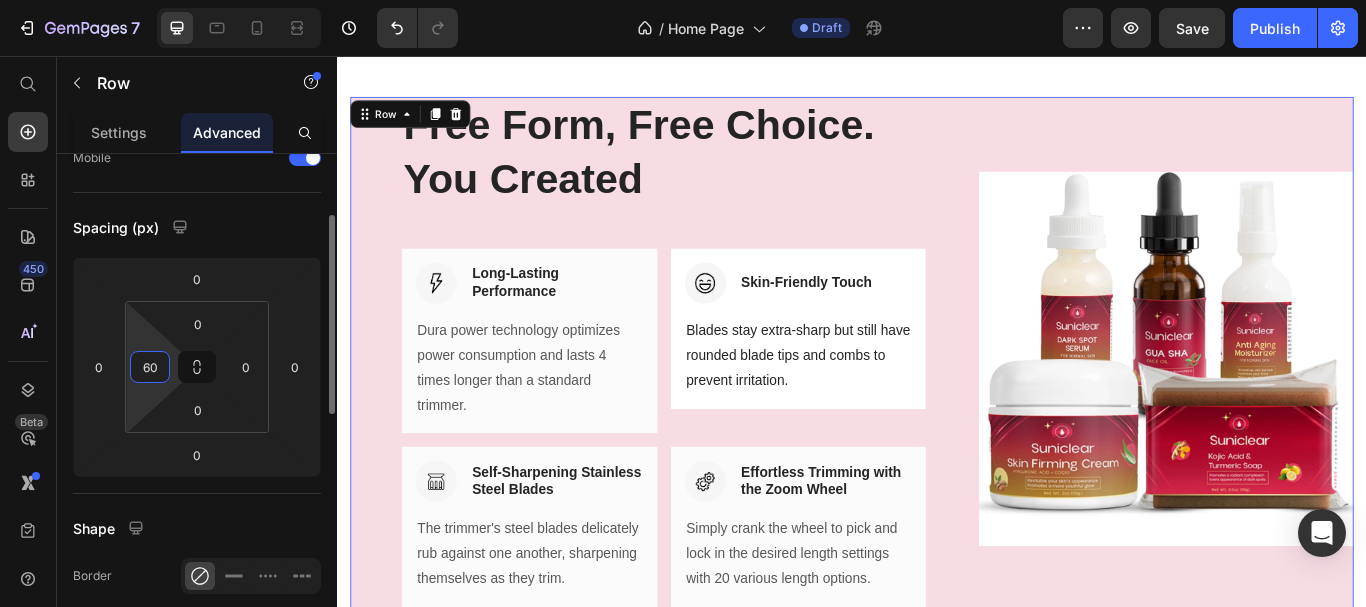 type on "6" 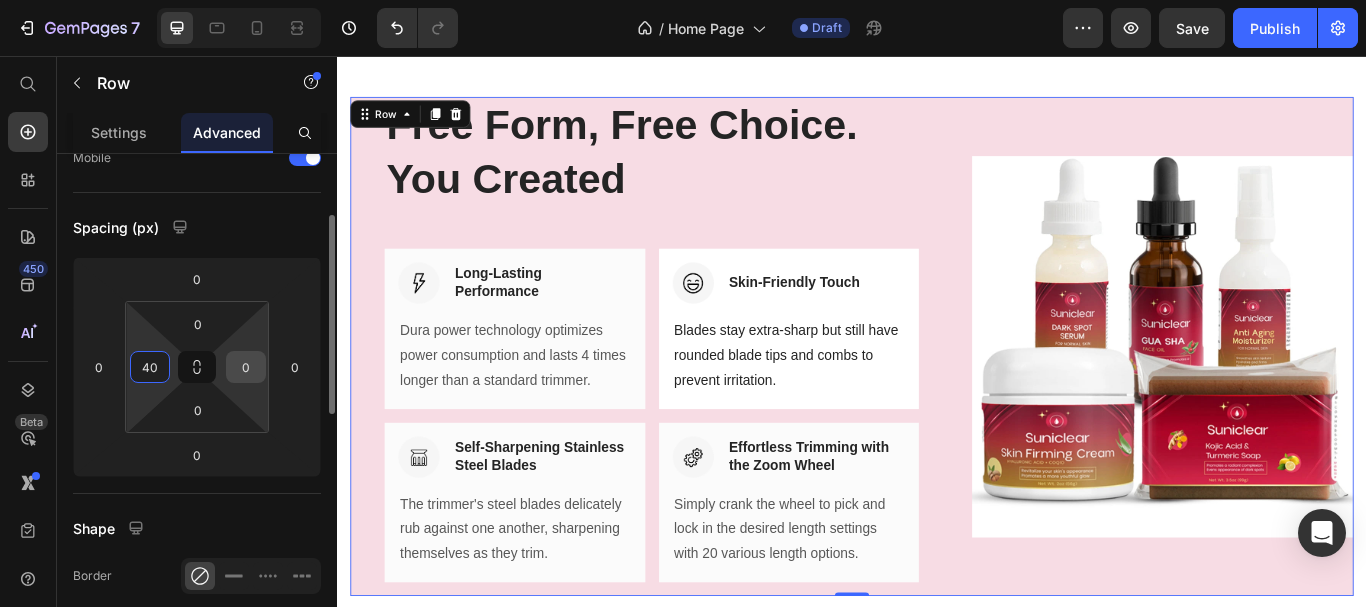 type on "40" 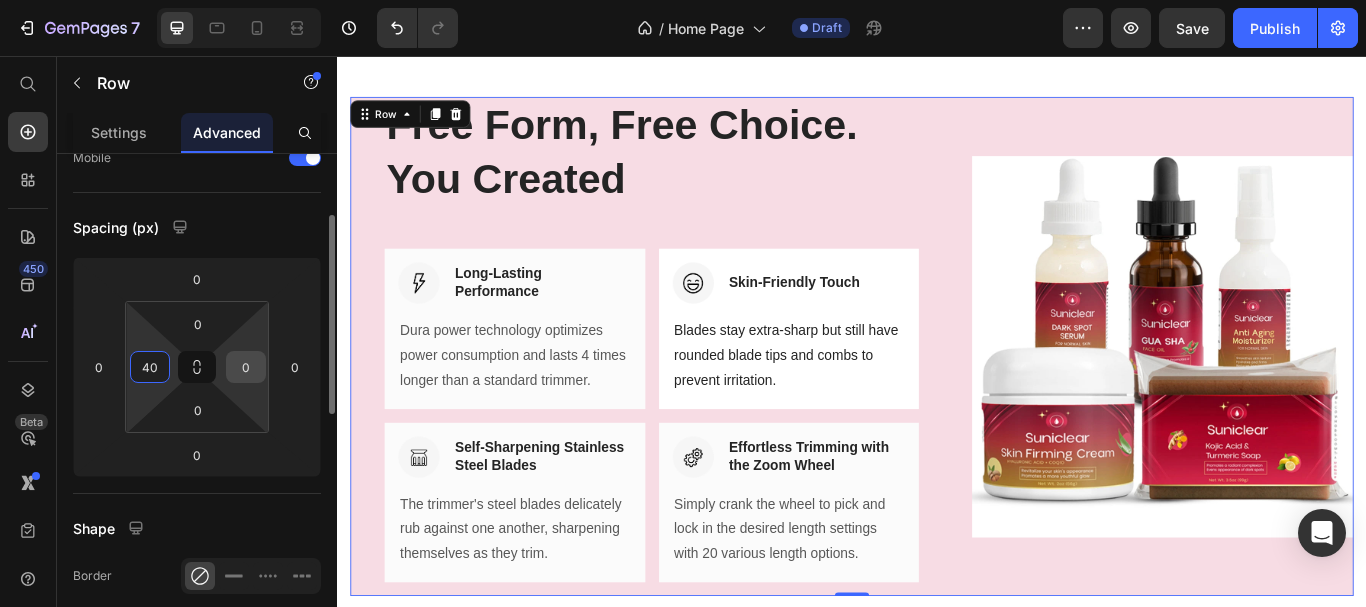 click on "0" at bounding box center (246, 367) 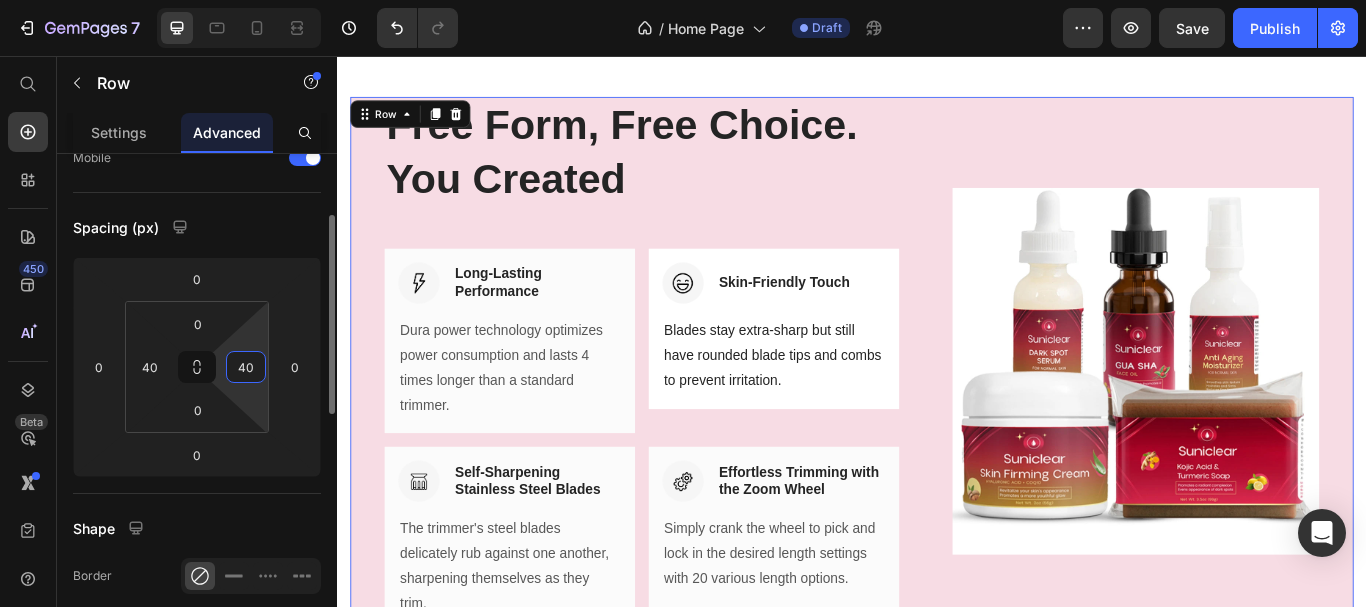 type on "40" 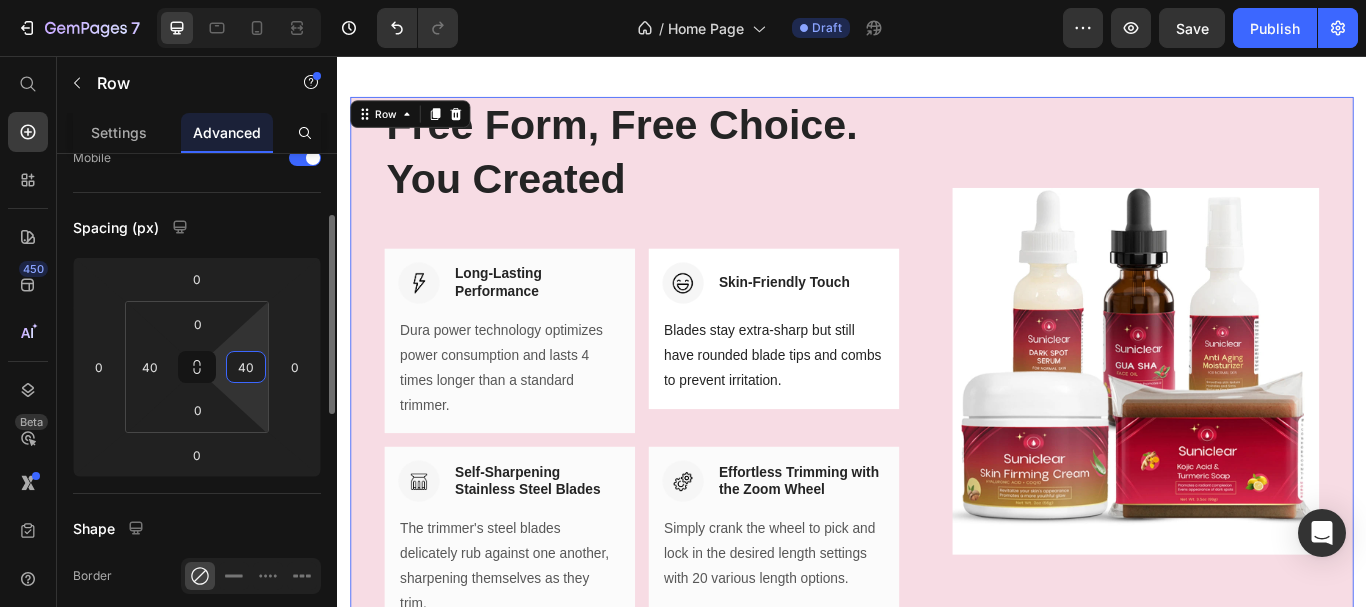 click on "Spacing (px)" at bounding box center (197, 227) 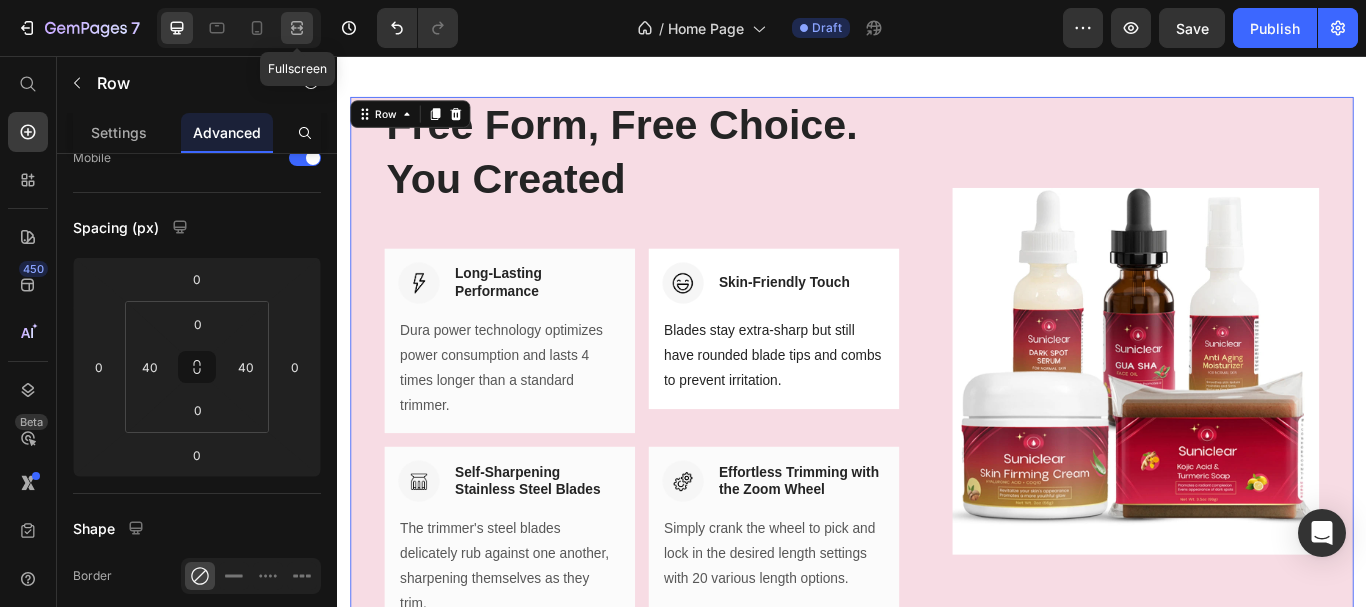 click 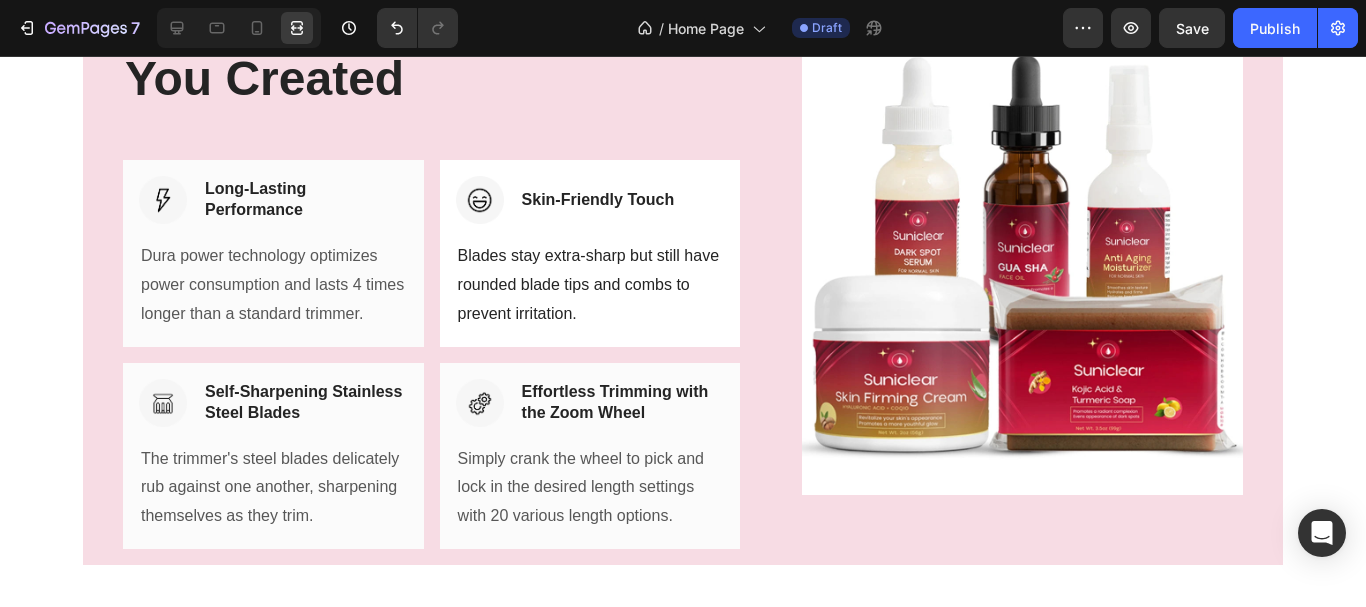 scroll, scrollTop: 5993, scrollLeft: 0, axis: vertical 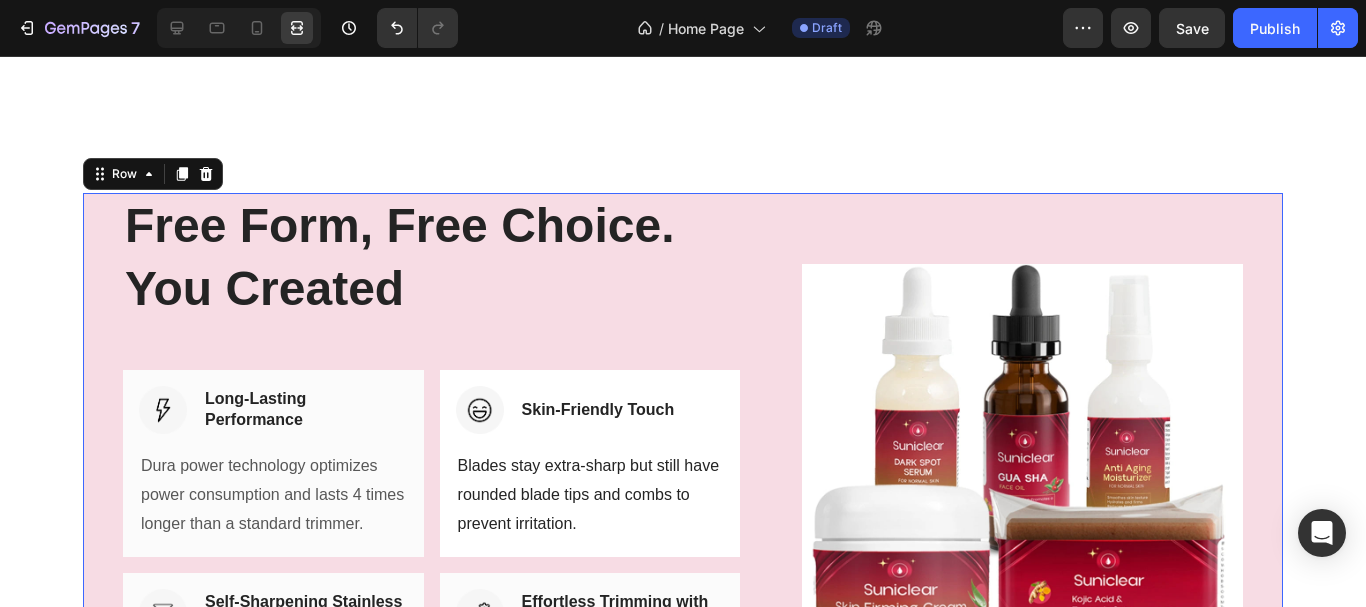 click on "(P) Images & Gallery" at bounding box center (1022, 484) 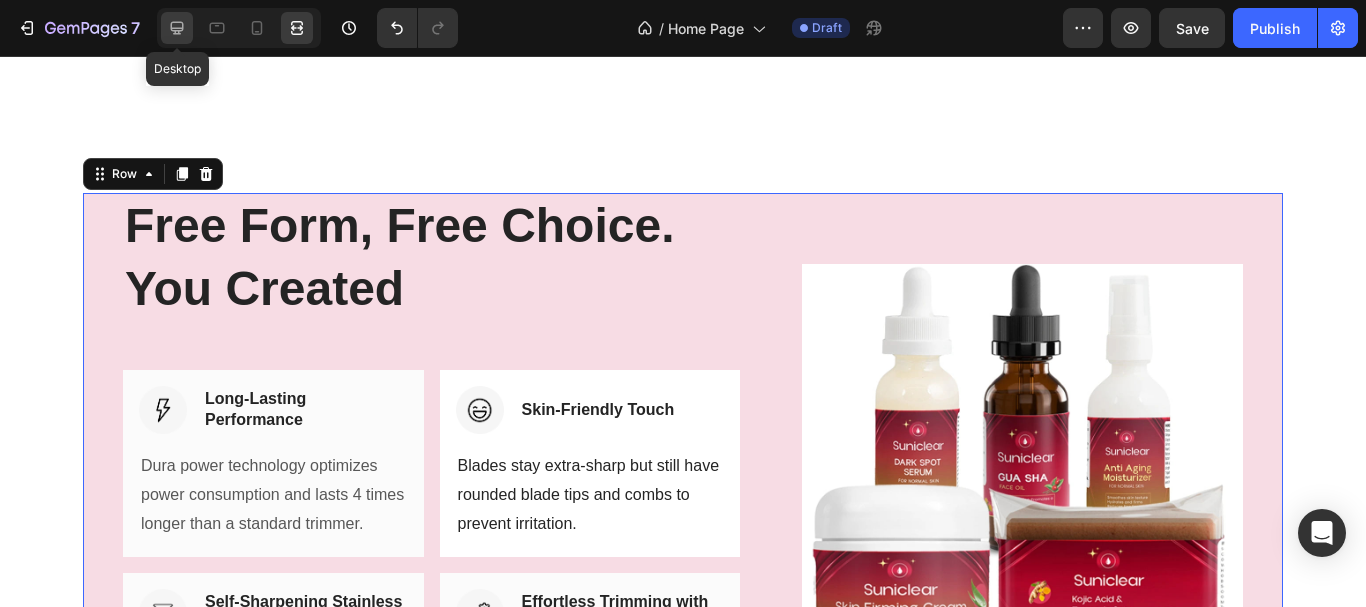 click 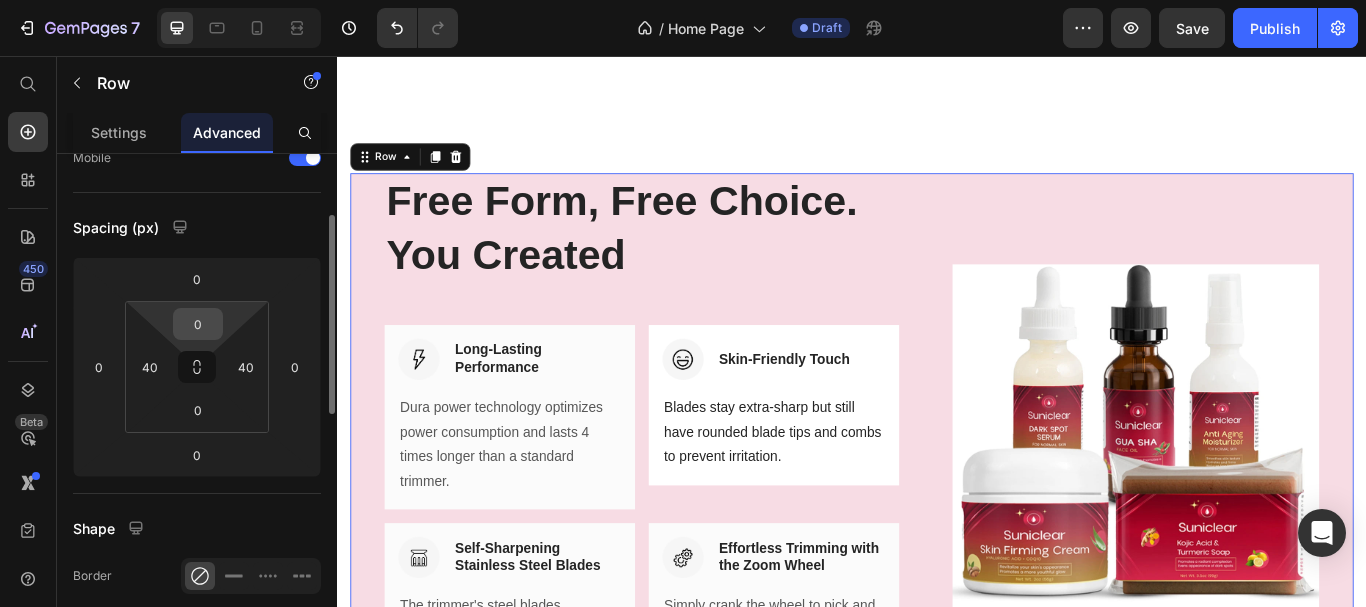 click on "0" at bounding box center (198, 324) 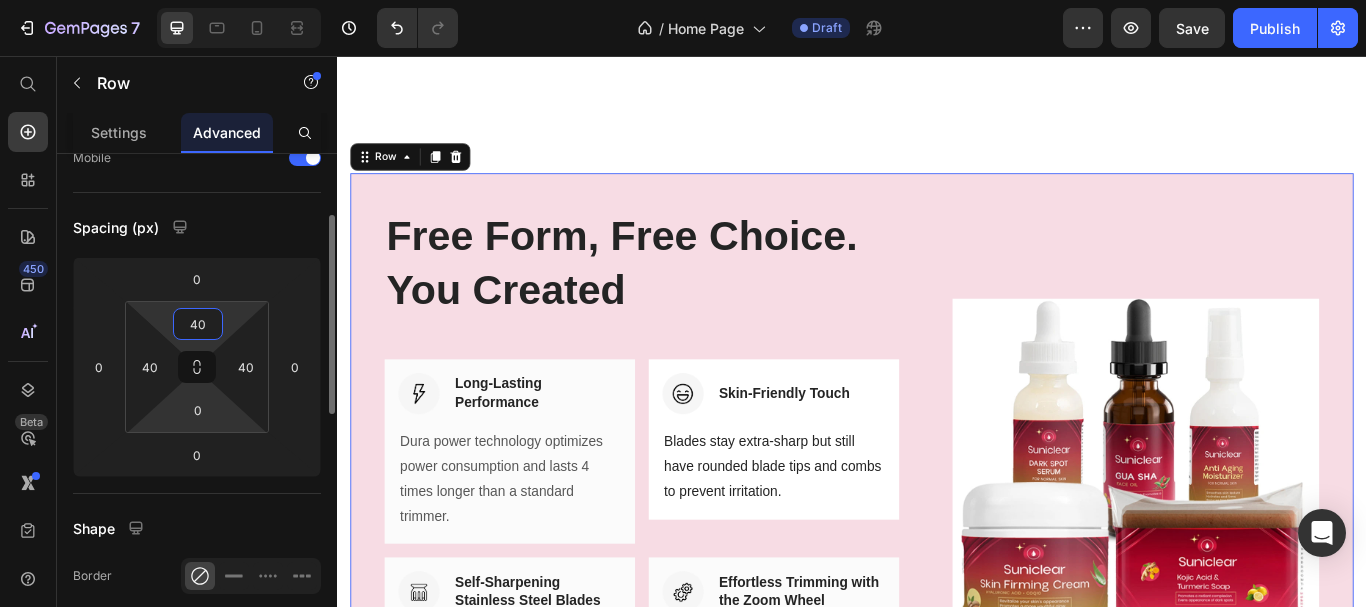 type on "40" 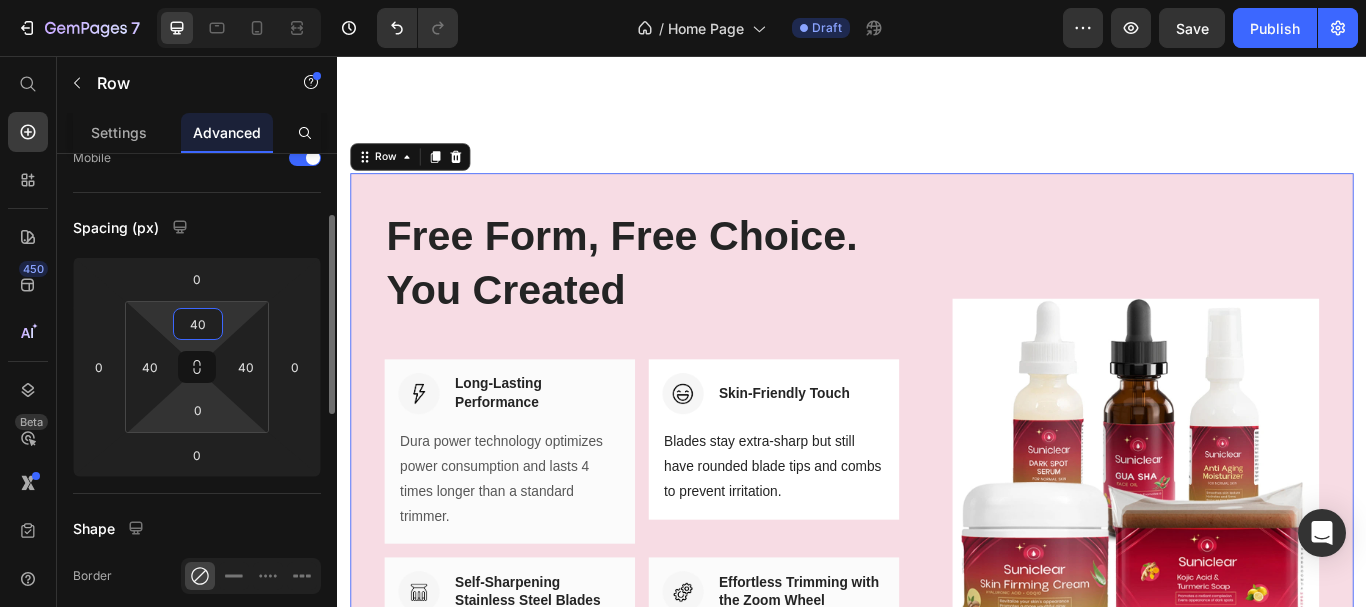 click on "7   /  Home Page Draft Preview  Save   Publish  450 Beta Start with Sections Elements Hero Section Product Detail Brands Trusted Badges Guarantee Product Breakdown How to use Testimonials Compare Bundle FAQs Social Proof Brand Story Product List Collection Blog List Contact Sticky Add to Cart Custom Footer Browse Library 450 Layout
Row
Row
Row
Row Text
Heading
Text Block Button
Button
Button
Sticky Back to top Media
Image" at bounding box center [683, 0] 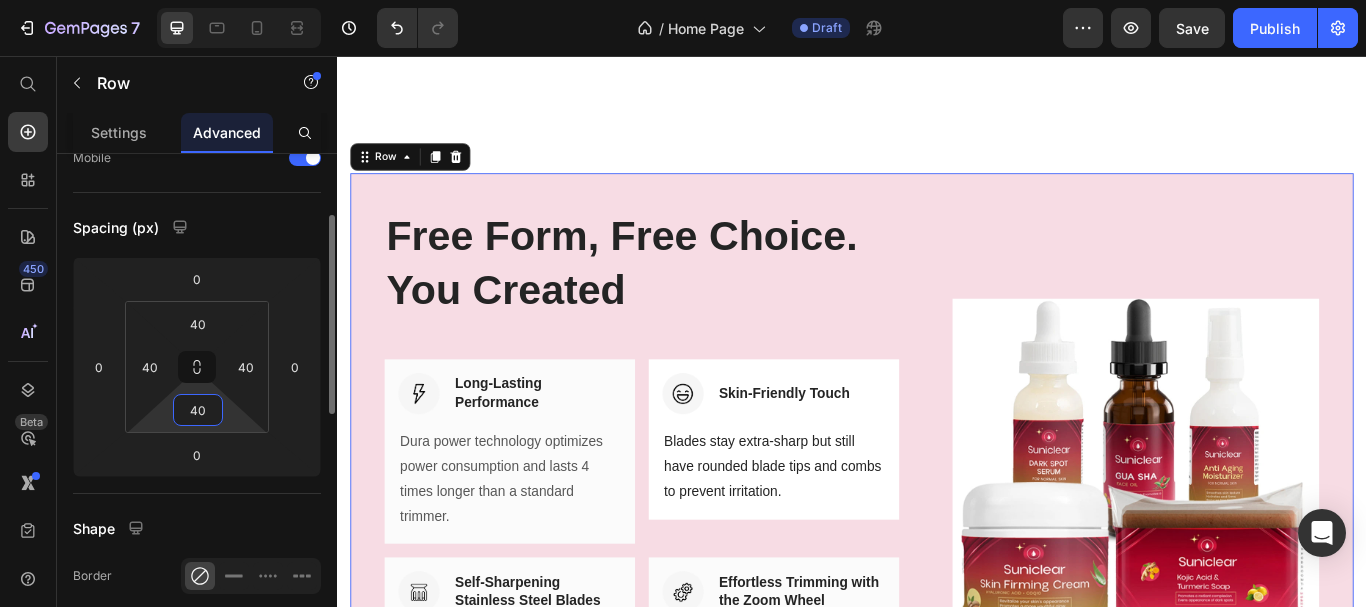 type on "40" 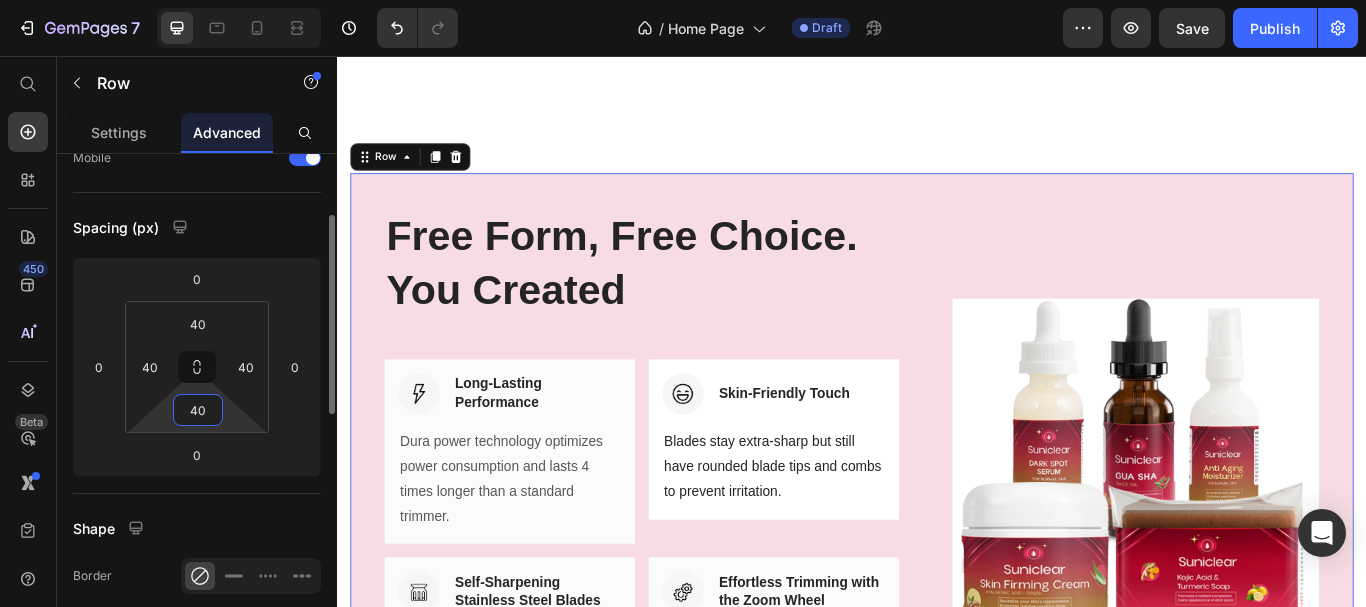 click on "Display on Desktop Tablet Mobile Spacing (px) 0 0 0 0 40 40 40 40 Shape Border Corner Shadow Position Opacity 100 % Animation Upgrade to Build plan  to unlock Animation & other premium features. Interaction Upgrade to Optimize plan  to unlock Interaction & other premium features. CSS class" at bounding box center (197, 599) 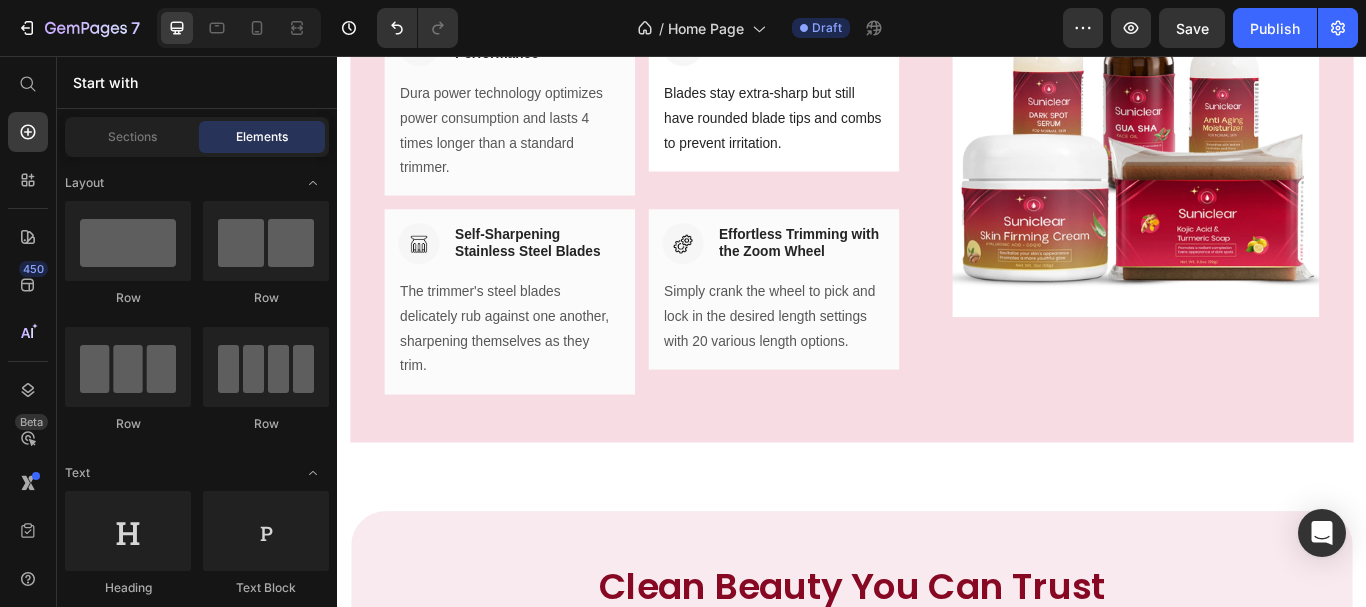 scroll, scrollTop: 6025, scrollLeft: 0, axis: vertical 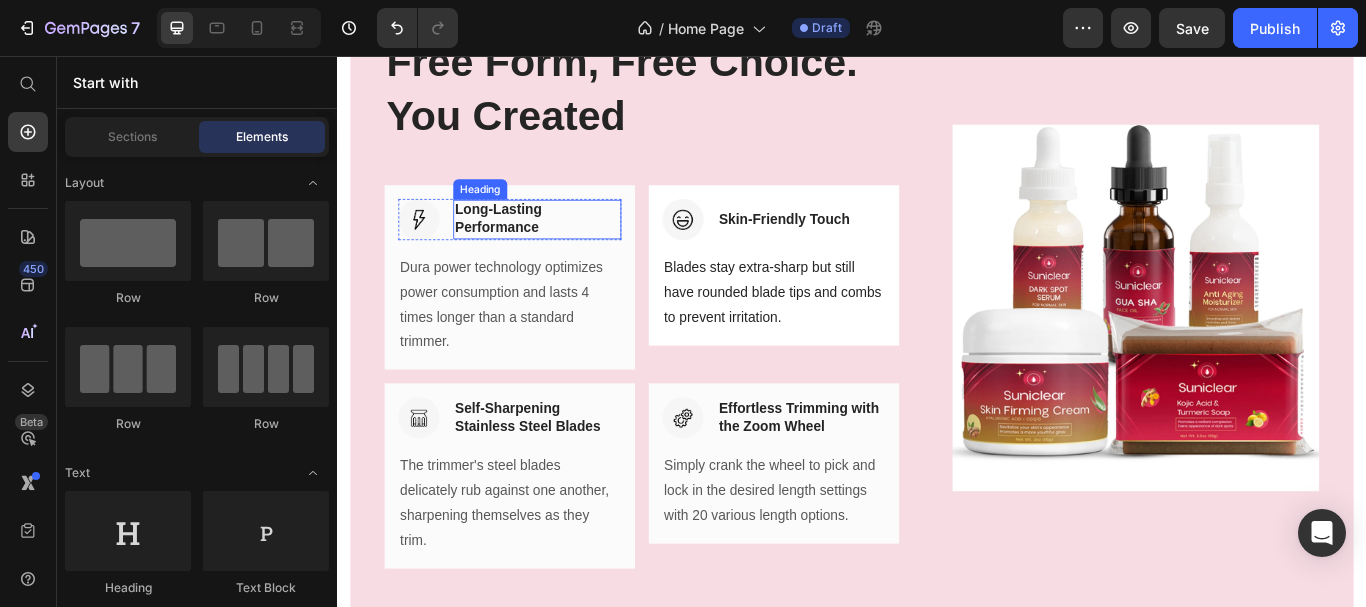 click on "Long-Lasting Performance" at bounding box center [570, 247] 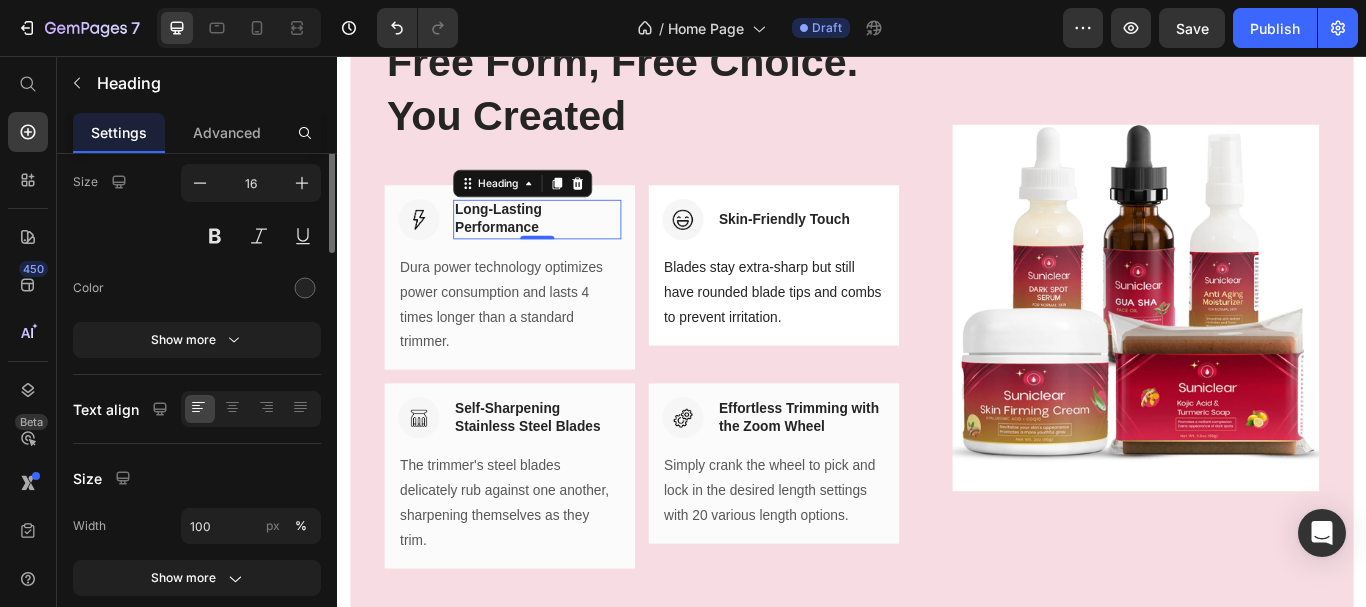 scroll, scrollTop: 0, scrollLeft: 0, axis: both 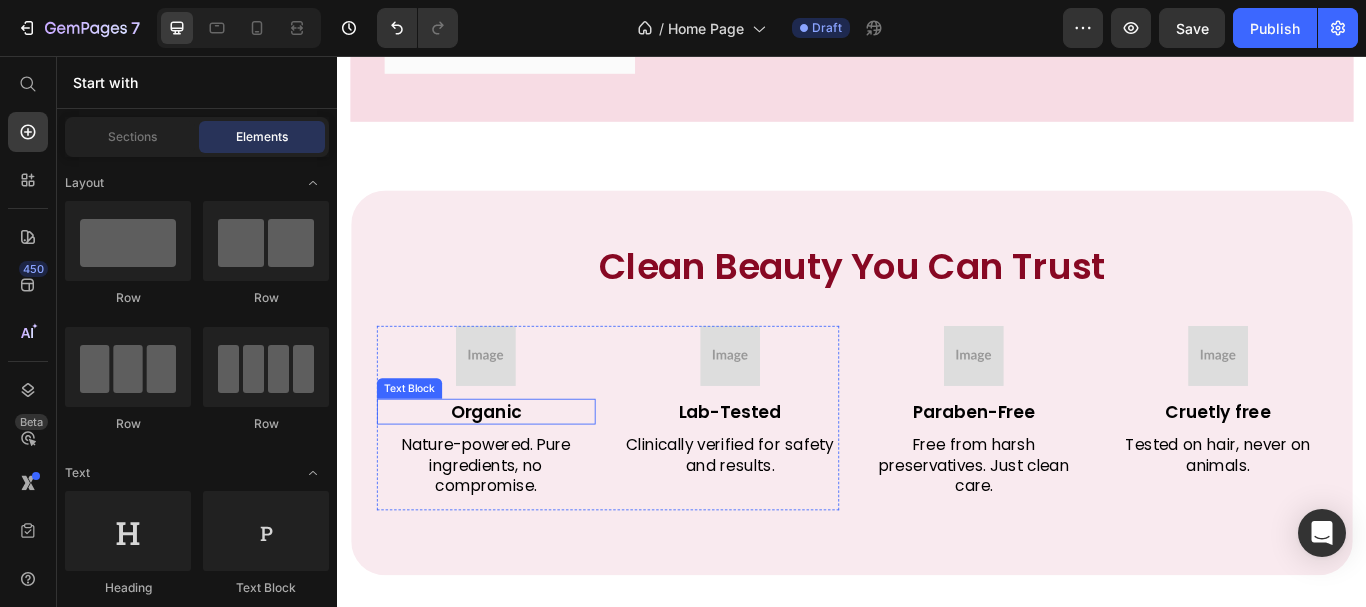 click on "Organic" at bounding box center [510, 471] 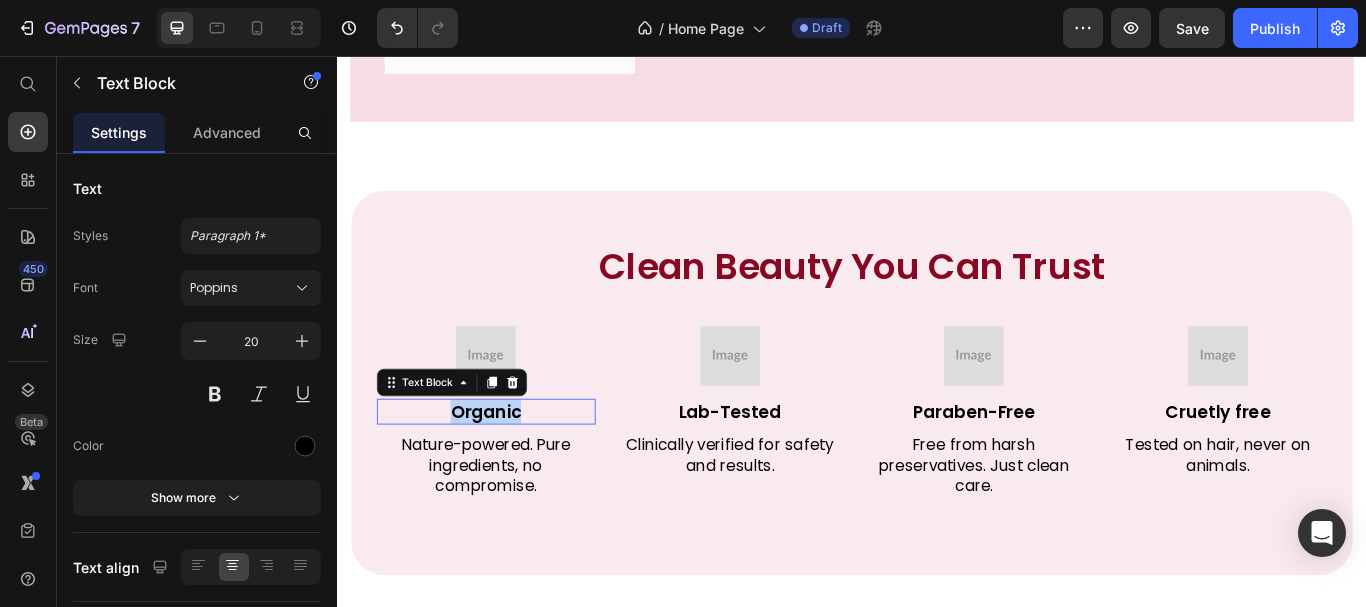 click on "Organic" at bounding box center [510, 471] 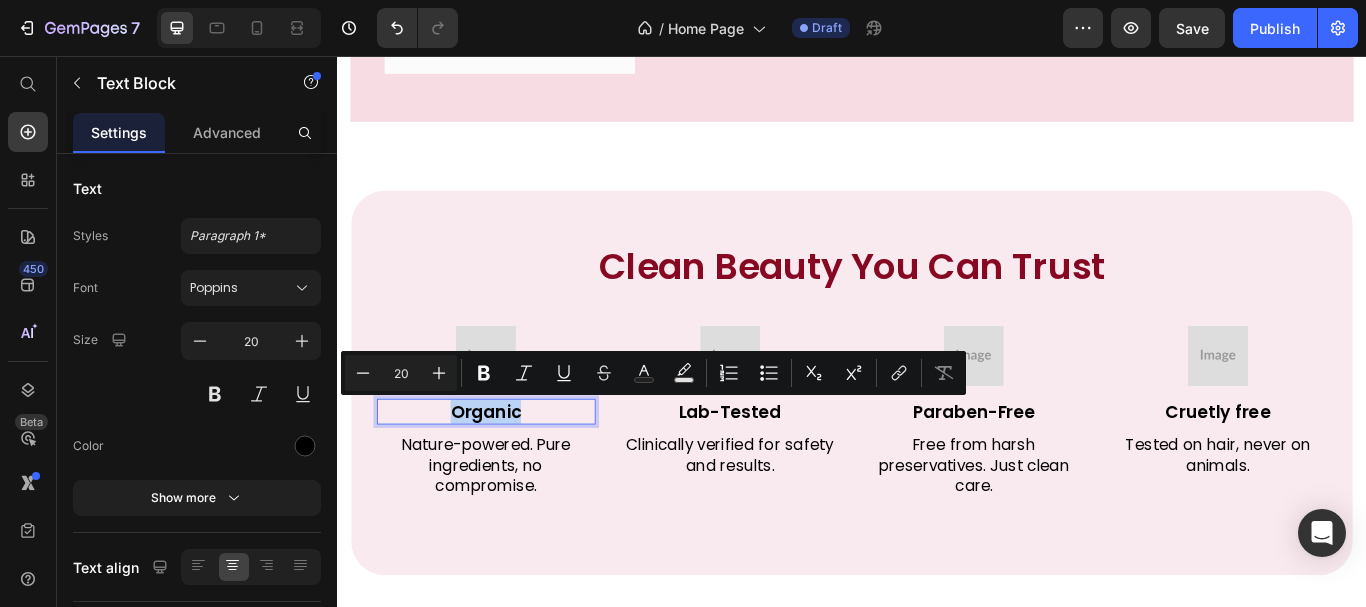 copy on "Organic" 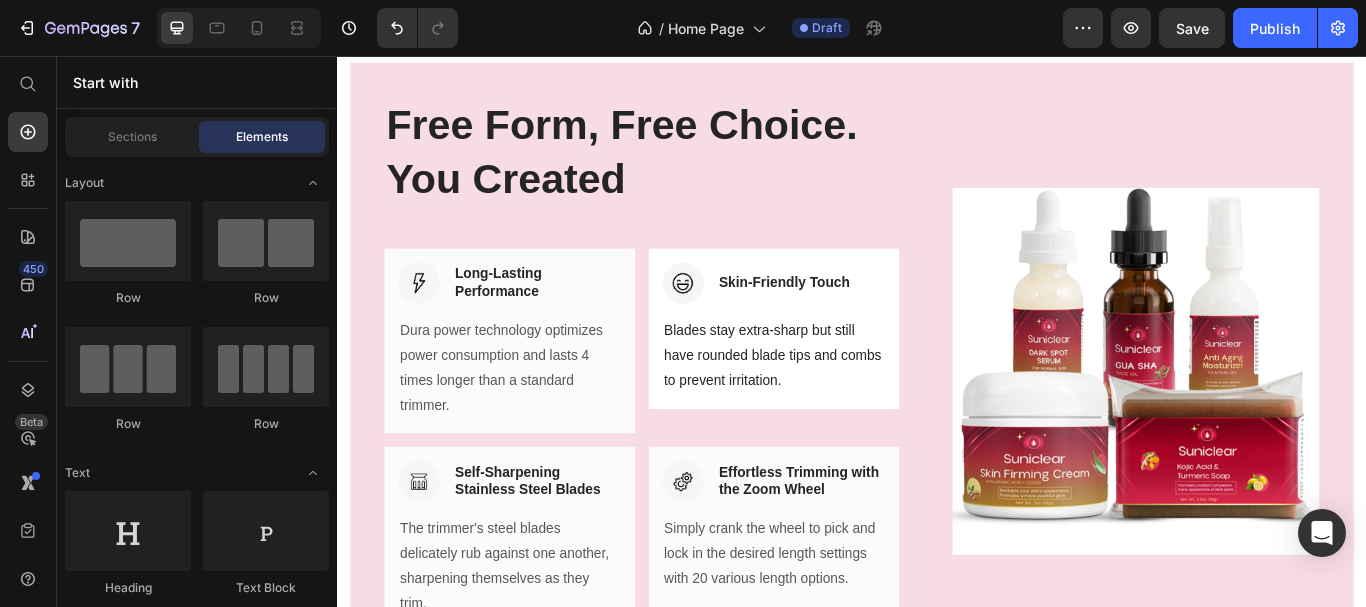 scroll, scrollTop: 5143, scrollLeft: 0, axis: vertical 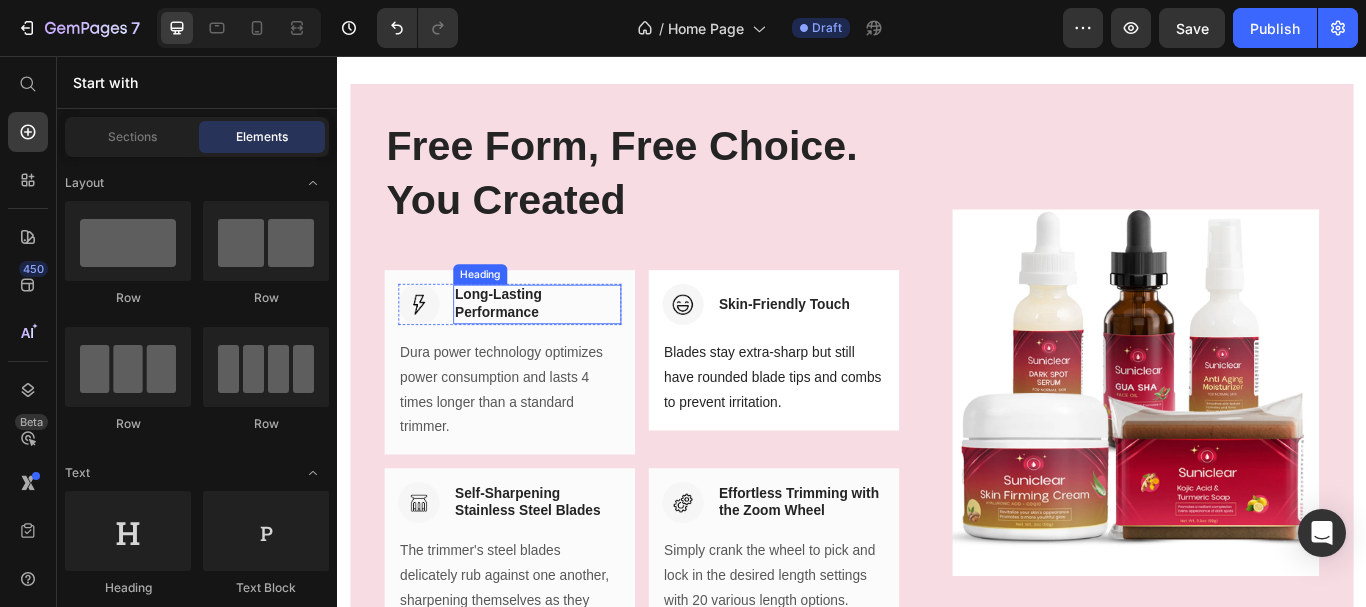 click on "Long-Lasting Performance" at bounding box center [570, 346] 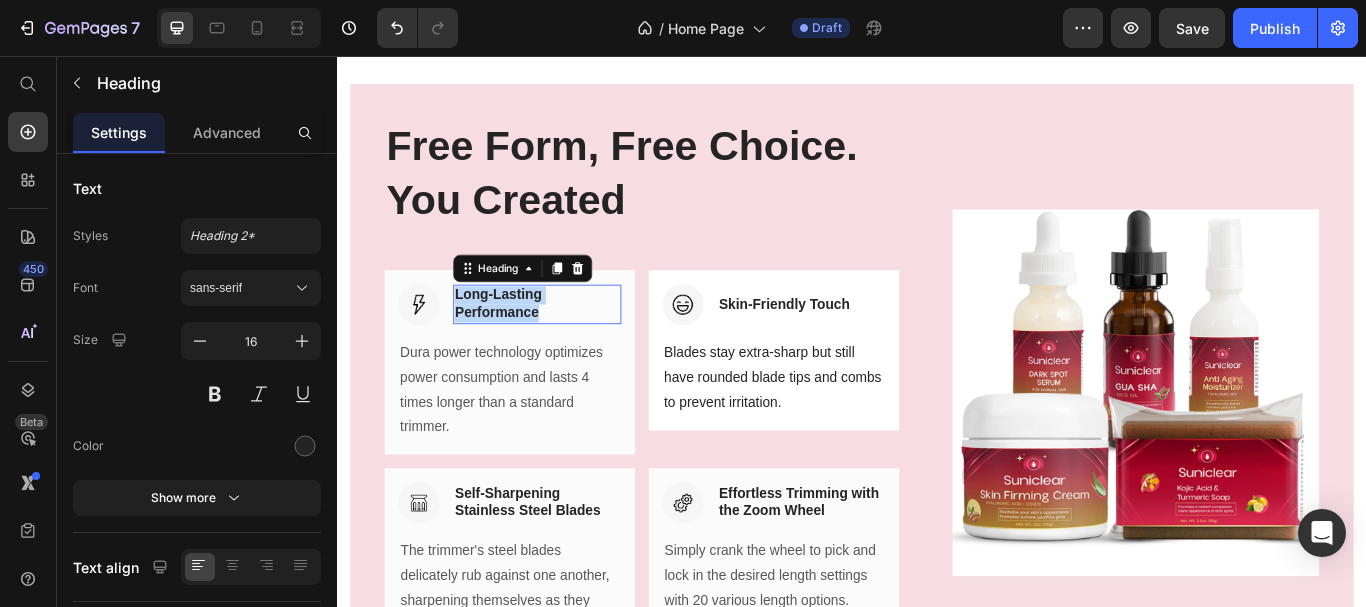 click on "Long-Lasting Performance" at bounding box center (570, 346) 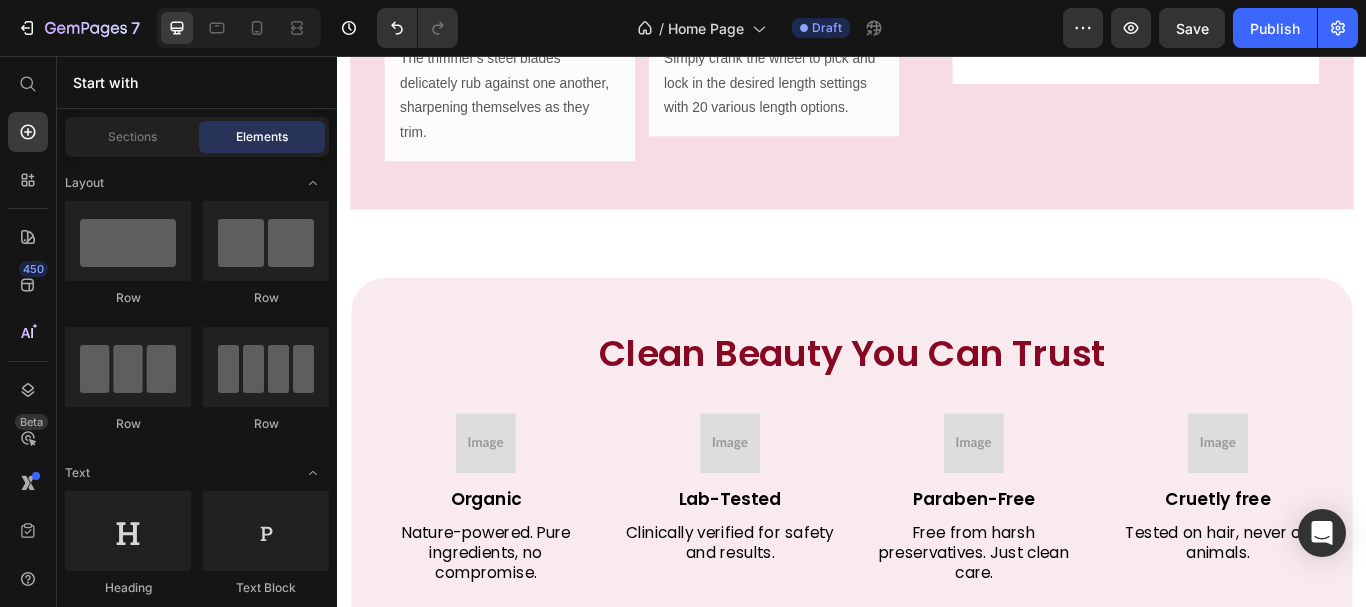 scroll, scrollTop: 5818, scrollLeft: 0, axis: vertical 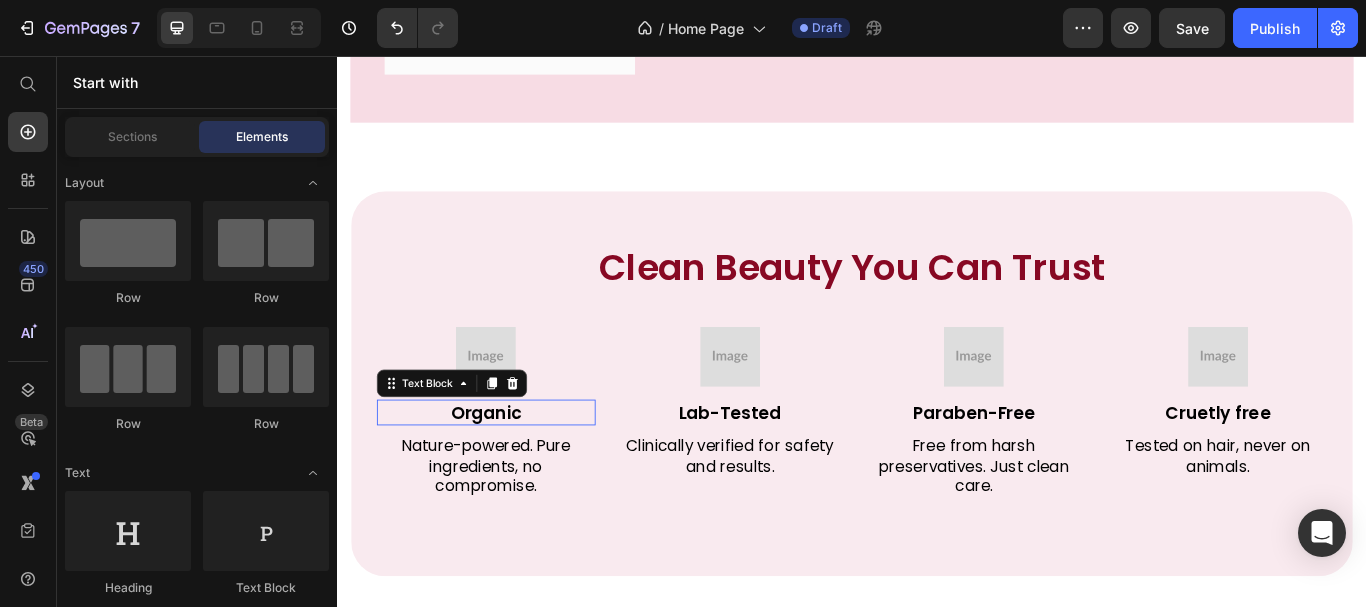 click on "Organic" at bounding box center (510, 472) 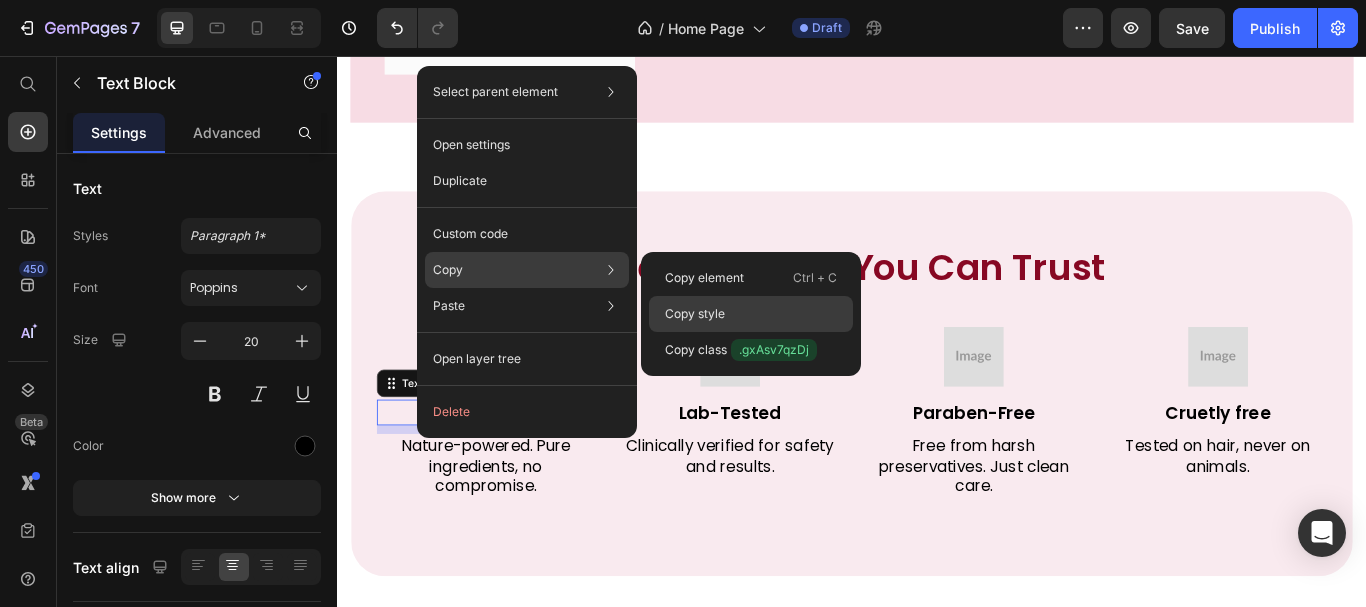 drag, startPoint x: 744, startPoint y: 303, endPoint x: 1091, endPoint y: 302, distance: 347.00143 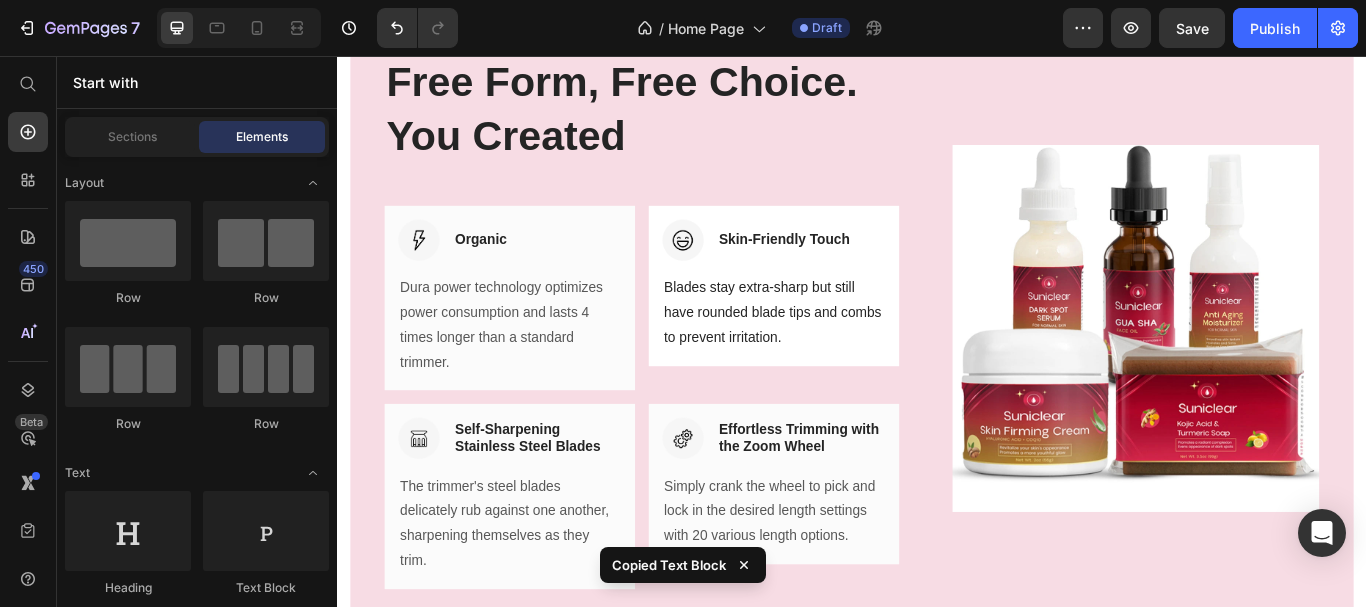 scroll, scrollTop: 5181, scrollLeft: 0, axis: vertical 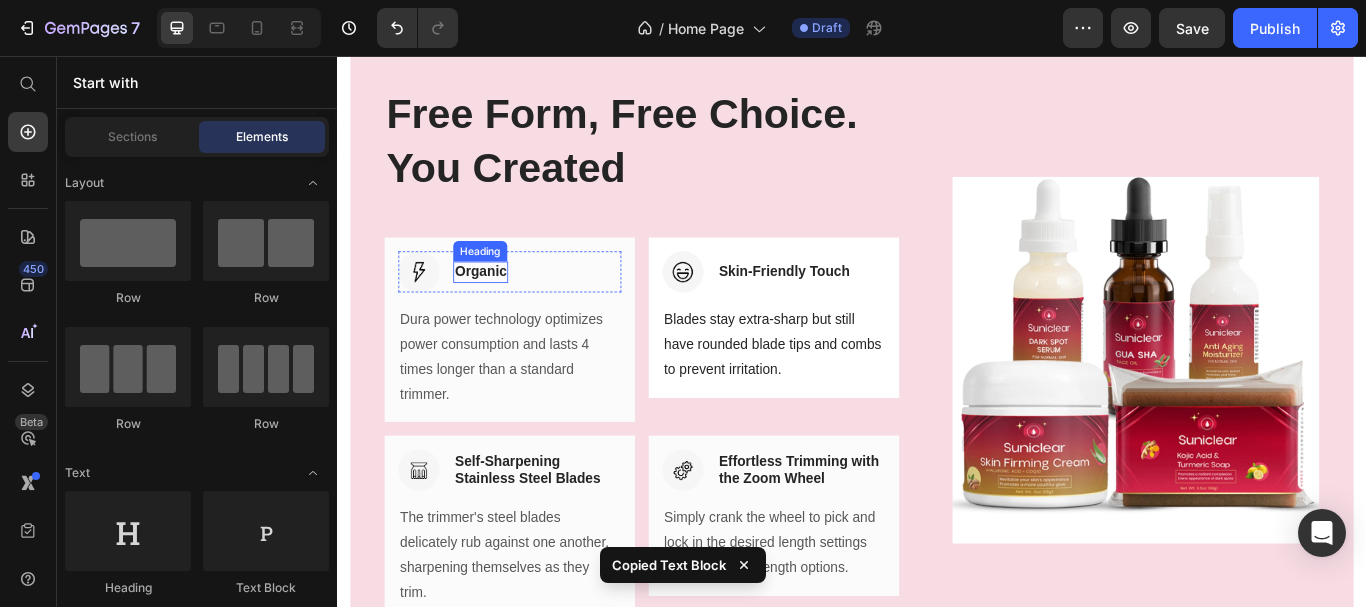 click on "Organic" at bounding box center (504, 308) 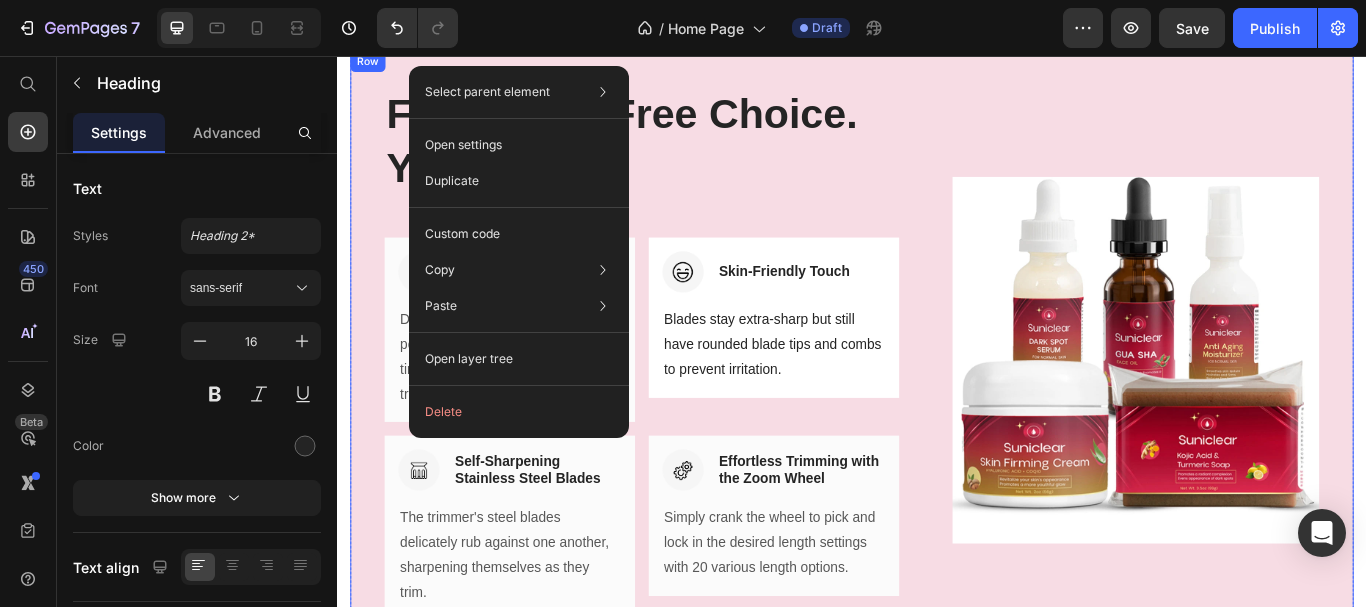 click on "Free Form, Free Choice. You Created Heading Row Image Organic Heading   0 Row Dura power technology optimizes power consumption and lasts 4 times longer than a standard trimmer. Text block Row Image Skin-Friendly Touch Heading Row Blades stay extra-sharp but still have rounded blade tips and [PERSON_NAME] to prevent irritation. Text block Row Row Image Self-Sharpening Stainless Steel Blades Heading Row The trimmer's steel blades delicately rub against one another, sharpening themselves as they trim. Text block Row Image Effortless Trimming with the Zoom Wheel Heading Row Simply crank the wheel to pick and lock in the desired length settings with 20 various length options. Text block Row Row" at bounding box center [692, 410] 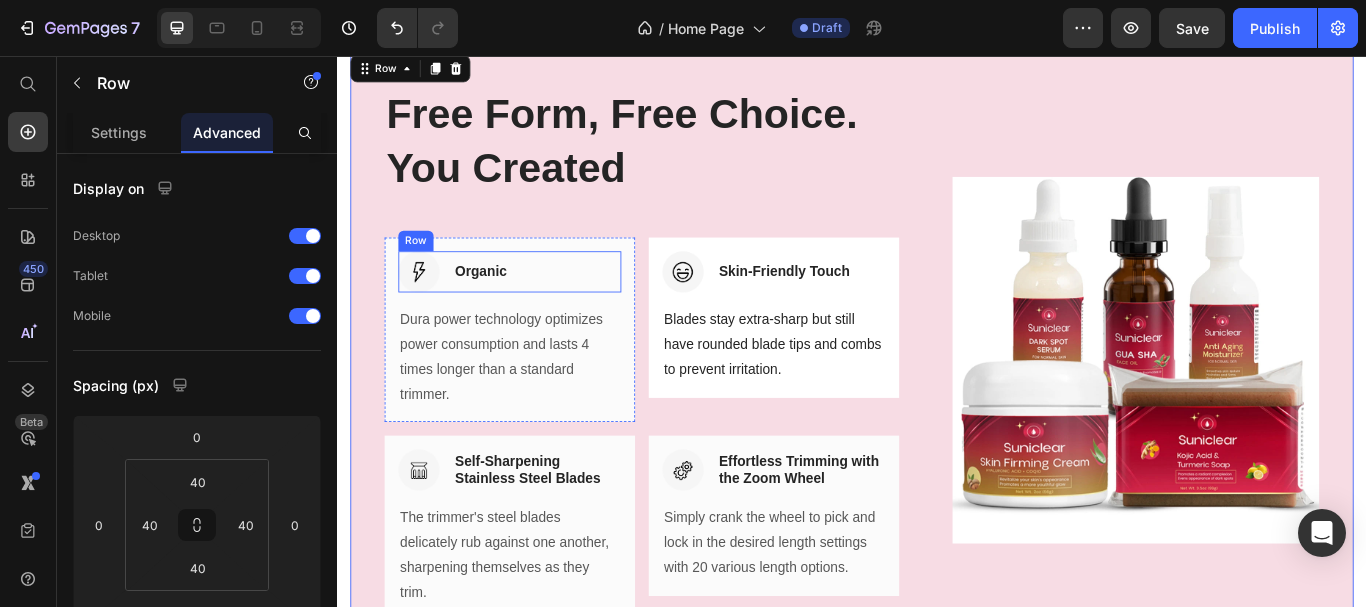 click on "Image Organic Heading Row" at bounding box center [538, 308] 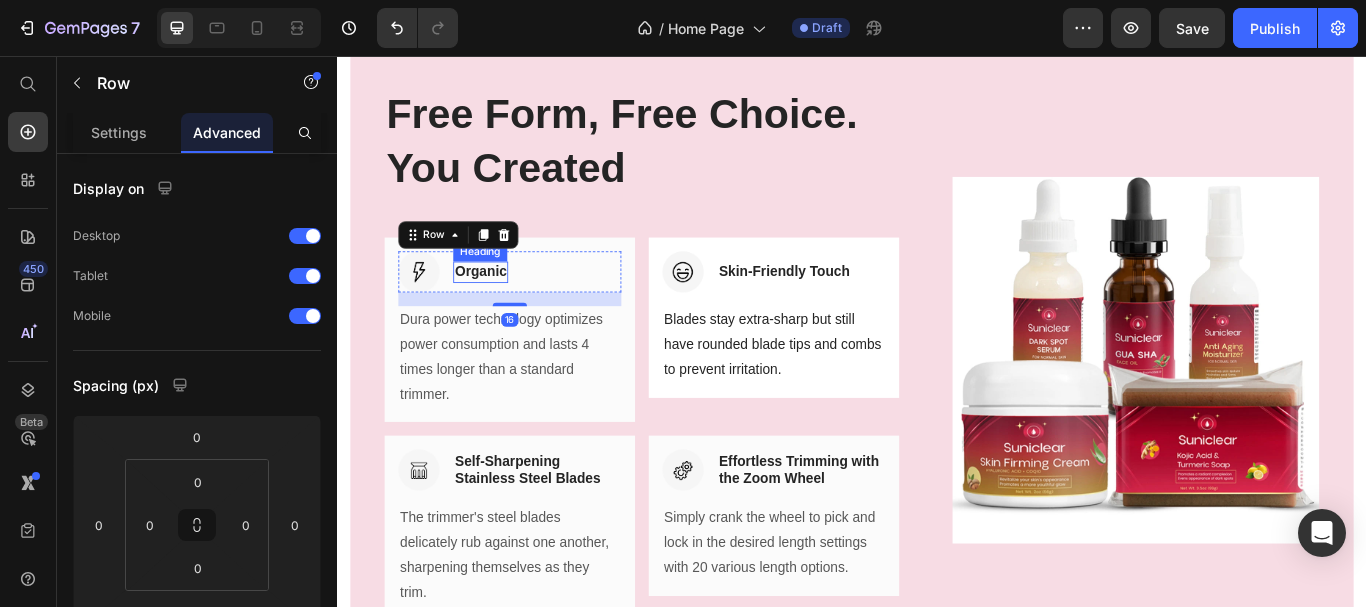 click on "Organic" at bounding box center [504, 308] 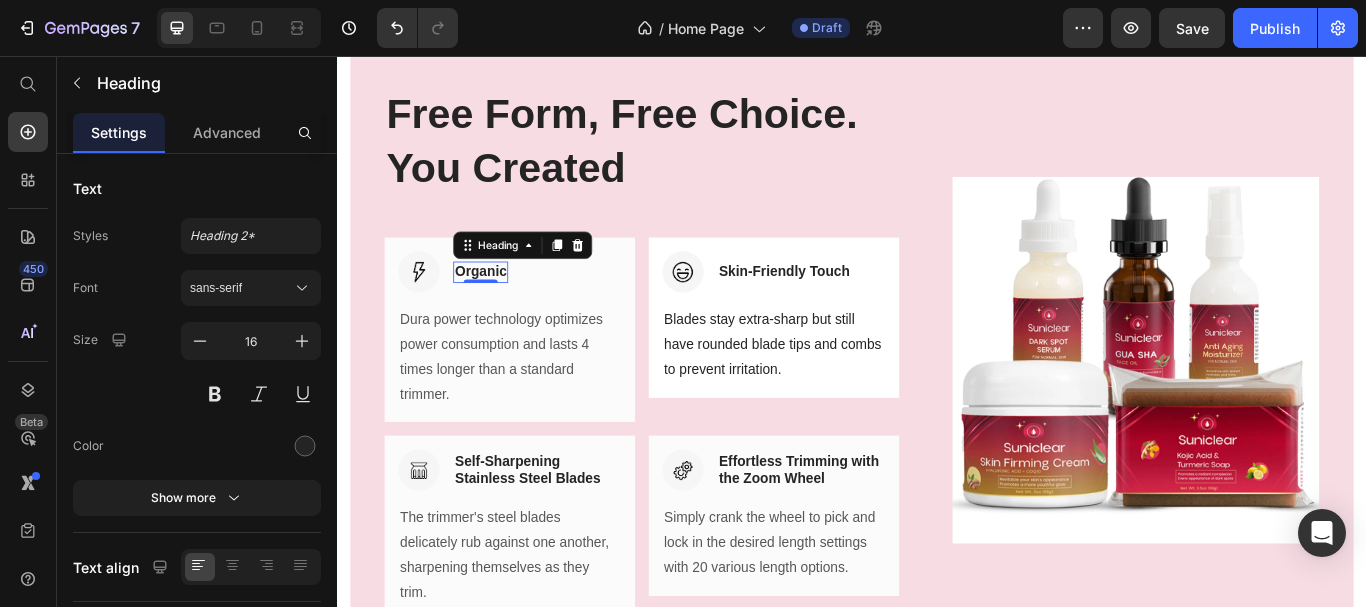 click on "Organic" at bounding box center [504, 308] 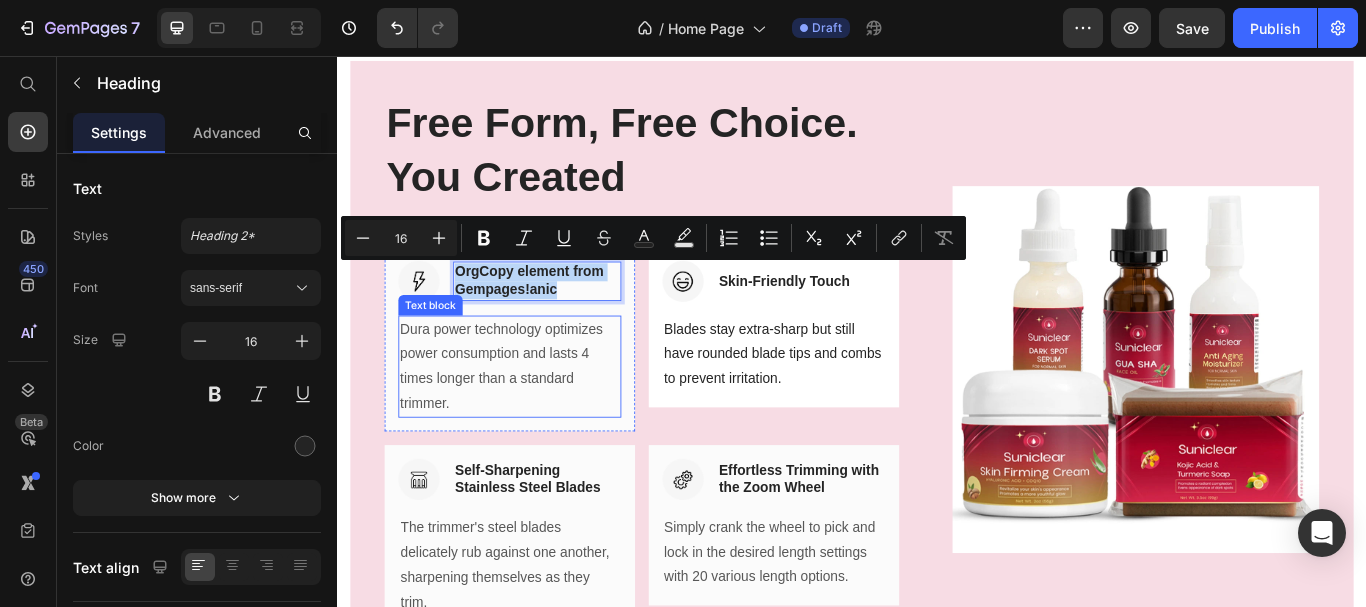 scroll, scrollTop: 5181, scrollLeft: 0, axis: vertical 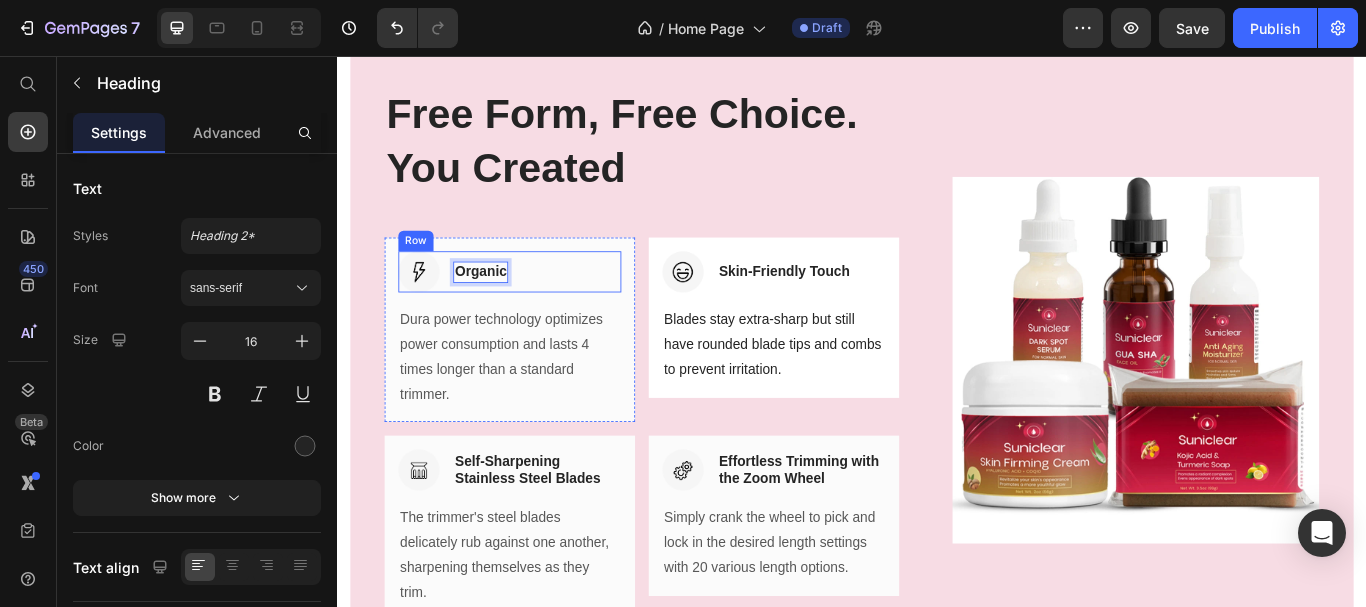 click on "Image Organic Heading   0 Row" at bounding box center [538, 308] 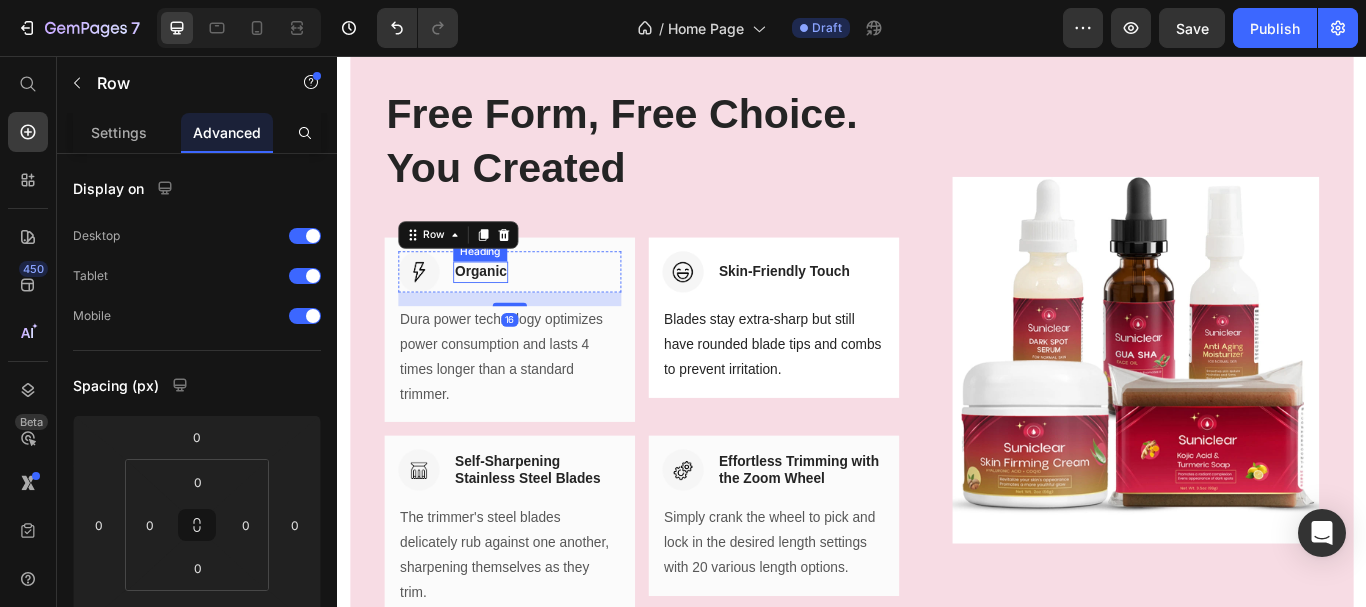 click on "Organic" at bounding box center [504, 308] 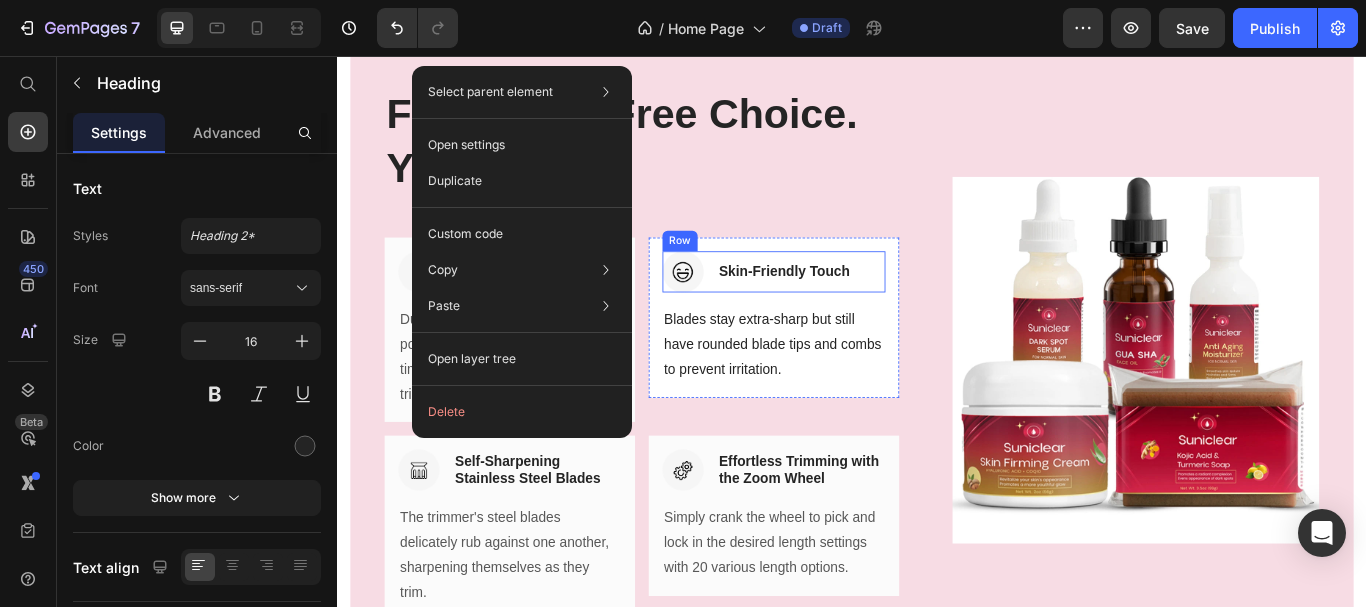 click on "Skin-Friendly Touch Heading" at bounding box center [858, 308] 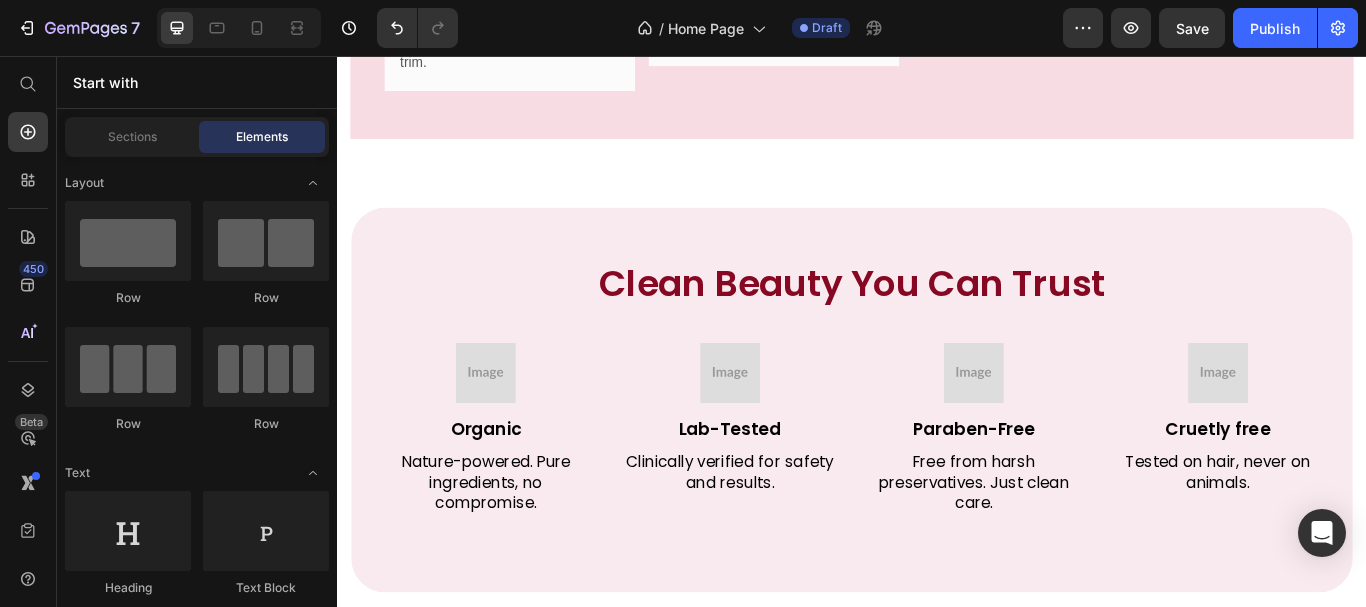scroll, scrollTop: 5861, scrollLeft: 0, axis: vertical 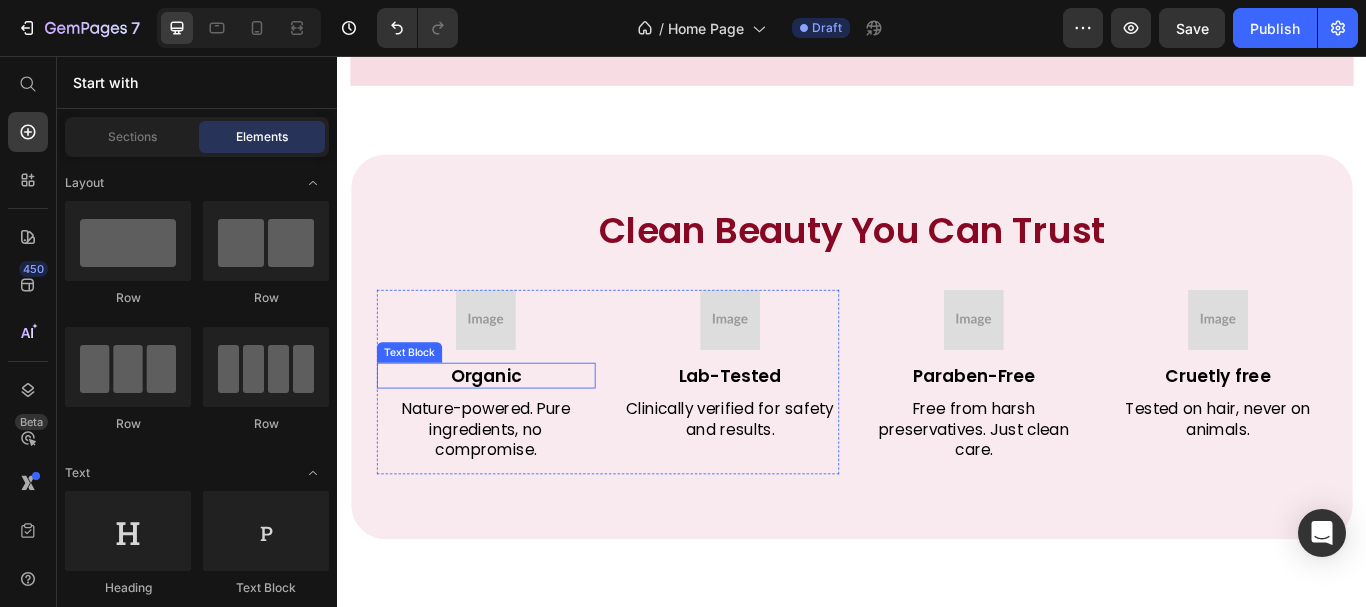 click on "Organic" at bounding box center [510, 429] 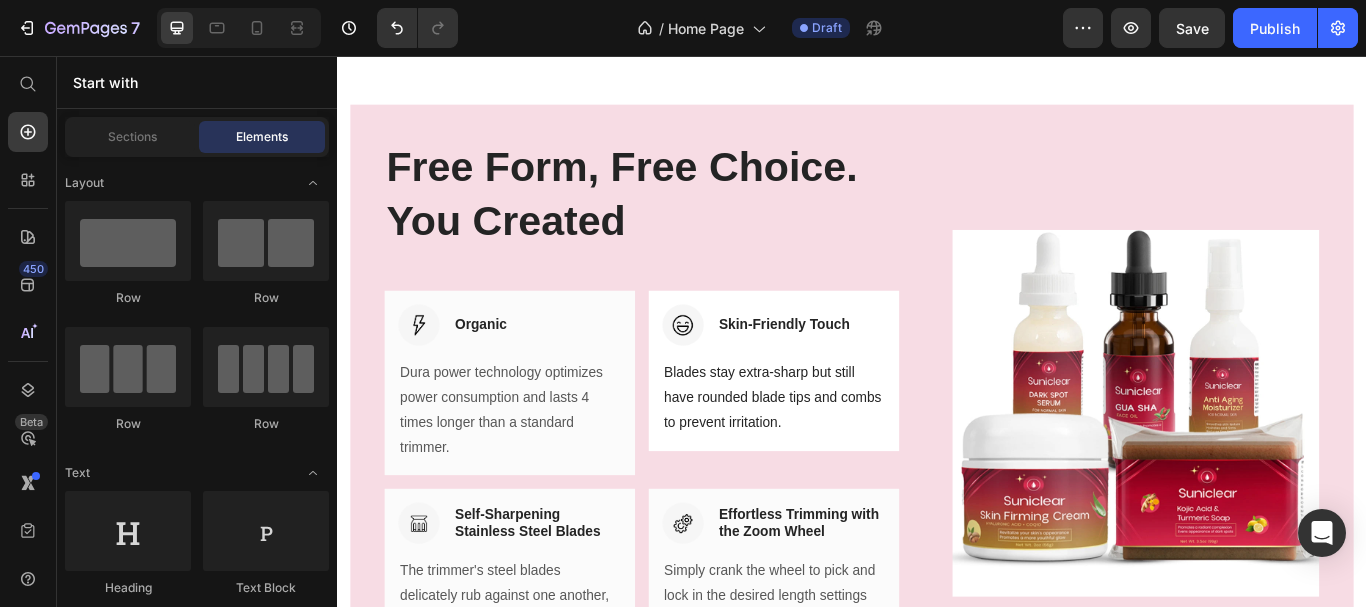 scroll, scrollTop: 5106, scrollLeft: 0, axis: vertical 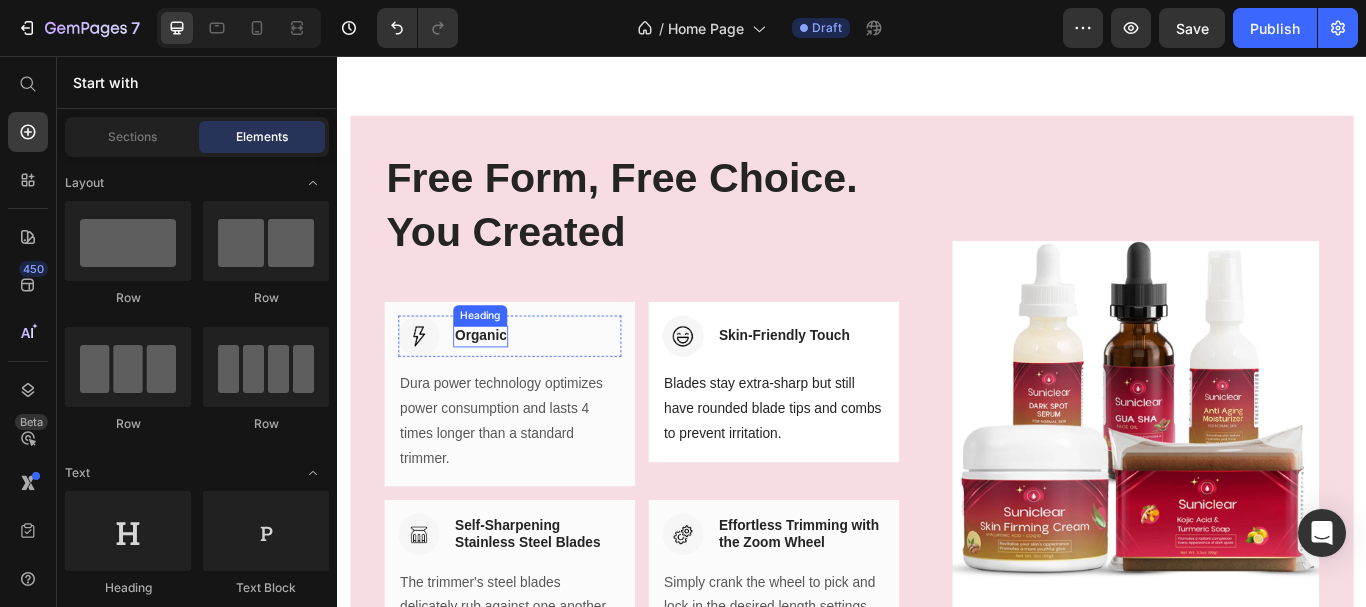 click on "Organic" at bounding box center (504, 383) 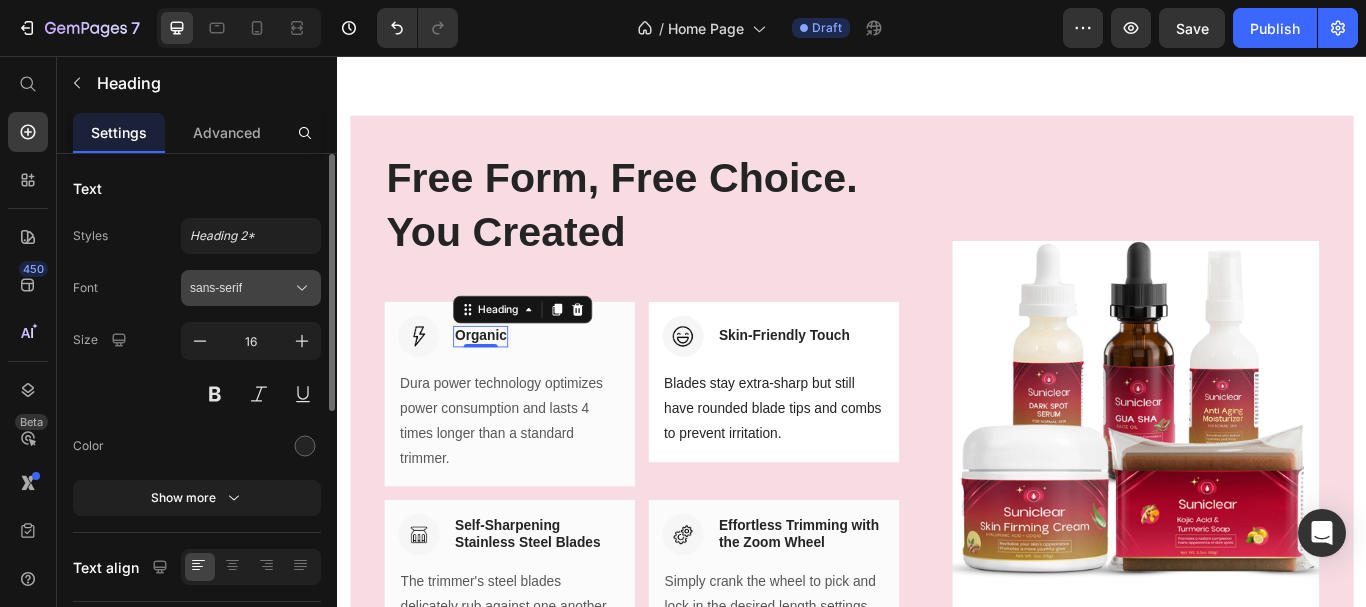 click on "sans-serif" at bounding box center (251, 288) 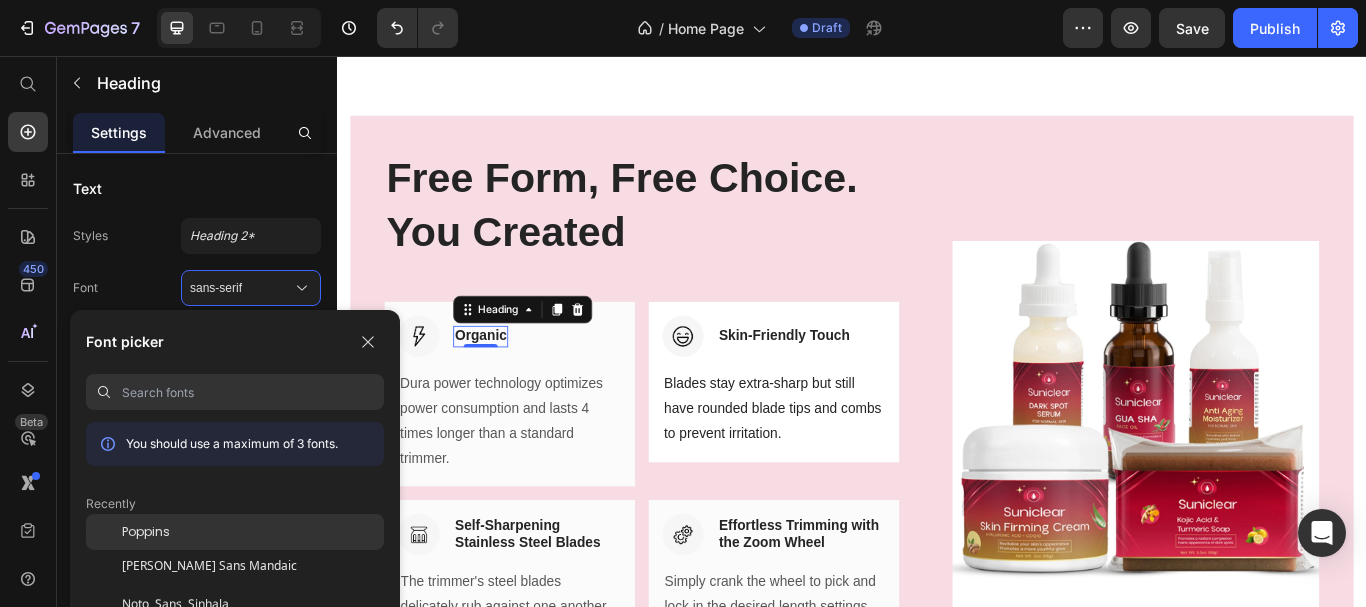 click on "Poppins" at bounding box center [146, 532] 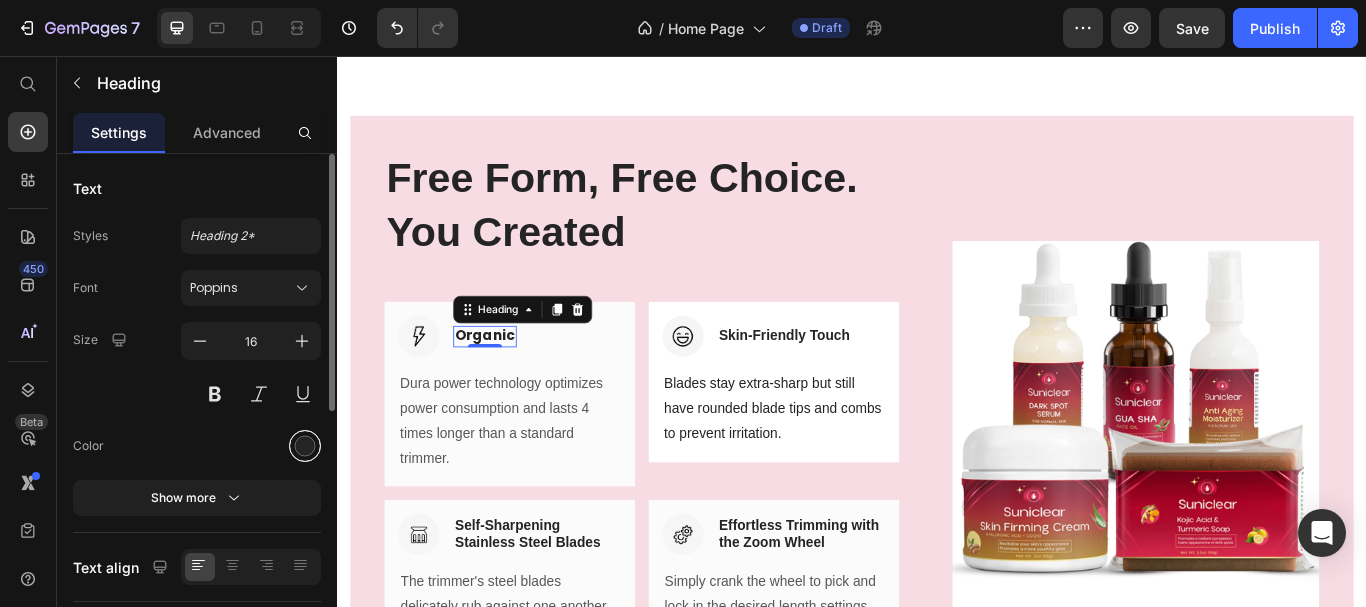 click at bounding box center (305, 446) 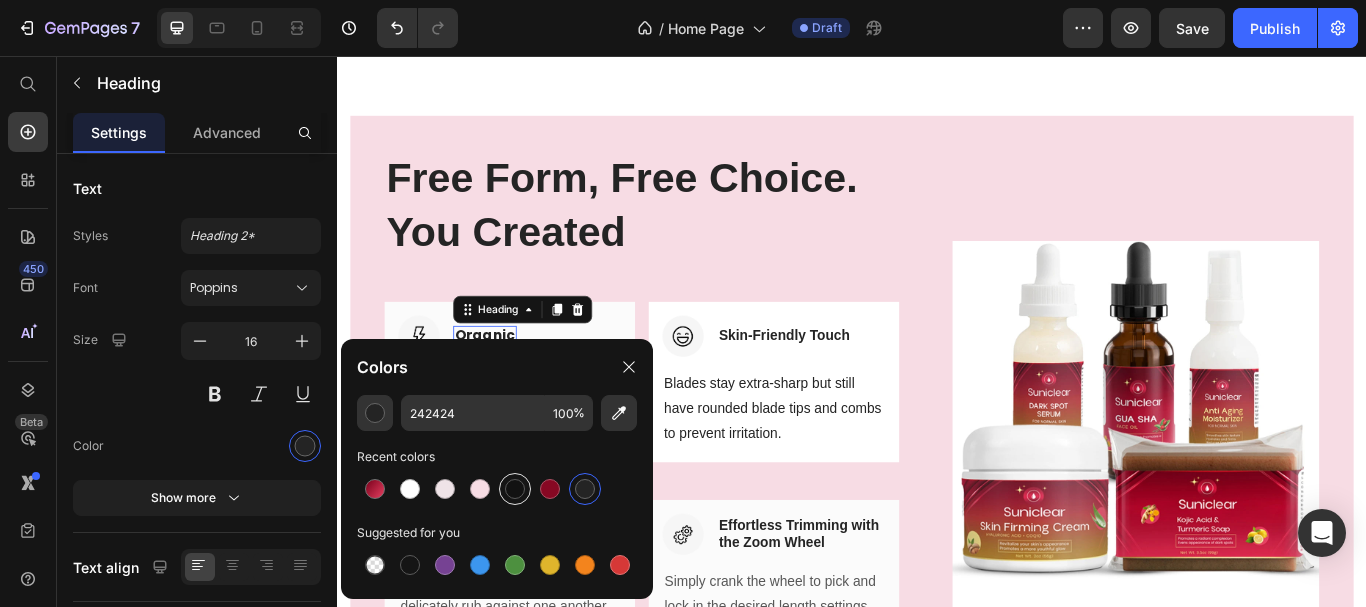 click at bounding box center (515, 489) 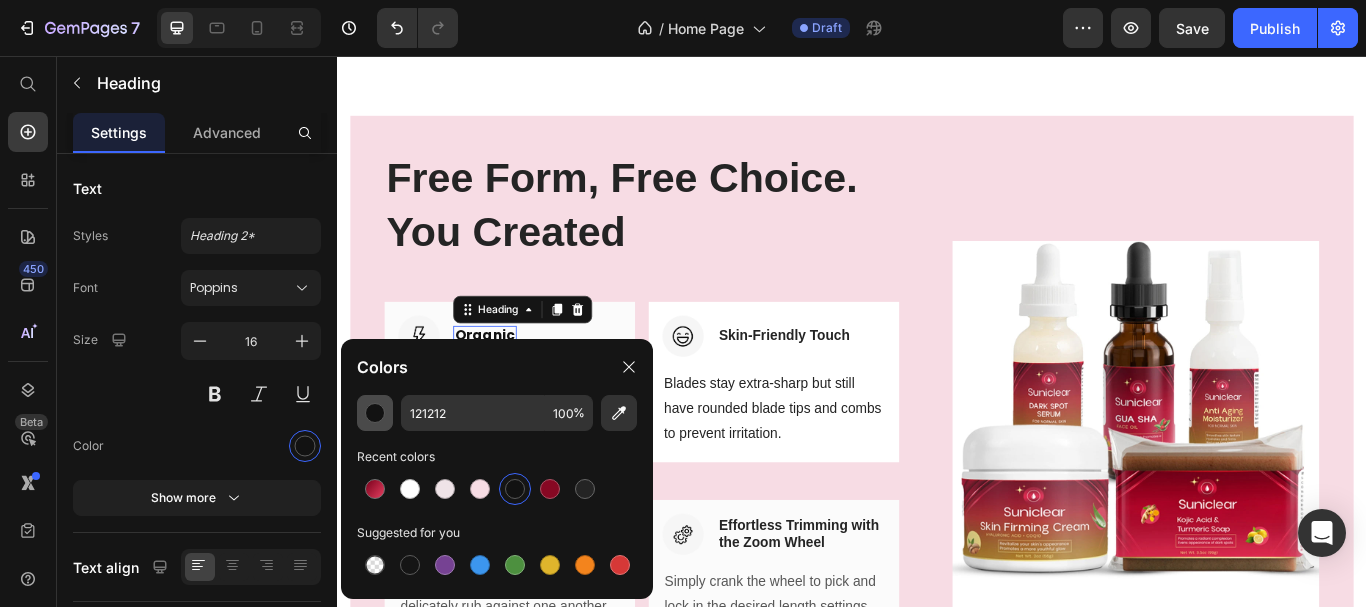 click at bounding box center (375, 413) 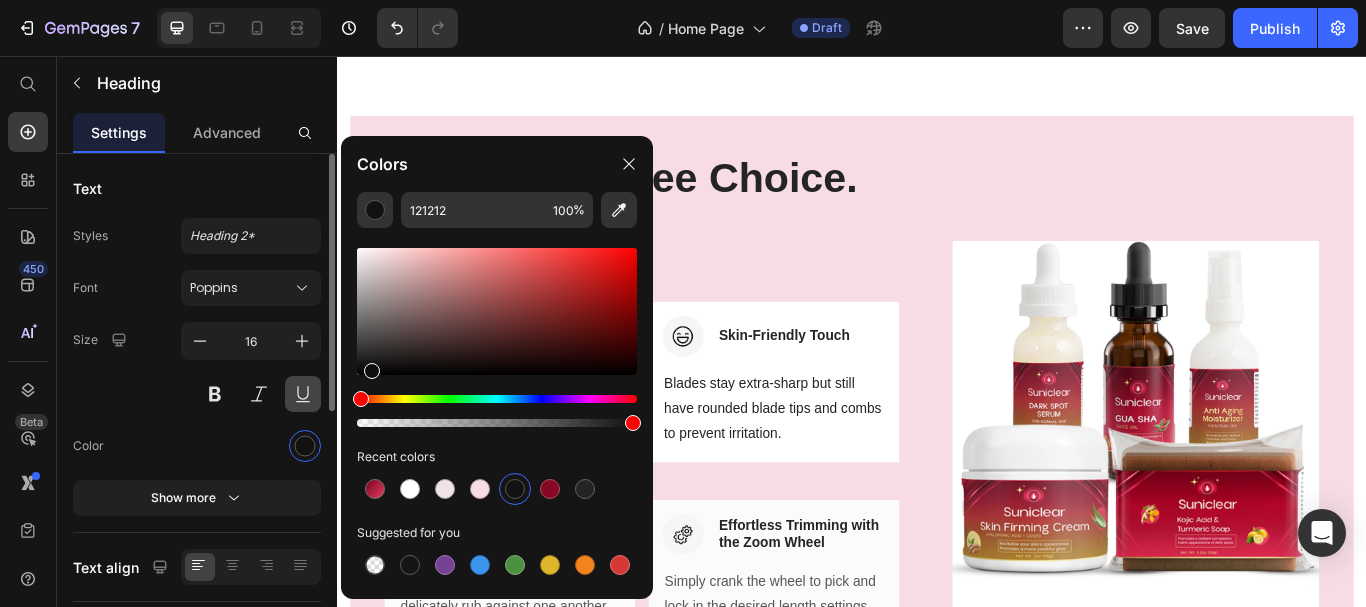 drag, startPoint x: 391, startPoint y: 335, endPoint x: 293, endPoint y: 402, distance: 118.71394 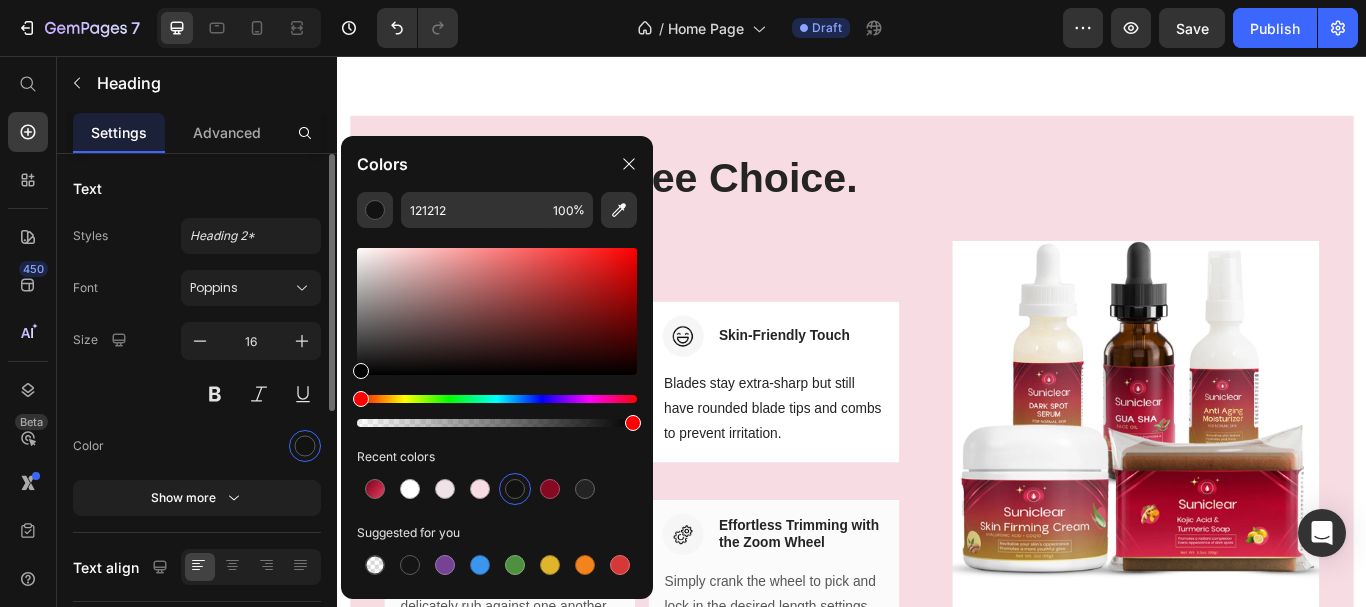 type on "000000" 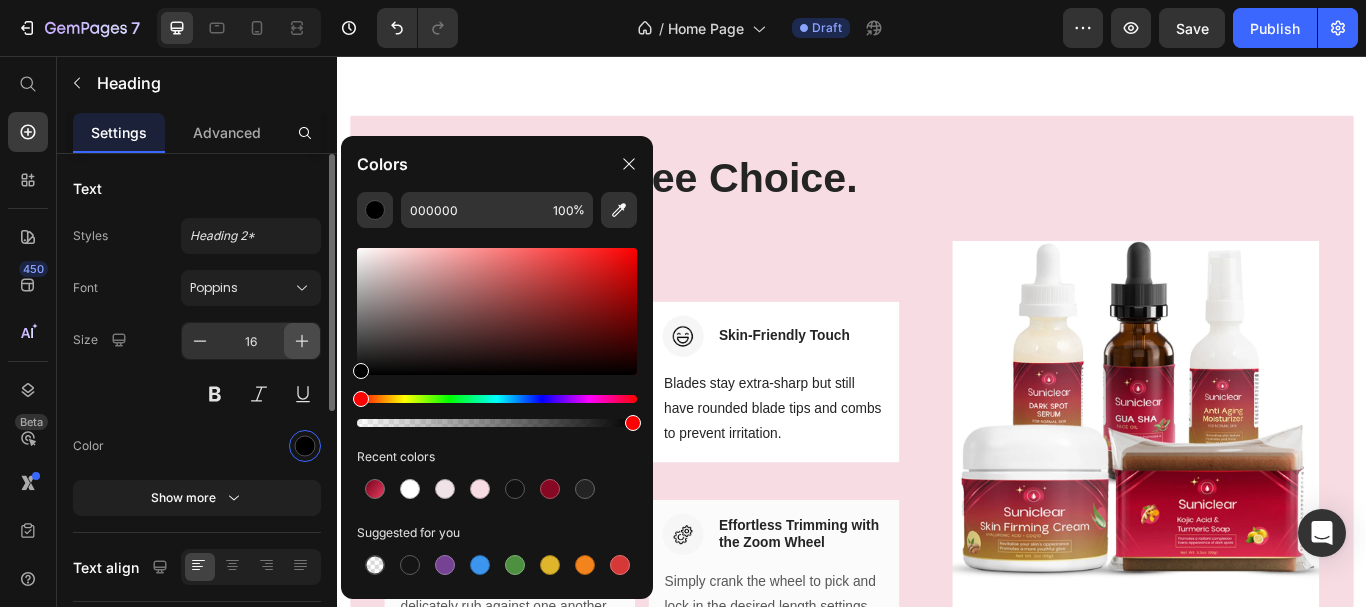 click 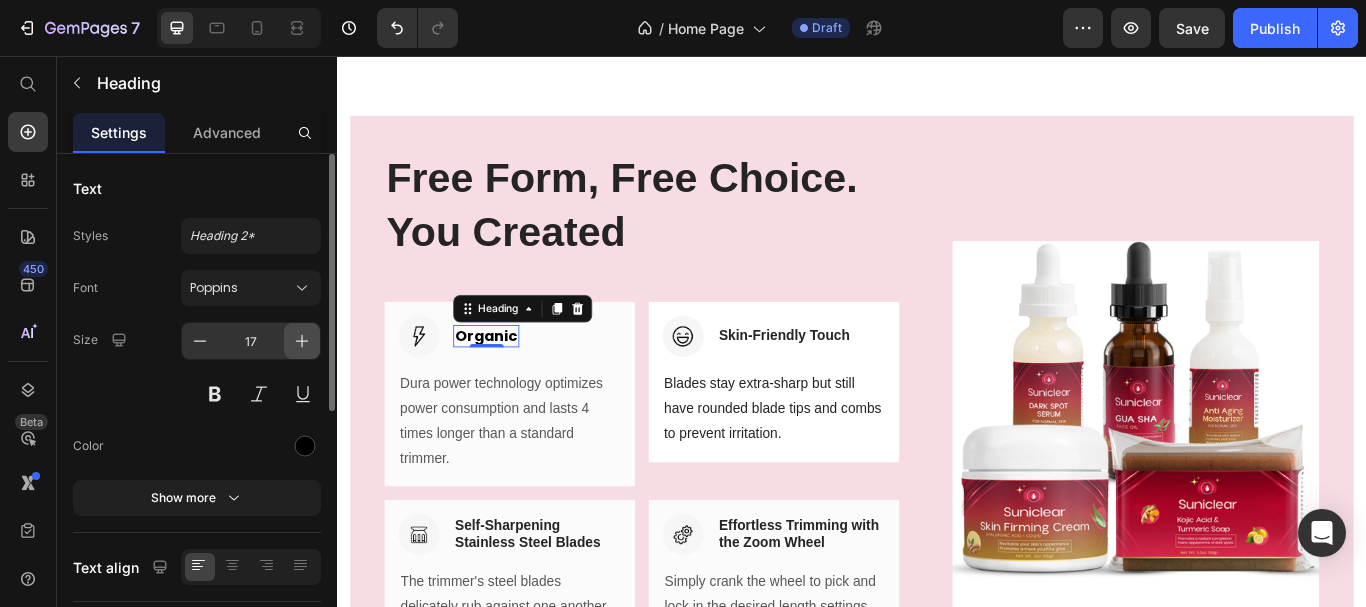 click 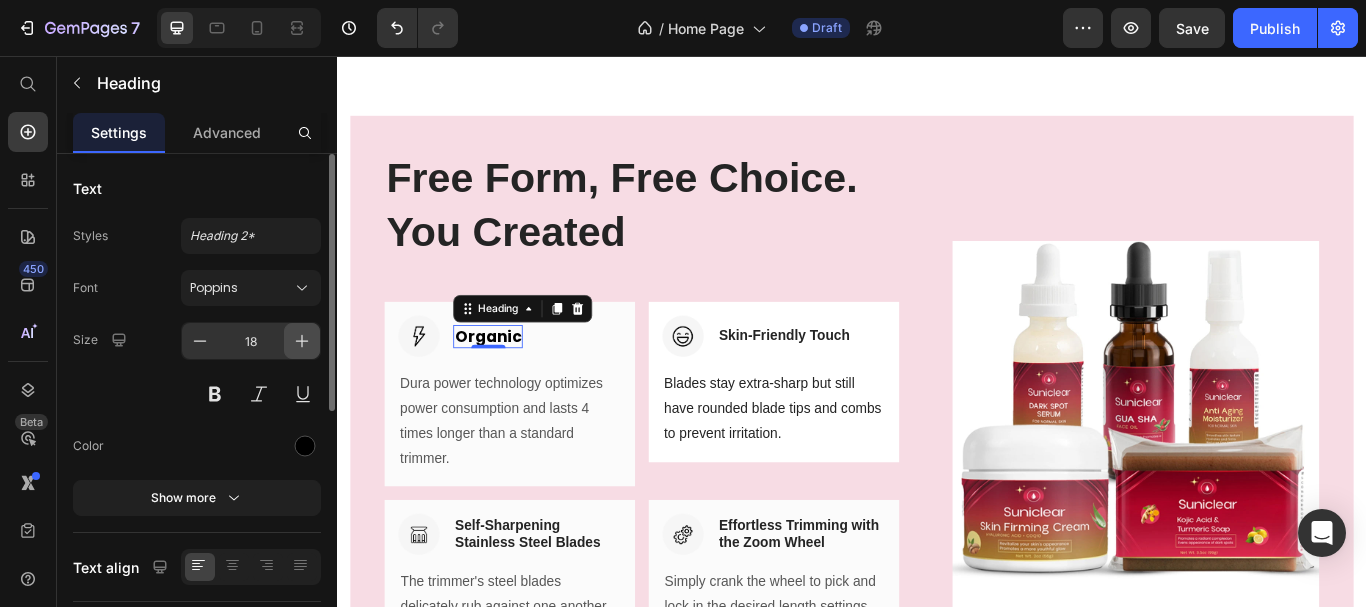 click 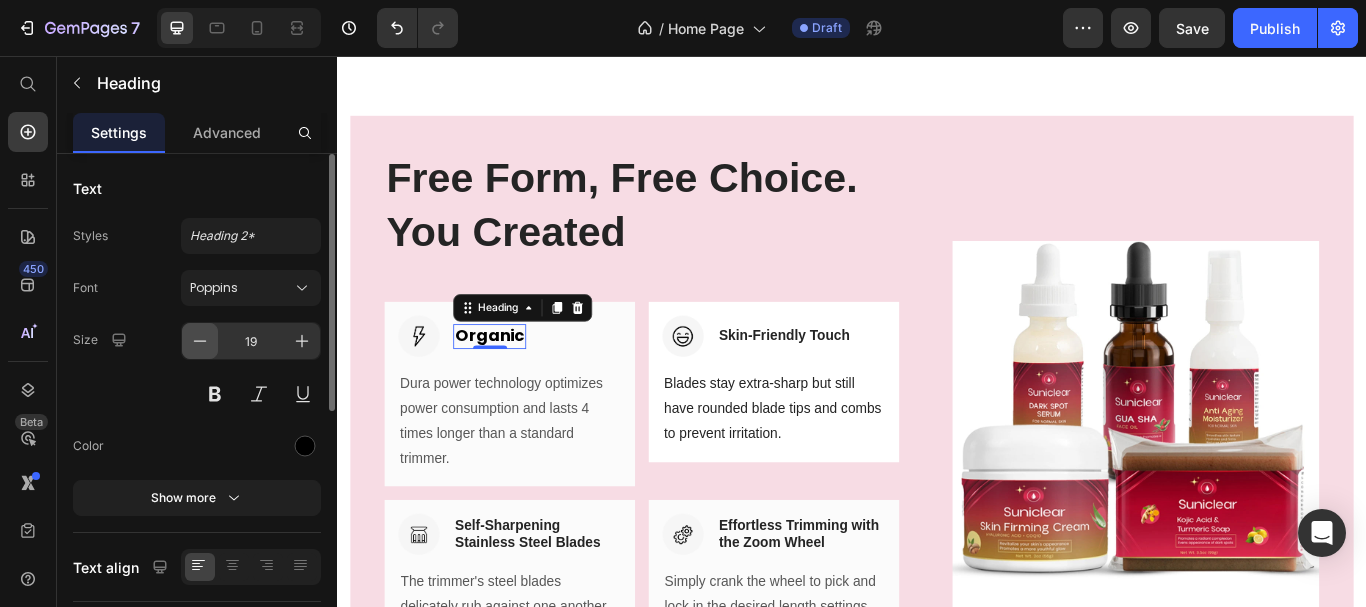 click 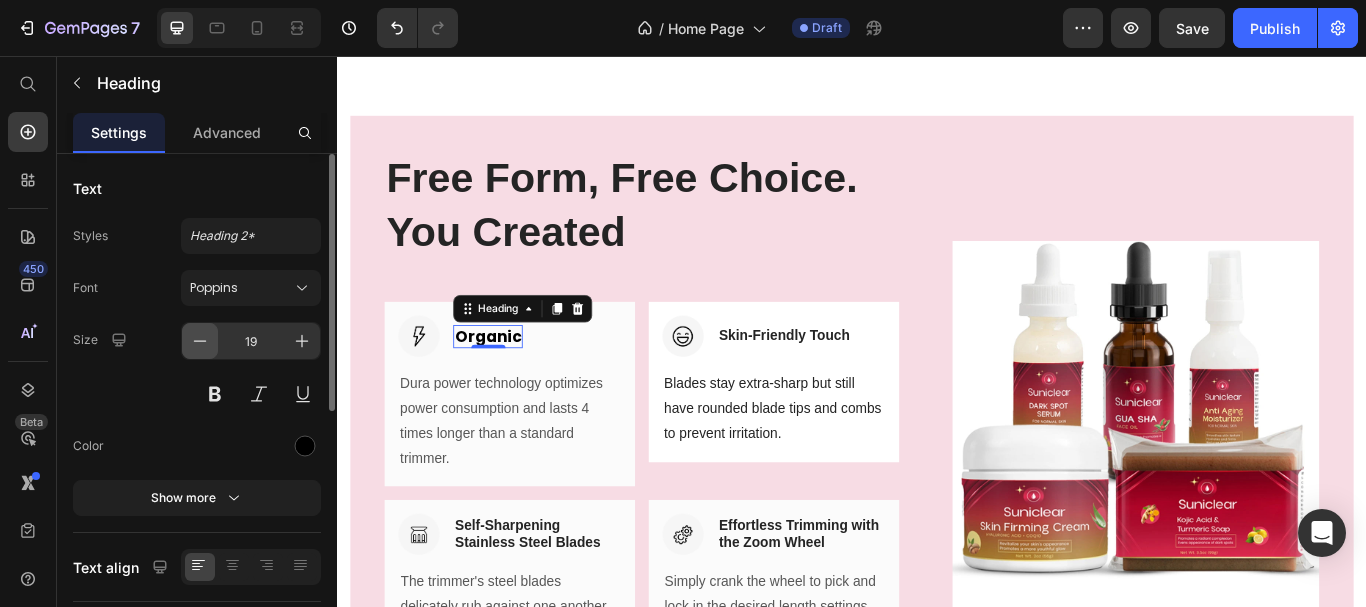 type on "18" 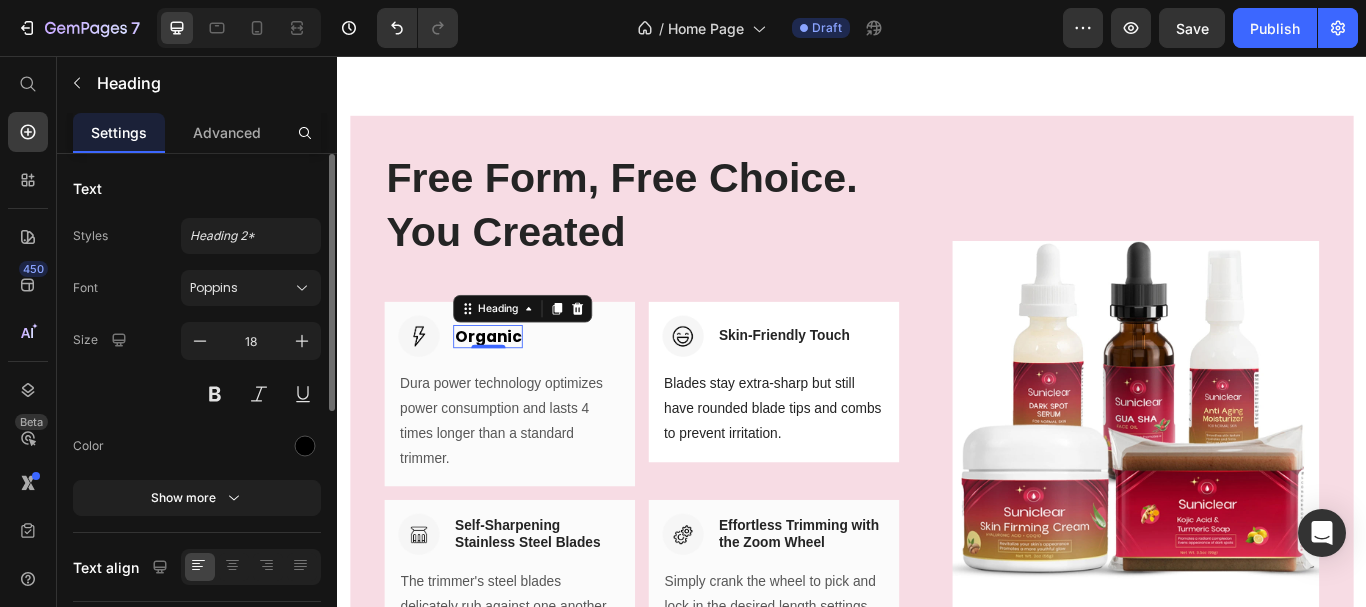 click on "Size 18" at bounding box center (197, 367) 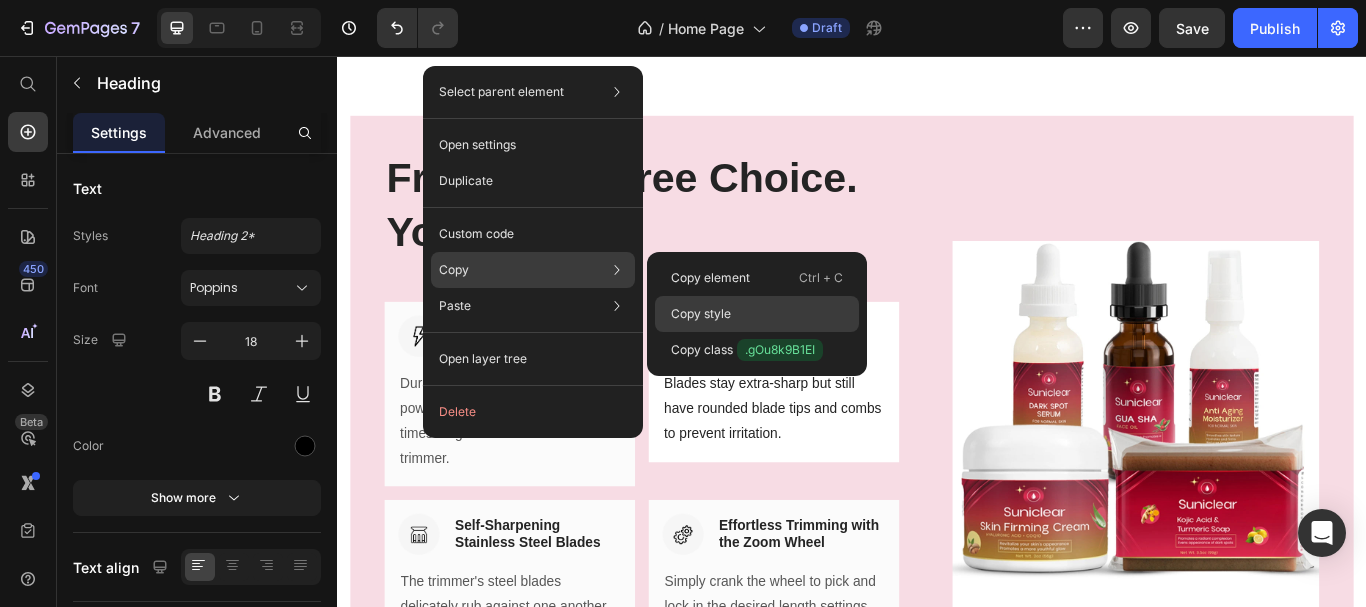 click on "Copy style" at bounding box center [701, 314] 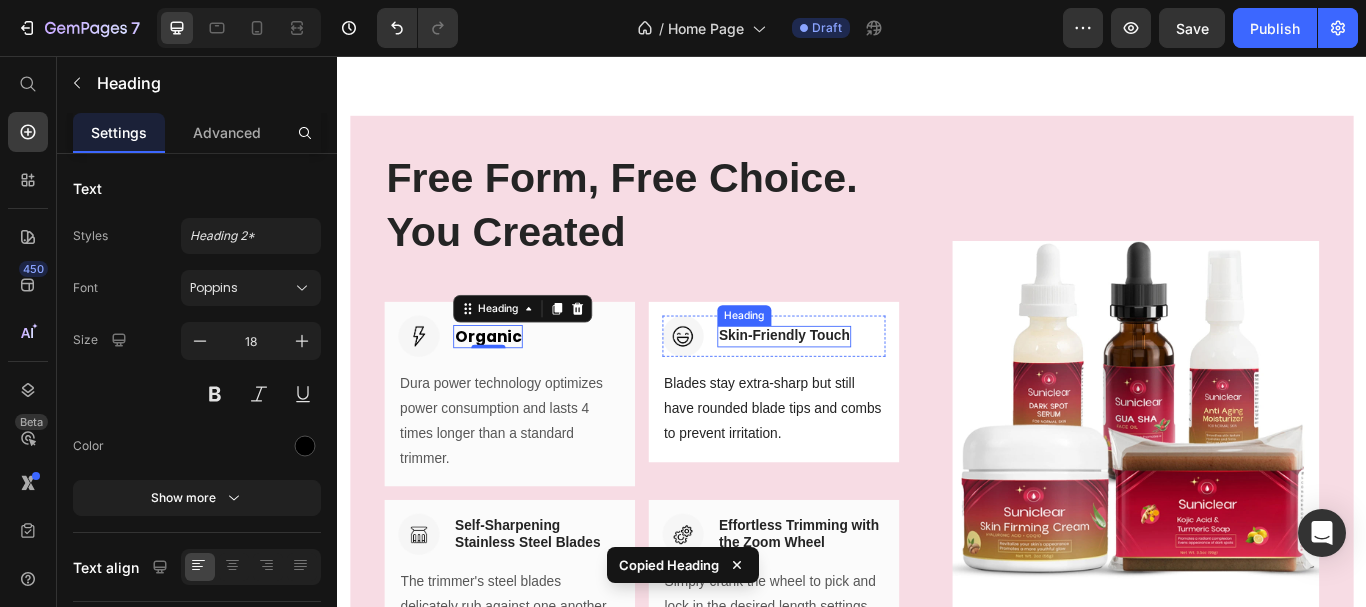 click on "Skin-Friendly Touch" at bounding box center (858, 383) 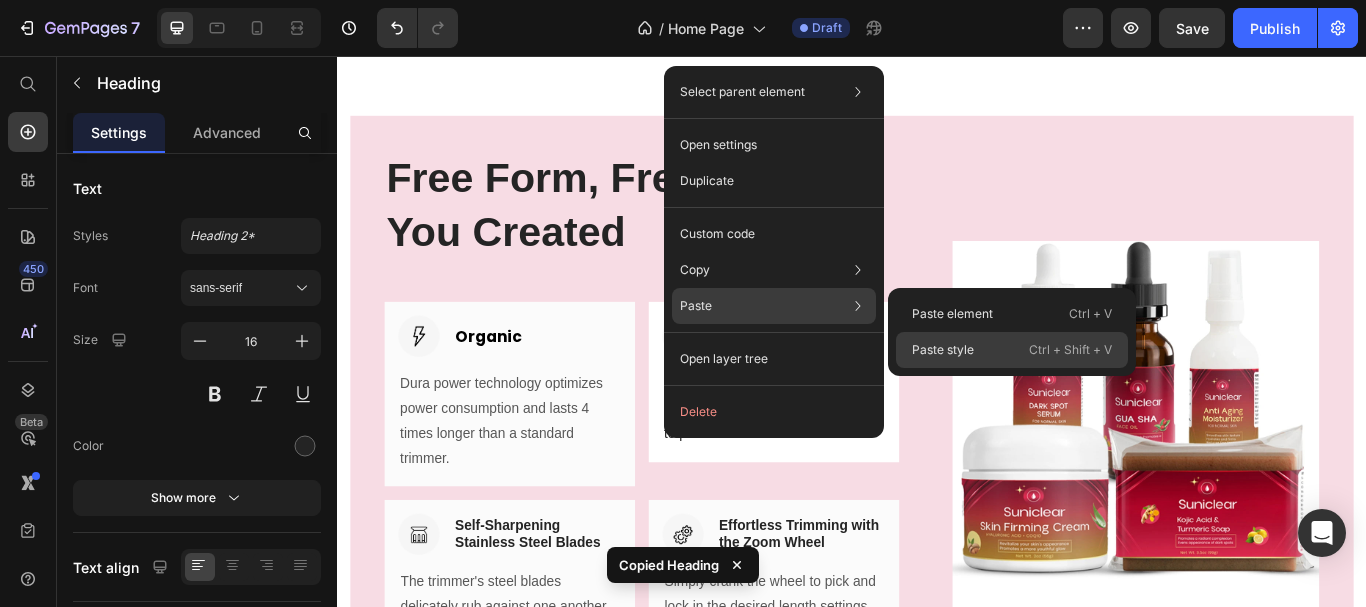 drag, startPoint x: 928, startPoint y: 342, endPoint x: 152, endPoint y: 460, distance: 784.92035 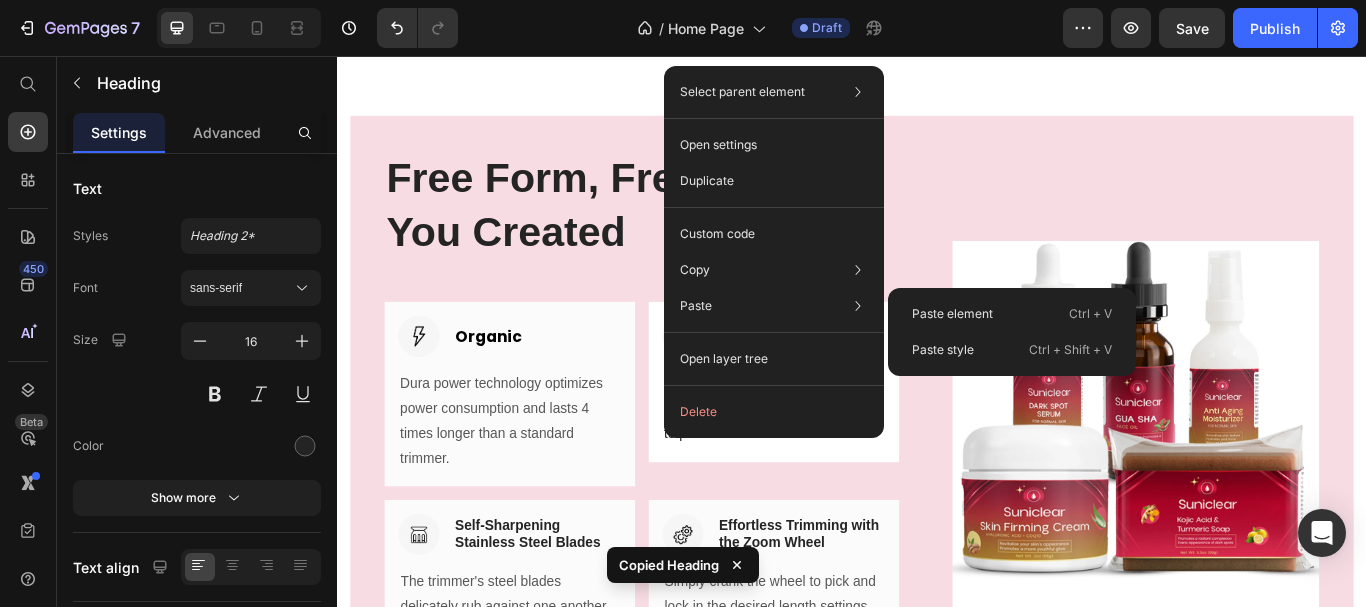 type on "18" 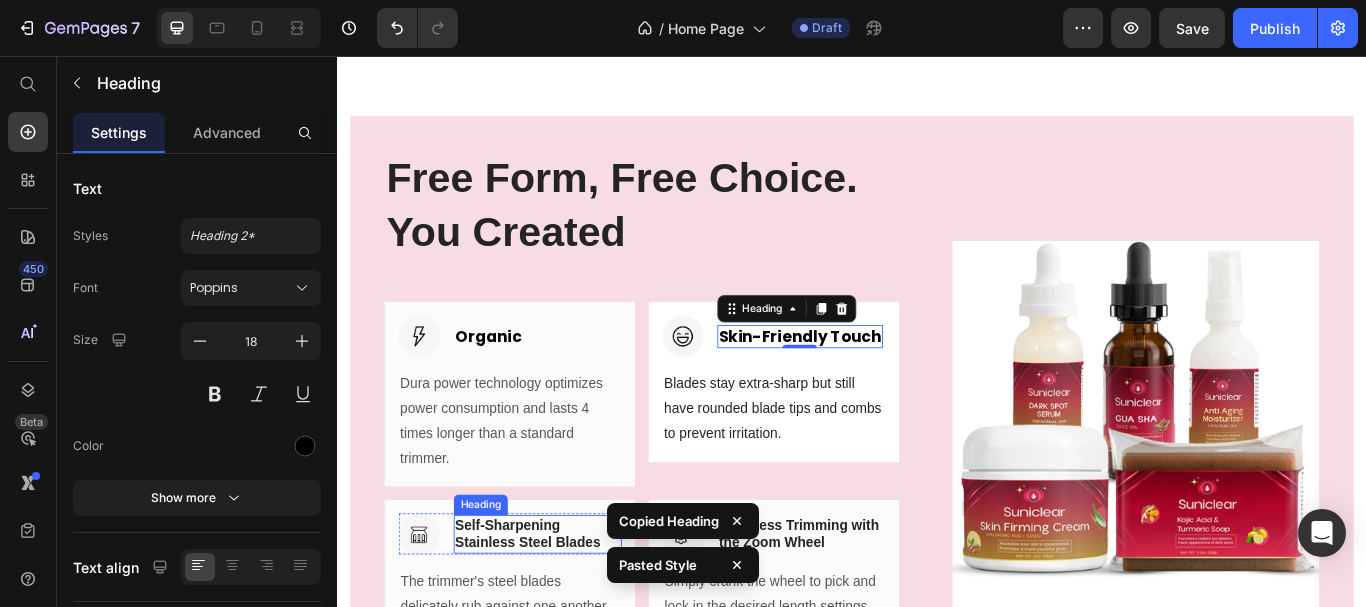 click on "Self-Sharpening Stainless Steel Blades" at bounding box center [570, 615] 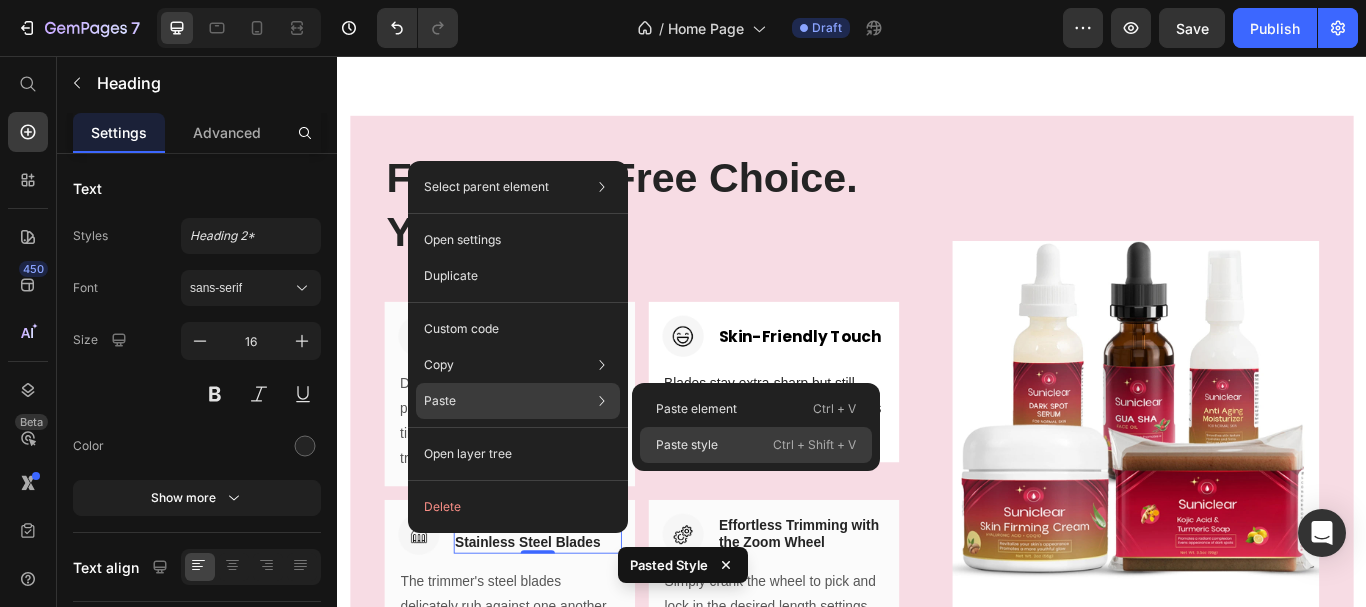 drag, startPoint x: 678, startPoint y: 450, endPoint x: 536, endPoint y: 545, distance: 170.84789 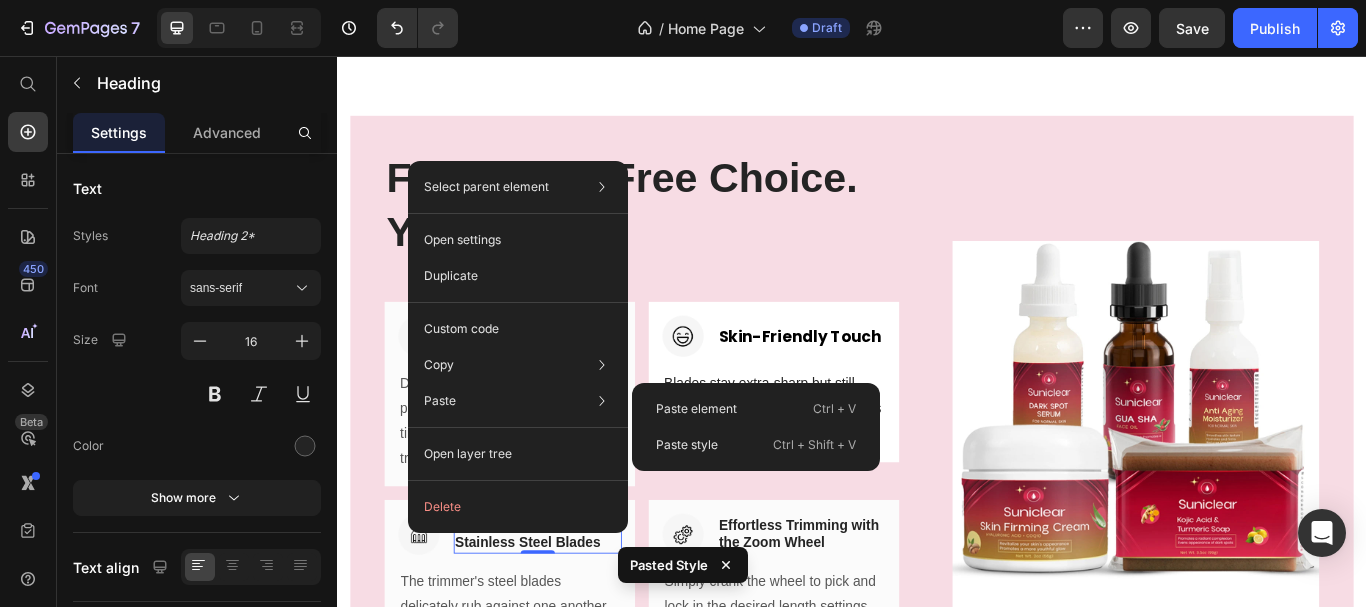type on "18" 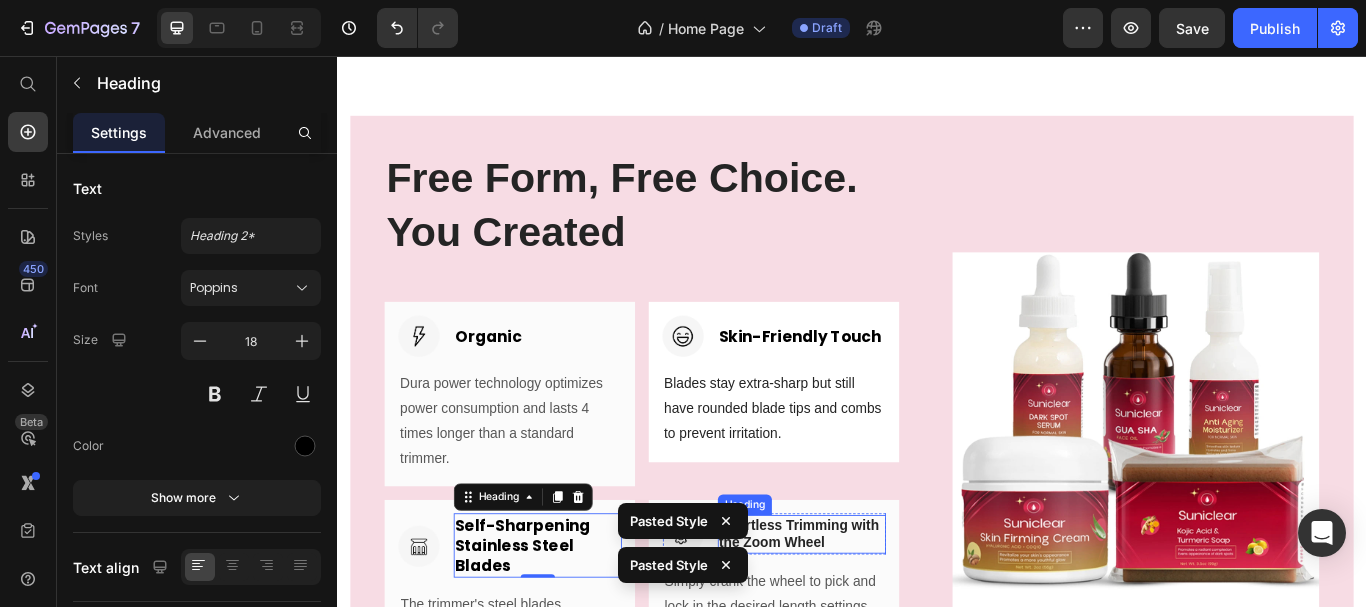 click on "Effortless Trimming with the Zoom Wheel" at bounding box center [878, 615] 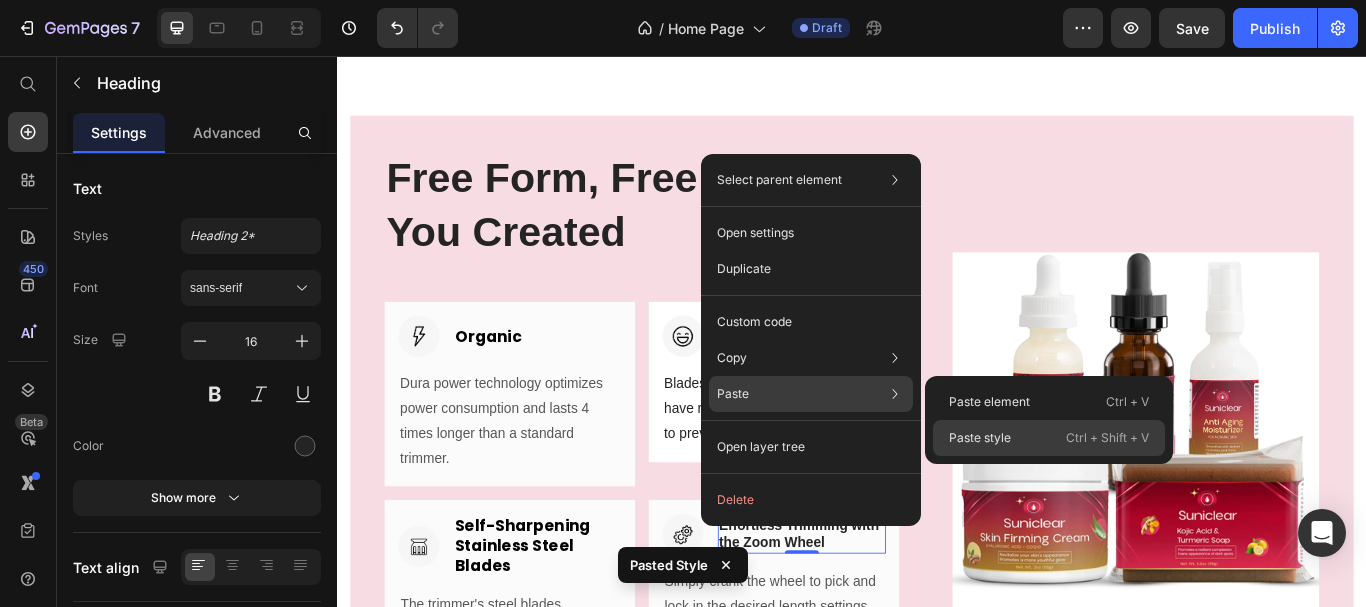 click on "Paste style  Ctrl + Shift + V" 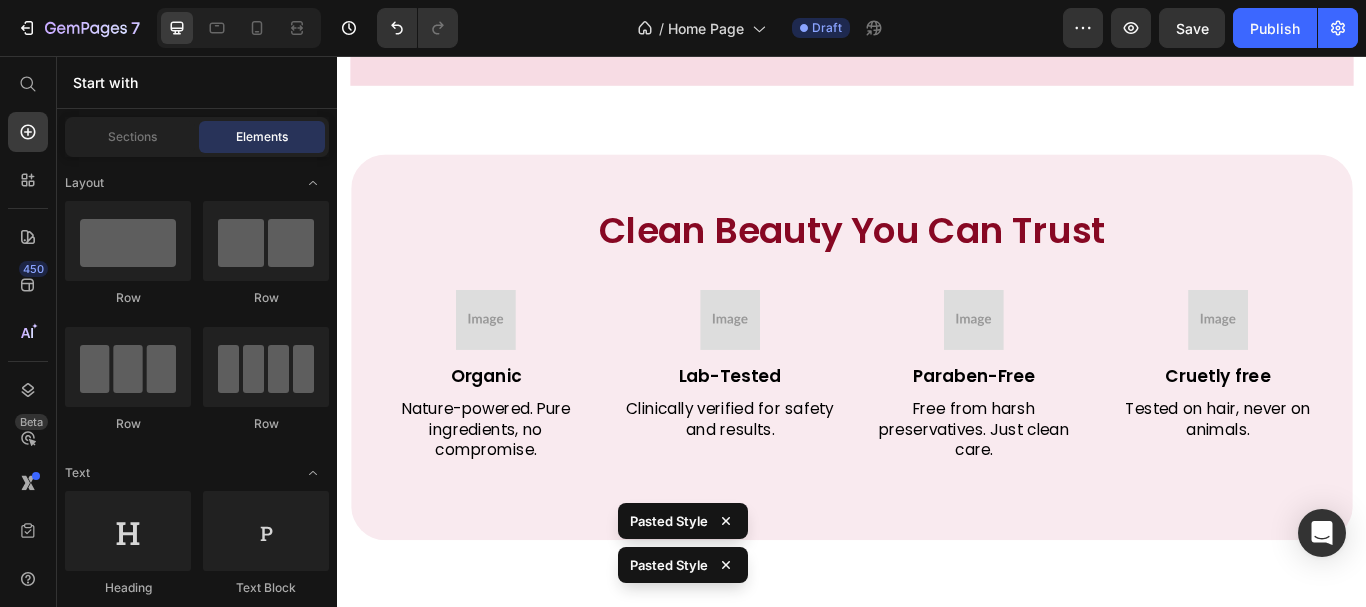 scroll, scrollTop: 5989, scrollLeft: 0, axis: vertical 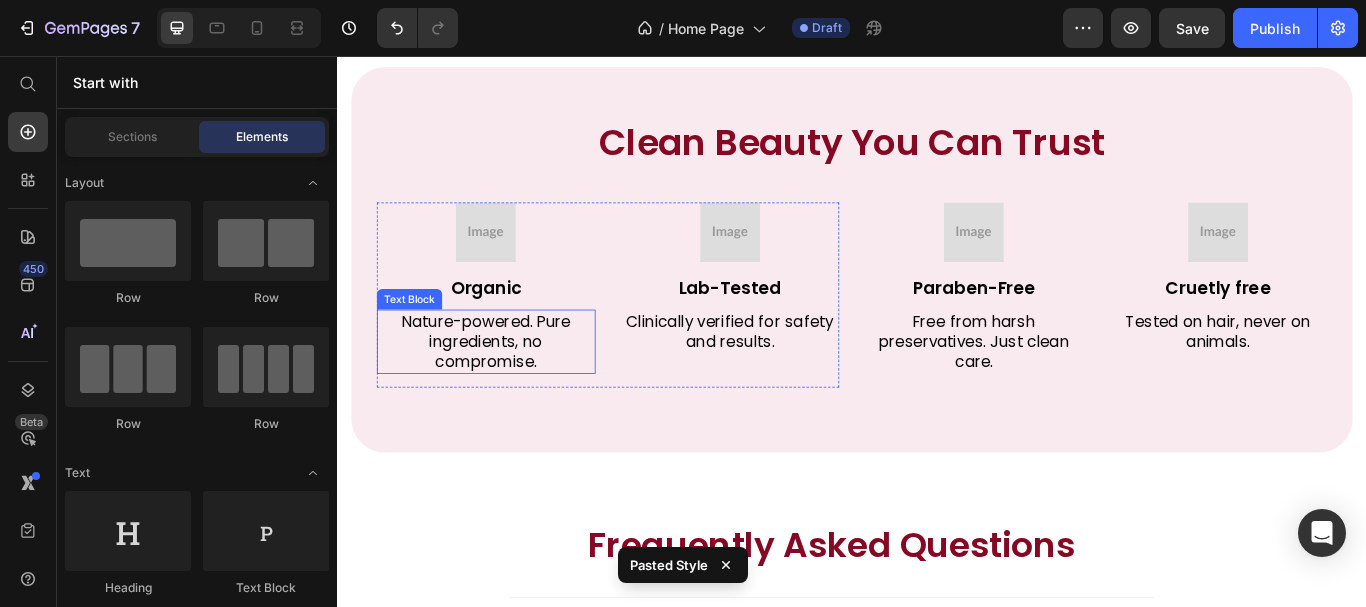click on "Nature-powered. Pure ingredients, no compromise." at bounding box center [510, 389] 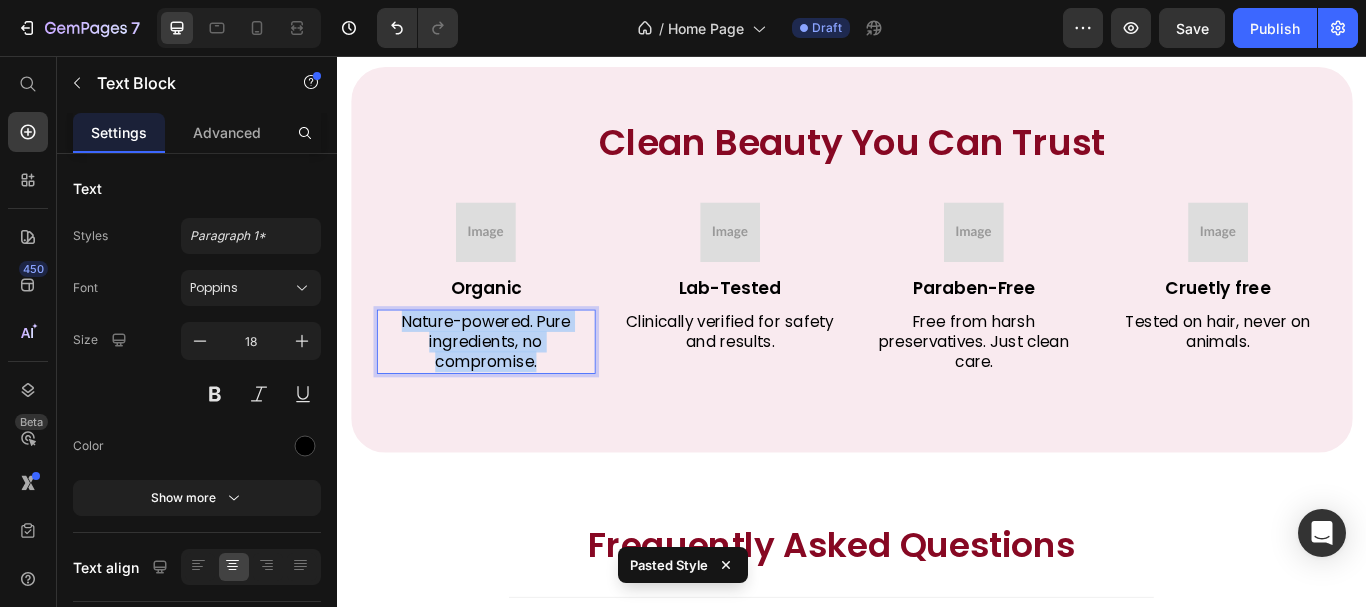 click on "Nature-powered. Pure ingredients, no compromise." at bounding box center [510, 389] 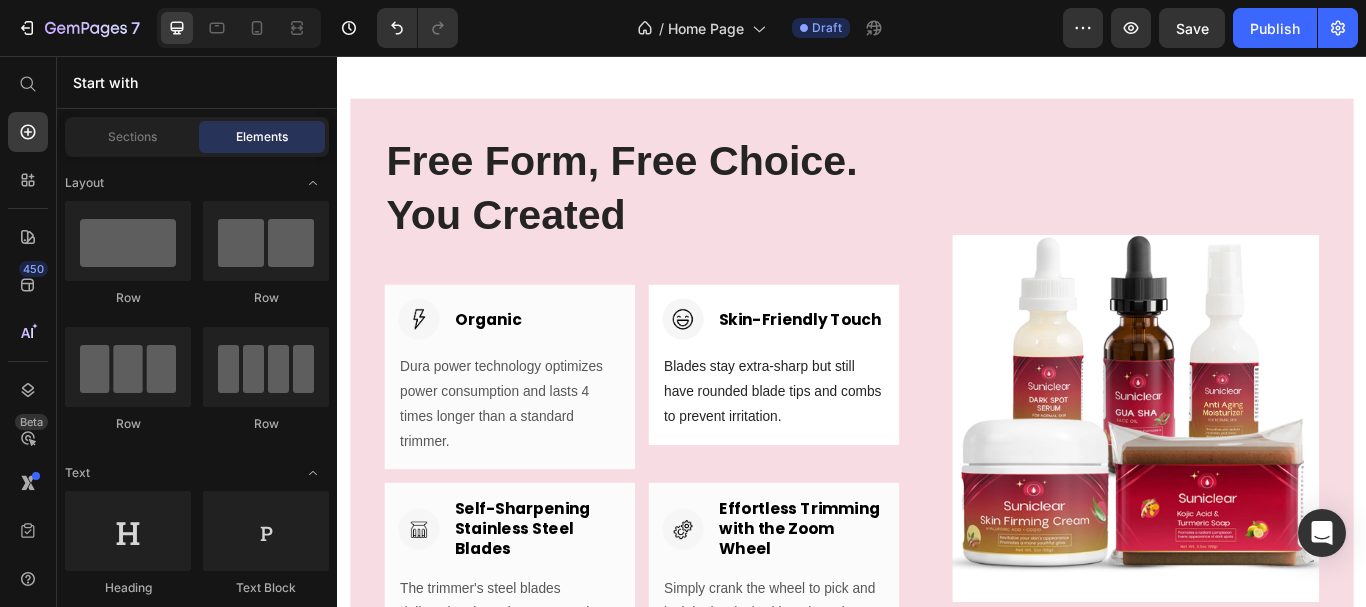 scroll, scrollTop: 5200, scrollLeft: 0, axis: vertical 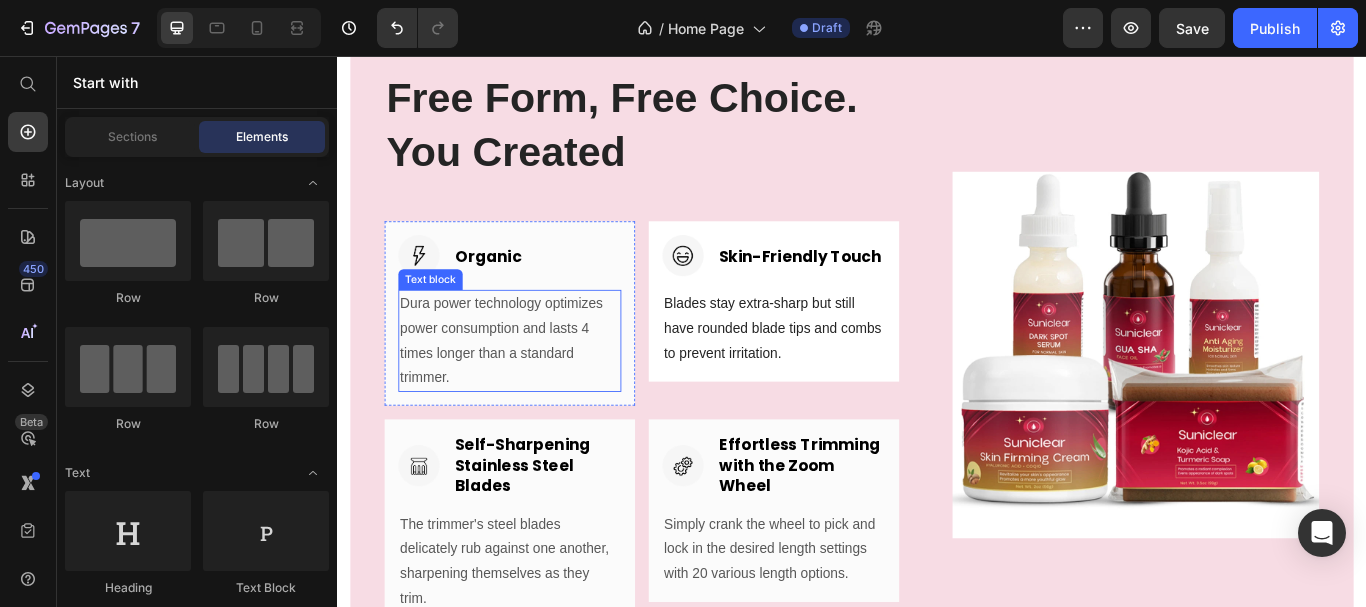 click on "Dura power technology optimizes power consumption and lasts 4 times longer than a standard trimmer." at bounding box center [538, 388] 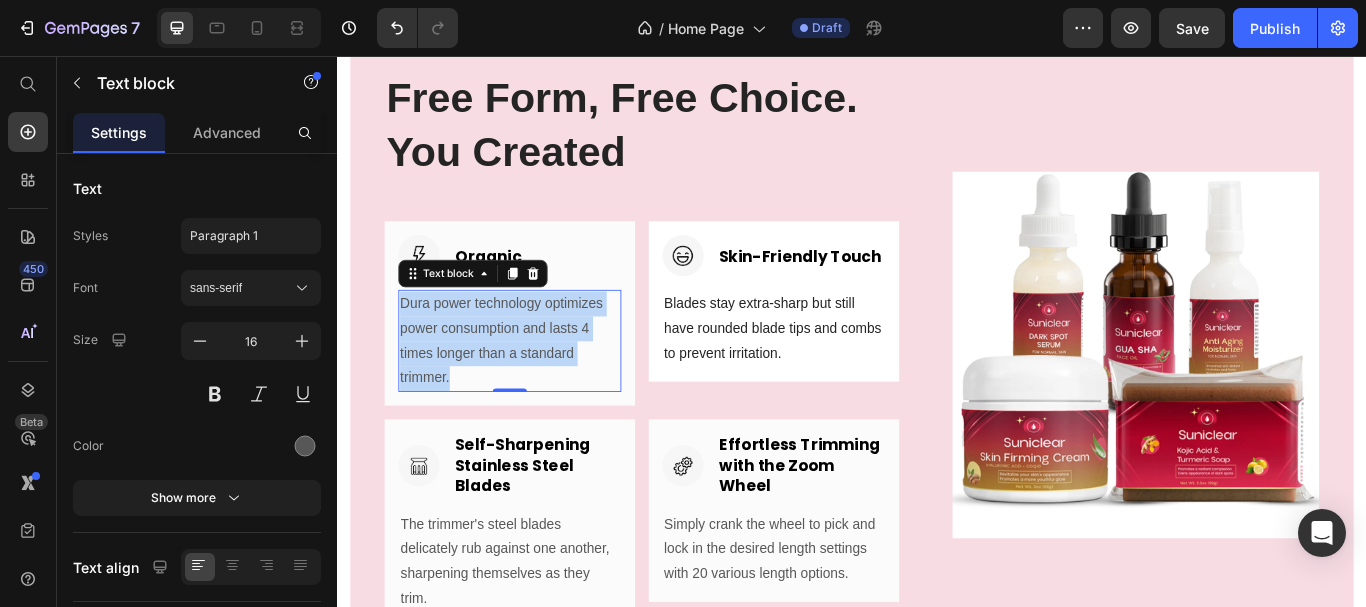click on "Dura power technology optimizes power consumption and lasts 4 times longer than a standard trimmer." at bounding box center (538, 388) 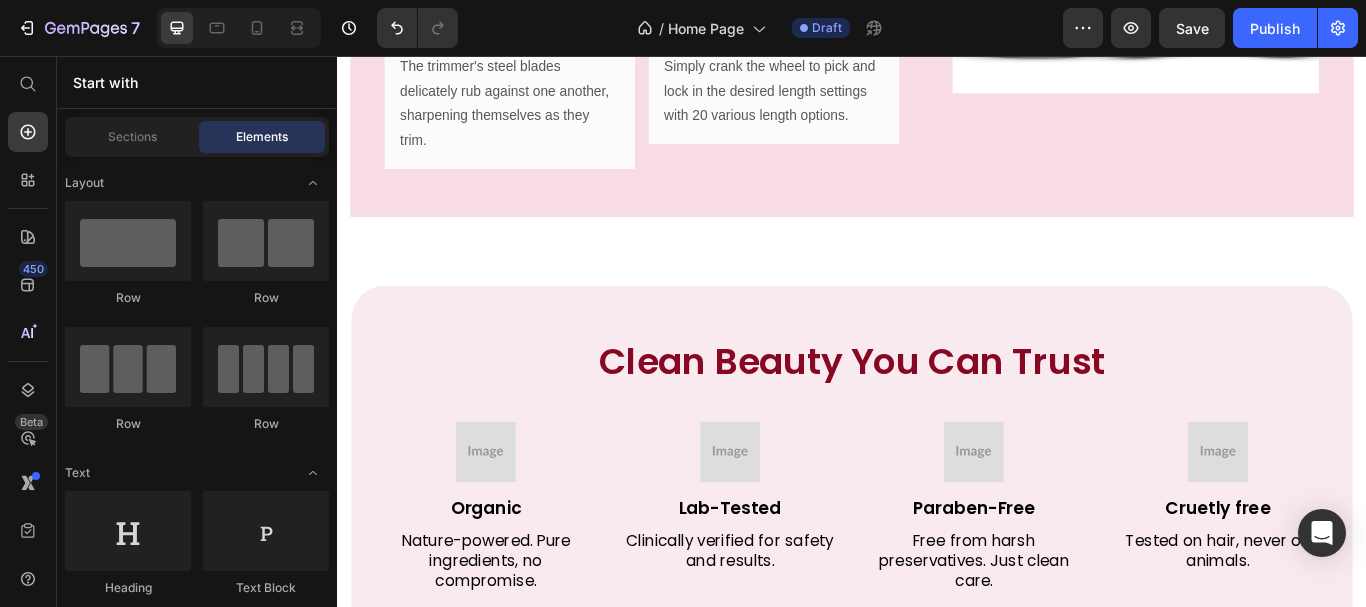 scroll, scrollTop: 5835, scrollLeft: 0, axis: vertical 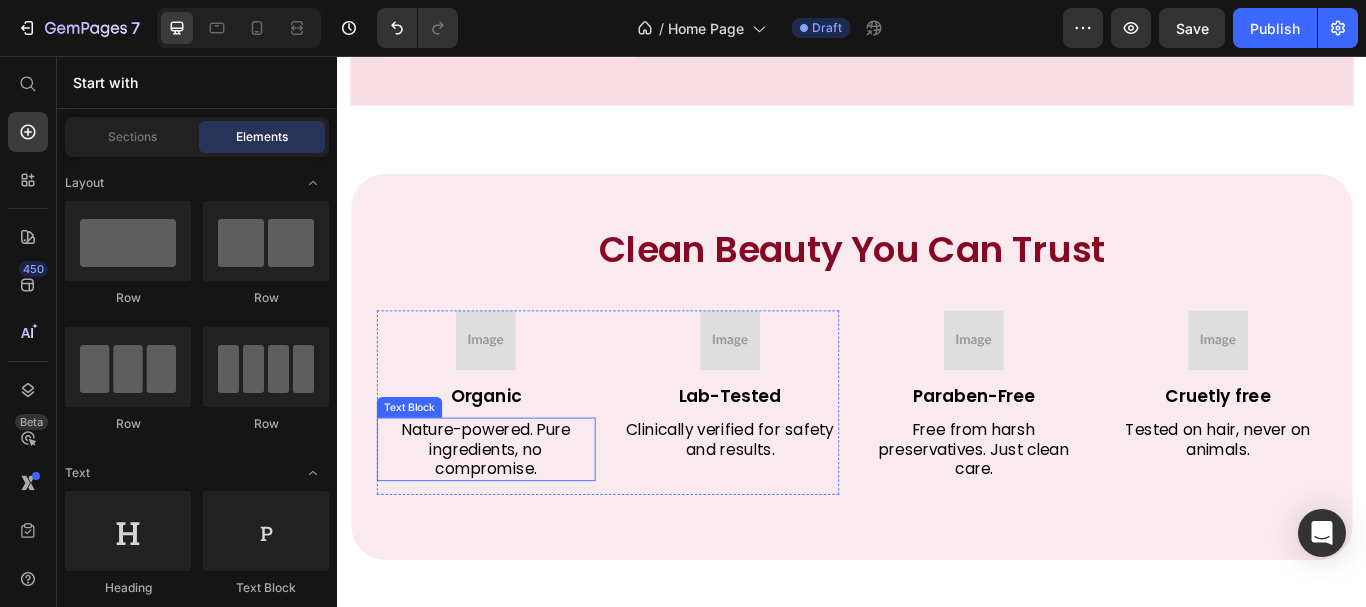 click on "Nature-powered. Pure ingredients, no compromise." at bounding box center (510, 515) 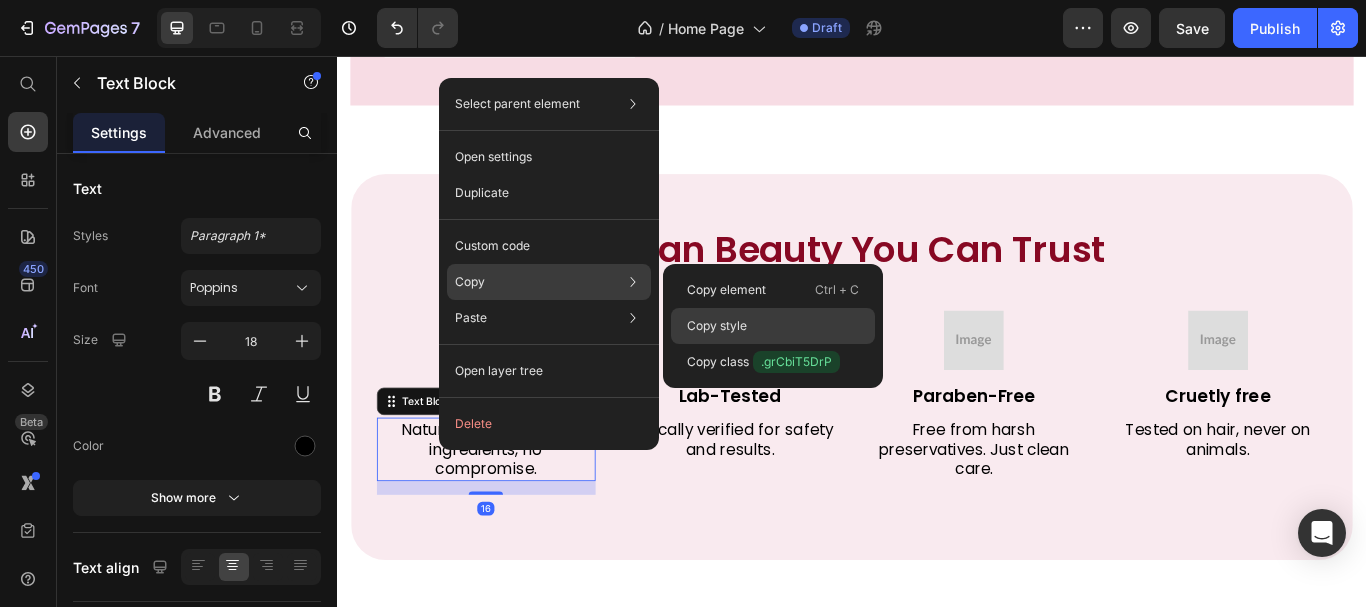 click on "Copy style" 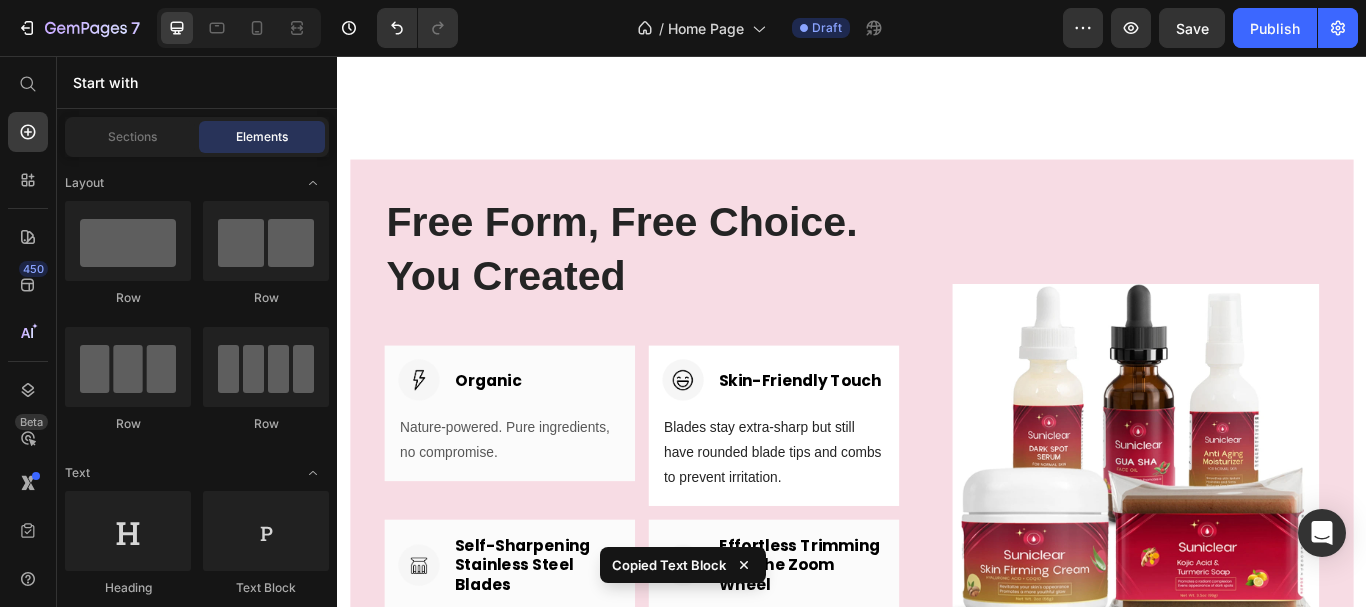 scroll, scrollTop: 5079, scrollLeft: 0, axis: vertical 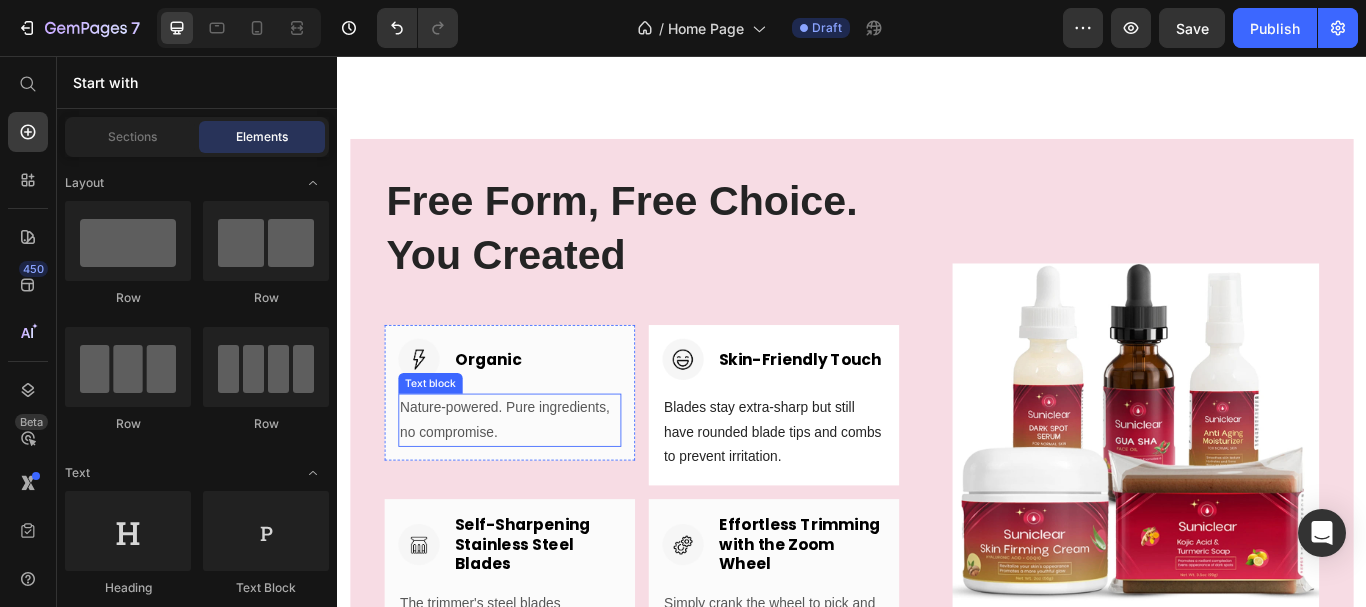 click on "Nature-powered. Pure ingredients, no compromise." at bounding box center [538, 481] 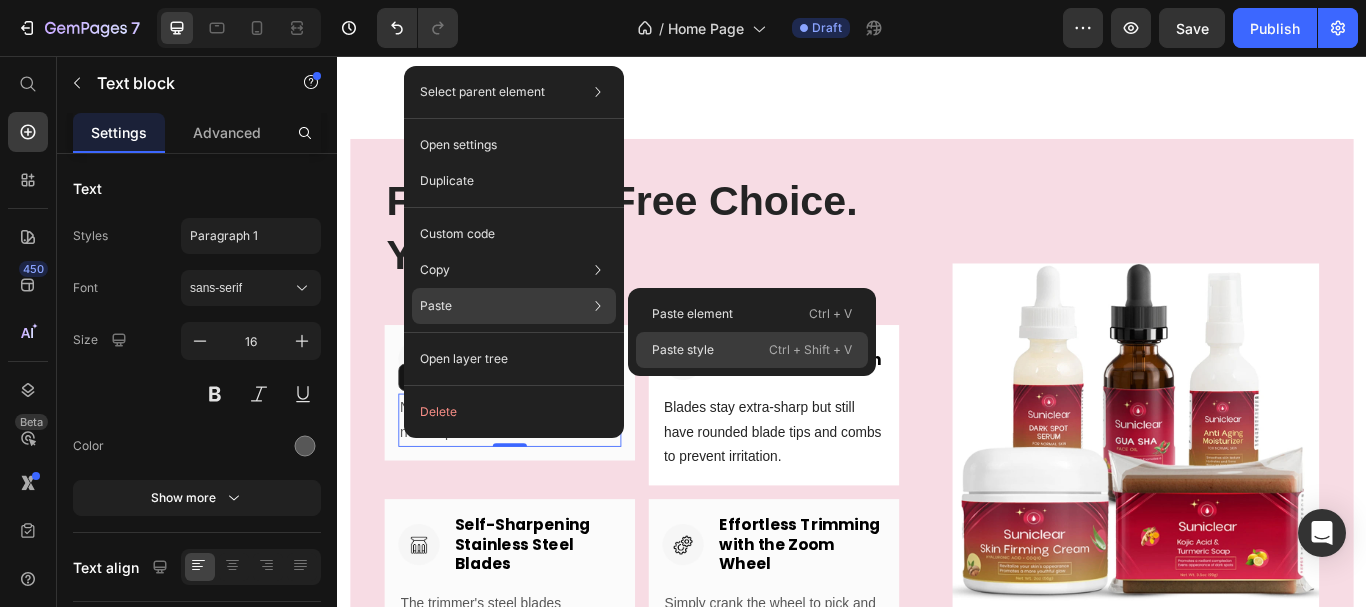 click on "Paste style" at bounding box center [683, 350] 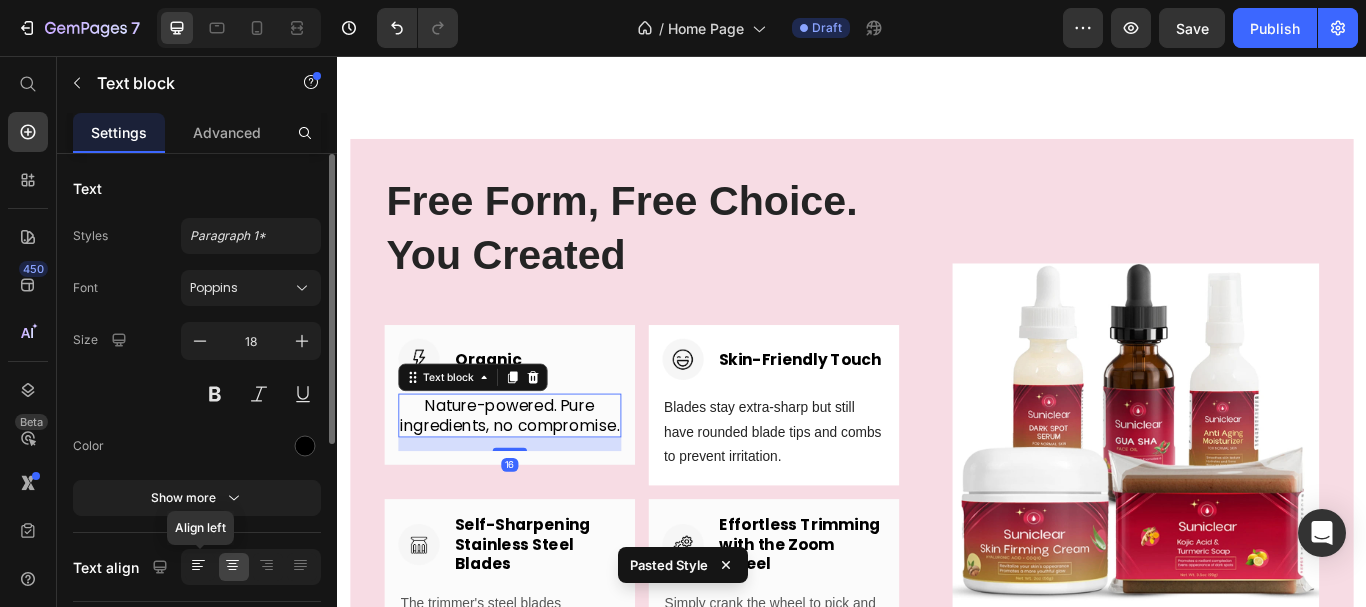click 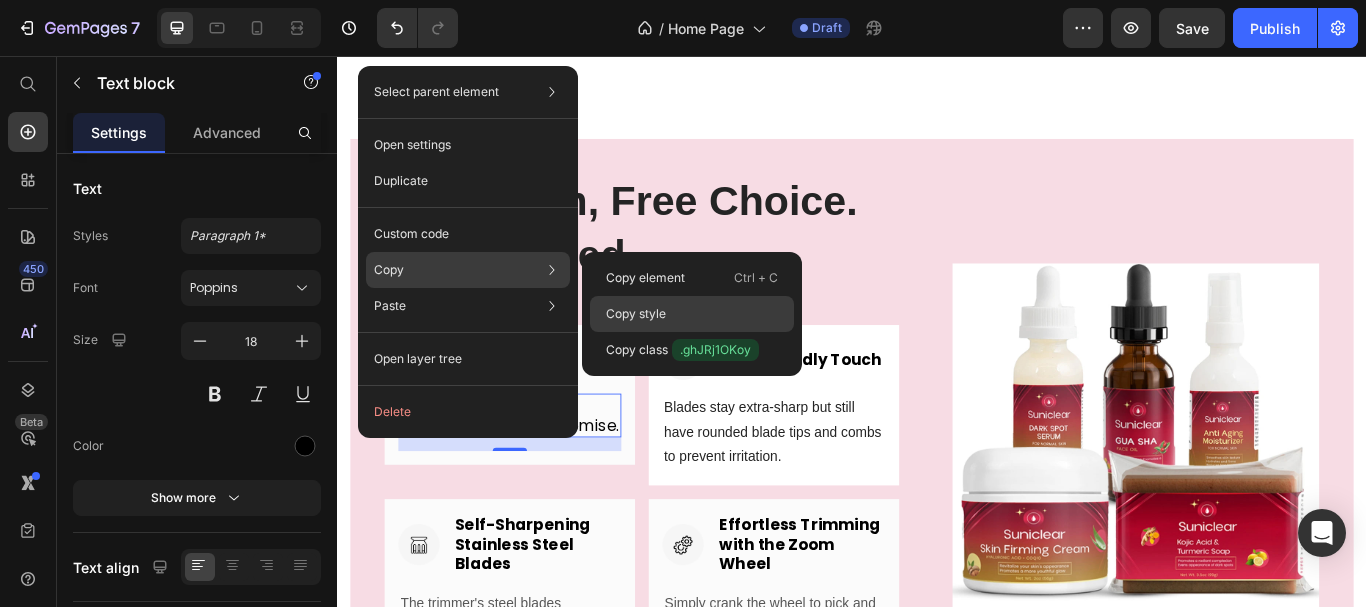 drag, startPoint x: 647, startPoint y: 307, endPoint x: 432, endPoint y: 345, distance: 218.33232 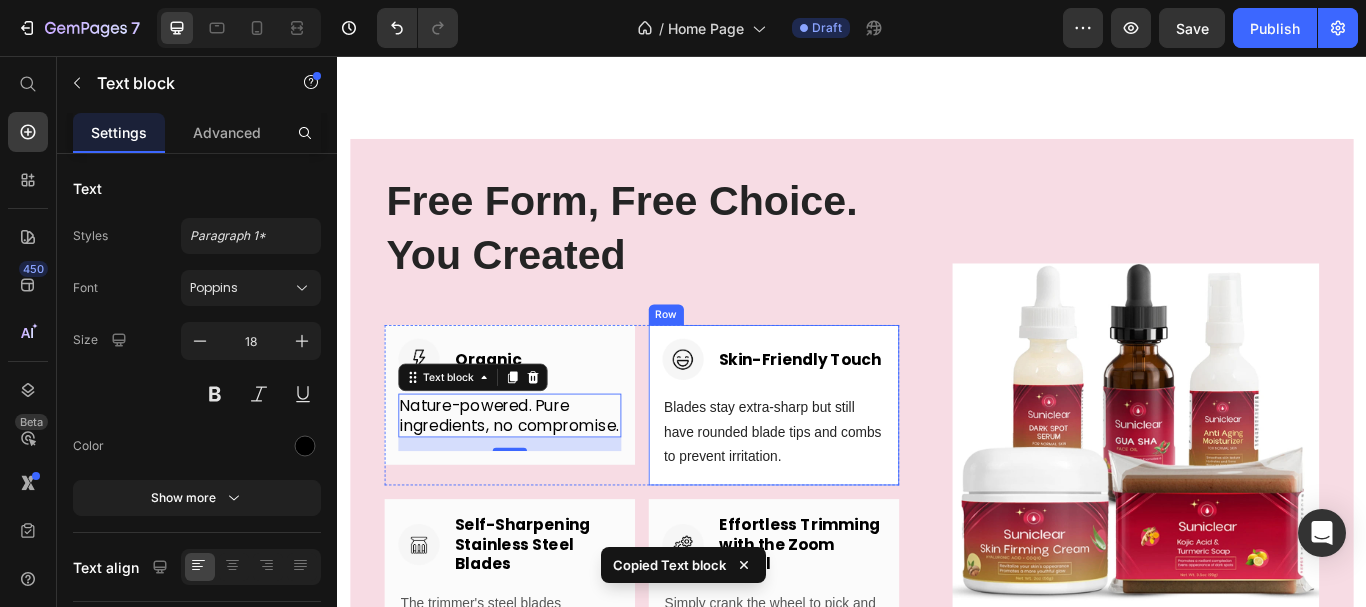 click on "Blades stay extra-sharp but still have rounded blade tips and combs to prevent irritation." at bounding box center [846, 495] 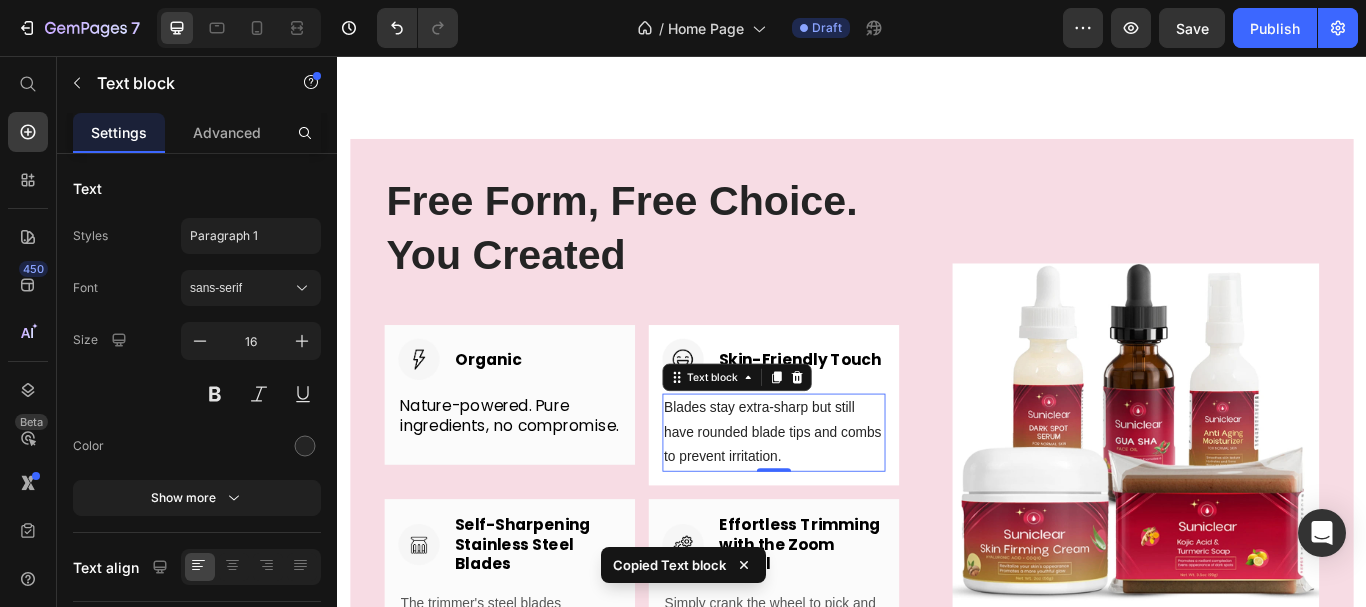 click on "Blades stay extra-sharp but still have rounded blade tips and combs to prevent irritation." at bounding box center (846, 495) 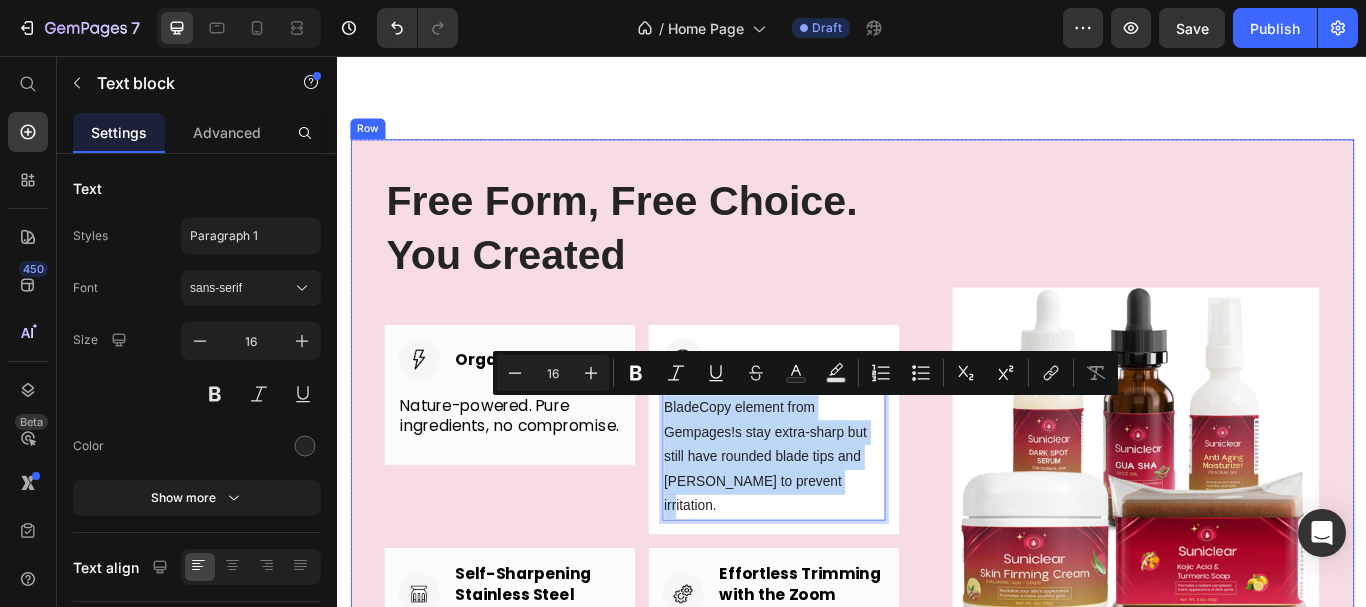 click on "Free Form, Free Choice. You Created Heading Row Image Organic Heading Row Nature-powered. Pure ingredients, no compromise. Text block Row Image Skin-Friendly Touch Heading Row BladeCopy element from Gempages!s stay extra-sharp but still have rounded blade tips and [PERSON_NAME] to prevent irritation. Text block   0 Row Row Image Self-Sharpening Stainless Steel Blades Heading Row The trimmer's steel blades delicately rub against one another, sharpening themselves as they trim. Text block Row Image Effortless Trimming with the Zoom Wheel Heading Row Simply crank the wheel to pick and lock in the desired length settings with 20 various length options. Text block Row Row" at bounding box center [692, 540] 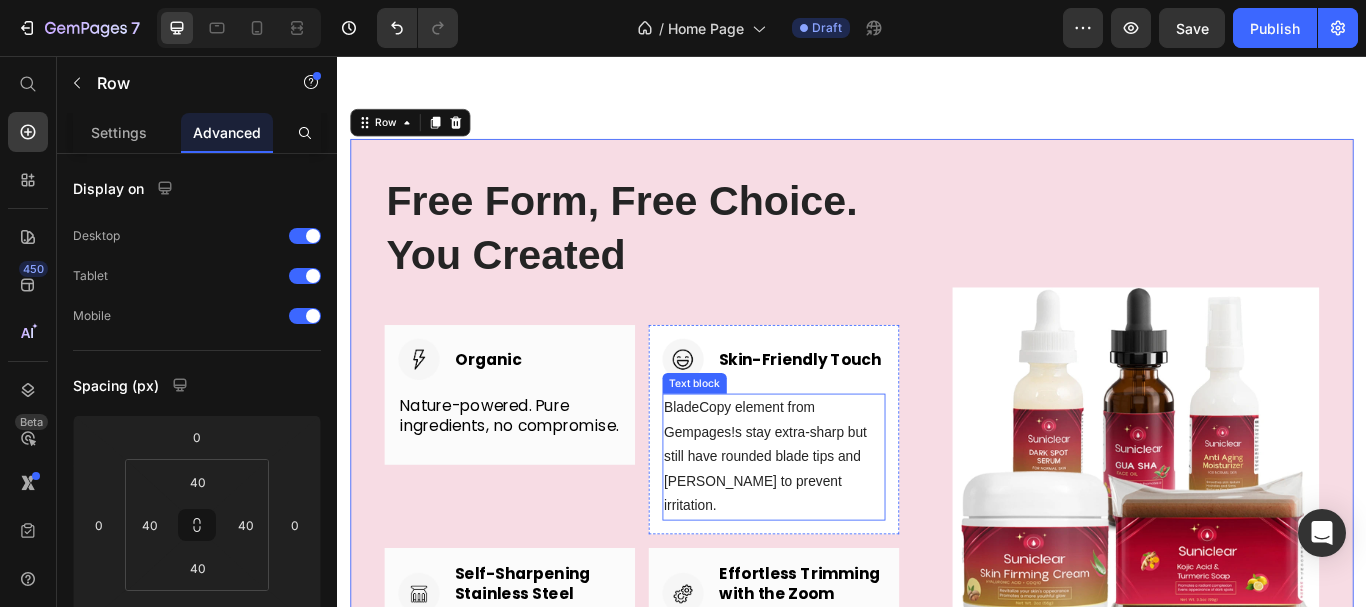 click on "BladeCopy element from Gempages!s stay extra-sharp but still have rounded blade tips and [PERSON_NAME] to prevent irritation." at bounding box center (846, 524) 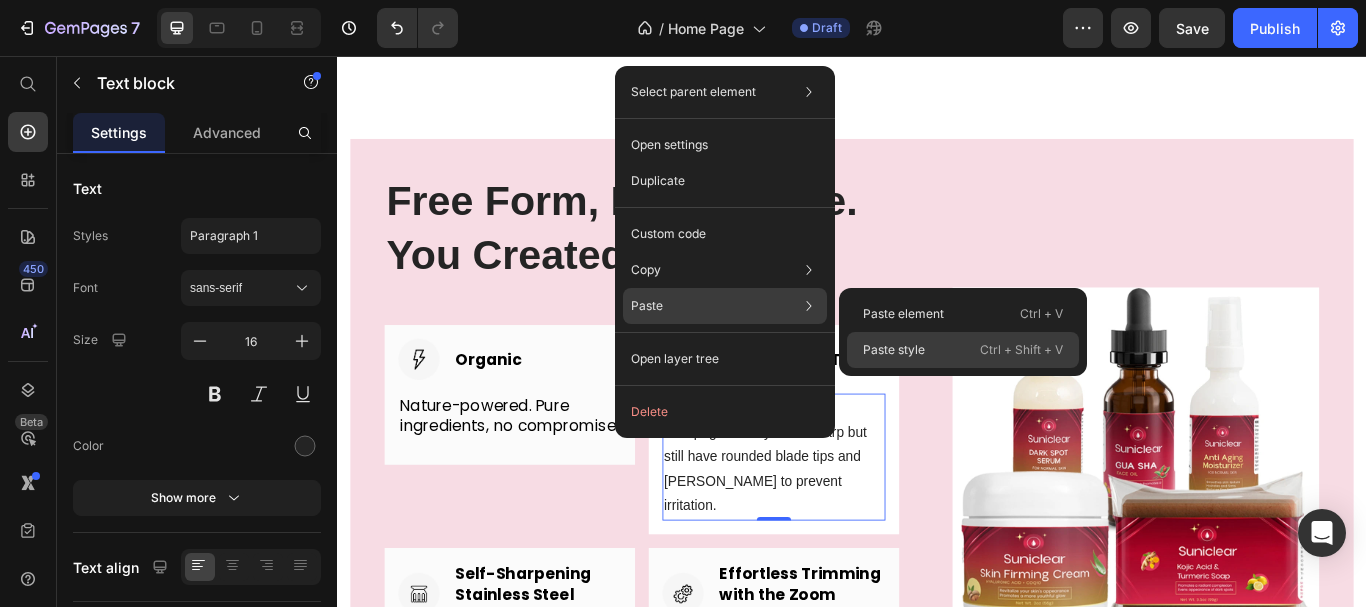 click on "Paste style" at bounding box center (894, 350) 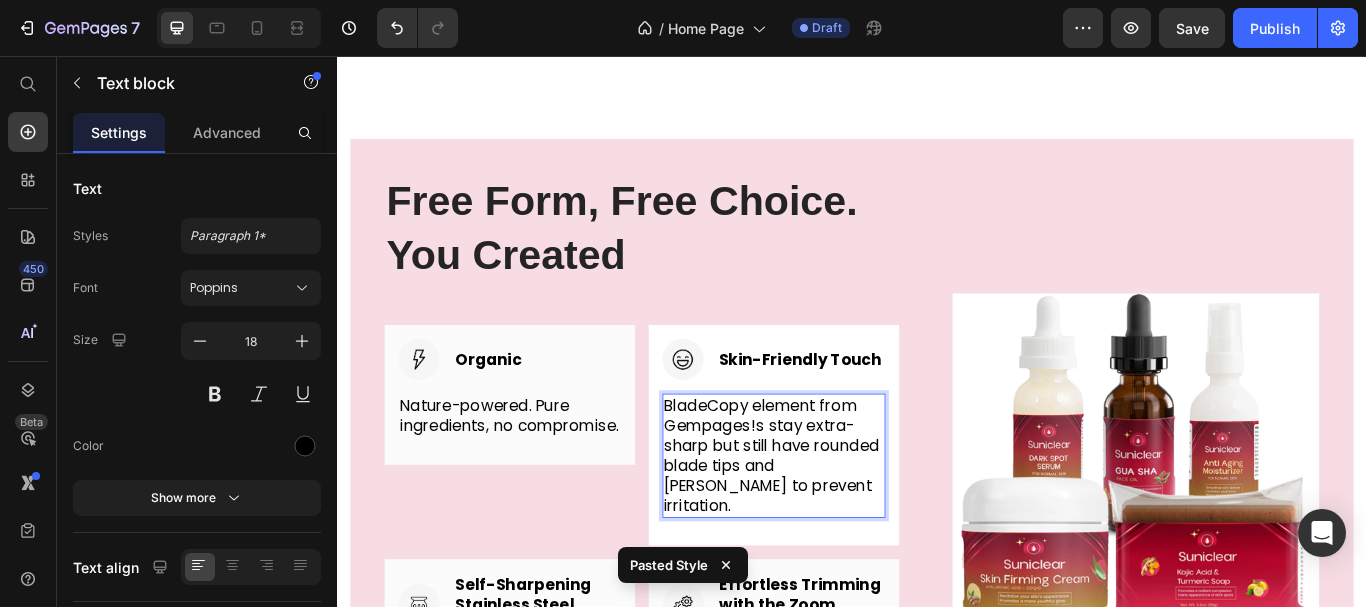 drag, startPoint x: 955, startPoint y: 552, endPoint x: 738, endPoint y: 527, distance: 218.43535 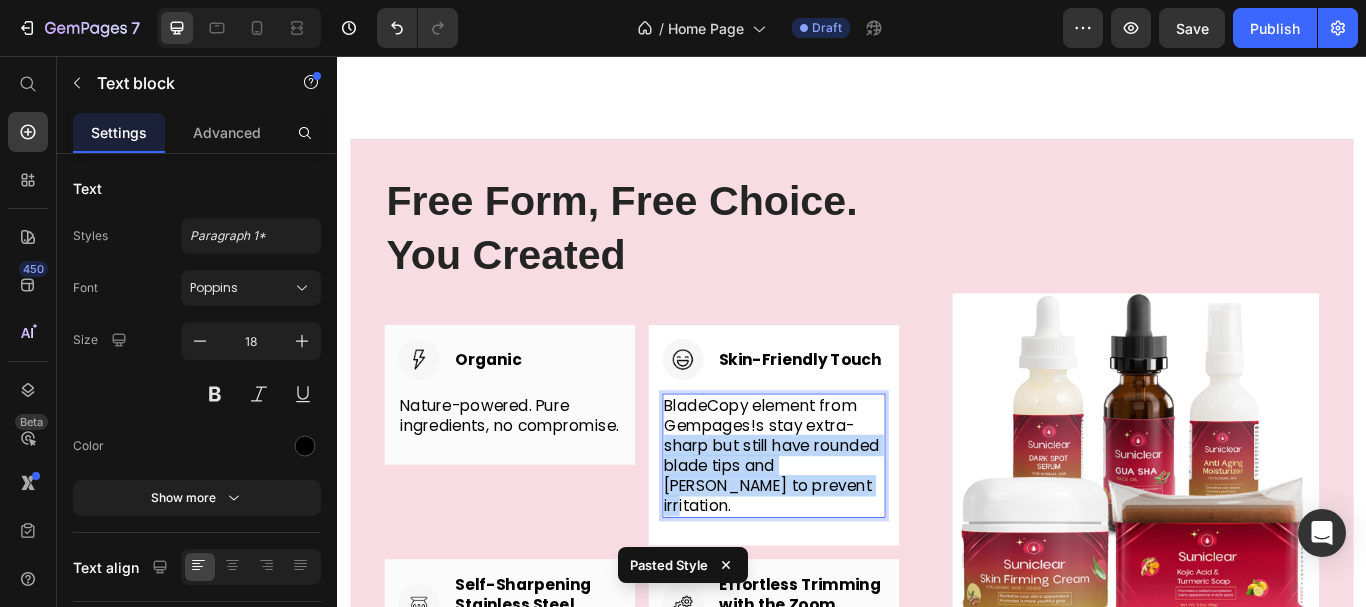 drag, startPoint x: 721, startPoint y: 510, endPoint x: 962, endPoint y: 559, distance: 245.93088 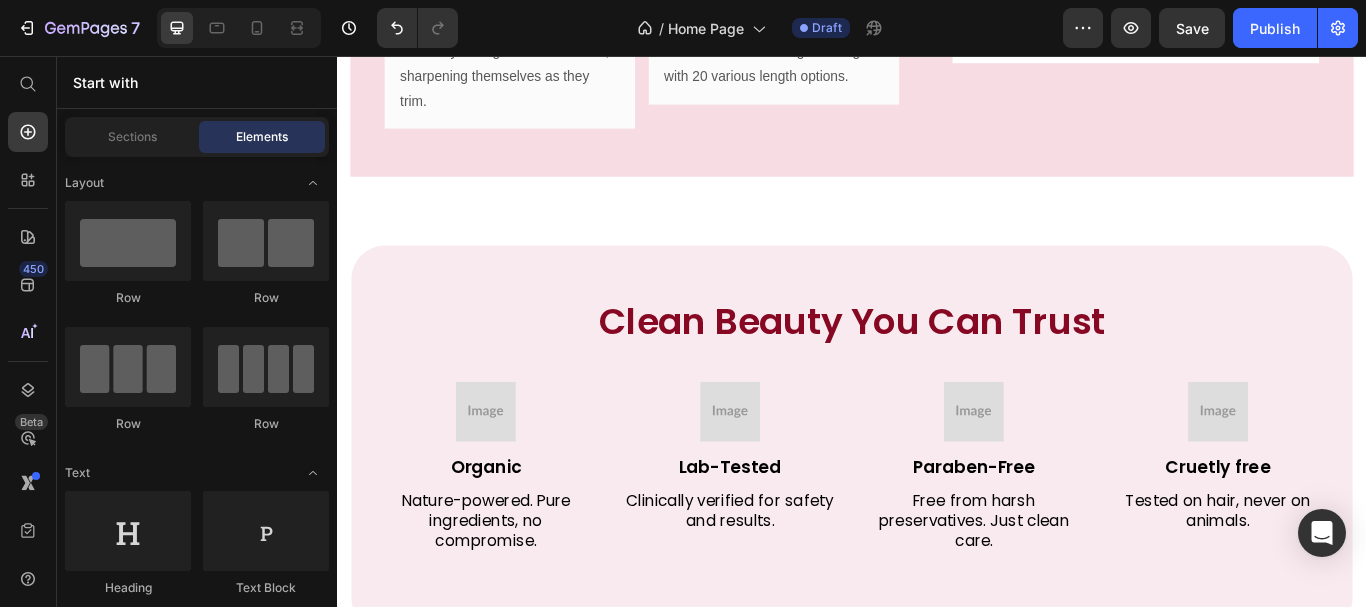scroll, scrollTop: 5815, scrollLeft: 0, axis: vertical 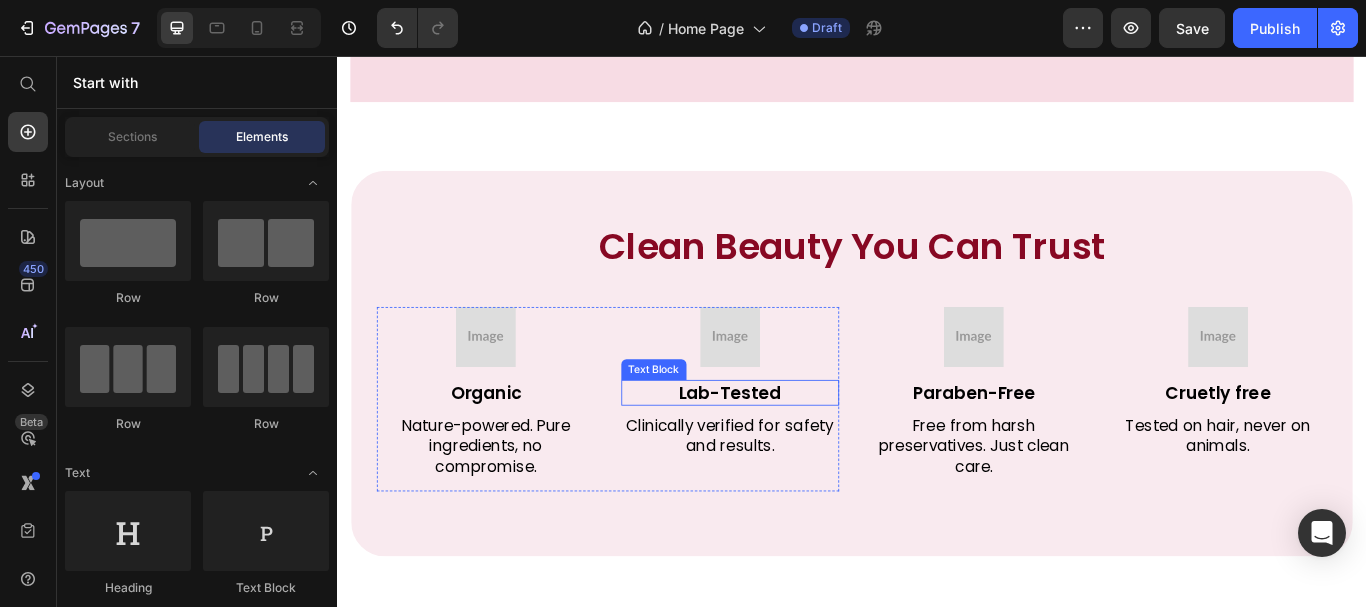 click on "Lab-Tested" at bounding box center [795, 449] 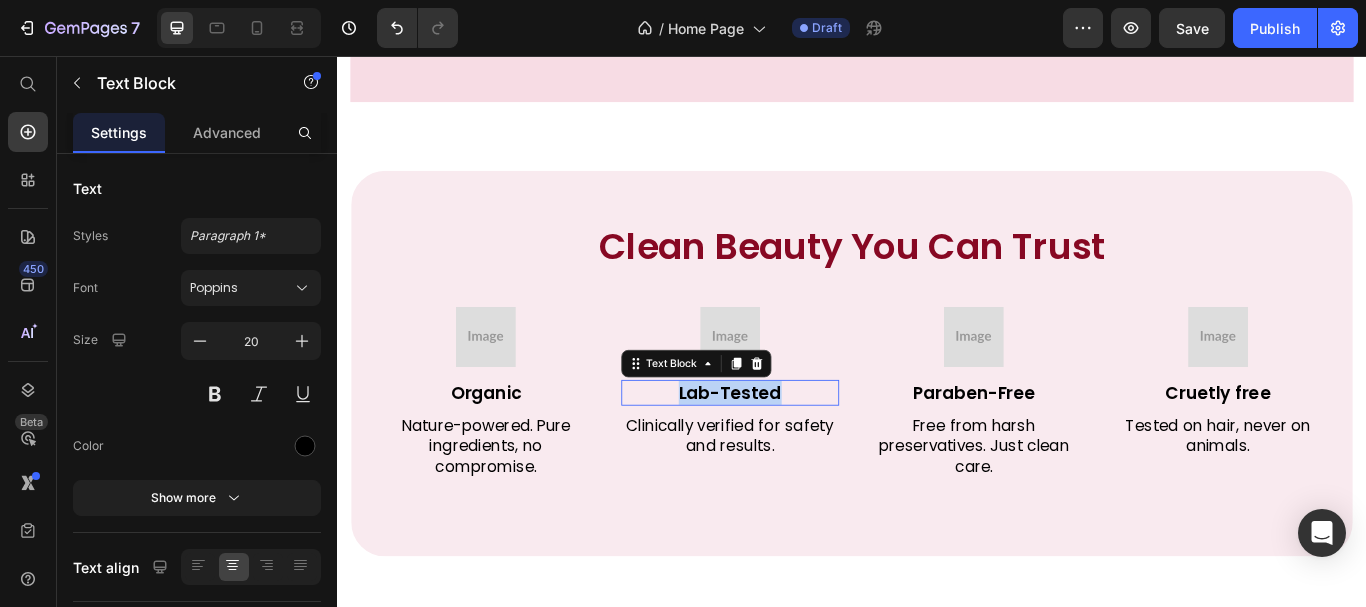click on "Lab-Tested" at bounding box center (795, 449) 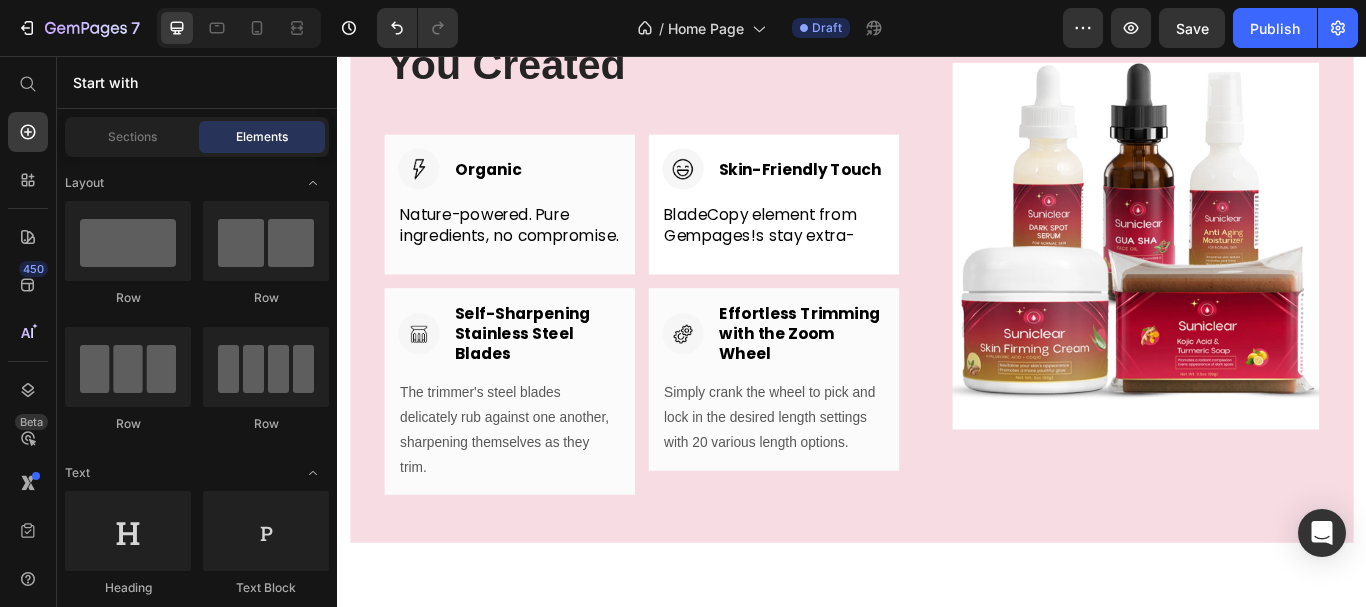 scroll, scrollTop: 5265, scrollLeft: 0, axis: vertical 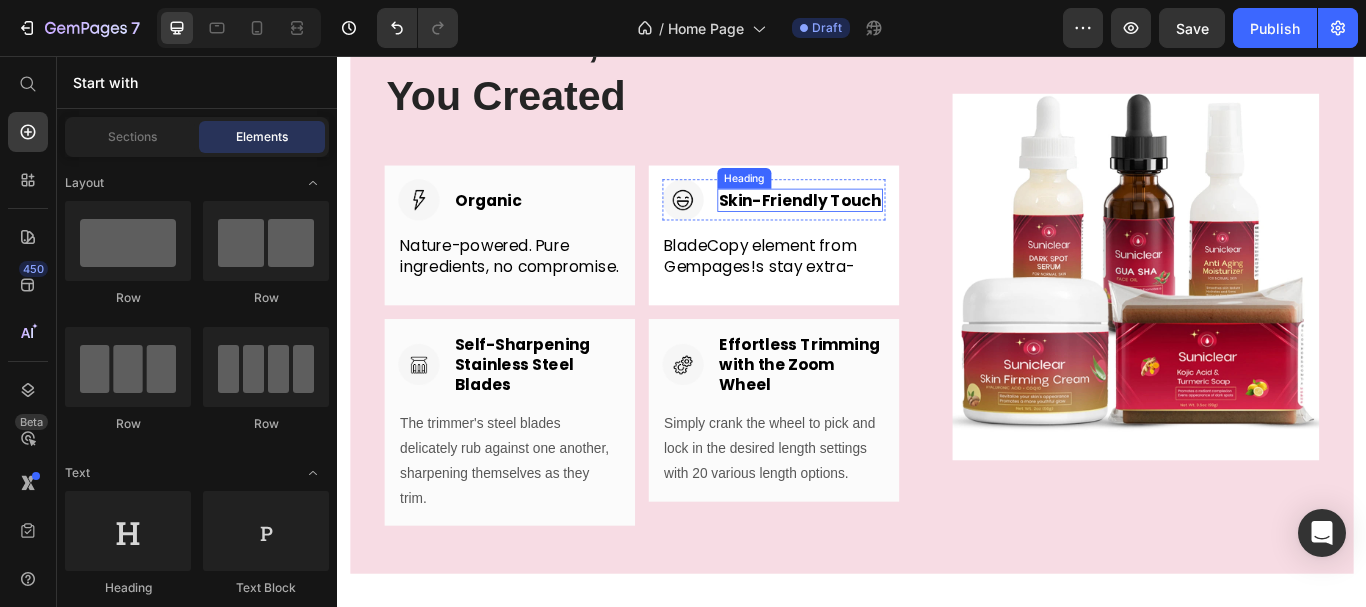 click on "Skin-Friendly Touch" at bounding box center [876, 224] 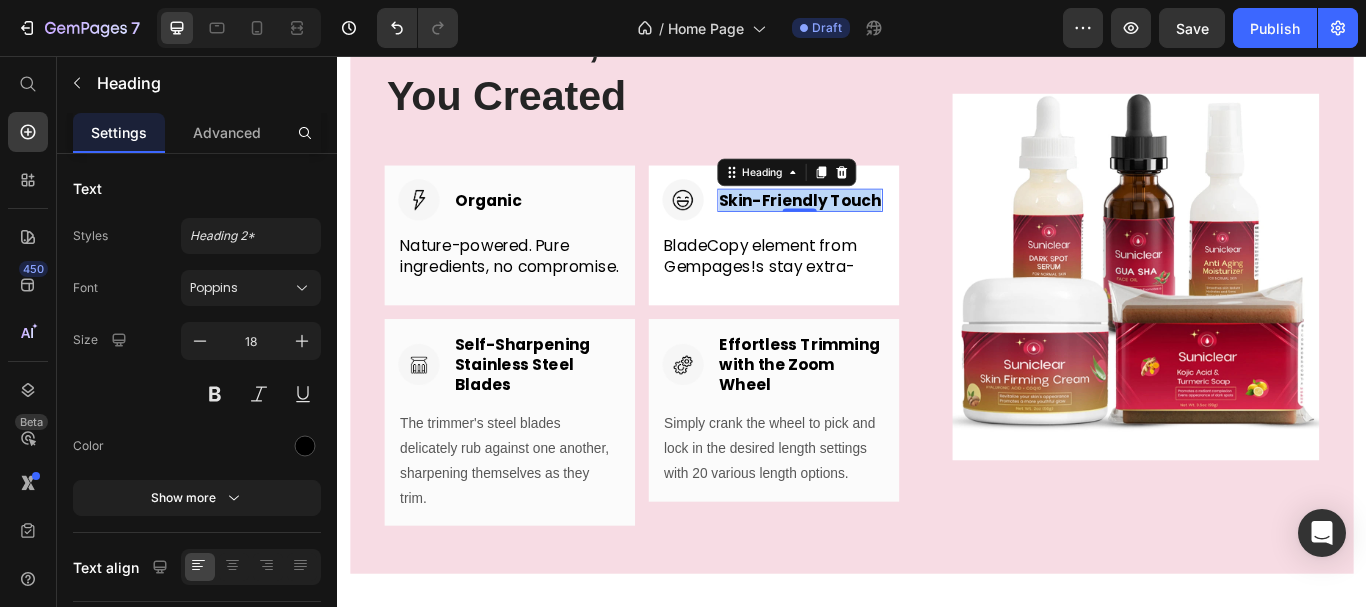 click on "Skin-Friendly Touch" at bounding box center [876, 224] 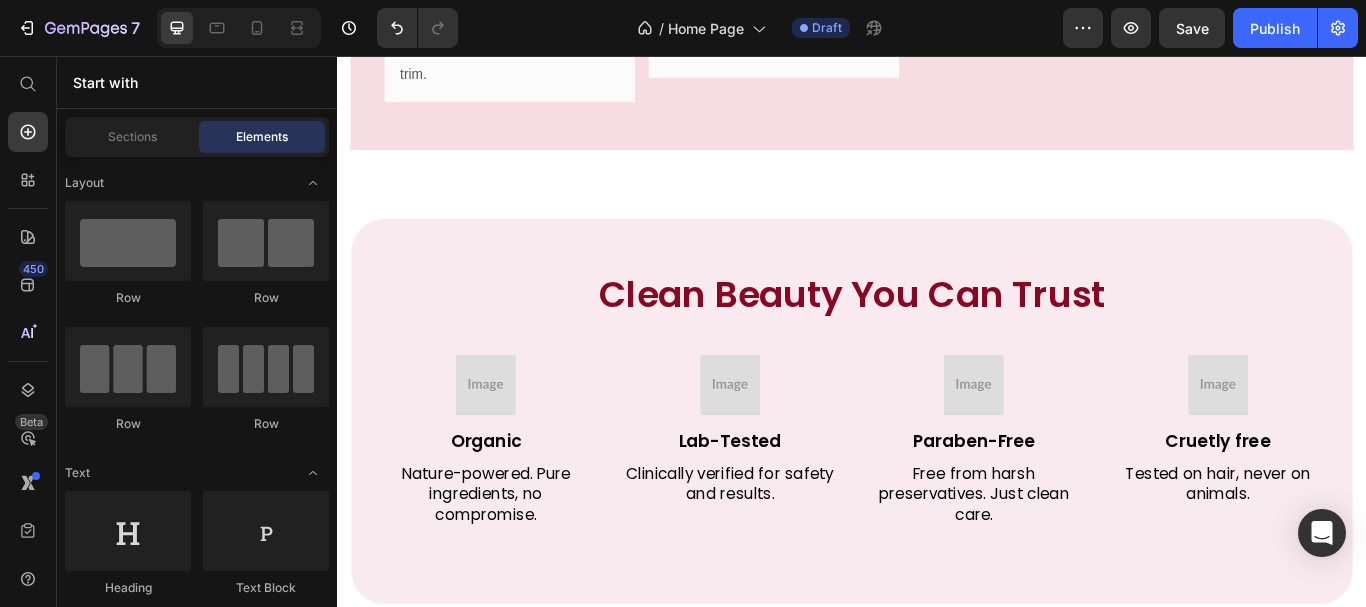 scroll, scrollTop: 5833, scrollLeft: 0, axis: vertical 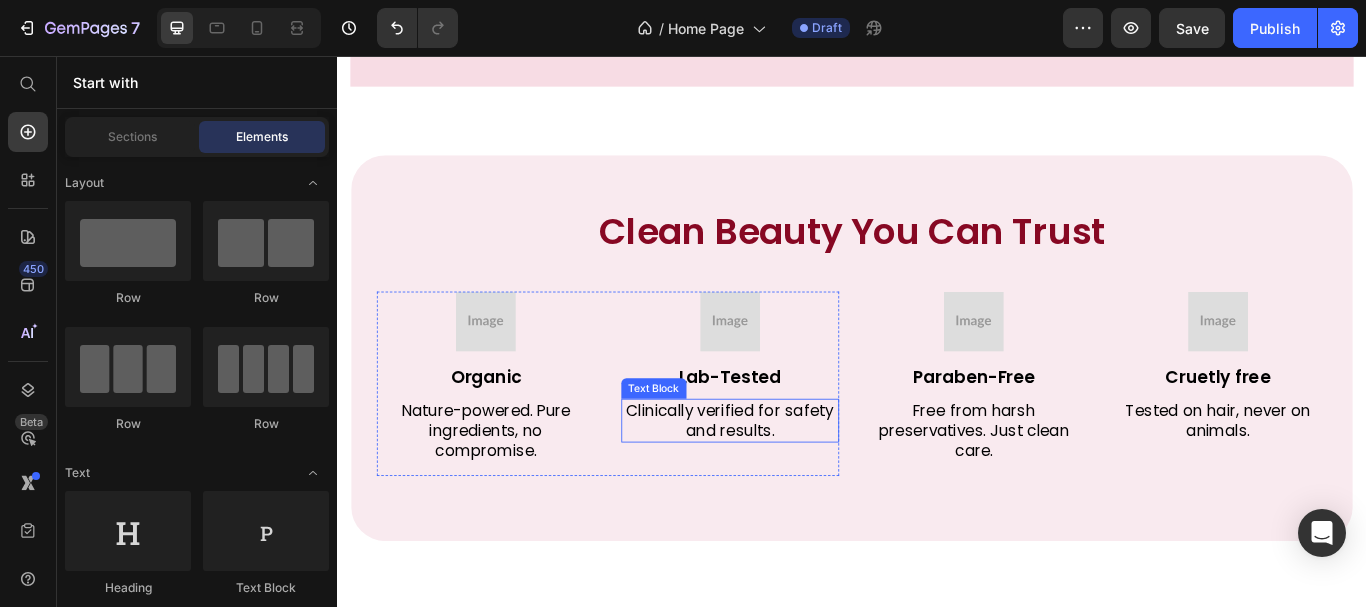 click on "Clinically verified for safety and results." at bounding box center [795, 481] 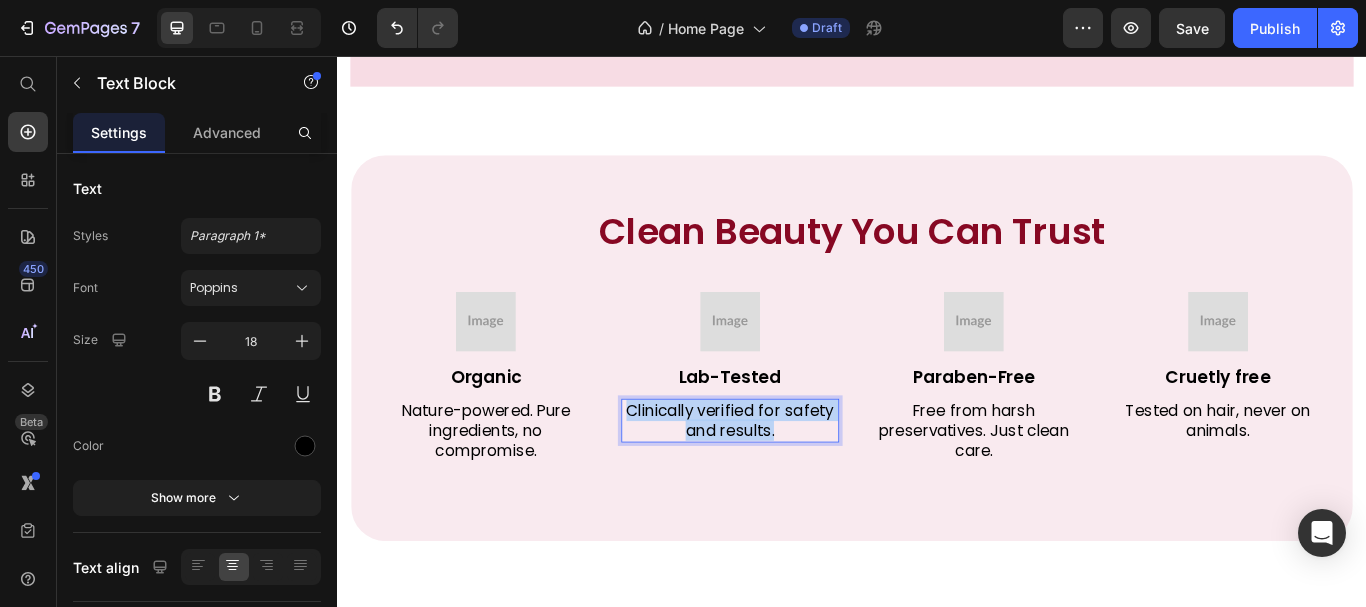 click on "Clinically verified for safety and results." at bounding box center [795, 481] 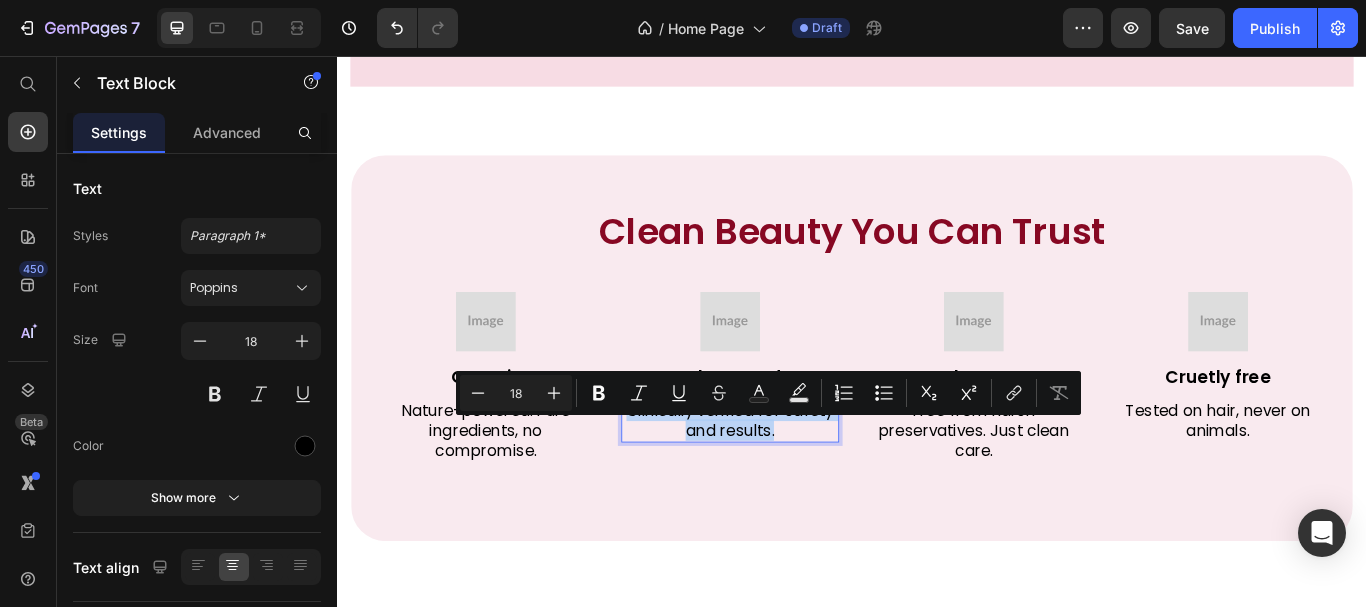 copy on "Clinically verified for safety and results." 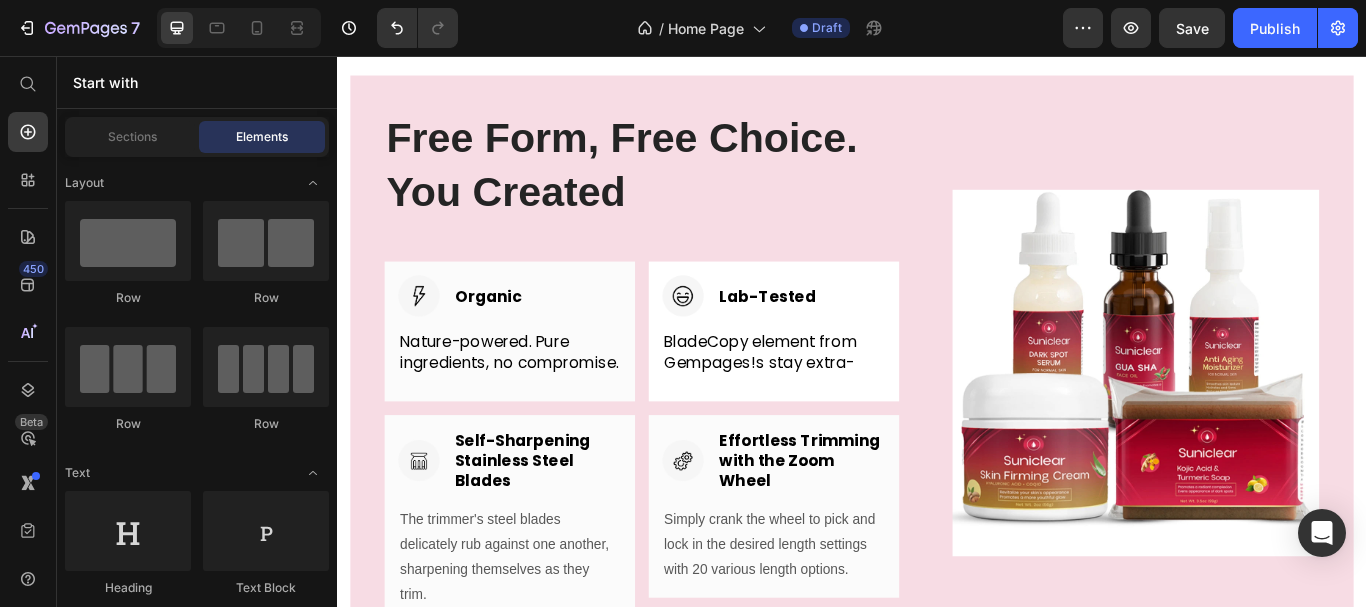 scroll, scrollTop: 5191, scrollLeft: 0, axis: vertical 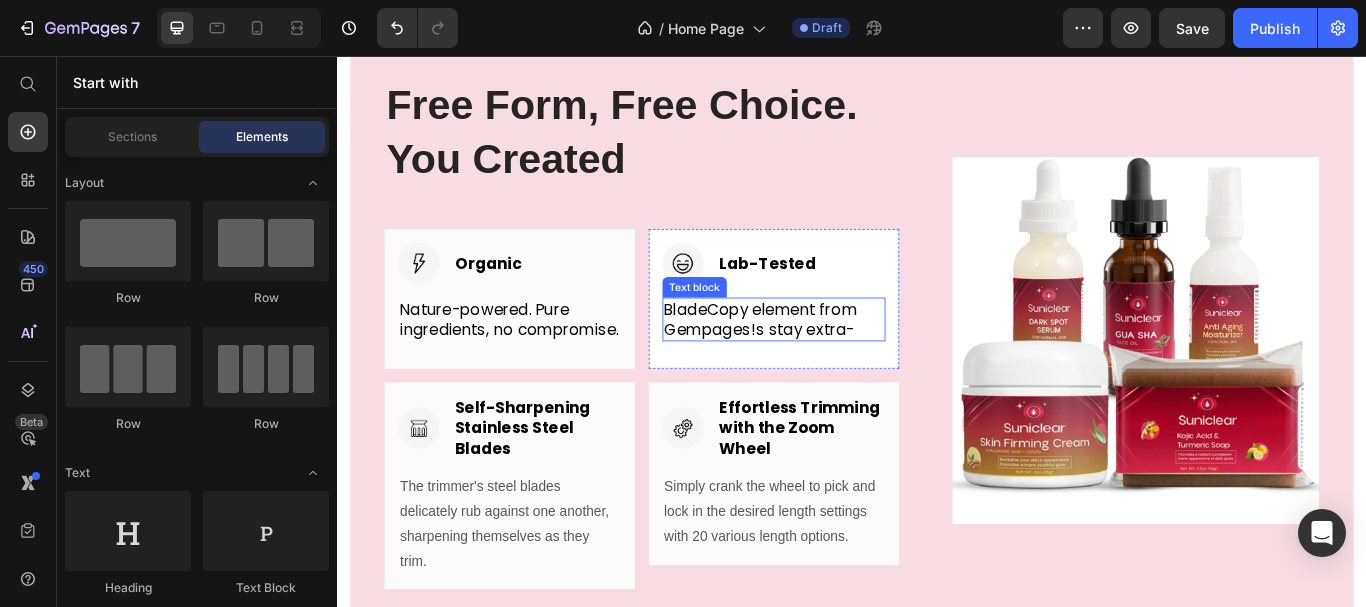 click on "BladeCopy element from Gempages!s stay extra-" at bounding box center [846, 363] 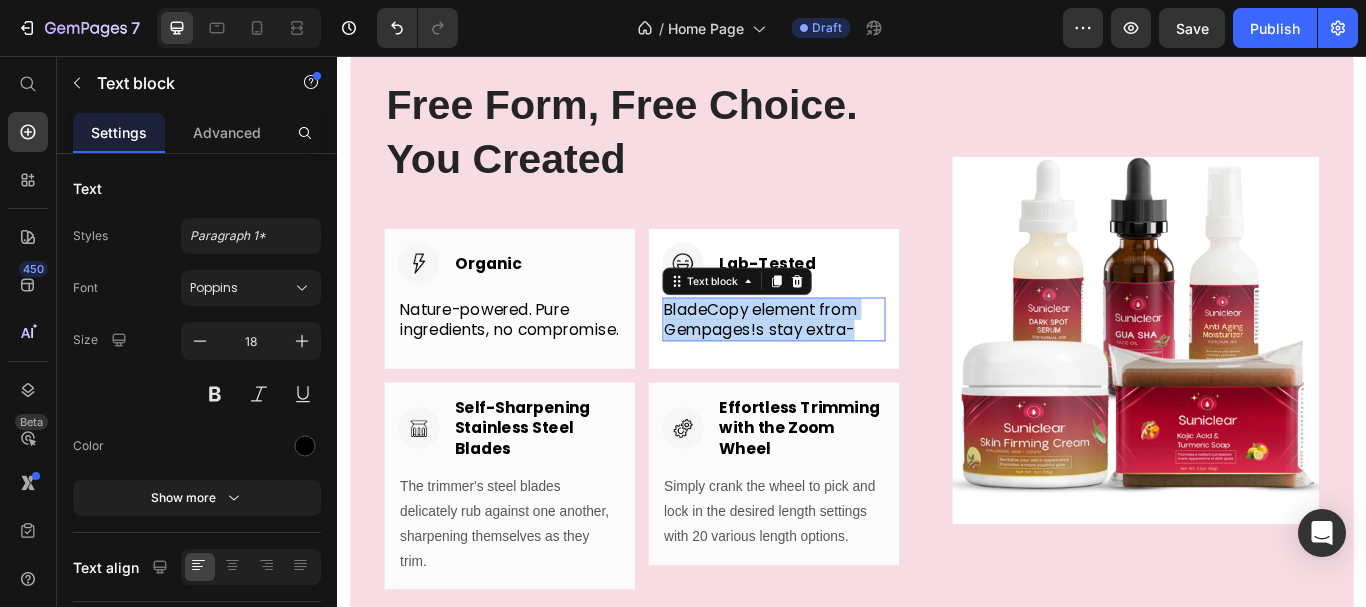 click on "BladeCopy element from Gempages!s stay extra-" at bounding box center [846, 363] 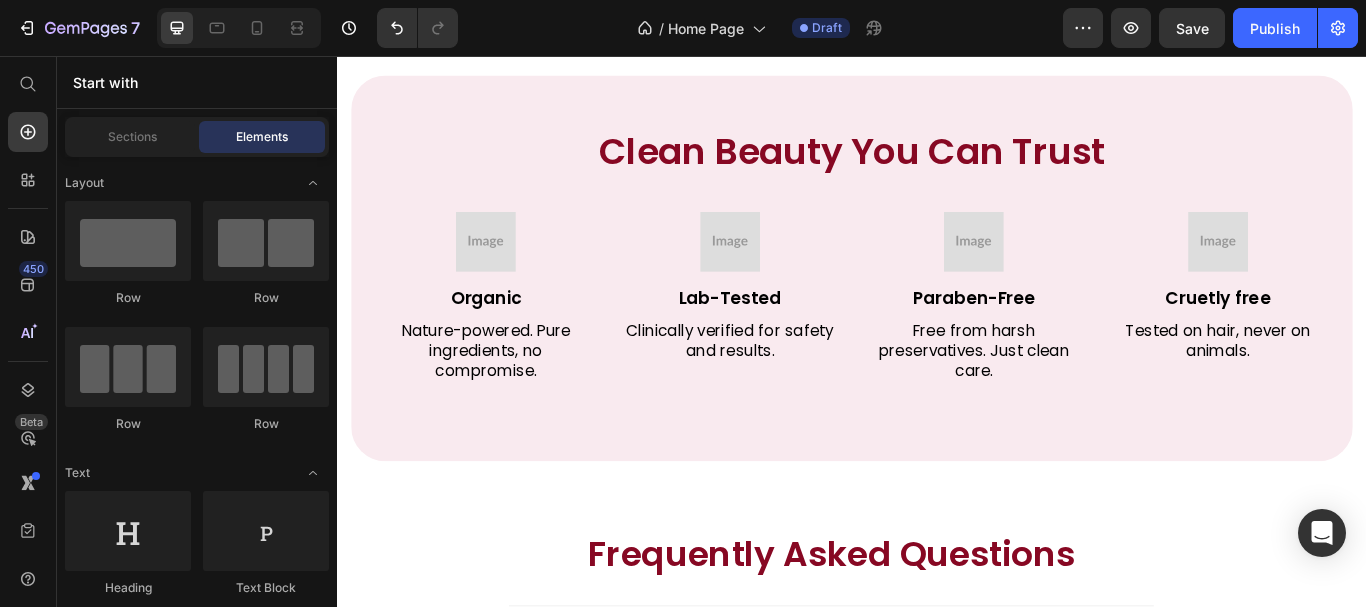 scroll, scrollTop: 5911, scrollLeft: 0, axis: vertical 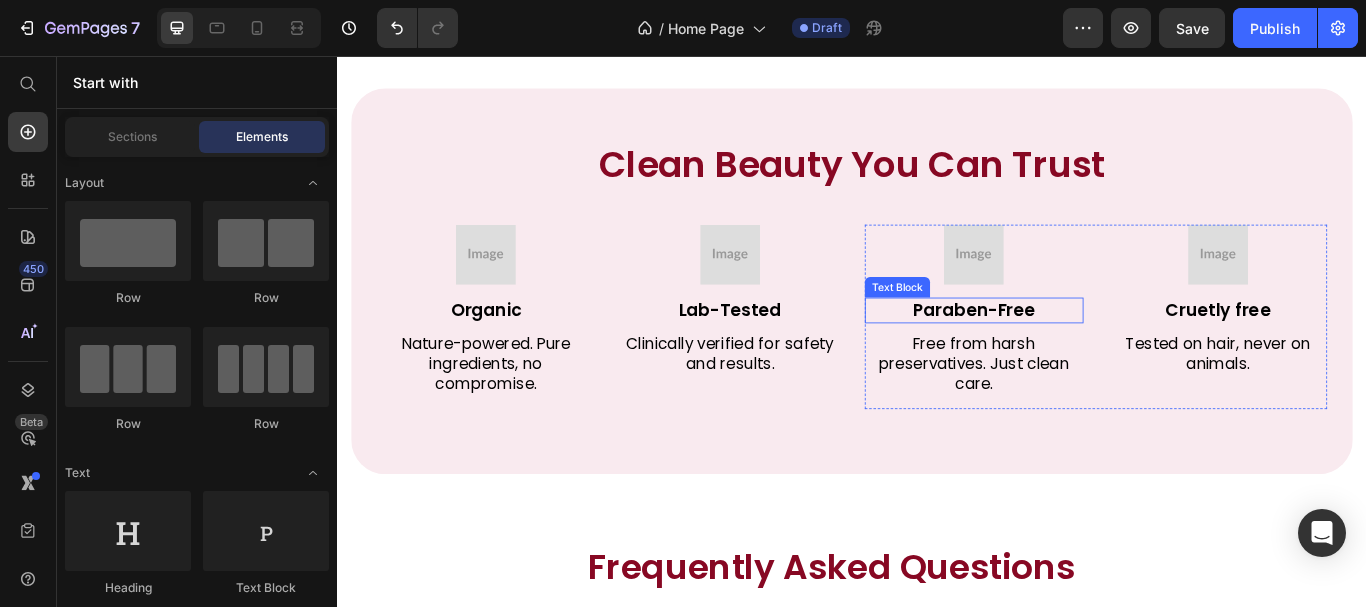 click on "Paraben-Free" at bounding box center (1079, 353) 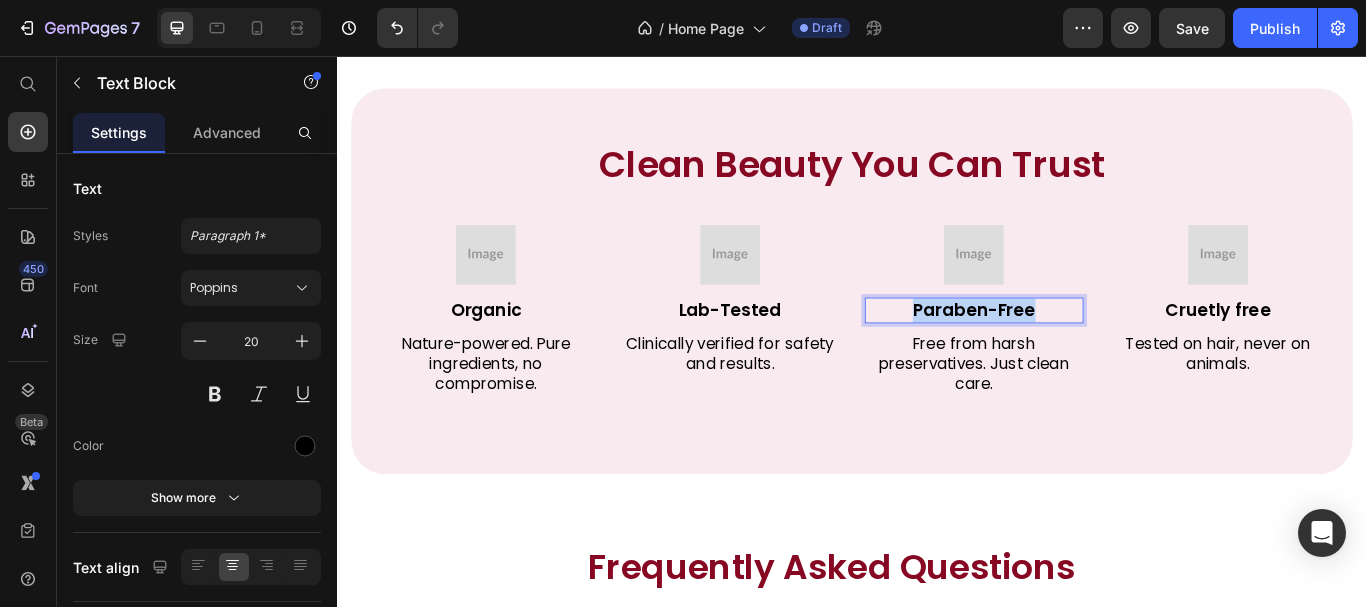 click on "Paraben-Free" at bounding box center (1079, 353) 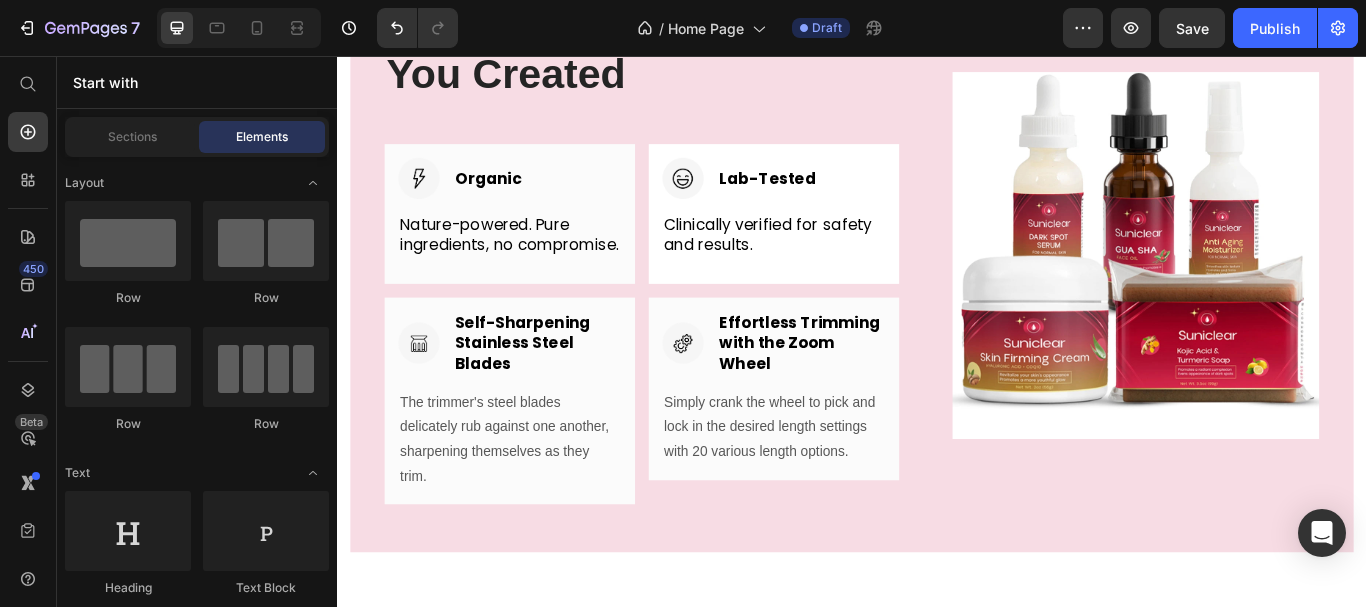scroll, scrollTop: 5191, scrollLeft: 0, axis: vertical 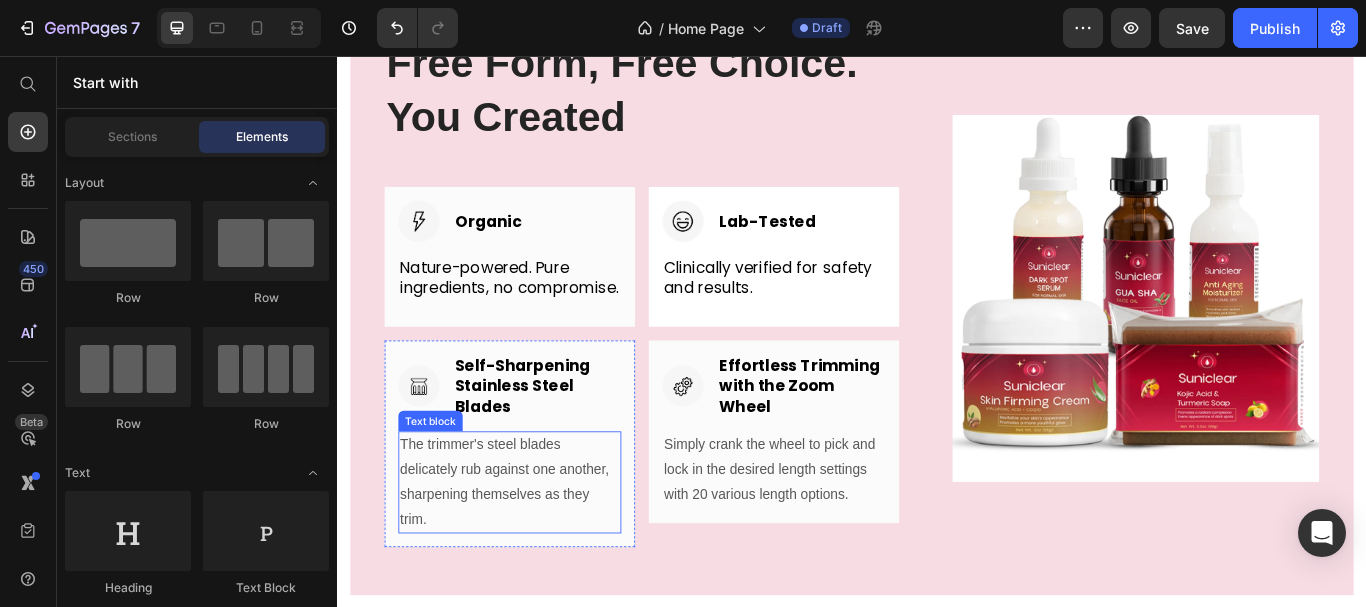 click on "The trimmer's steel blades delicately rub against one another, sharpening themselves as they trim." at bounding box center [538, 553] 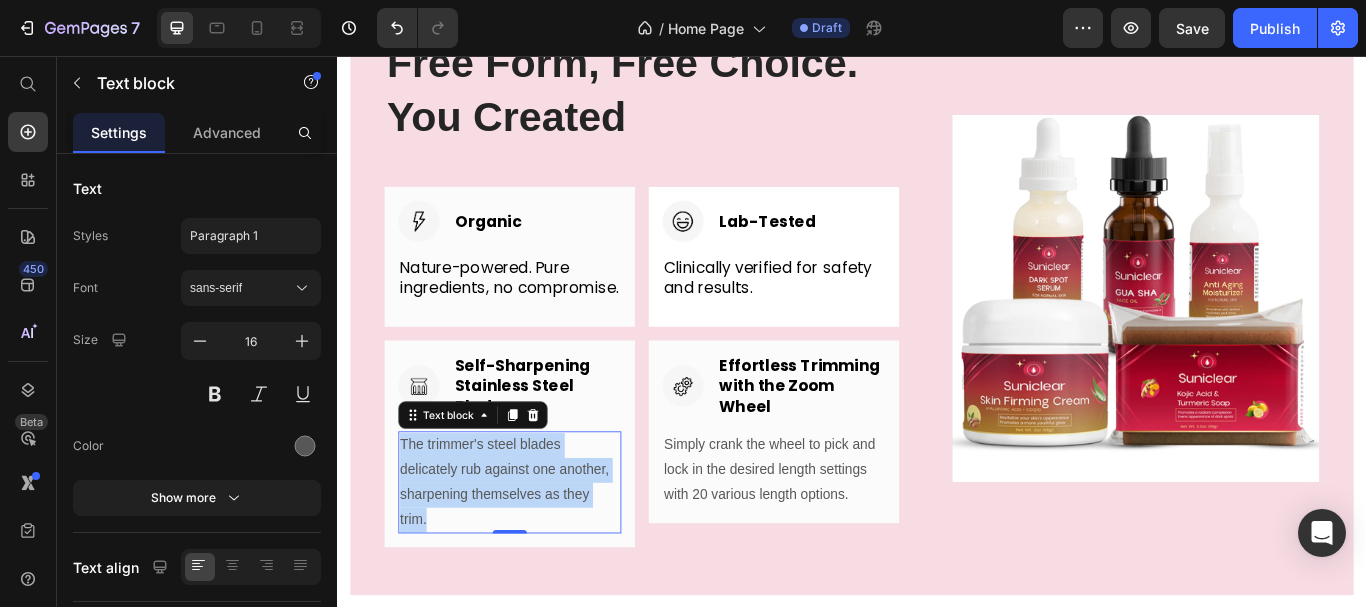 click on "The trimmer's steel blades delicately rub against one another, sharpening themselves as they trim." at bounding box center (538, 553) 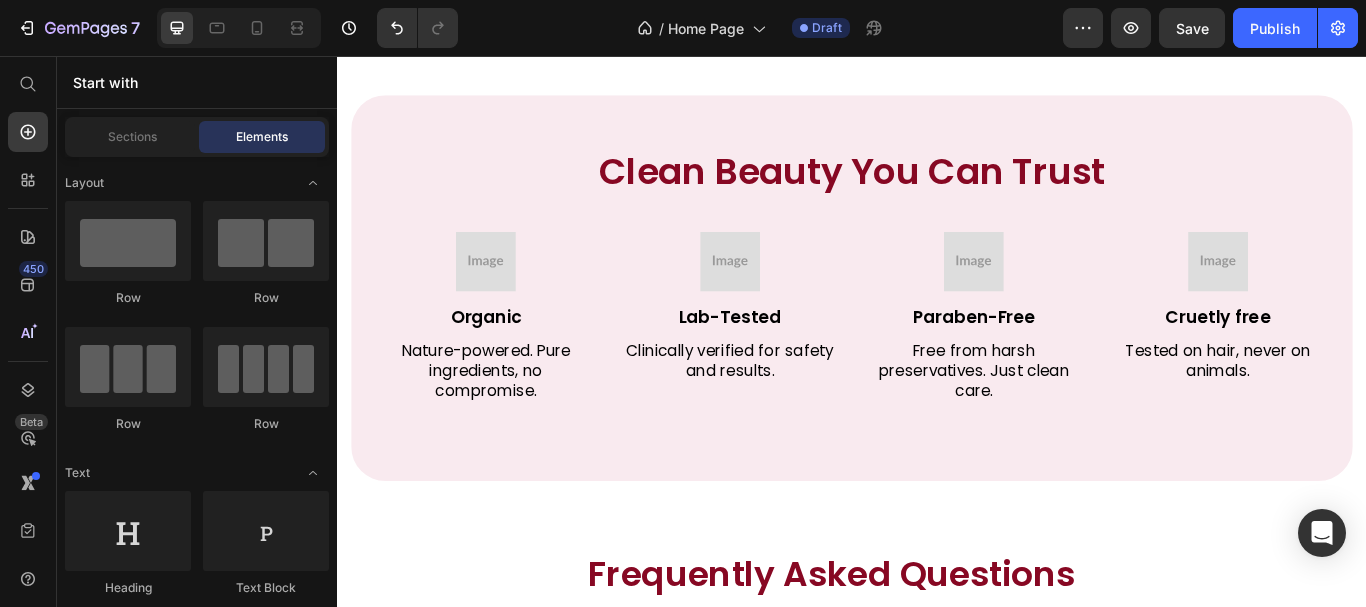 scroll, scrollTop: 5773, scrollLeft: 0, axis: vertical 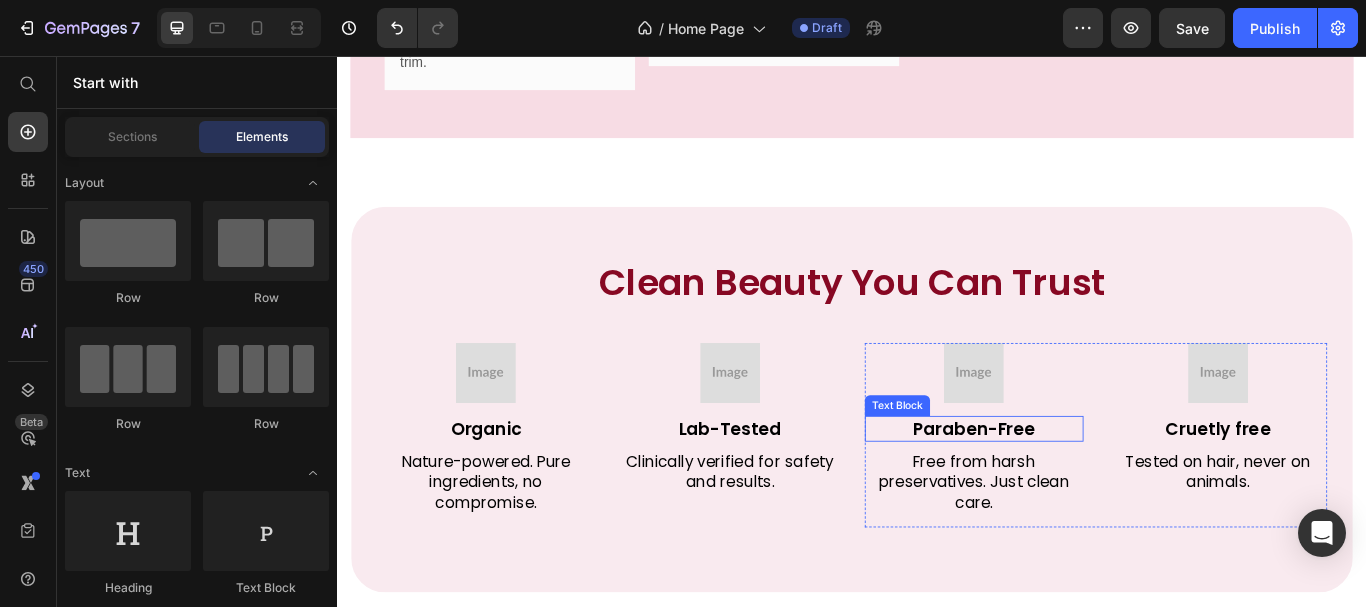click on "Paraben-Free" at bounding box center [1079, 491] 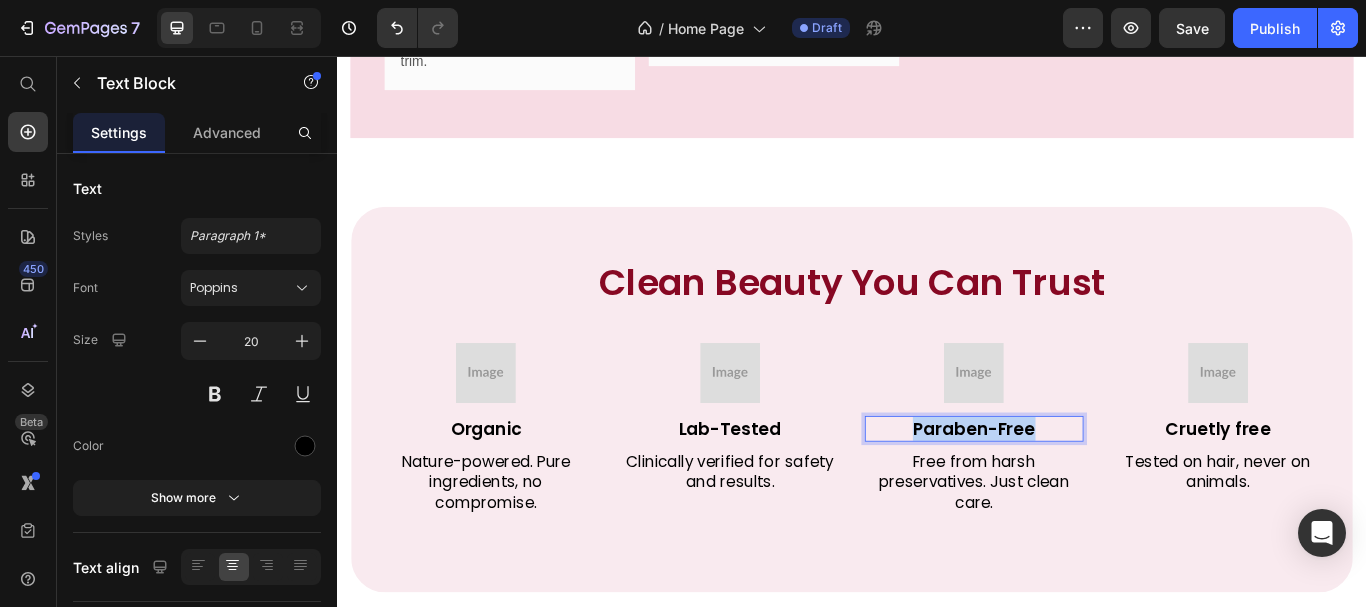 click on "Paraben-Free" at bounding box center [1079, 491] 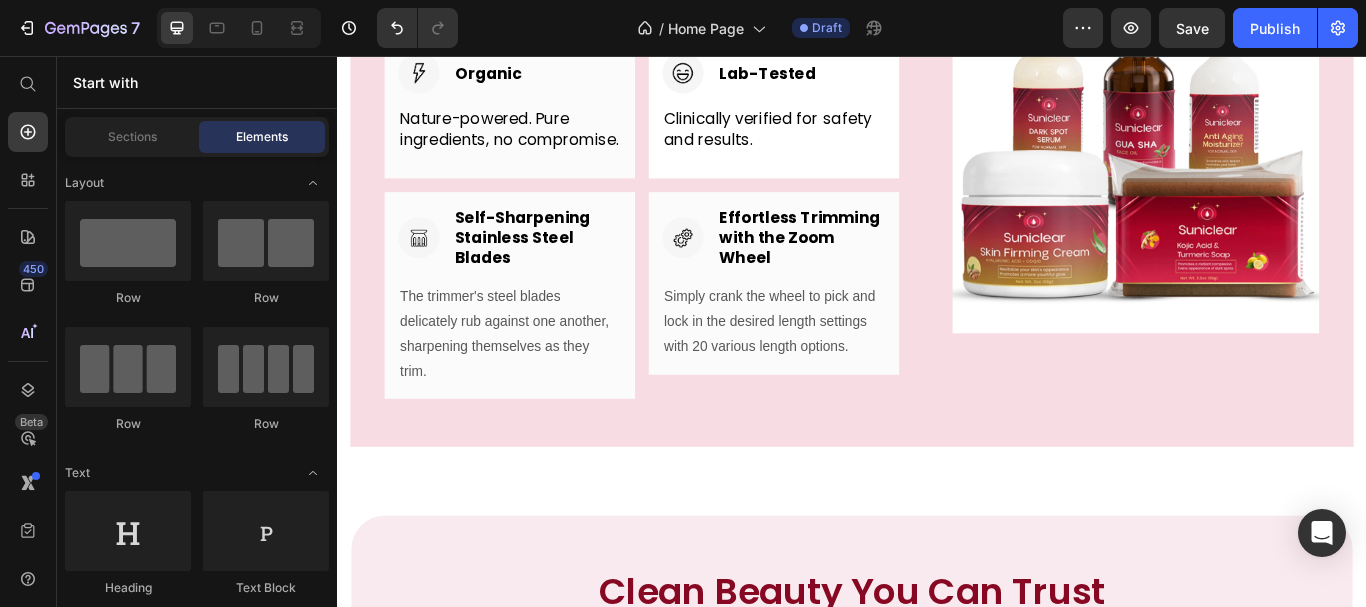 scroll, scrollTop: 5389, scrollLeft: 0, axis: vertical 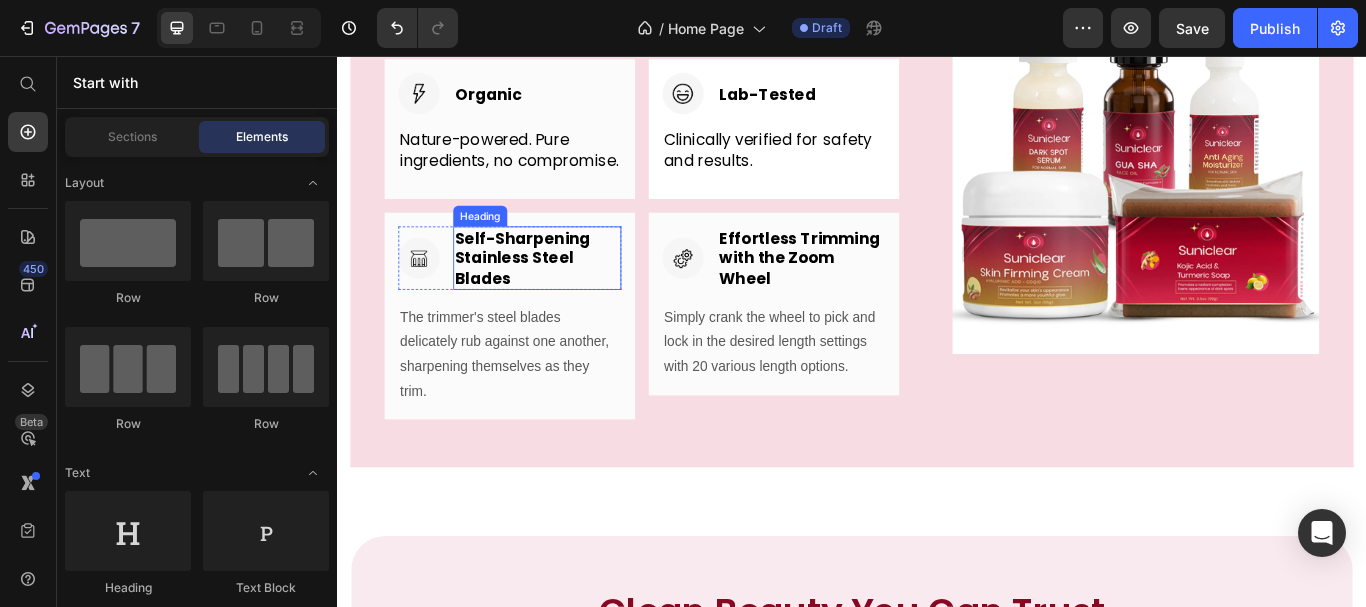 click on "Self-Sharpening Stainless Steel Blades" at bounding box center (570, 292) 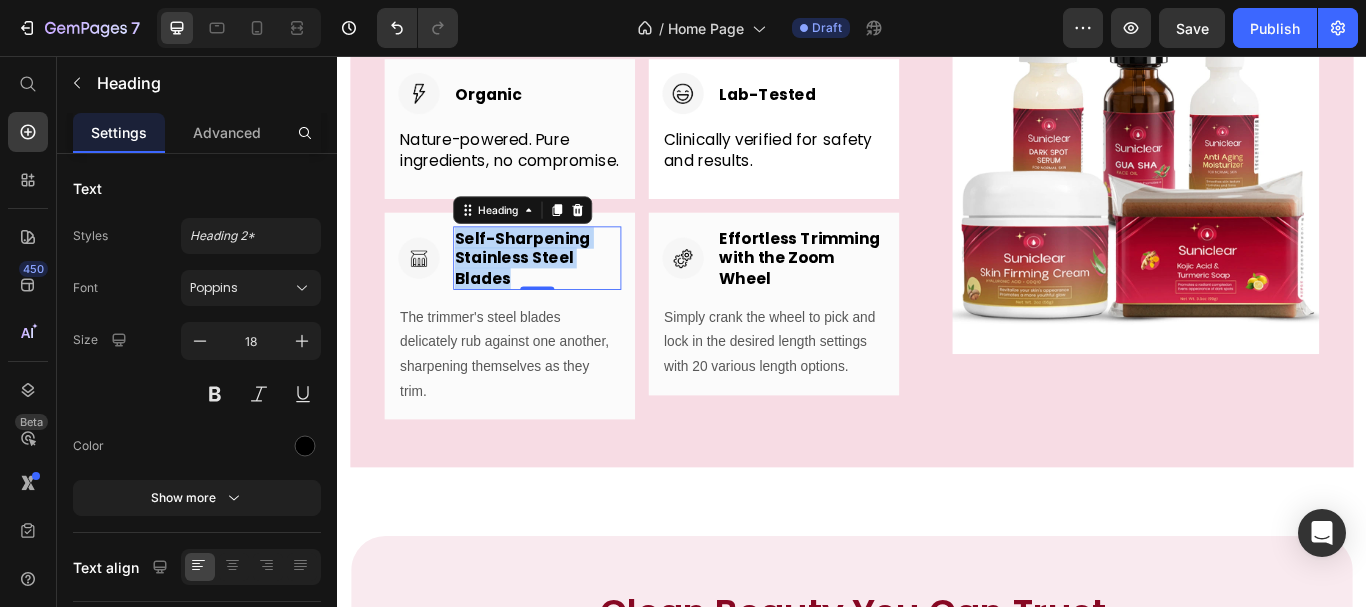 click on "Self-Sharpening Stainless Steel Blades" at bounding box center (570, 292) 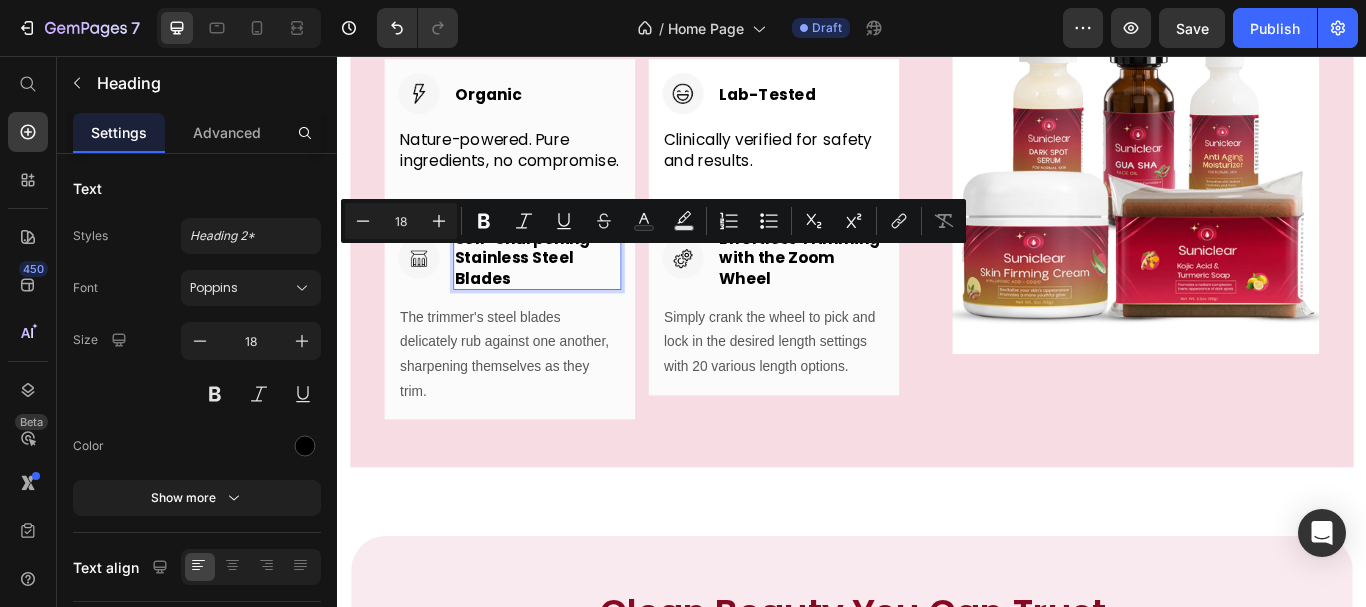 scroll, scrollTop: 5399, scrollLeft: 0, axis: vertical 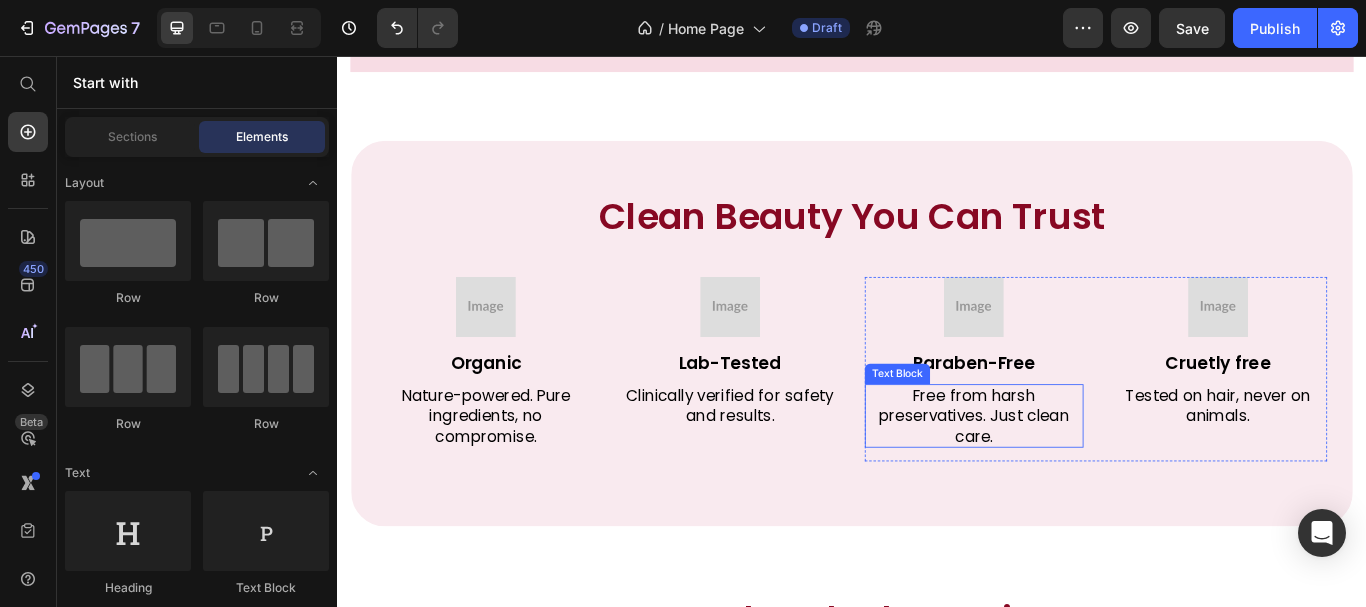 click on "Free from harsh preservatives. Just clean care." at bounding box center [1079, 476] 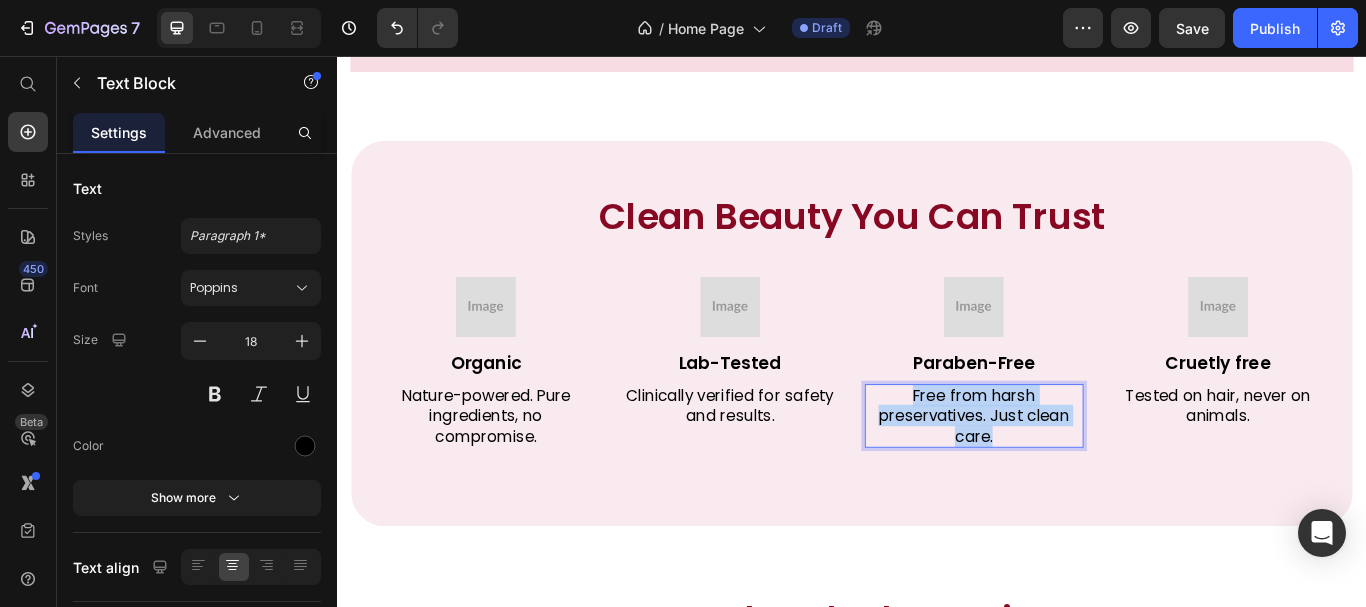 click on "Free from harsh preservatives. Just clean care." at bounding box center [1079, 476] 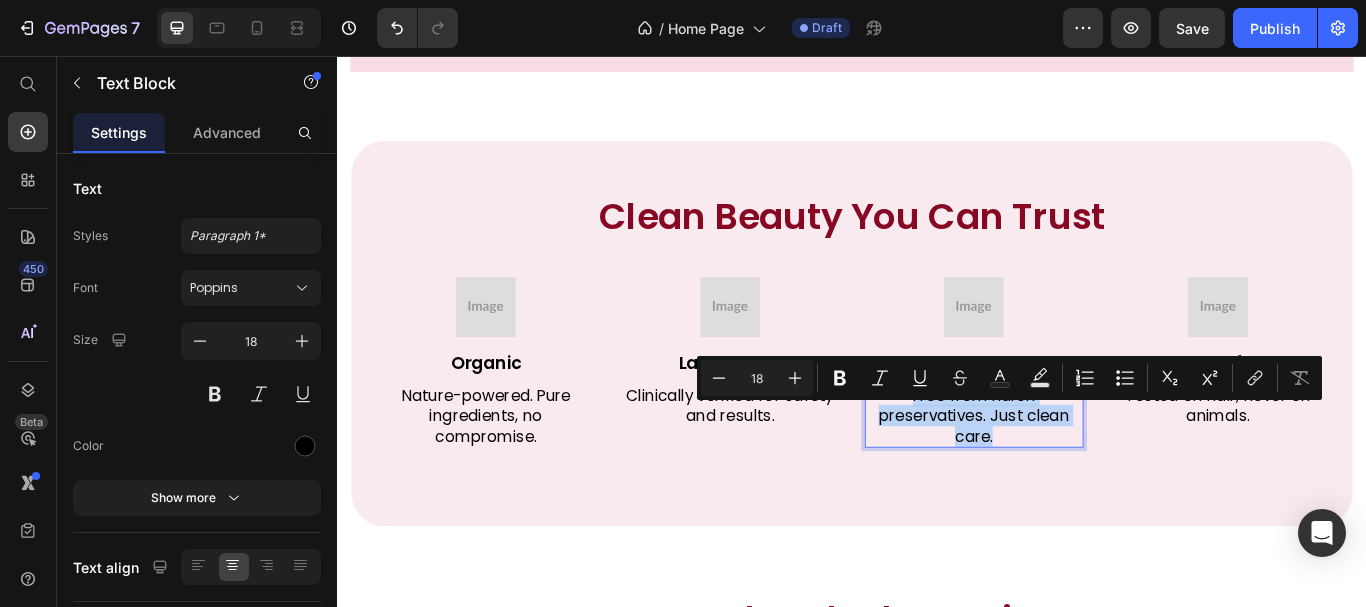 copy on "Free from harsh preservatives. Just clean care." 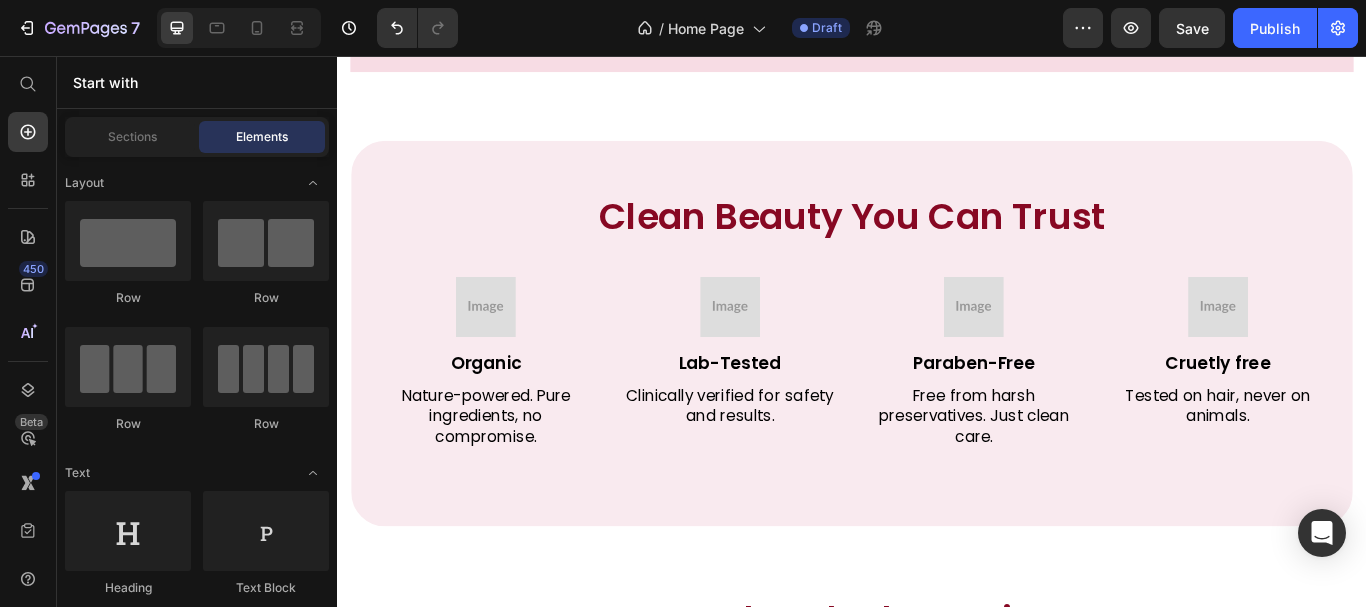 scroll, scrollTop: 5380, scrollLeft: 0, axis: vertical 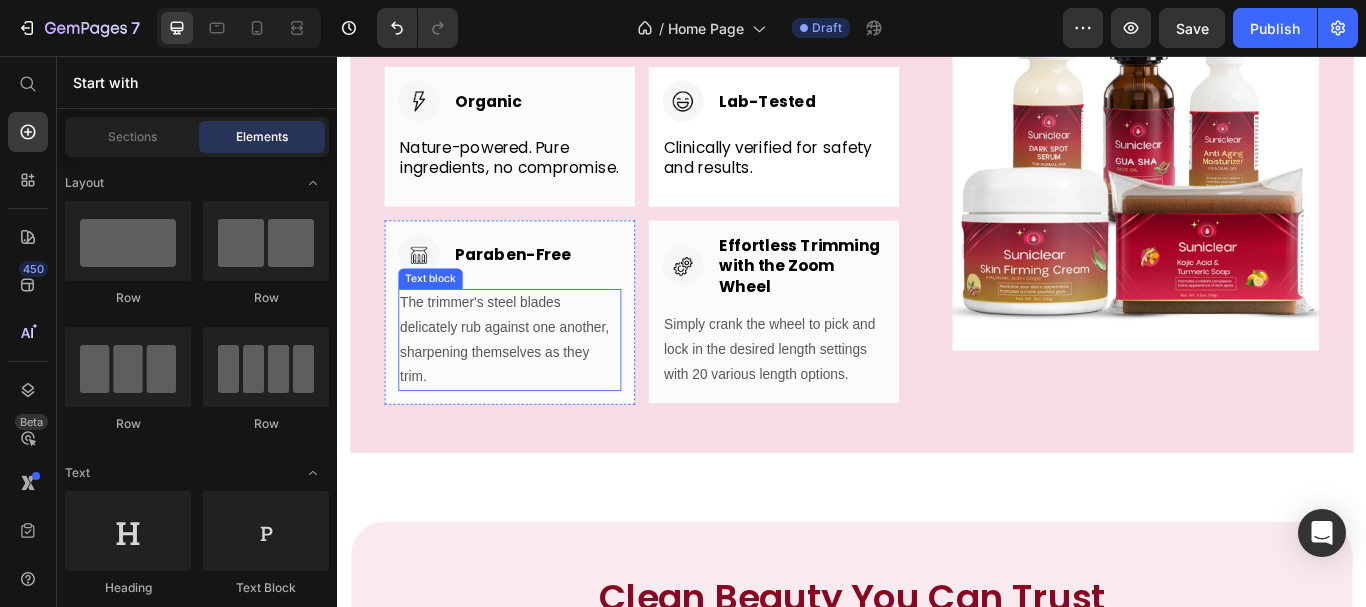 click on "The trimmer's steel blades delicately rub against one another, sharpening themselves as they trim." at bounding box center [538, 387] 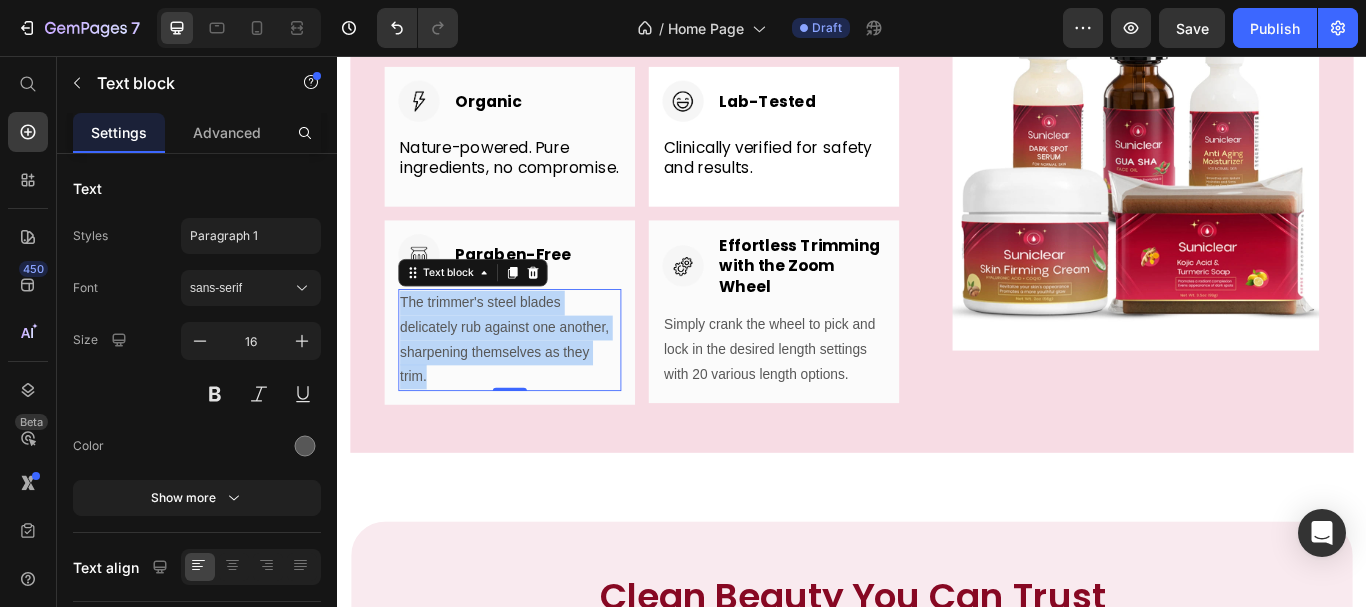 click on "The trimmer's steel blades delicately rub against one another, sharpening themselves as they trim." at bounding box center [538, 387] 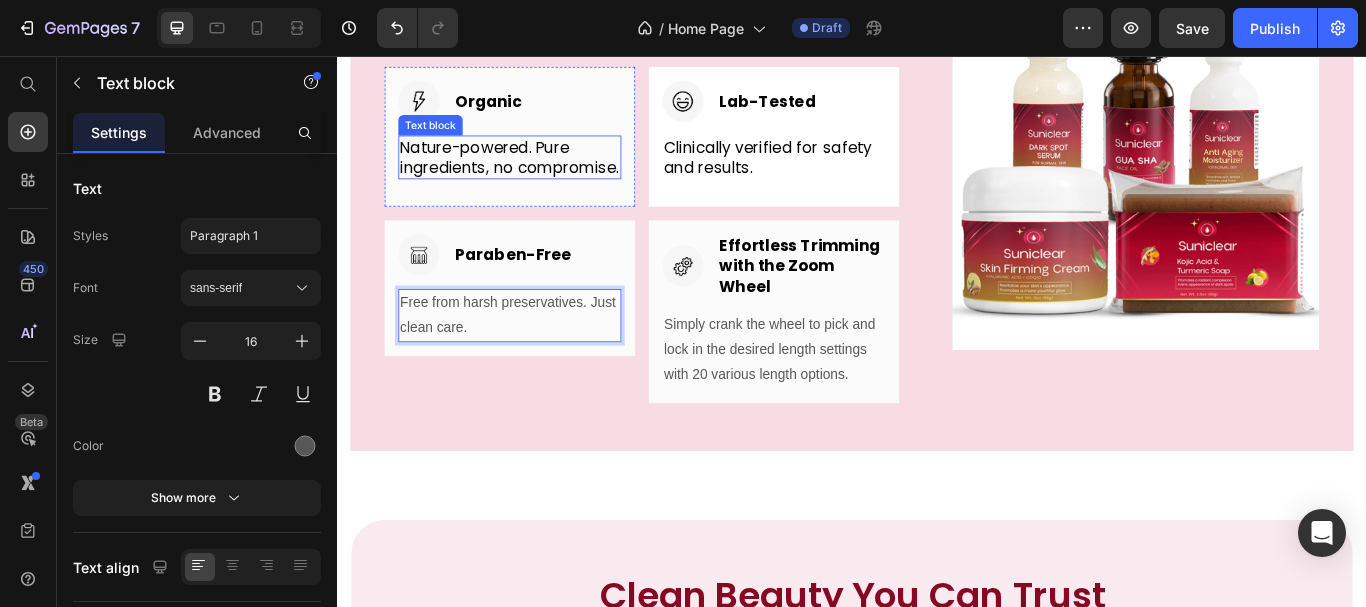 click on "Nature-powered. Pure ingredients, no compromise." at bounding box center [538, 174] 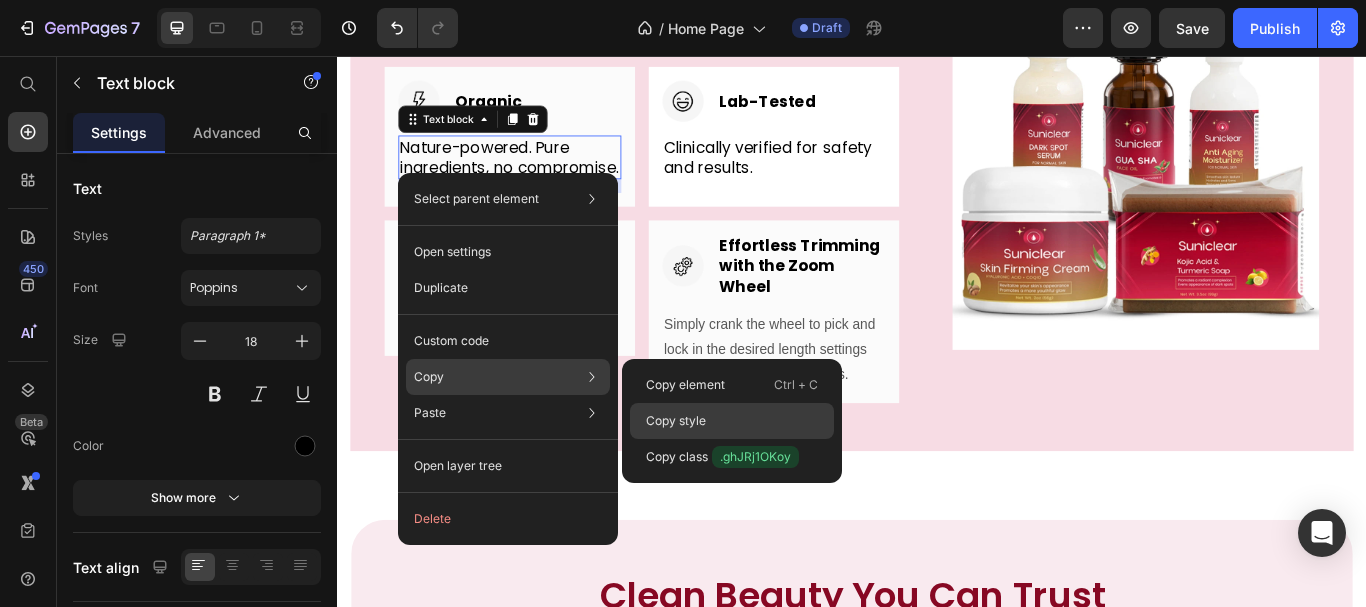 drag, startPoint x: 668, startPoint y: 412, endPoint x: 262, endPoint y: 369, distance: 408.27075 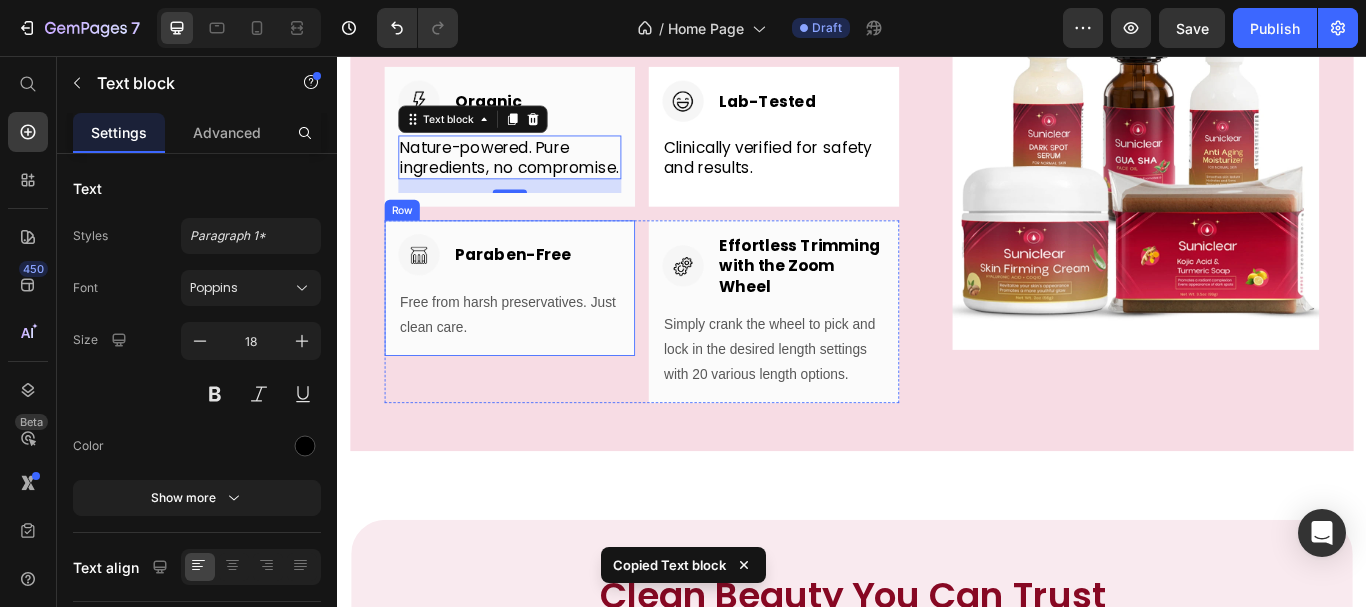 click on "Free from harsh preservatives. Just clean care." at bounding box center [538, 359] 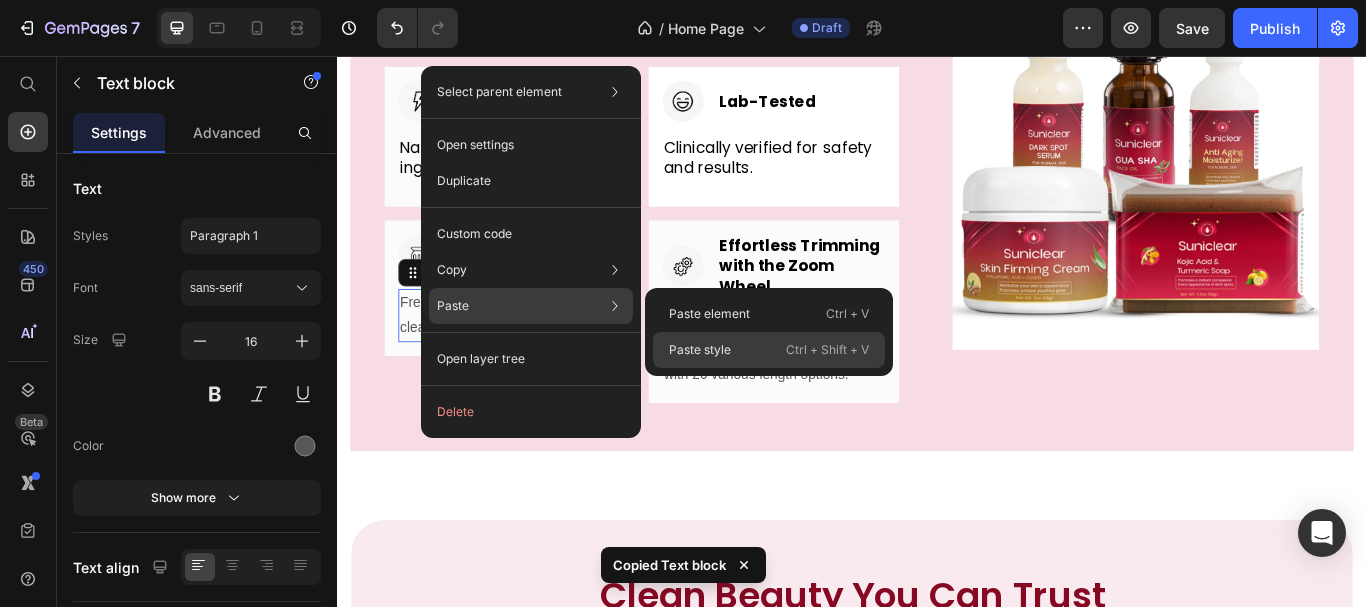 click on "Paste style  Ctrl + Shift + V" 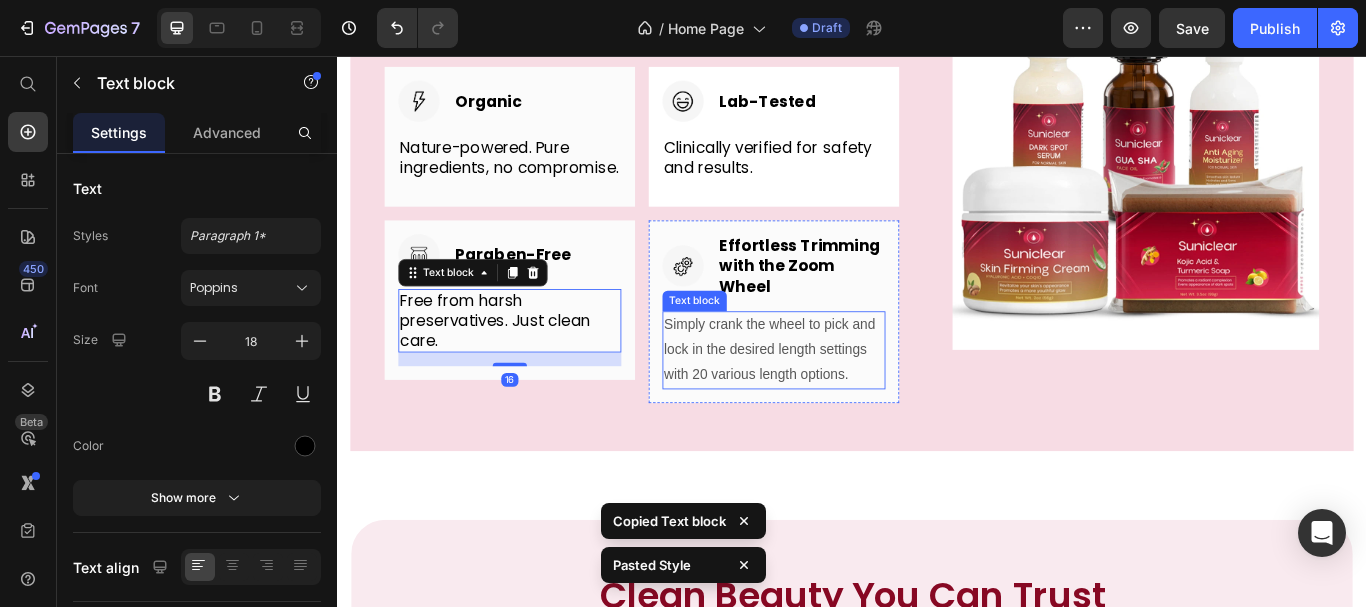 click on "Simply crank the wheel to pick and lock in the desired length settings with 20 various length options." at bounding box center (846, 399) 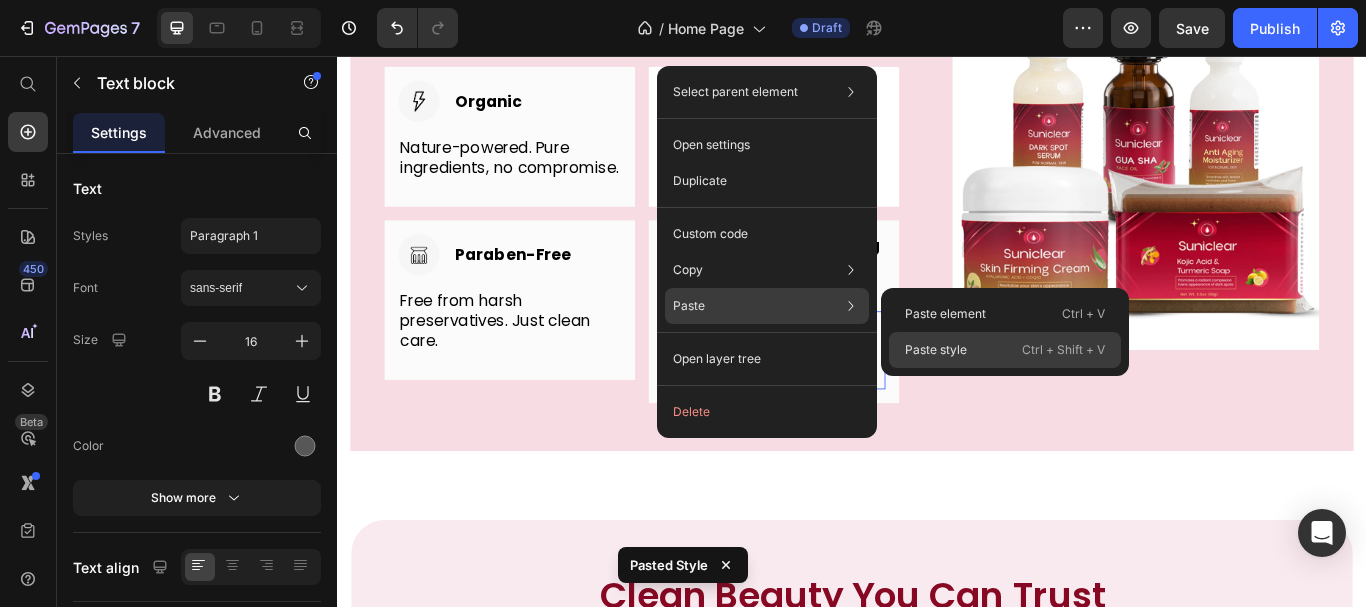 click on "Paste style" at bounding box center (936, 350) 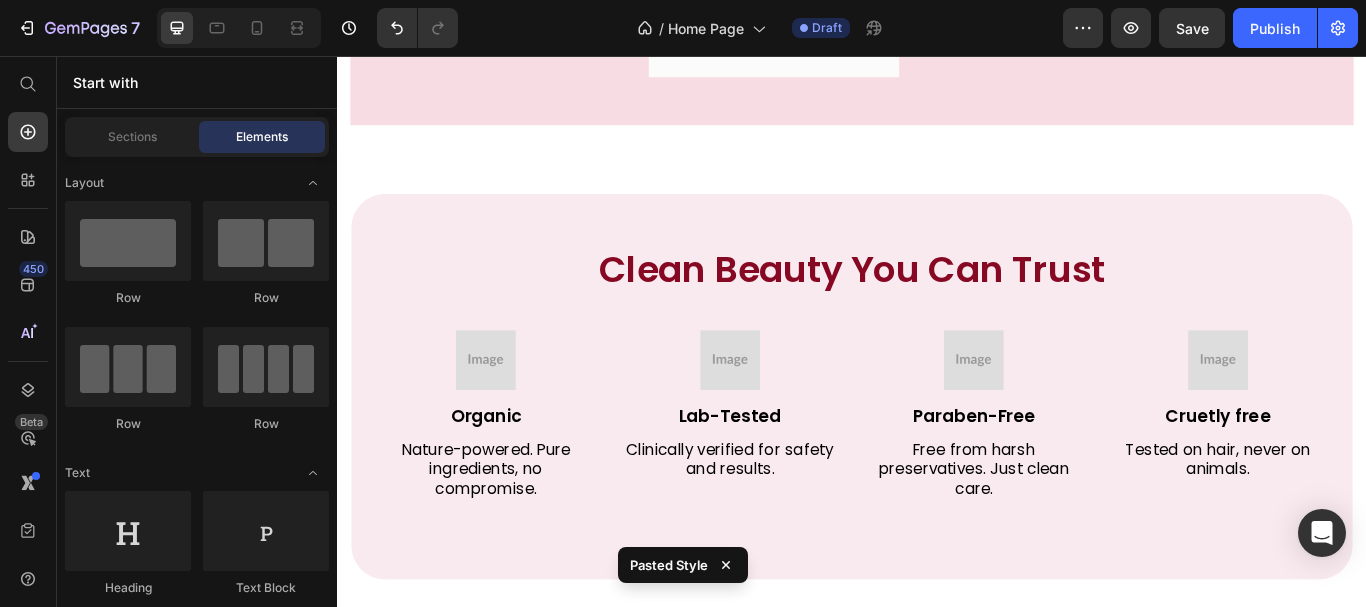 scroll, scrollTop: 5870, scrollLeft: 0, axis: vertical 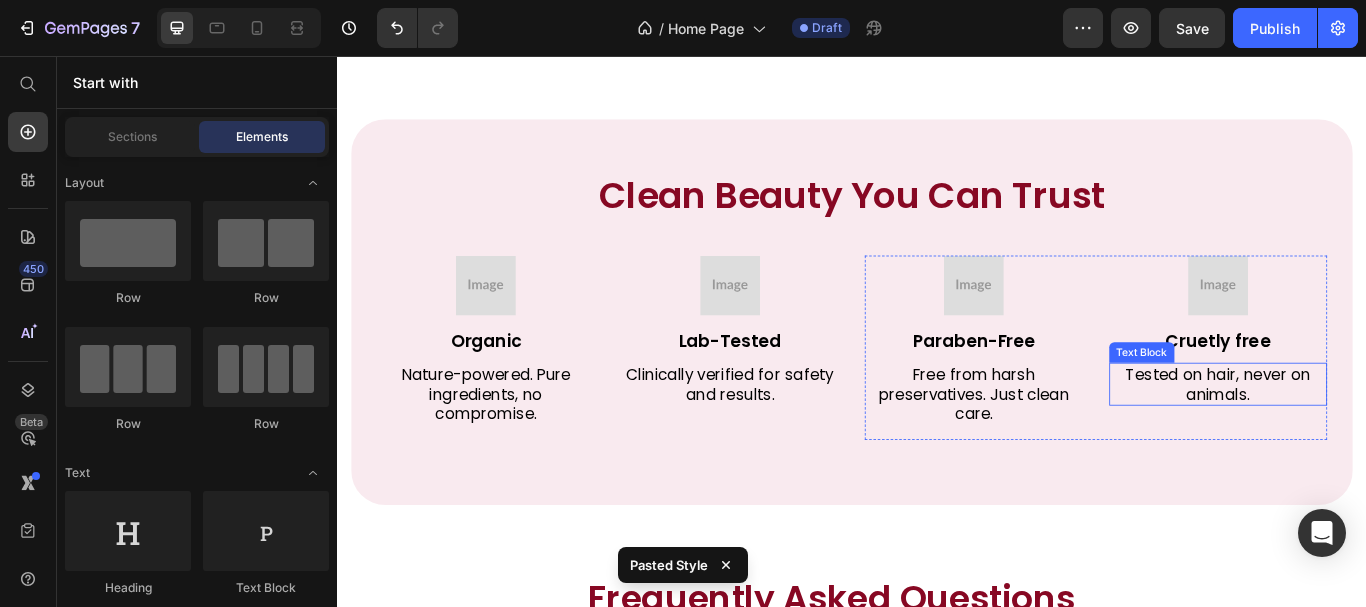 click on "Tested on hair, never on animals." at bounding box center (1364, 439) 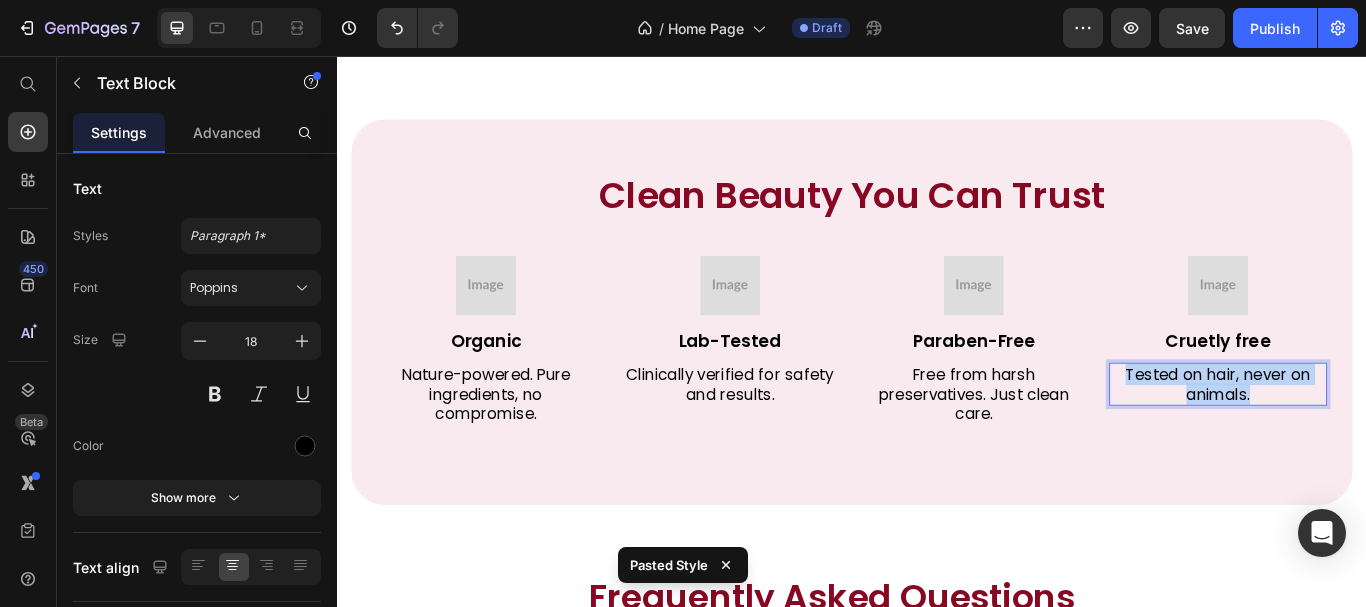 click on "Tested on hair, never on animals." at bounding box center [1364, 439] 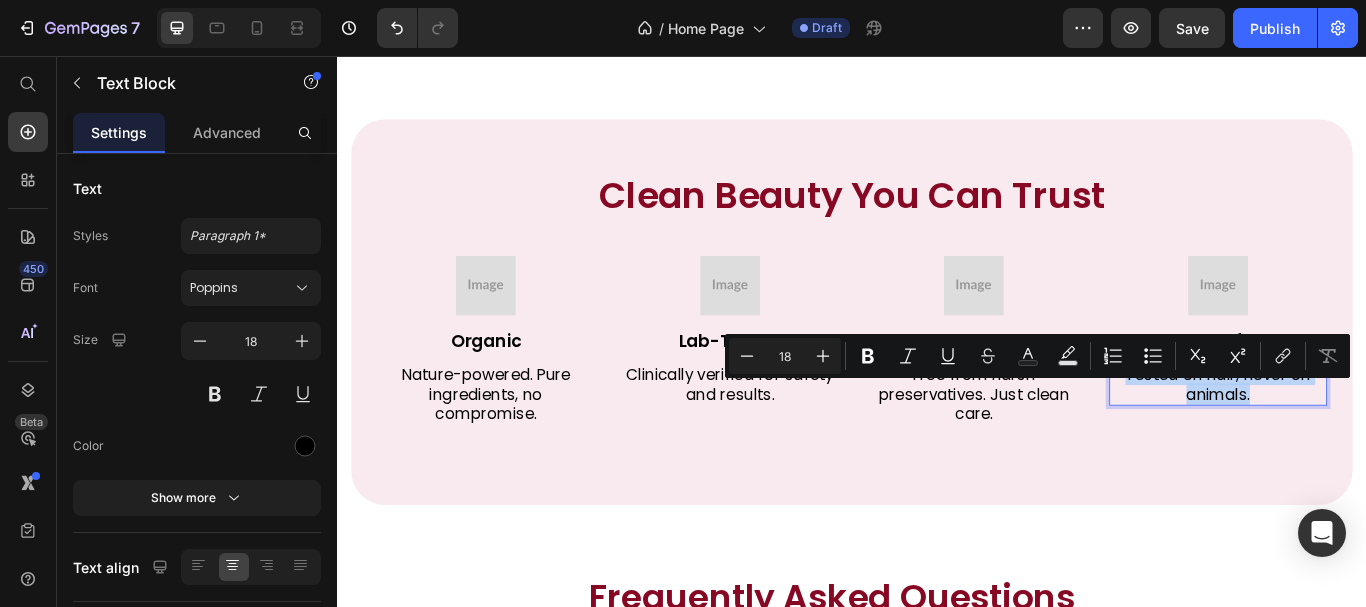 copy on "Tested on hair, never on animals." 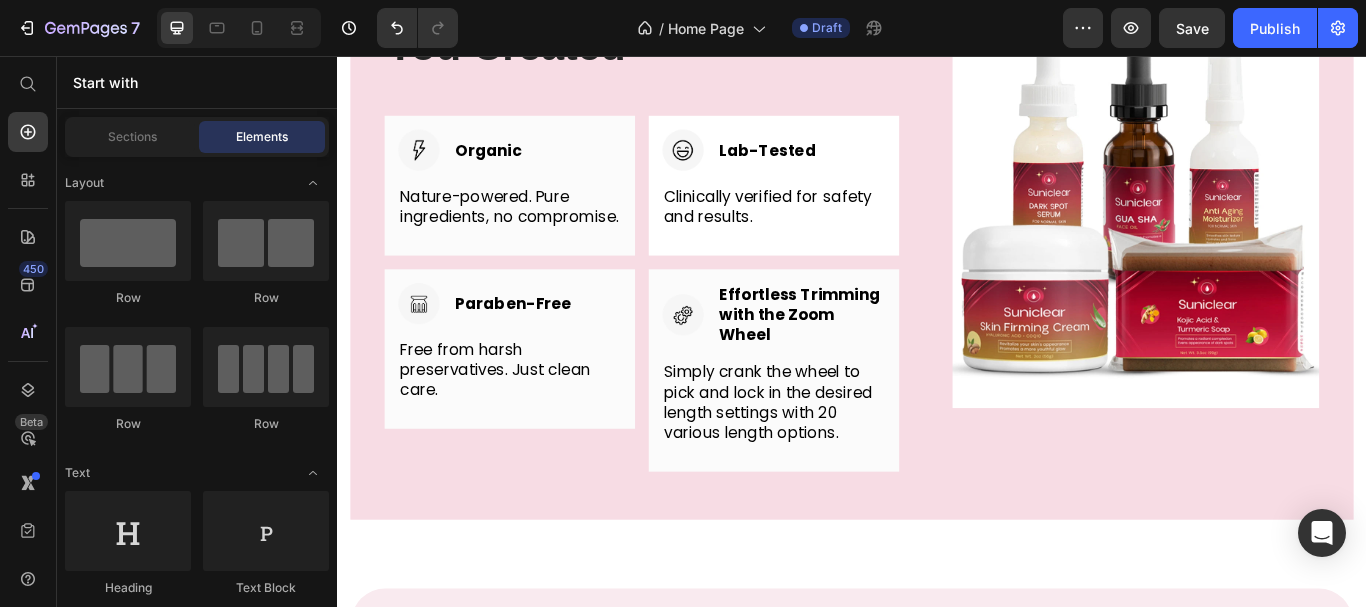 scroll, scrollTop: 5285, scrollLeft: 0, axis: vertical 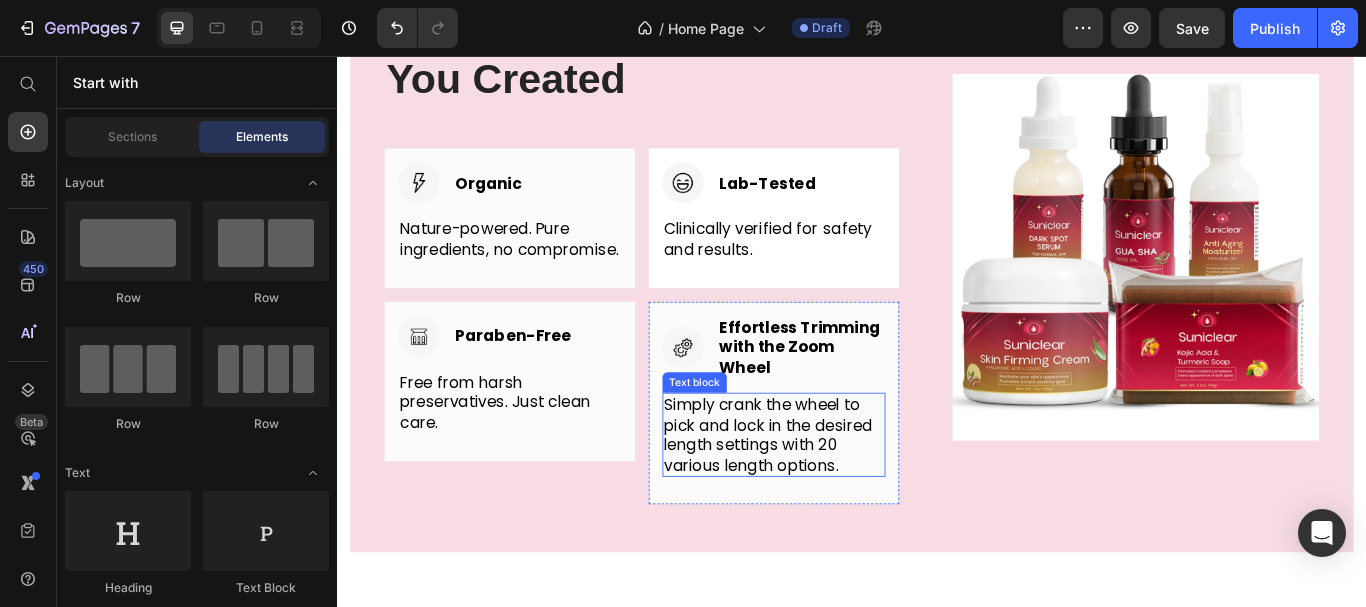 click on "Simply crank the wheel to pick and lock in the desired length settings with 20 various length options." at bounding box center (846, 498) 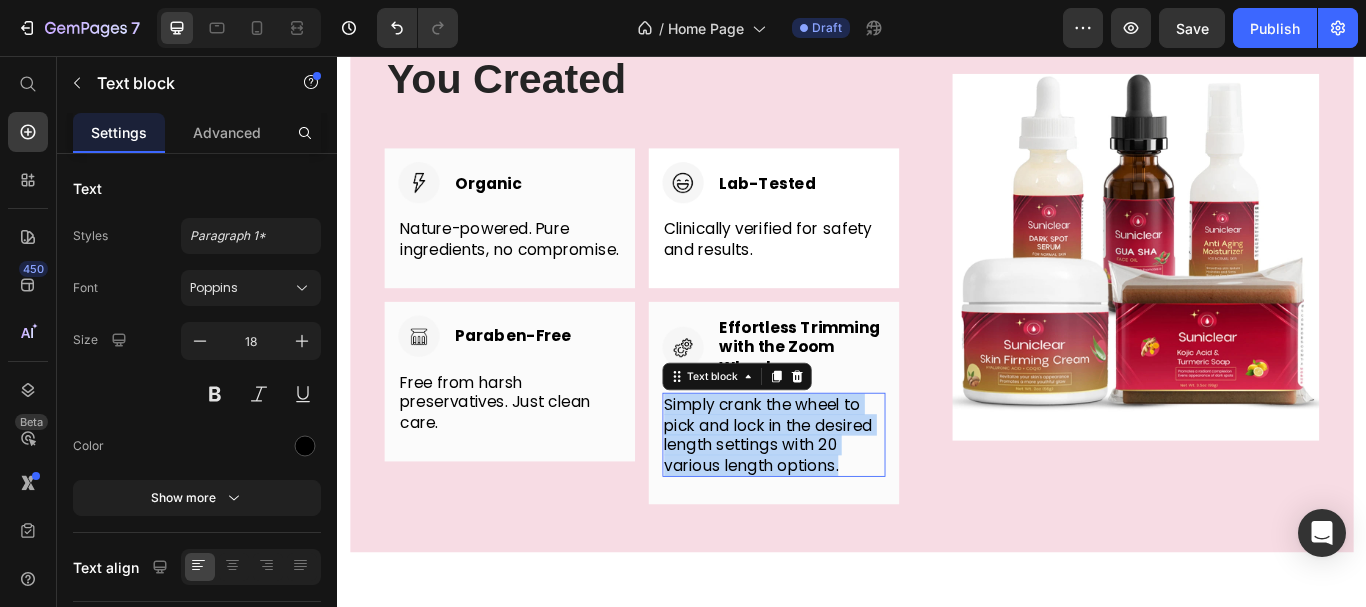 click on "Simply crank the wheel to pick and lock in the desired length settings with 20 various length options." at bounding box center (846, 498) 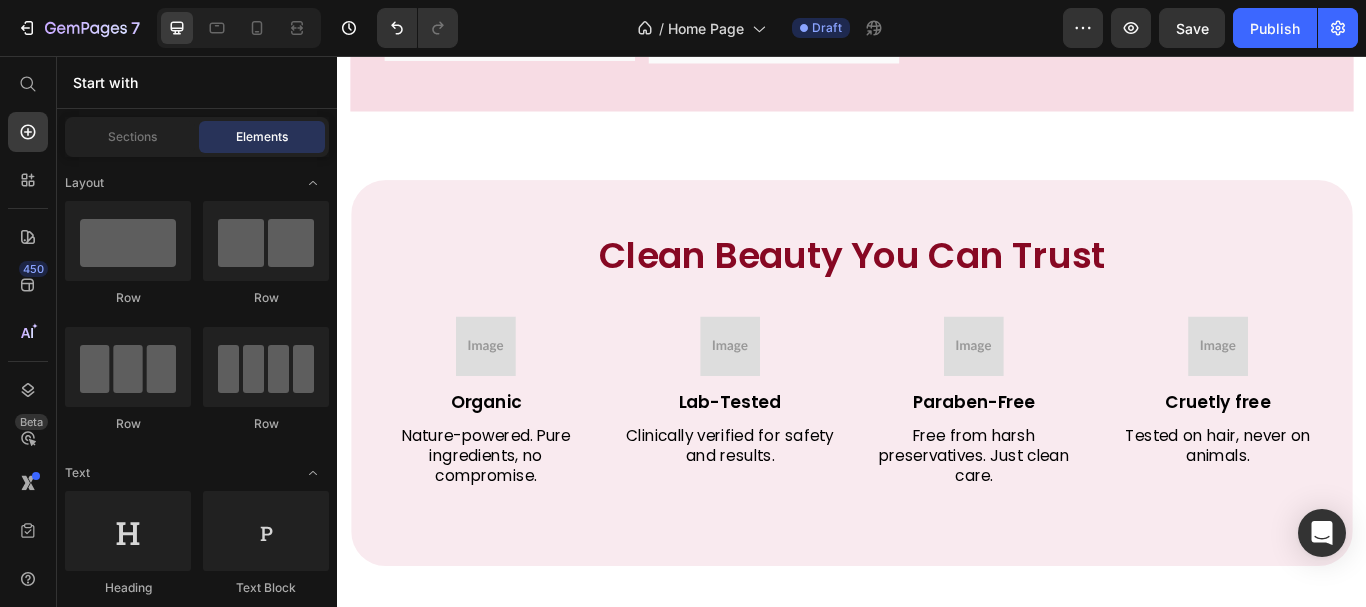 scroll, scrollTop: 5765, scrollLeft: 0, axis: vertical 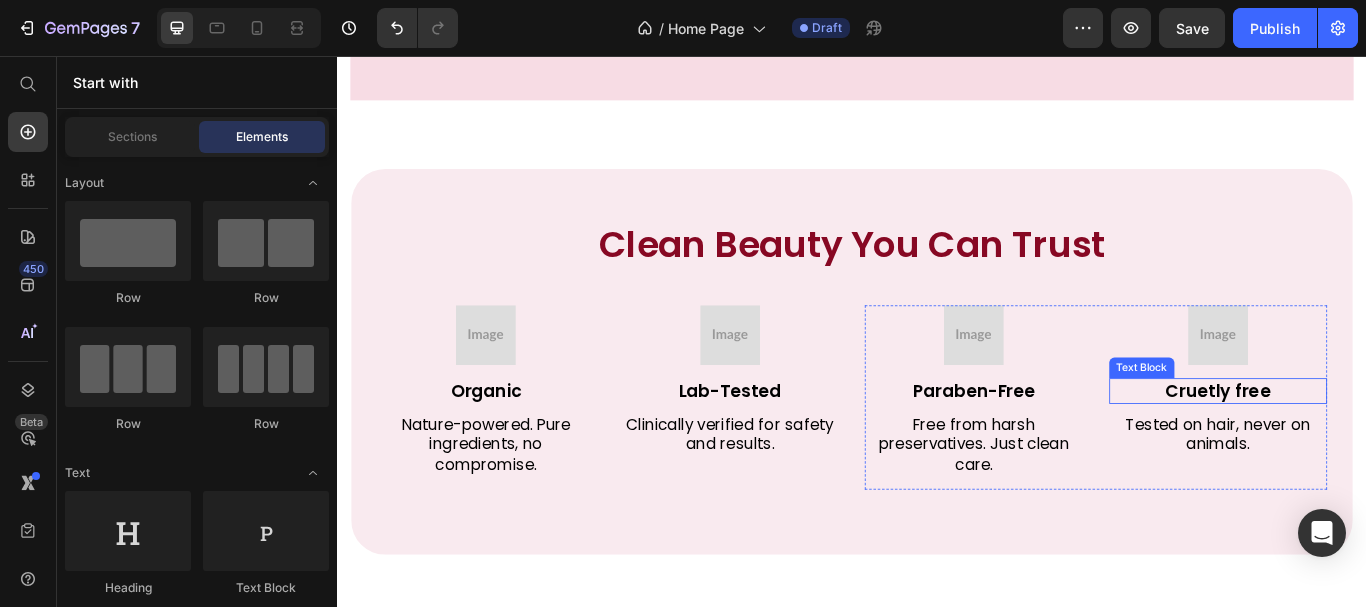 click on "Cruetly free" at bounding box center (1364, 447) 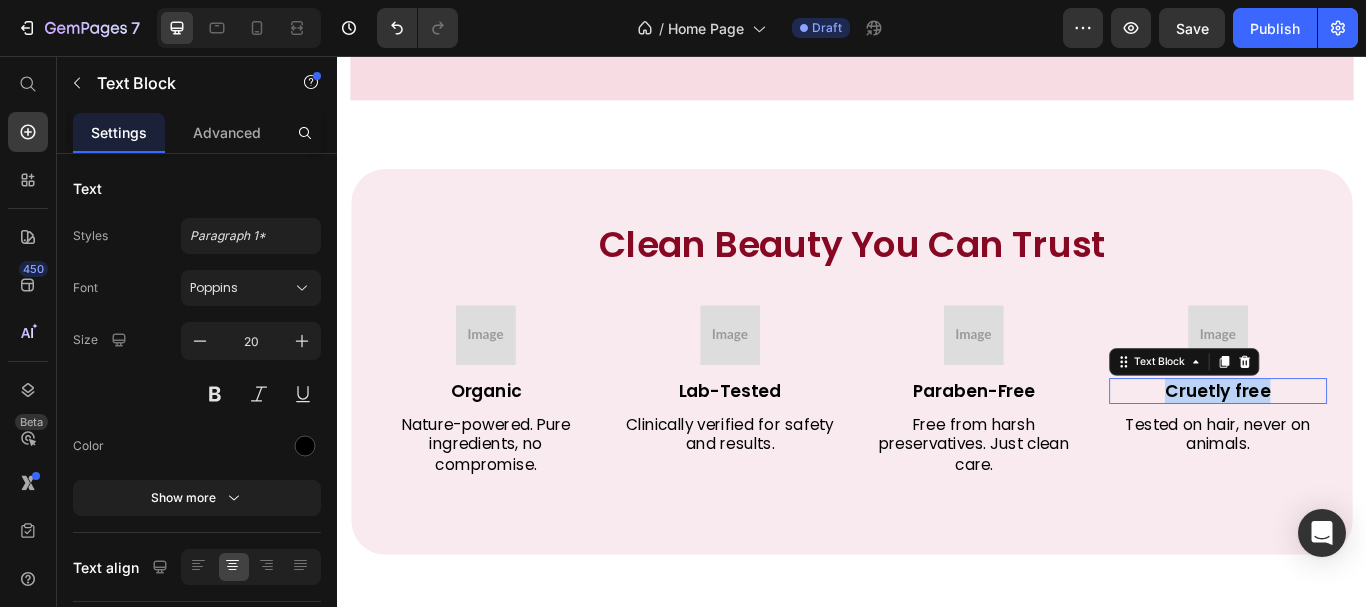 click on "Cruetly free" at bounding box center (1364, 447) 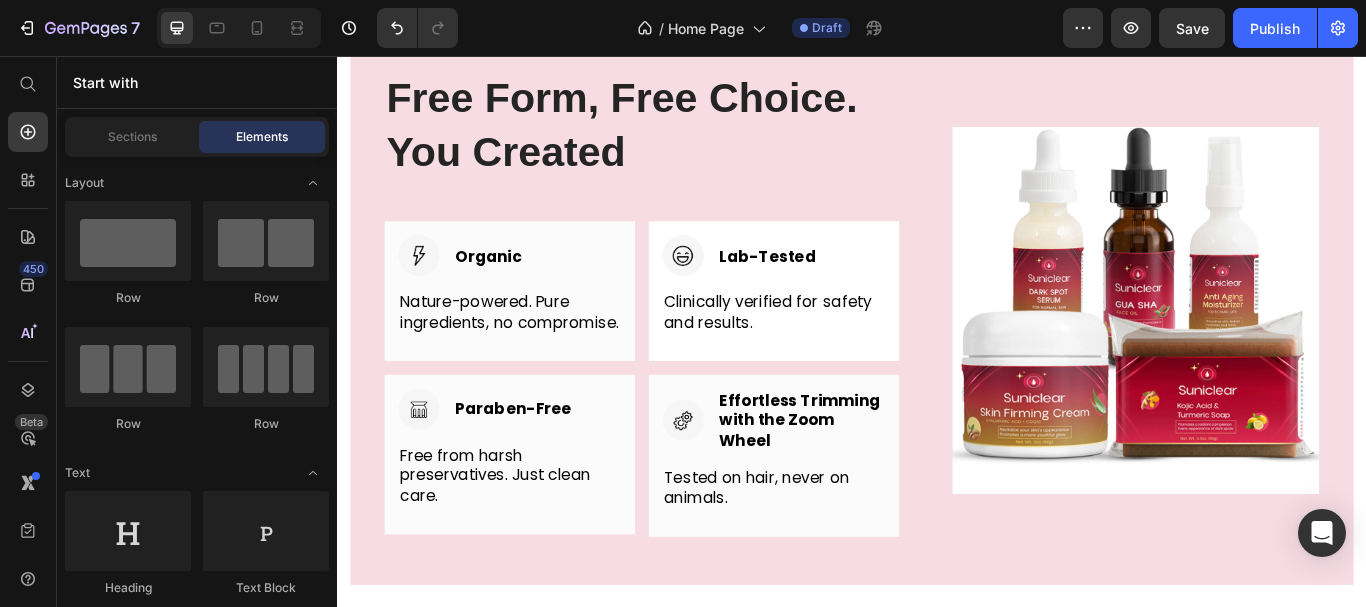 scroll, scrollTop: 5077, scrollLeft: 0, axis: vertical 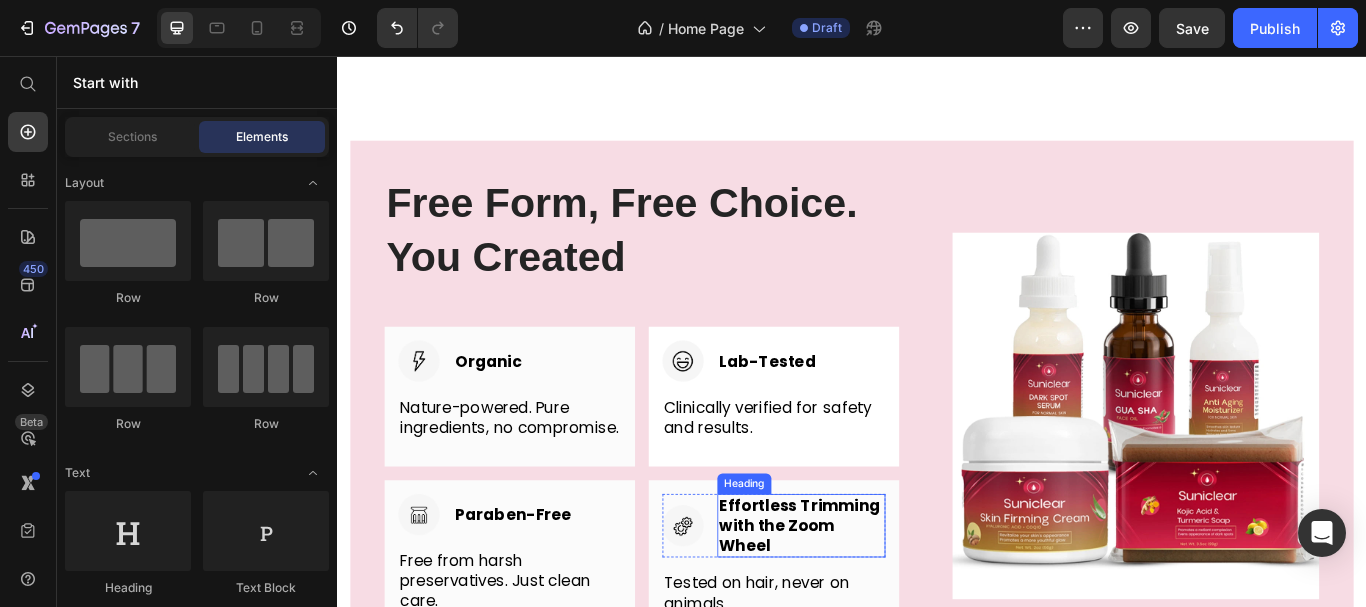 click on "Effortless Trimming with the Zoom Wheel" at bounding box center (878, 604) 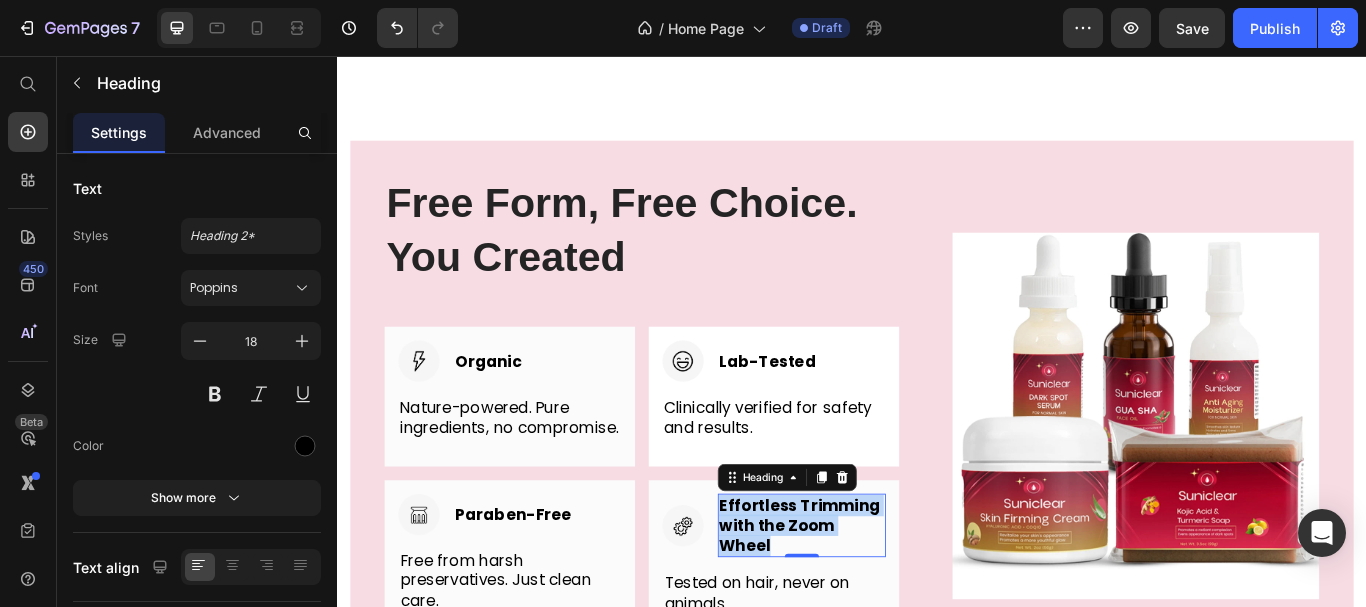 click on "Effortless Trimming with the Zoom Wheel" at bounding box center (878, 604) 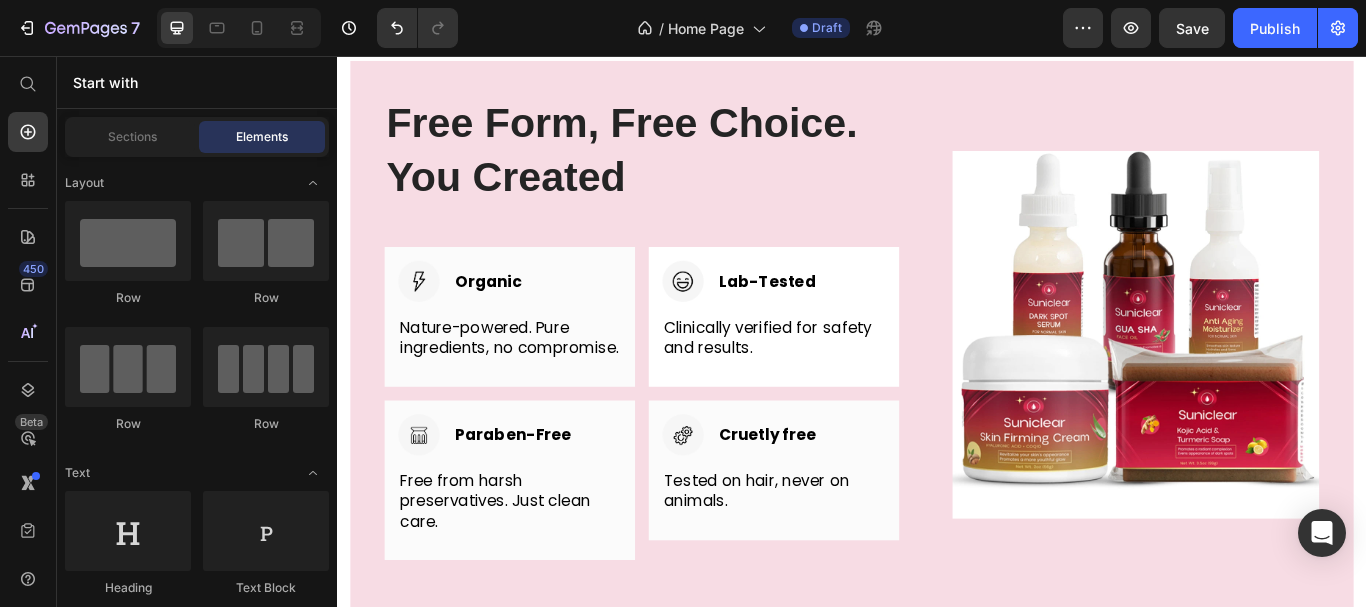 scroll, scrollTop: 5255, scrollLeft: 0, axis: vertical 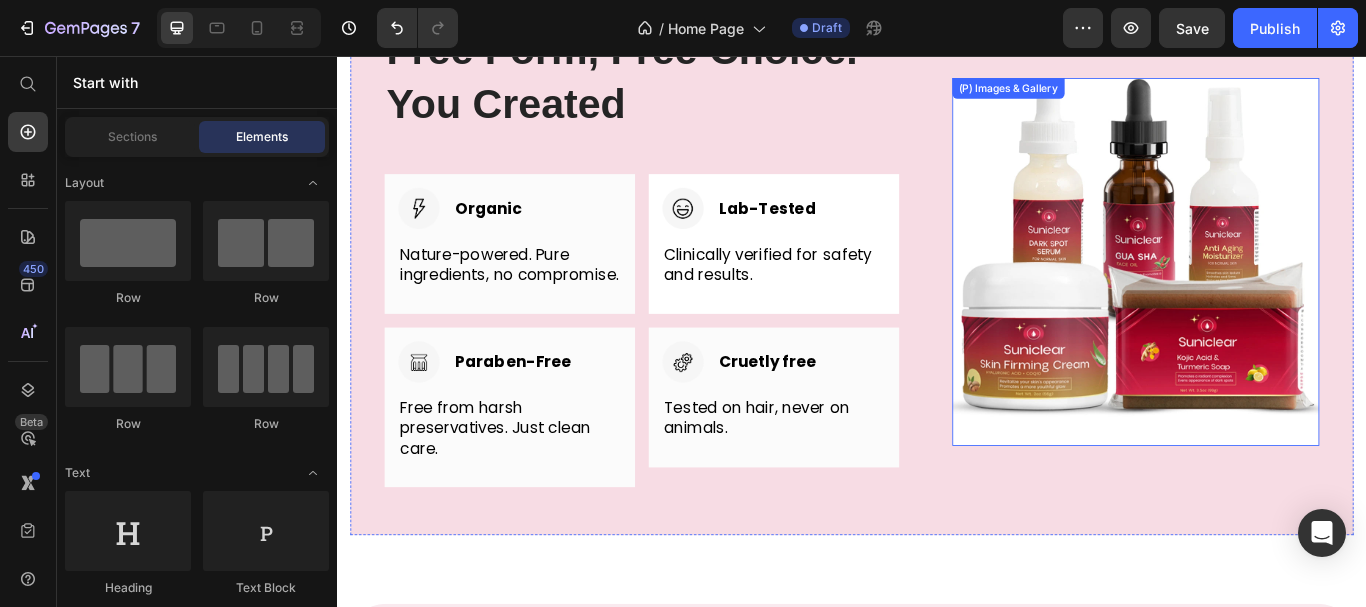 click at bounding box center (1268, 296) 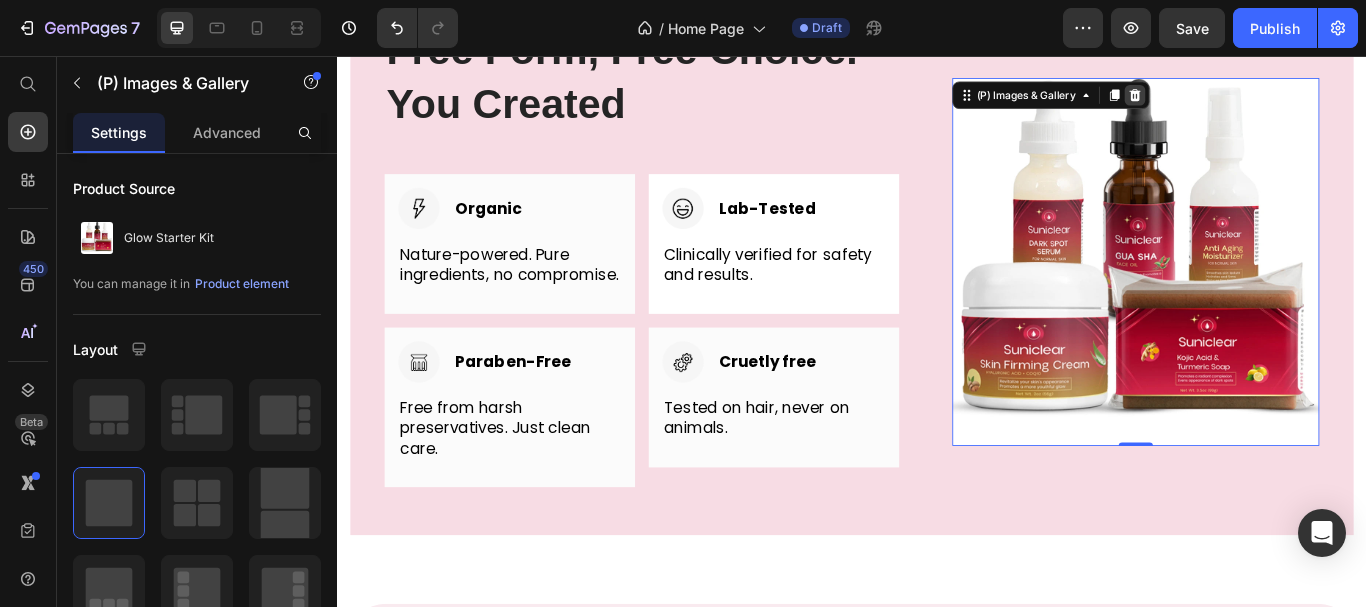click 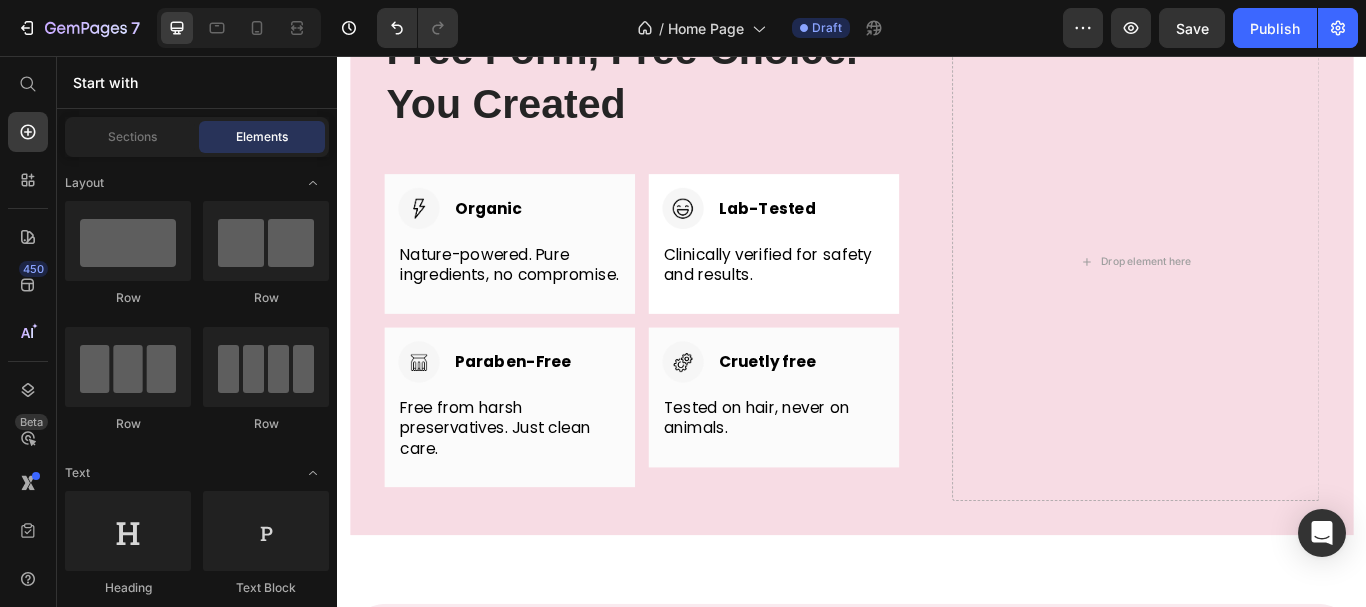 click on "Row
Row
Row
Row" 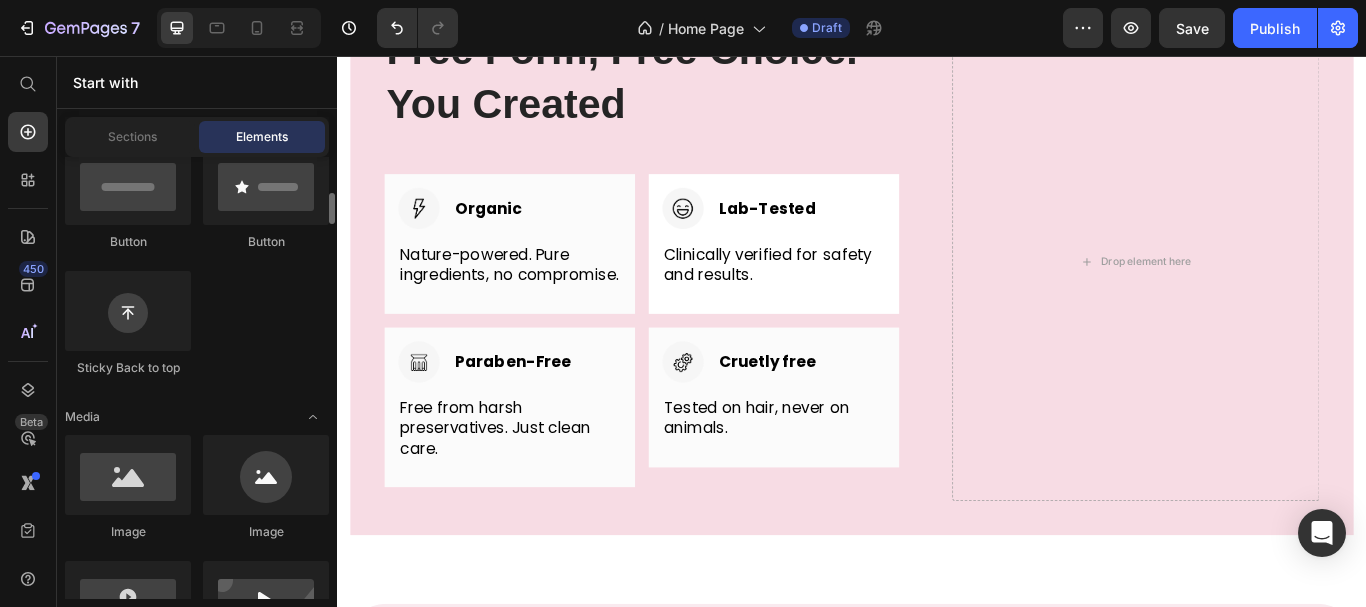 scroll, scrollTop: 540, scrollLeft: 0, axis: vertical 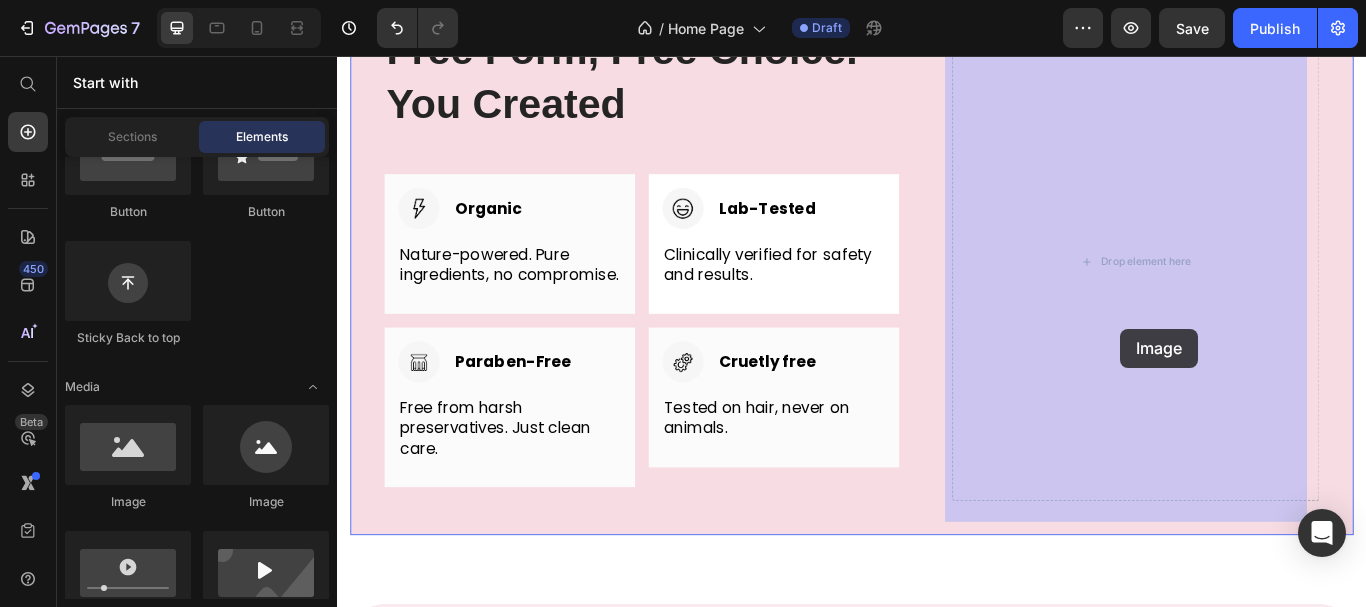 drag, startPoint x: 818, startPoint y: 475, endPoint x: 1250, endPoint y: 372, distance: 444.10922 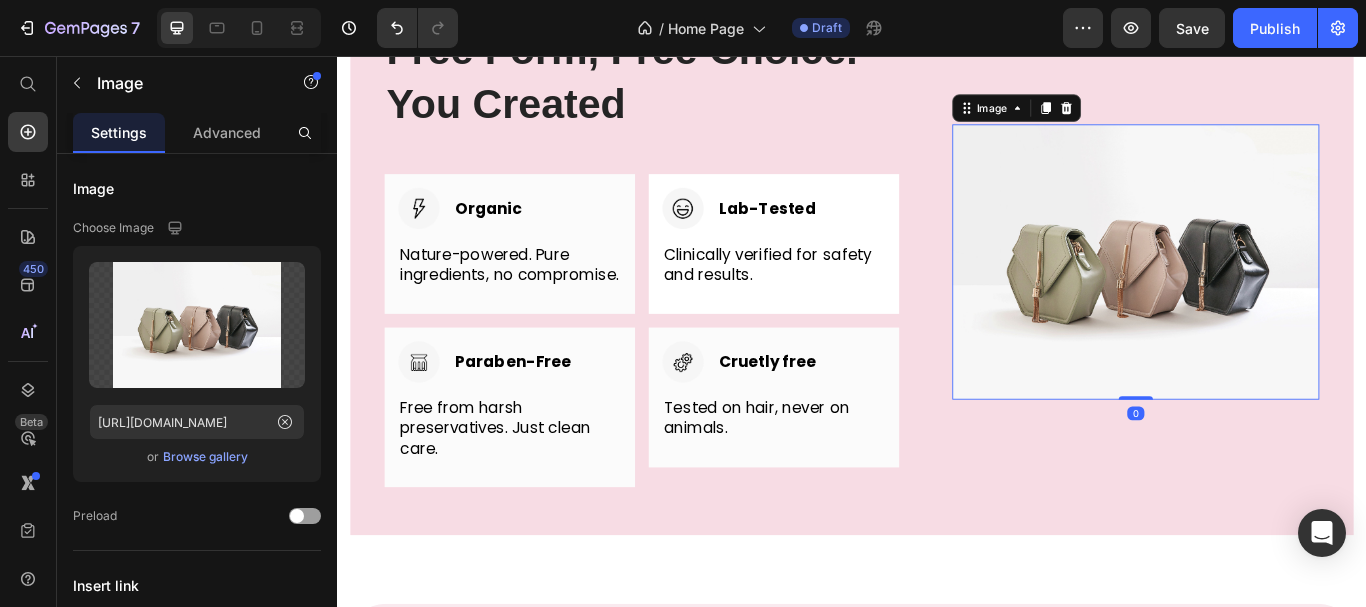 click at bounding box center (1268, 296) 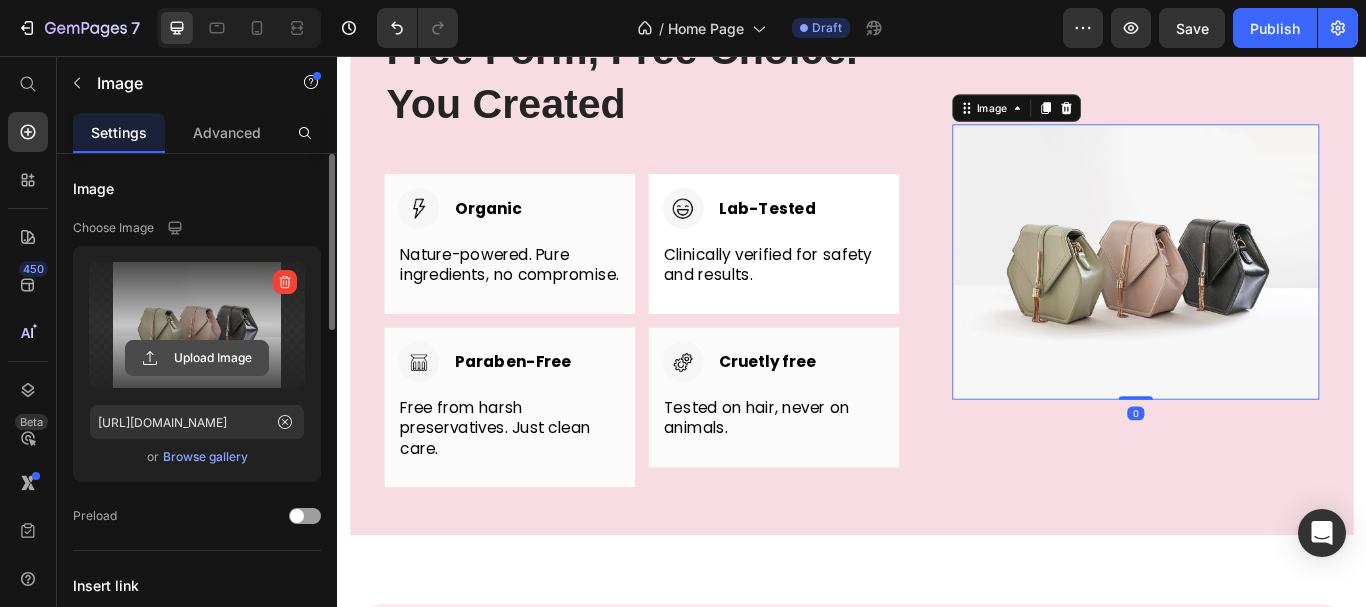 click 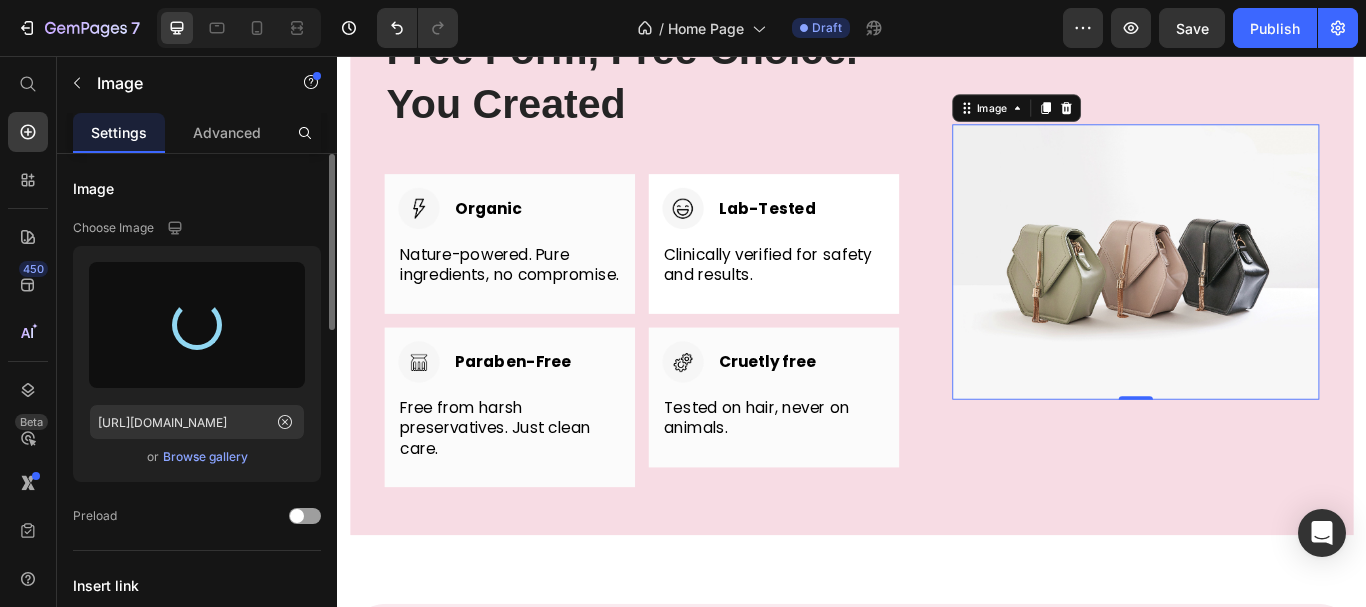 type on "[URL][DOMAIN_NAME]" 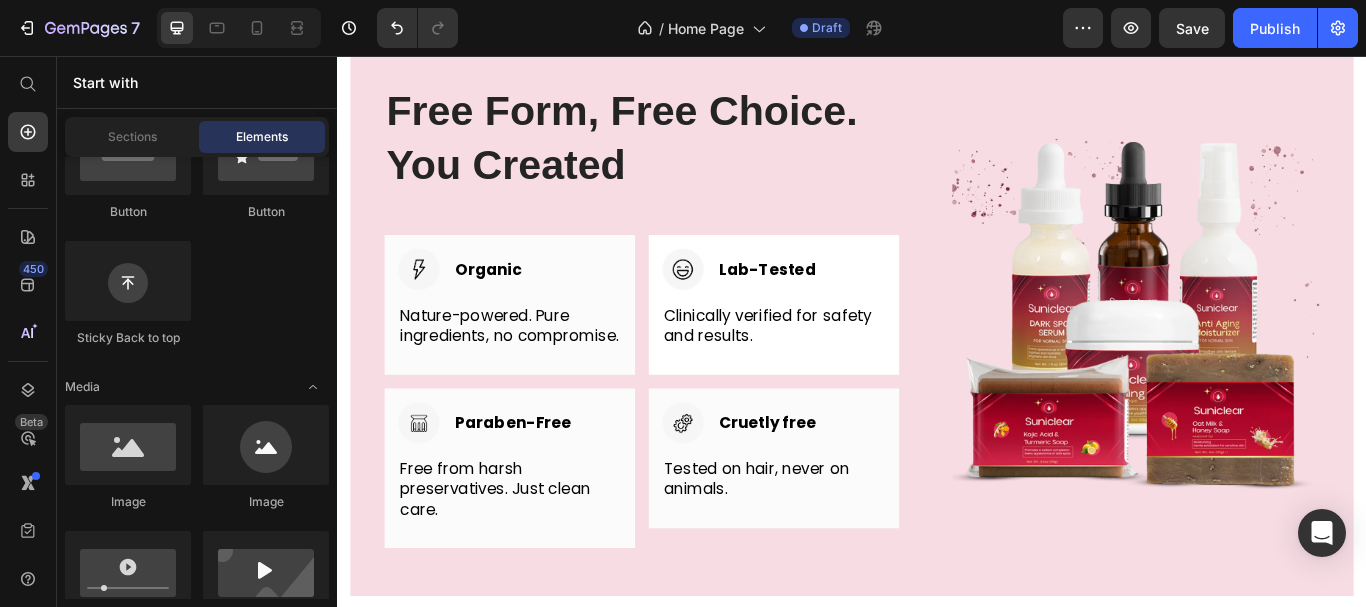 scroll, scrollTop: 5198, scrollLeft: 0, axis: vertical 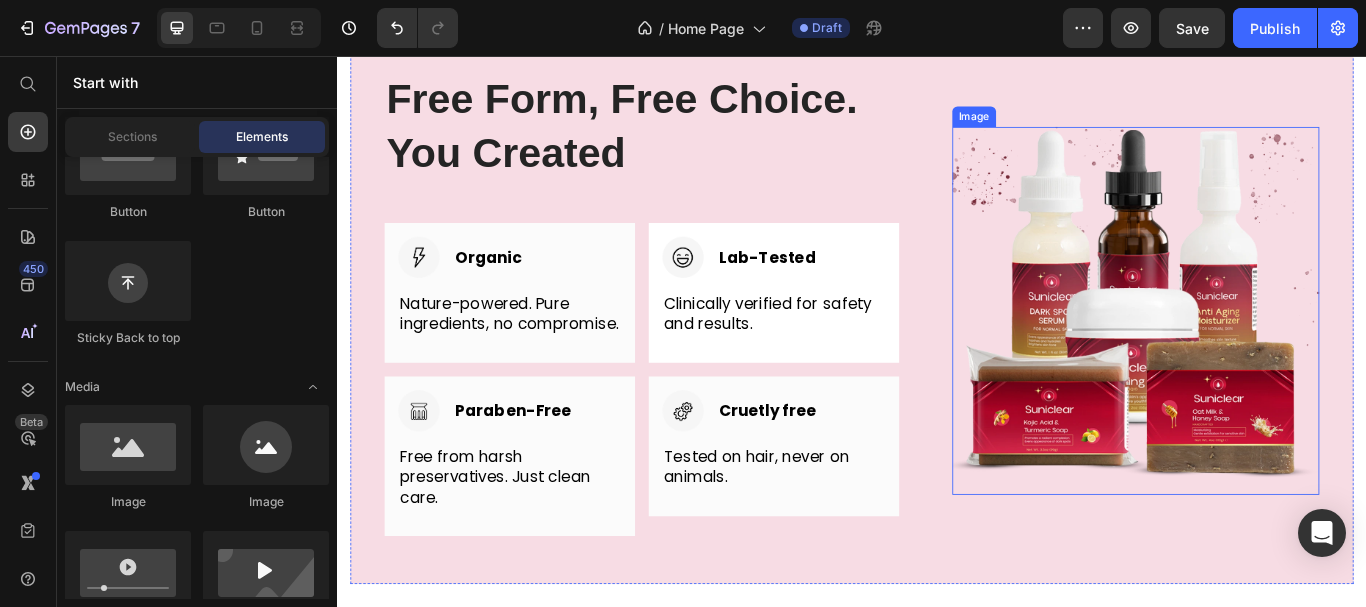 click at bounding box center (1268, 353) 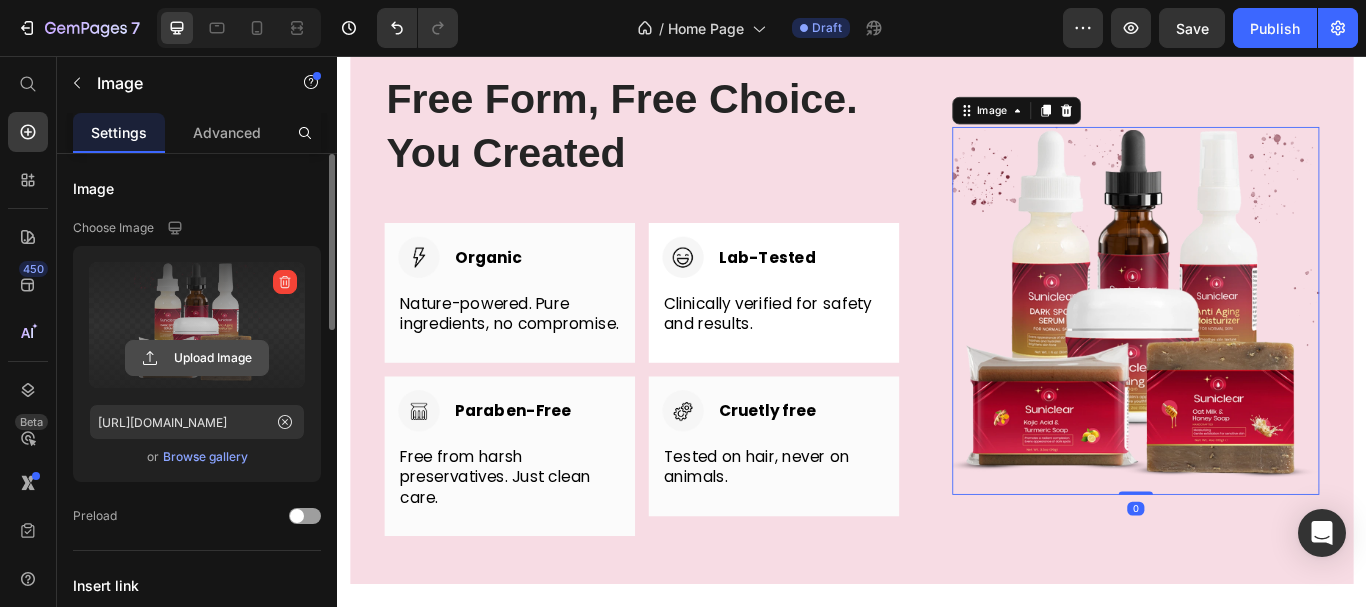 click 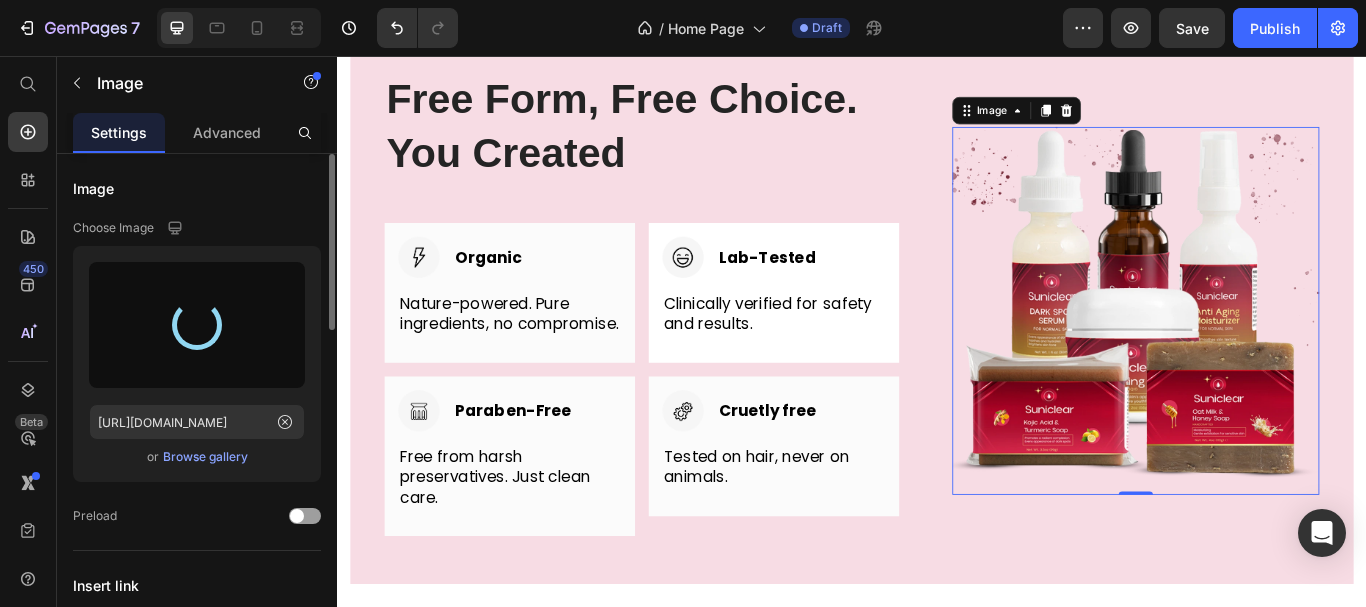 type on "[URL][DOMAIN_NAME]" 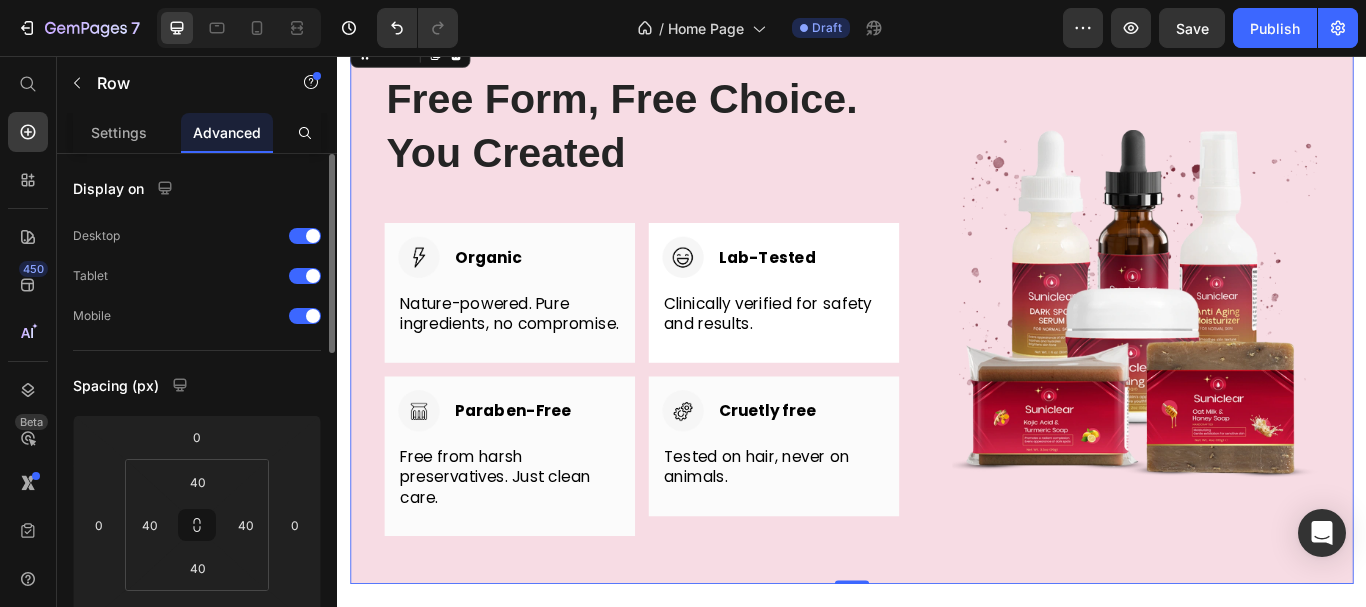 click on "Image" at bounding box center (1268, 353) 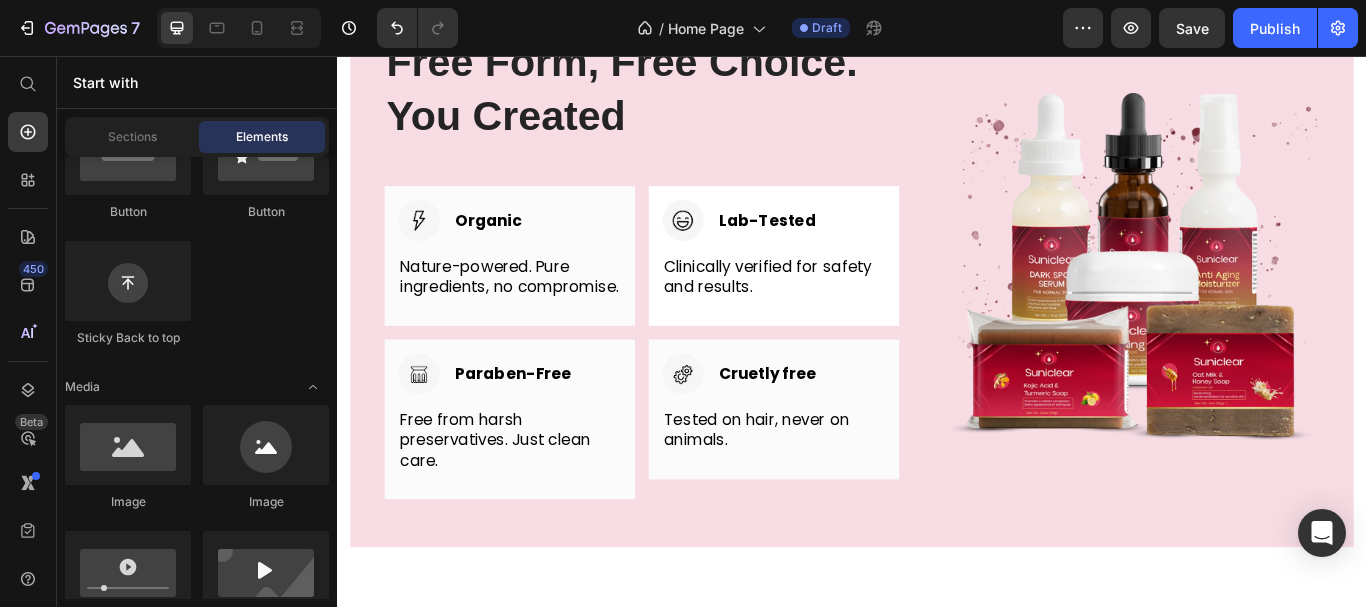 scroll, scrollTop: 5170, scrollLeft: 0, axis: vertical 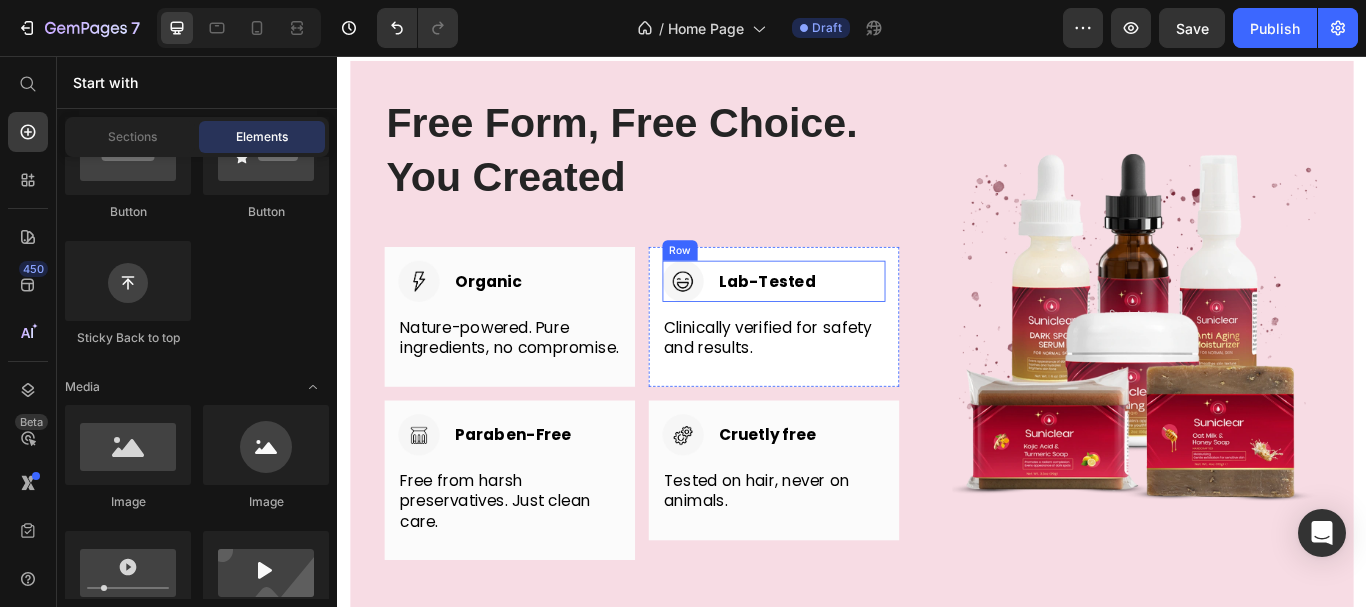 click on "Image Lab-Tested Heading Row" at bounding box center [846, 319] 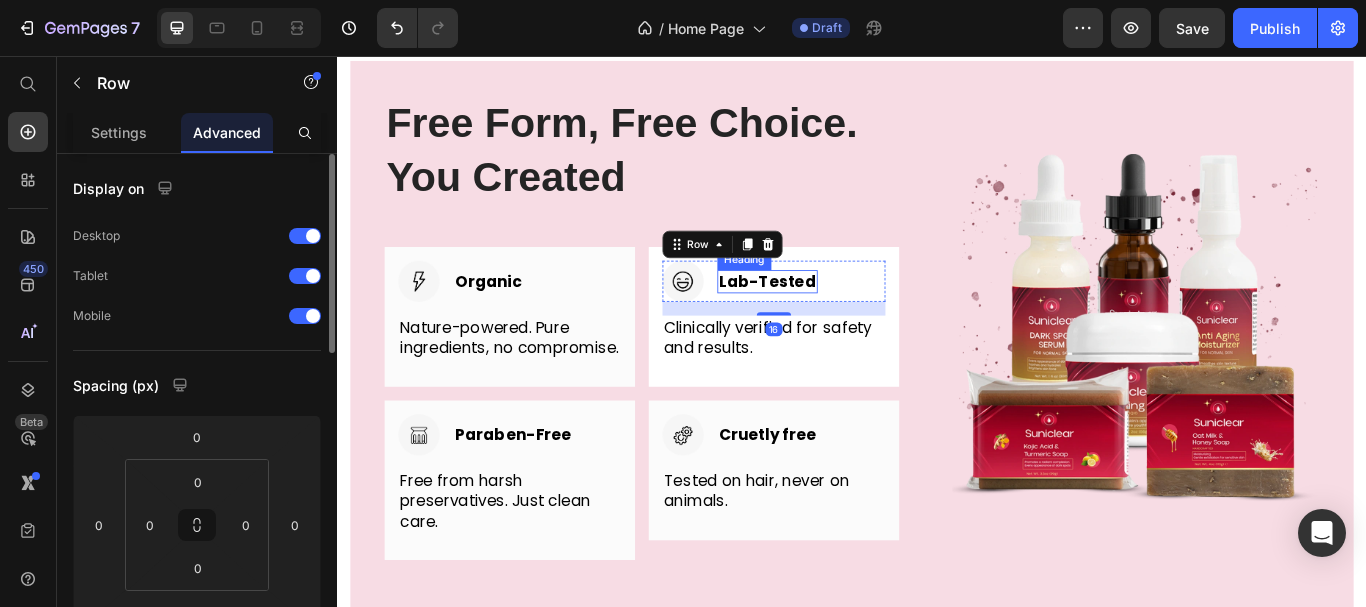 click on "Lab-Tested" at bounding box center [838, 319] 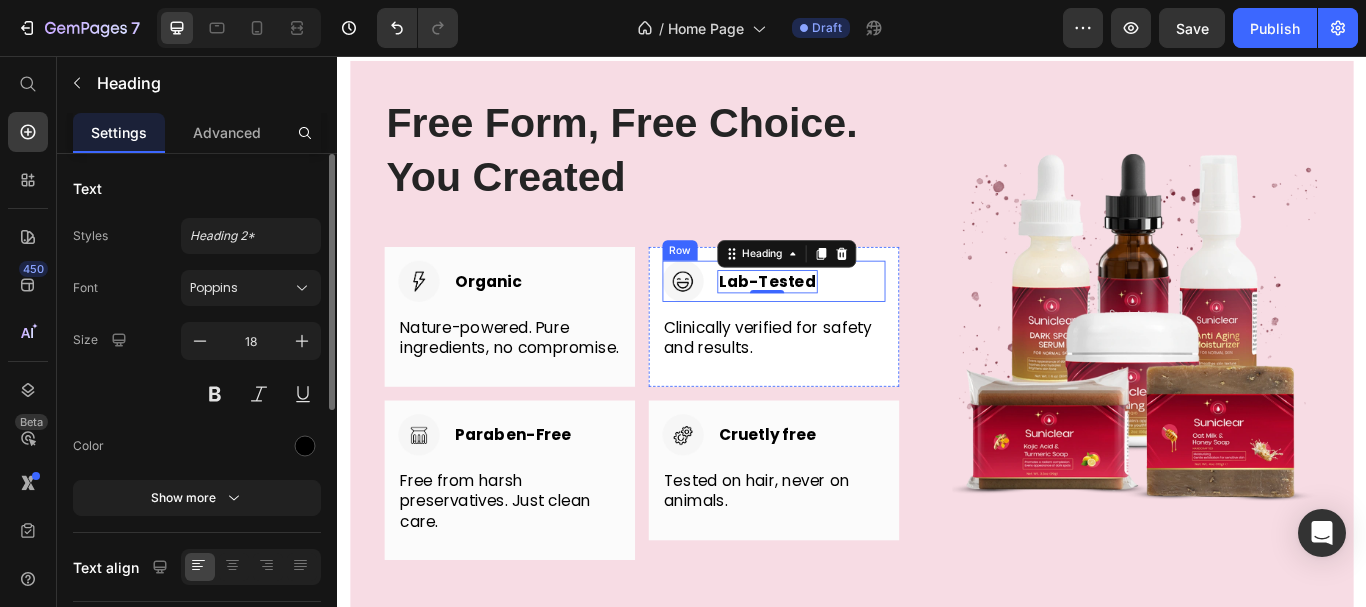 click on "Image Lab-Tested Heading   0 Row" at bounding box center (846, 319) 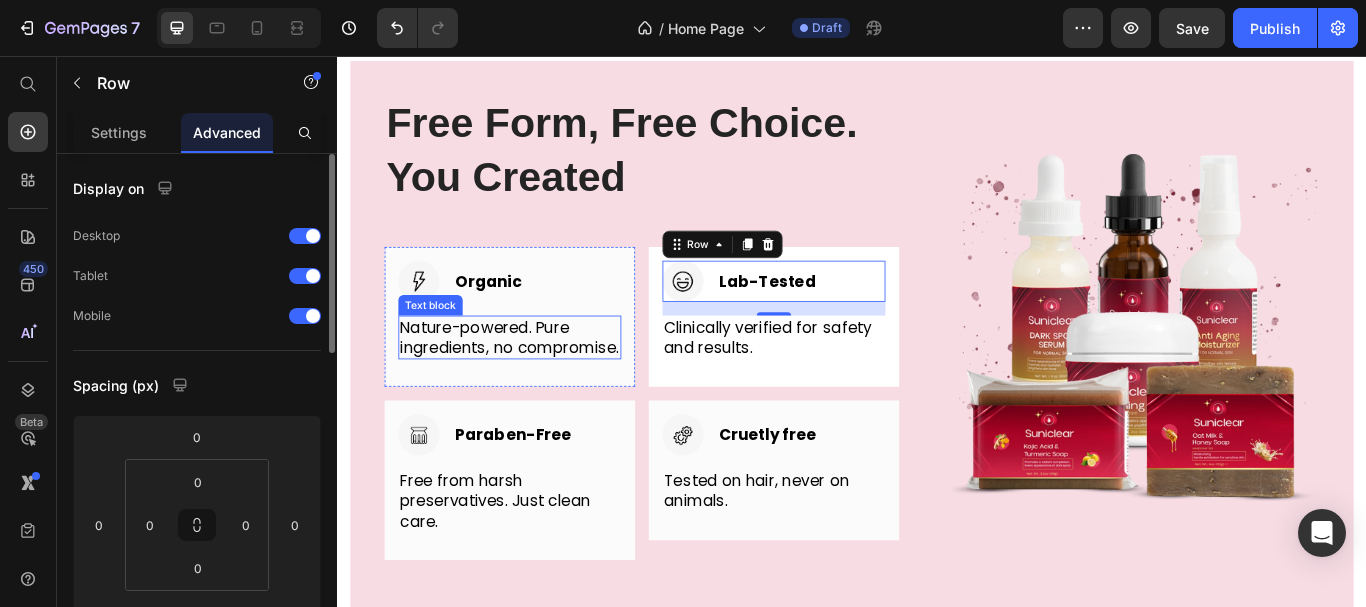 click on "Nature-powered. Pure ingredients, no compromise." at bounding box center [538, 384] 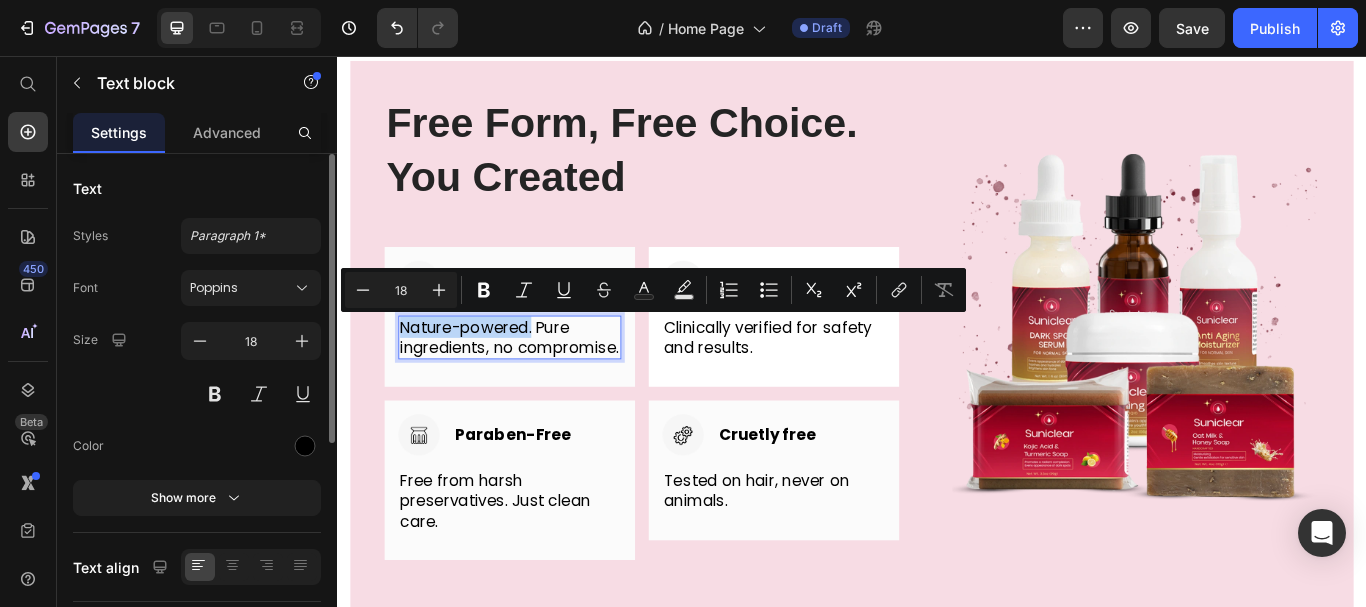 drag, startPoint x: 565, startPoint y: 375, endPoint x: 412, endPoint y: 373, distance: 153.01308 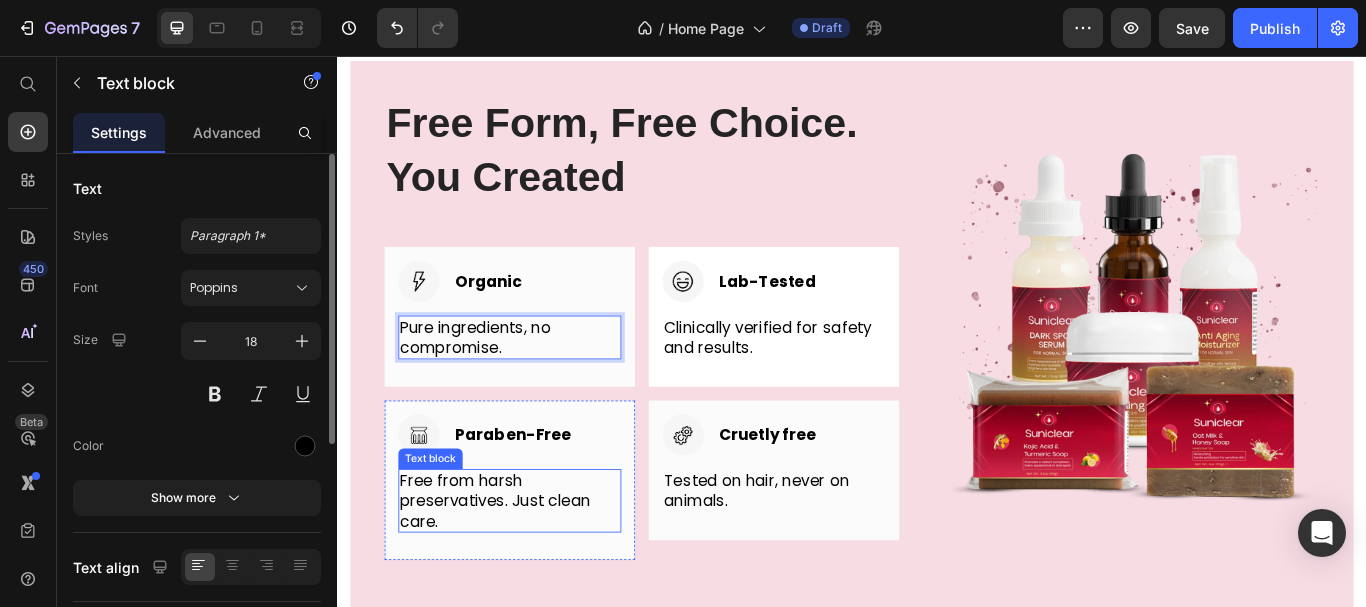click on "Free from harsh preservatives. Just clean care." at bounding box center [538, 575] 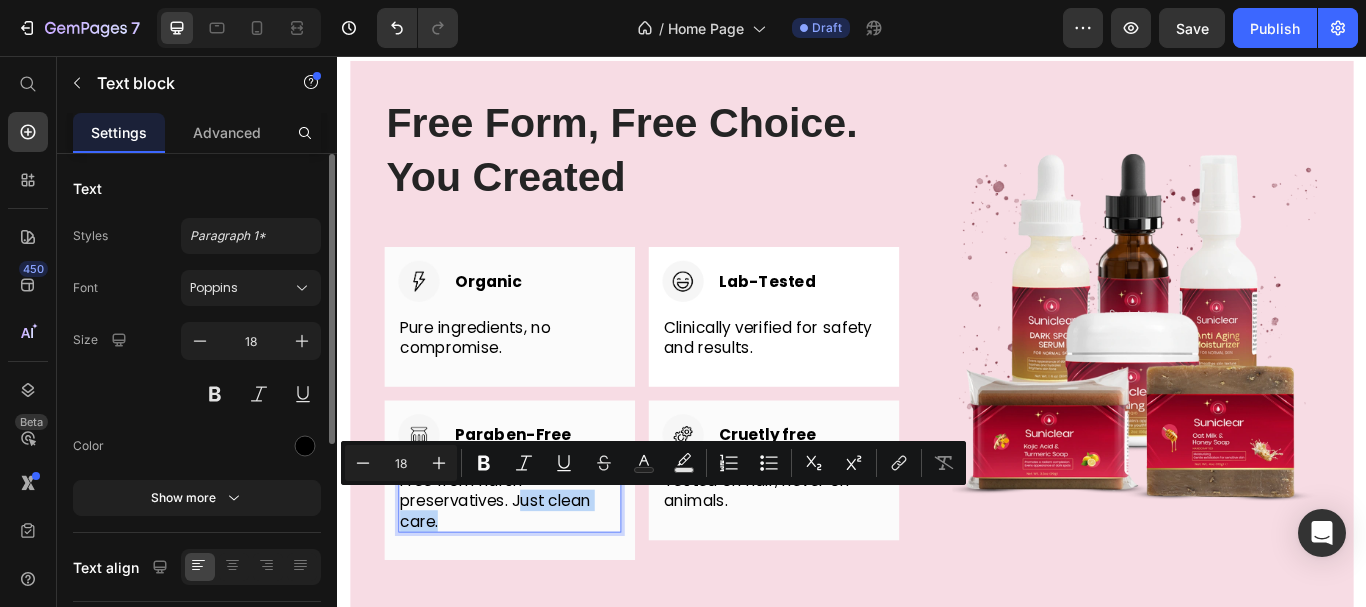 drag, startPoint x: 545, startPoint y: 576, endPoint x: 620, endPoint y: 595, distance: 77.36925 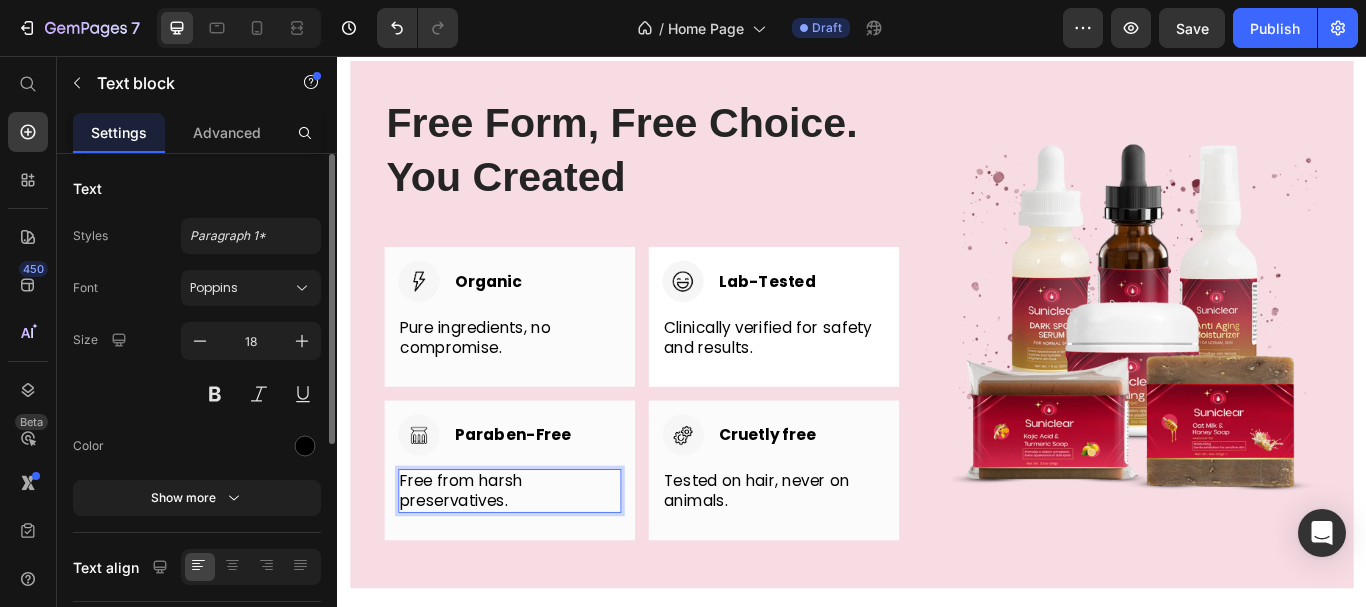 scroll, scrollTop: 3, scrollLeft: 0, axis: vertical 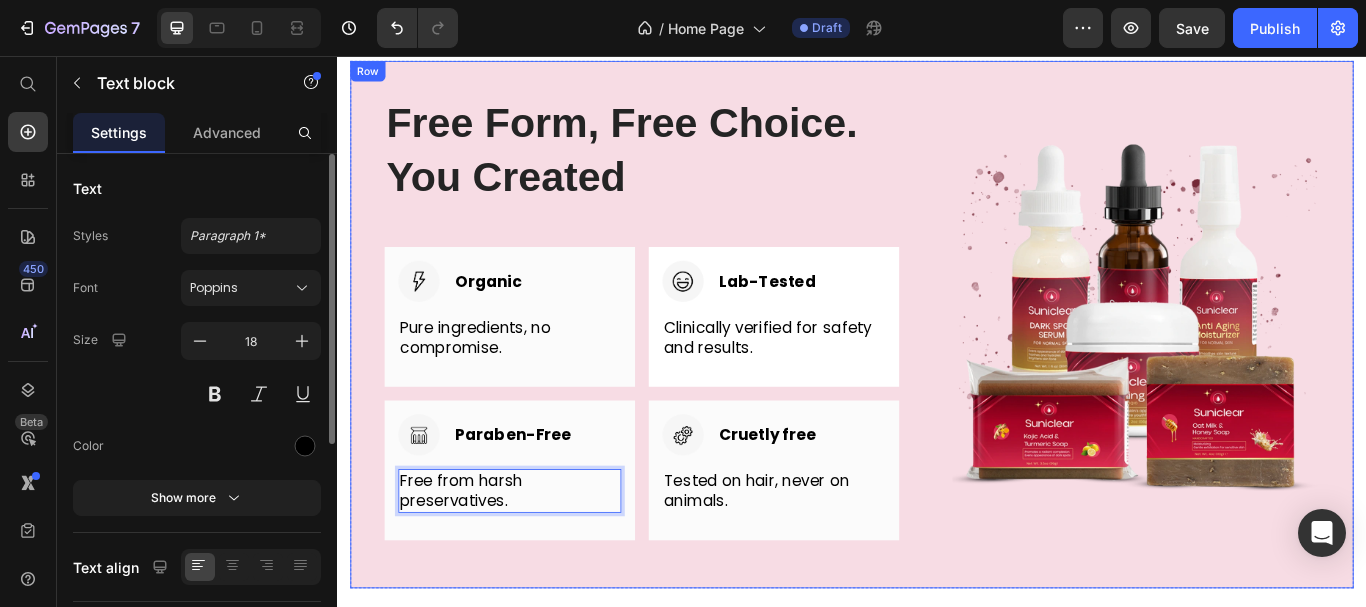click on "Free Form, Free Choice. You Created Heading Row Image Organic Heading Row Pure ingredients, no compromise. Text block Row Image Lab-Tested Heading Row Clinically verified for safety and results. Text block Row Row Image Paraben-Free Heading Row Free from harsh preservatives. Text block   16 Row Image Cruetly free Heading Row Tested on hair, never on animals. Text block Row Row Image Row" at bounding box center [937, 369] 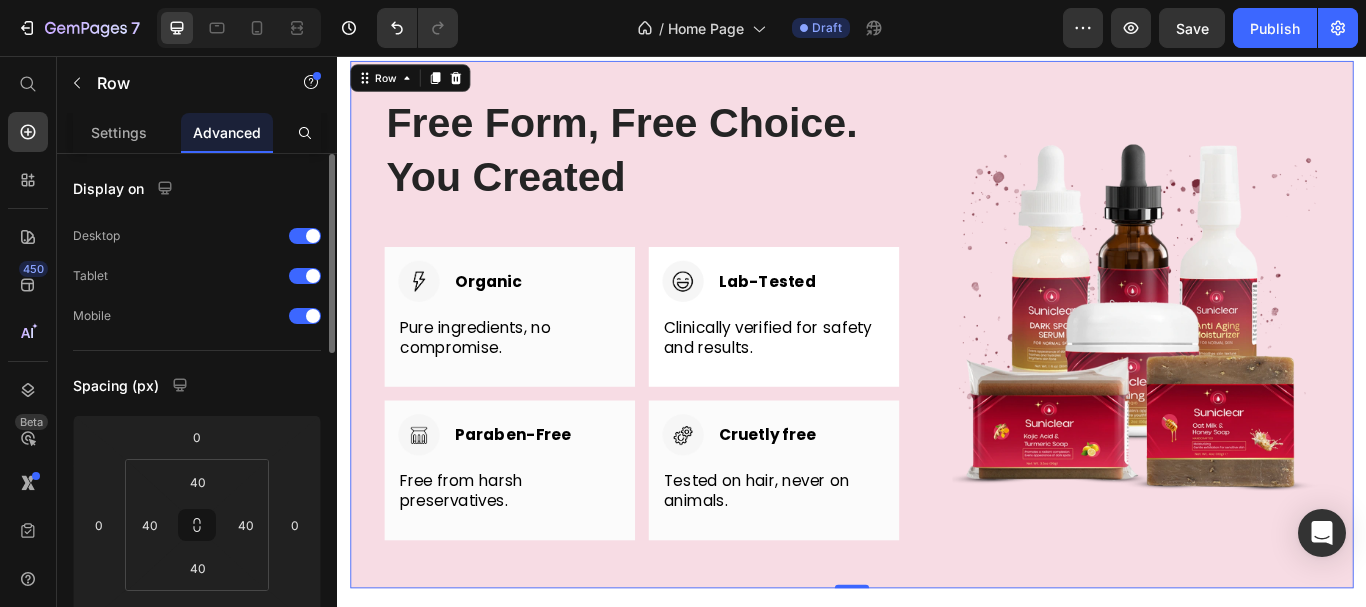 scroll, scrollTop: 0, scrollLeft: 0, axis: both 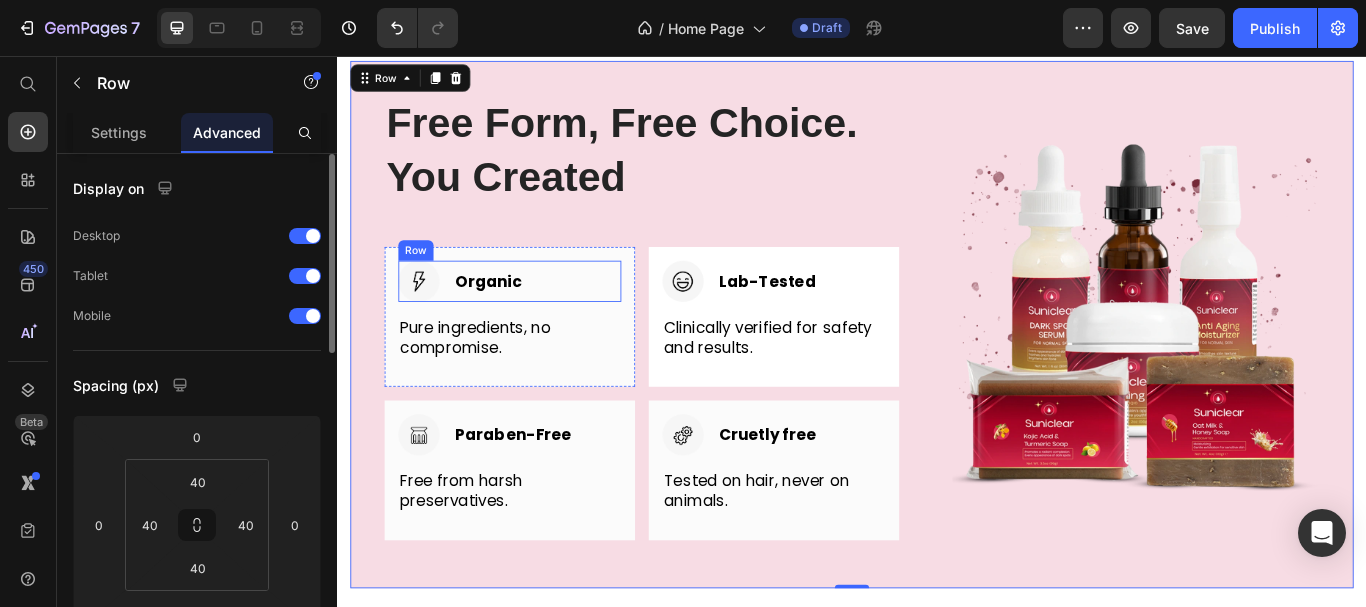 click on "Image Organic Heading Row" at bounding box center (538, 319) 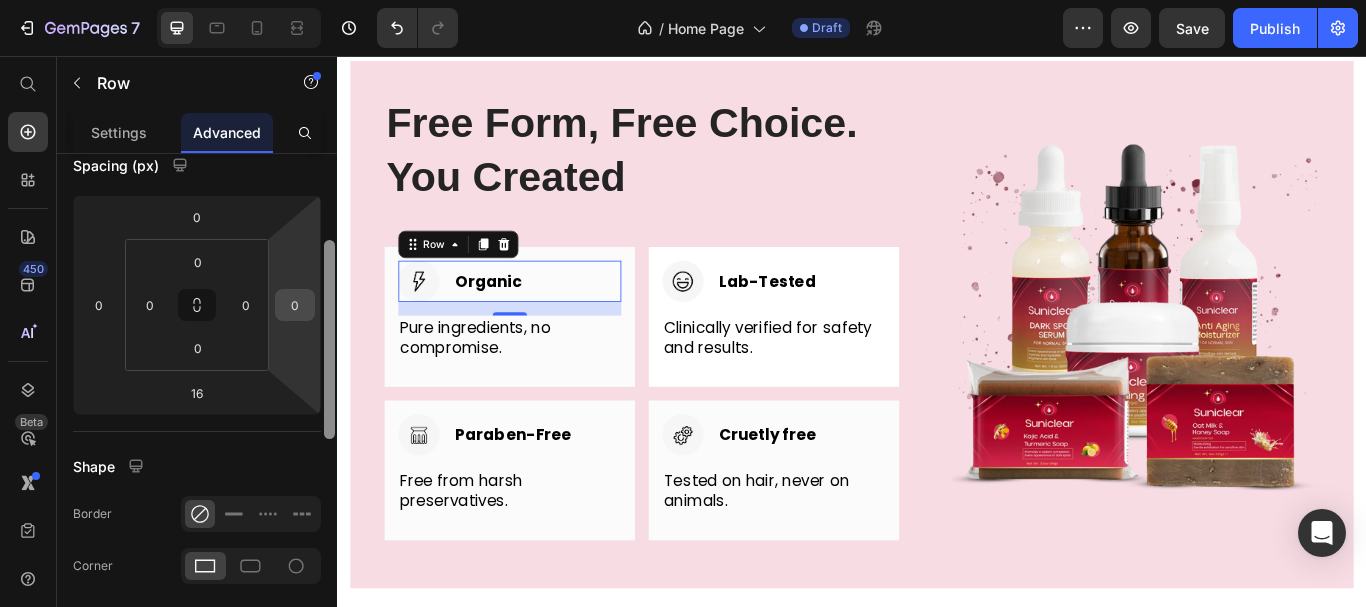 drag, startPoint x: 330, startPoint y: 182, endPoint x: 285, endPoint y: 278, distance: 106.02358 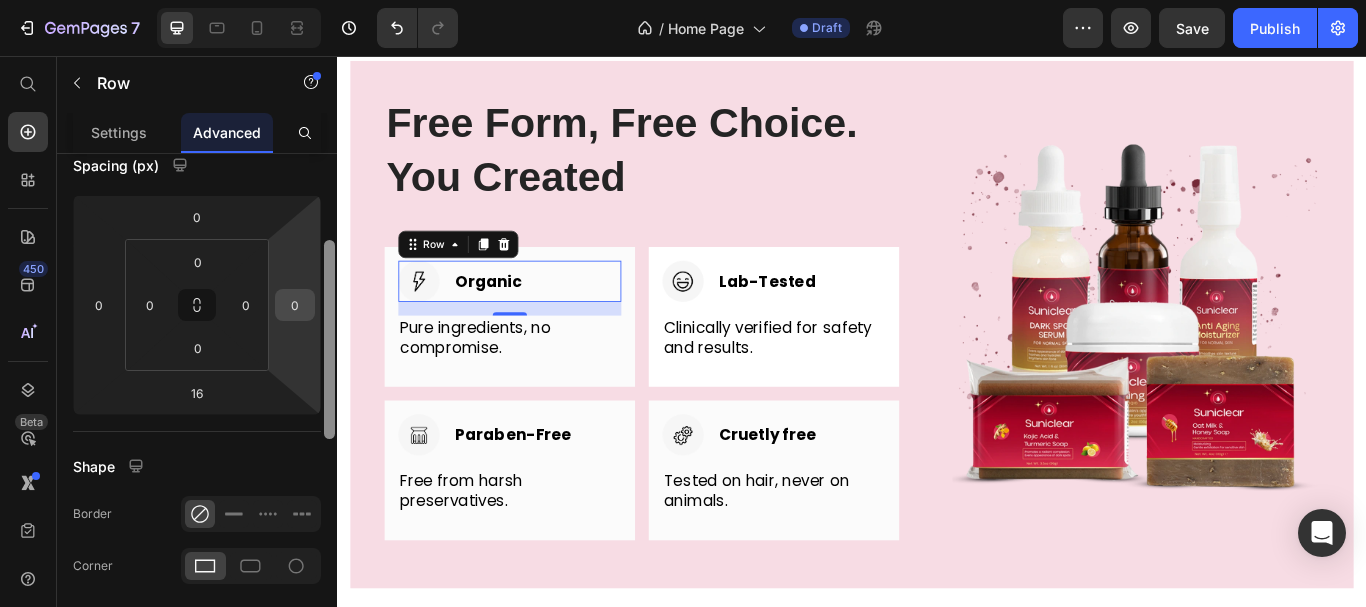 click on "Display on Desktop Tablet Mobile Spacing (px) 0 0 16 0 0 0 0 0 Shape Border Corner Shadow Position Opacity 100 % Animation Upgrade to Build plan  to unlock Animation & other premium features. Interaction Upgrade to Optimize plan  to unlock Interaction & other premium features. CSS class  Delete element" at bounding box center (197, 409) 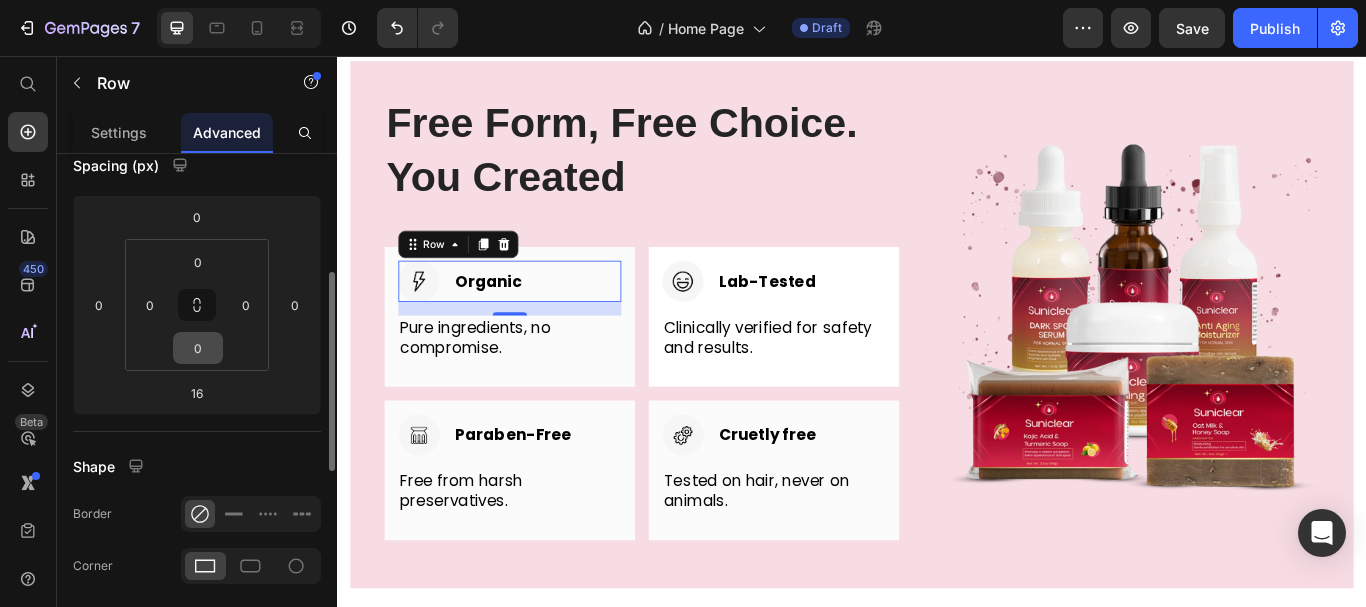 scroll, scrollTop: 243, scrollLeft: 0, axis: vertical 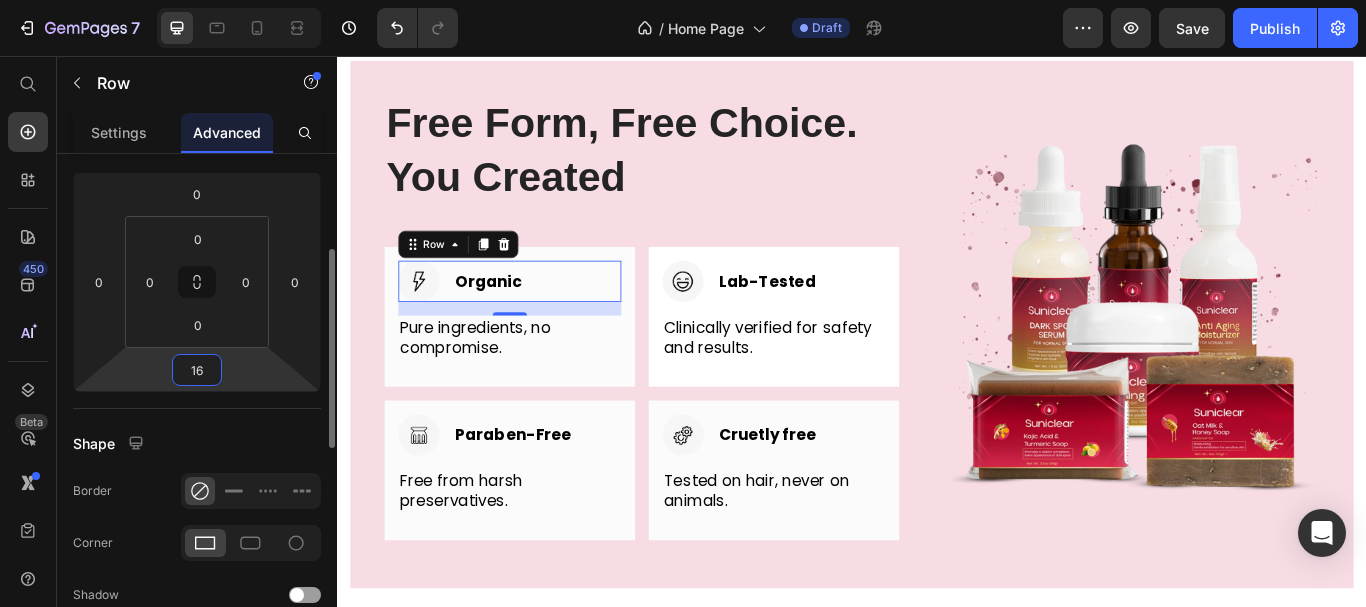click on "16" at bounding box center [197, 370] 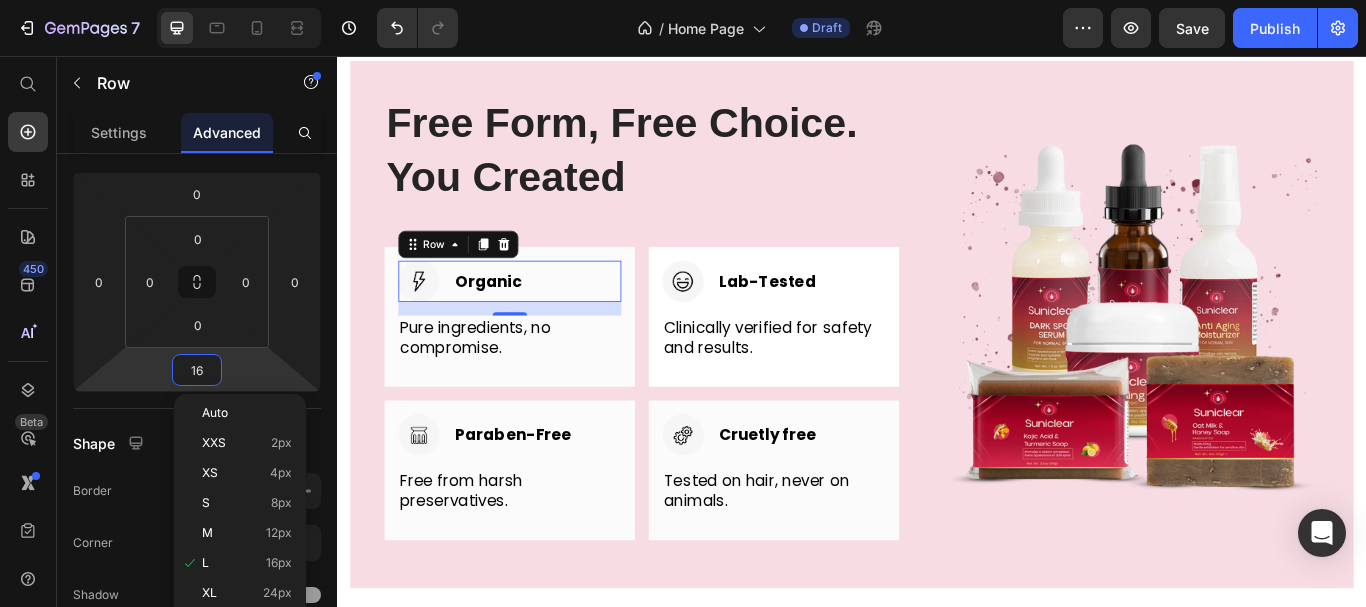 type on "8" 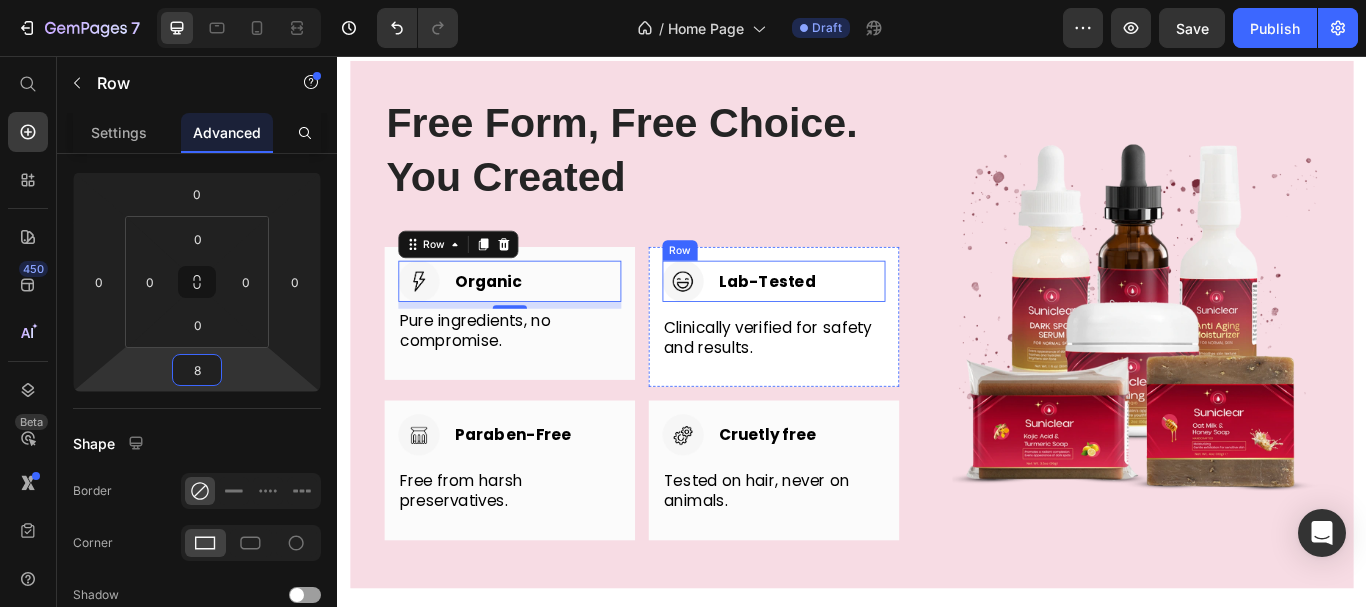 click on "Image Lab-Tested Heading Row" at bounding box center (846, 319) 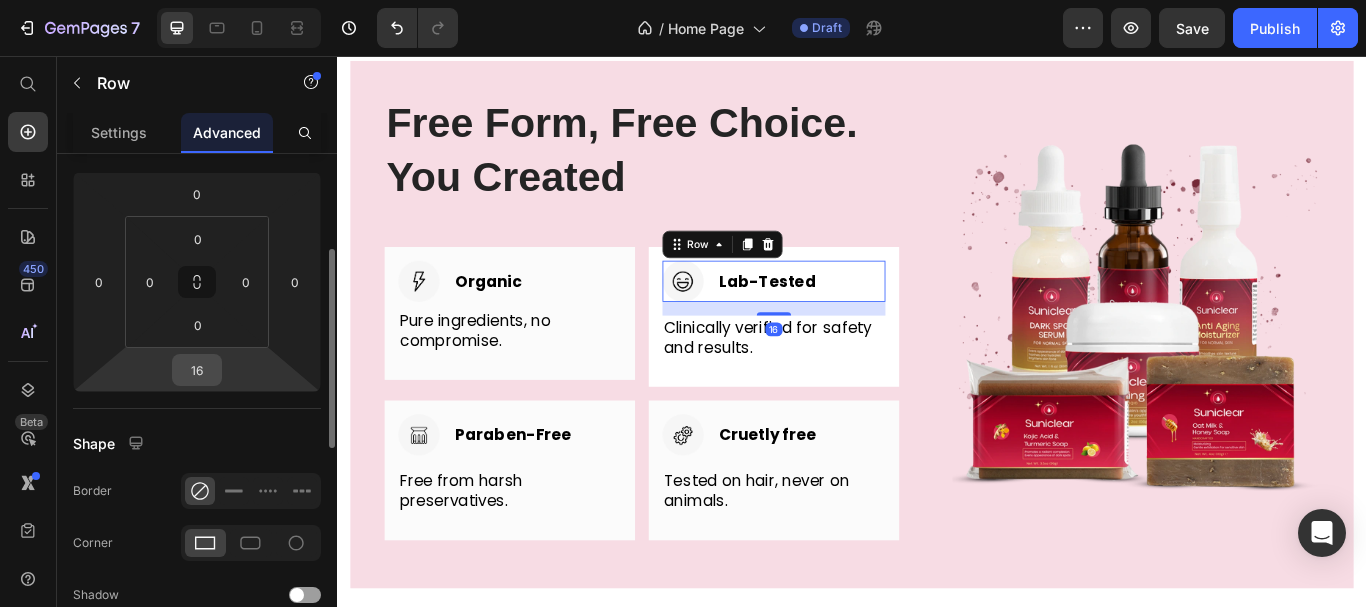 click on "16" at bounding box center (197, 370) 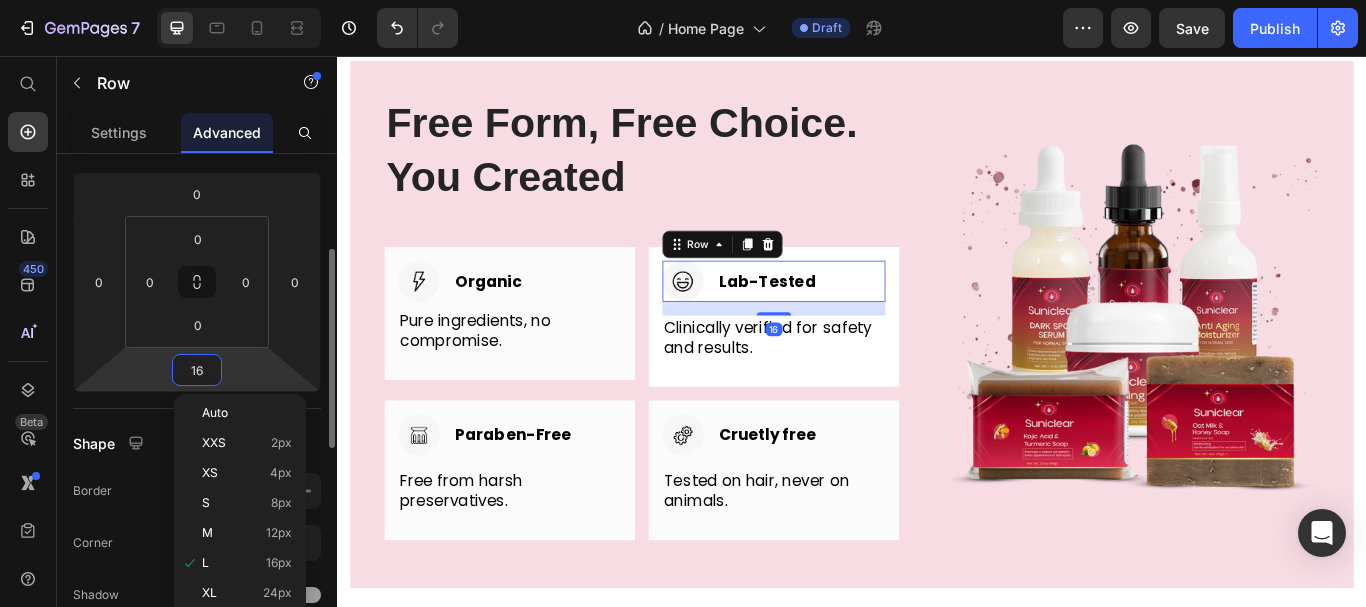 type on "8" 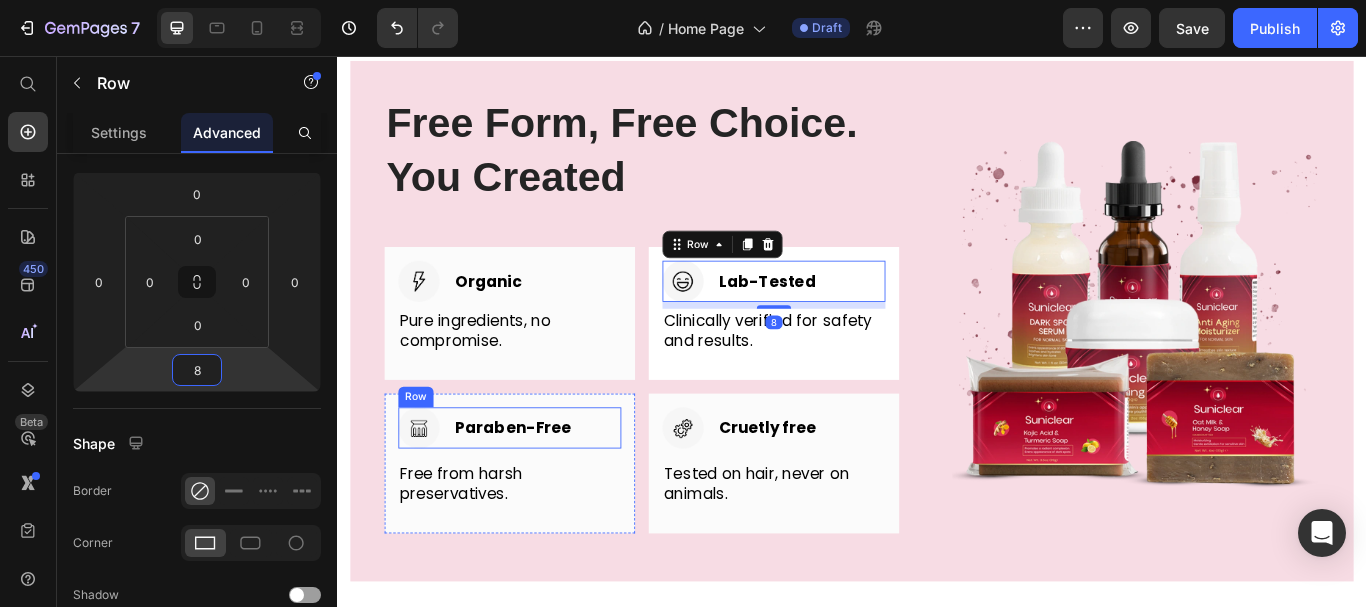 click on "Image Paraben-Free Heading Row" at bounding box center (538, 490) 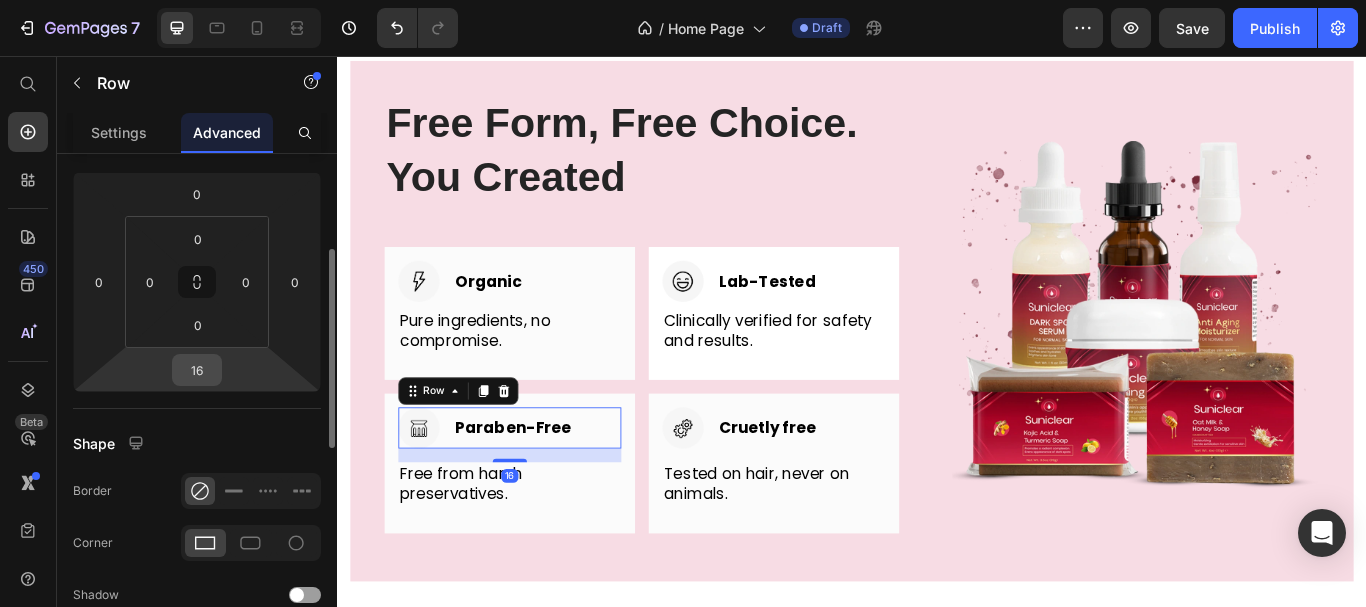 click on "16" at bounding box center (197, 370) 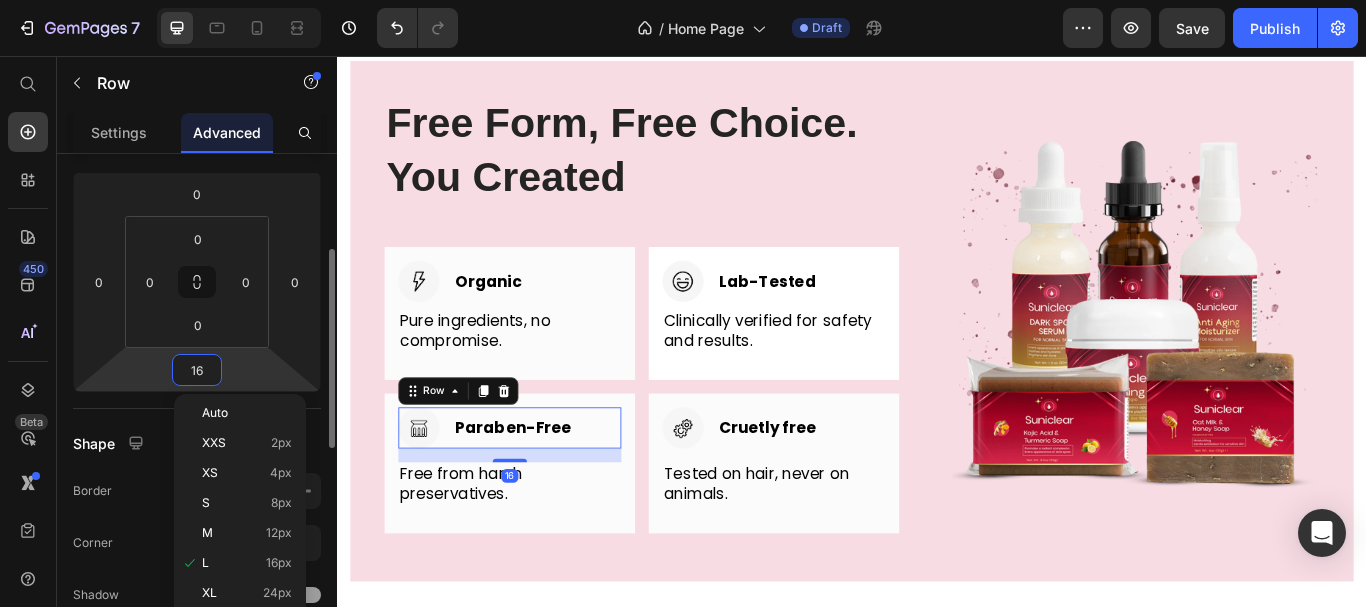 type on "8" 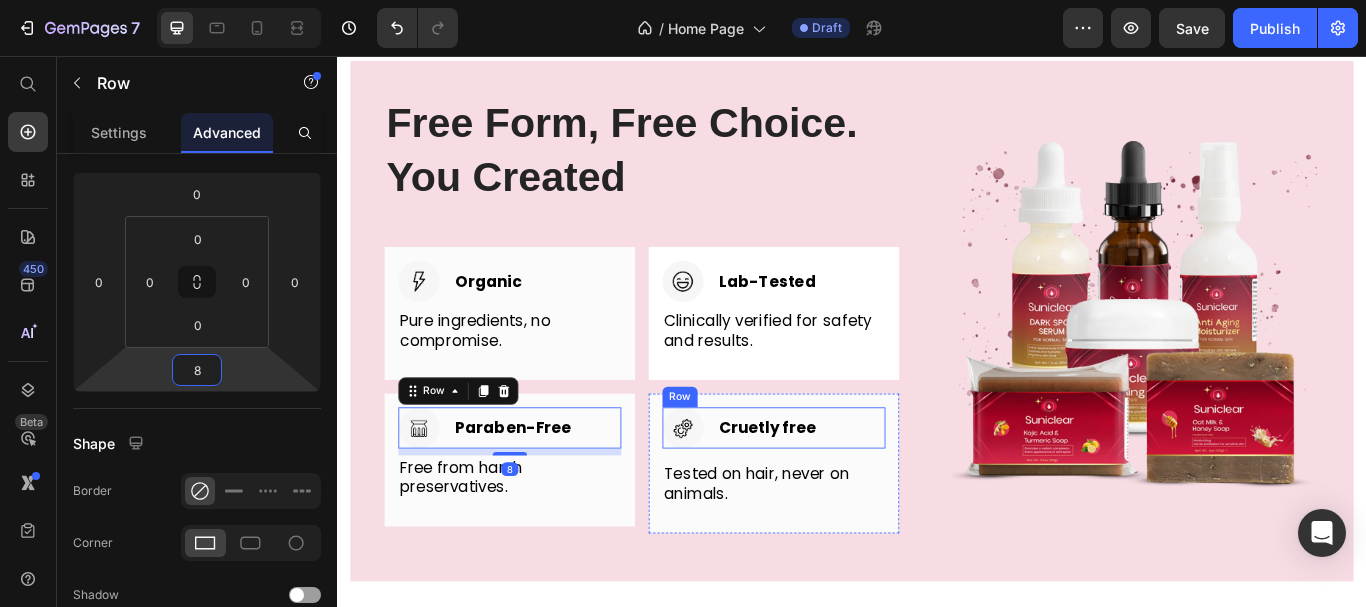 click on "Image Cruetly free Heading Row" at bounding box center [846, 490] 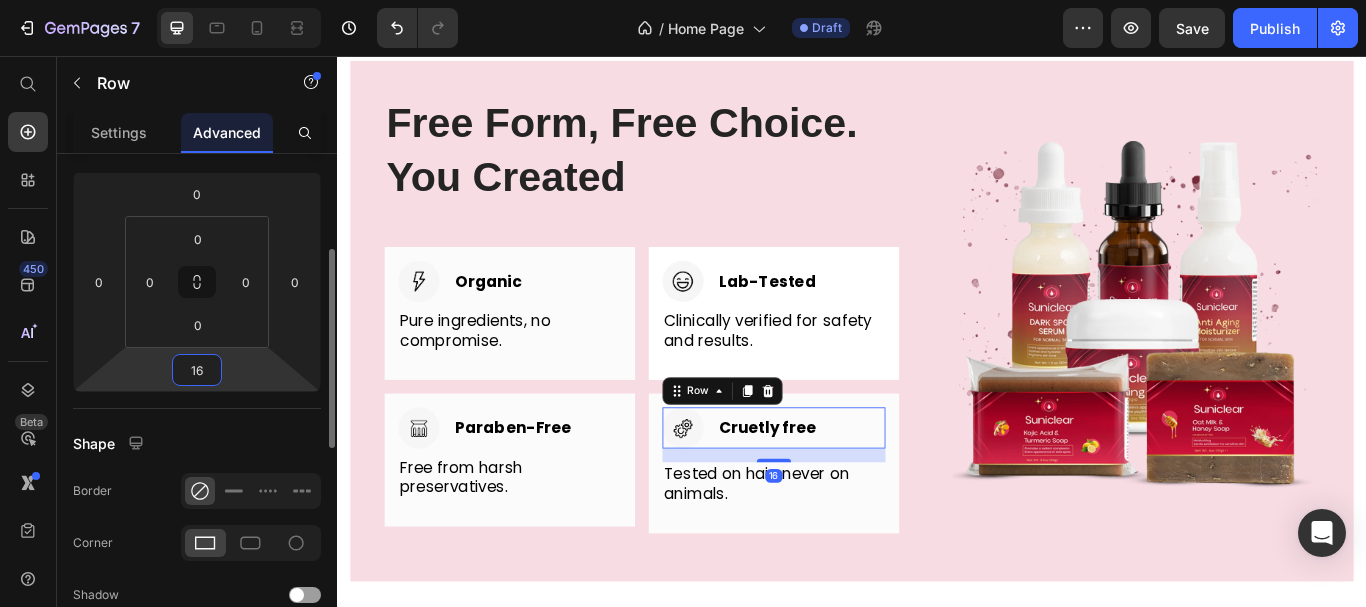 click on "16" at bounding box center (197, 370) 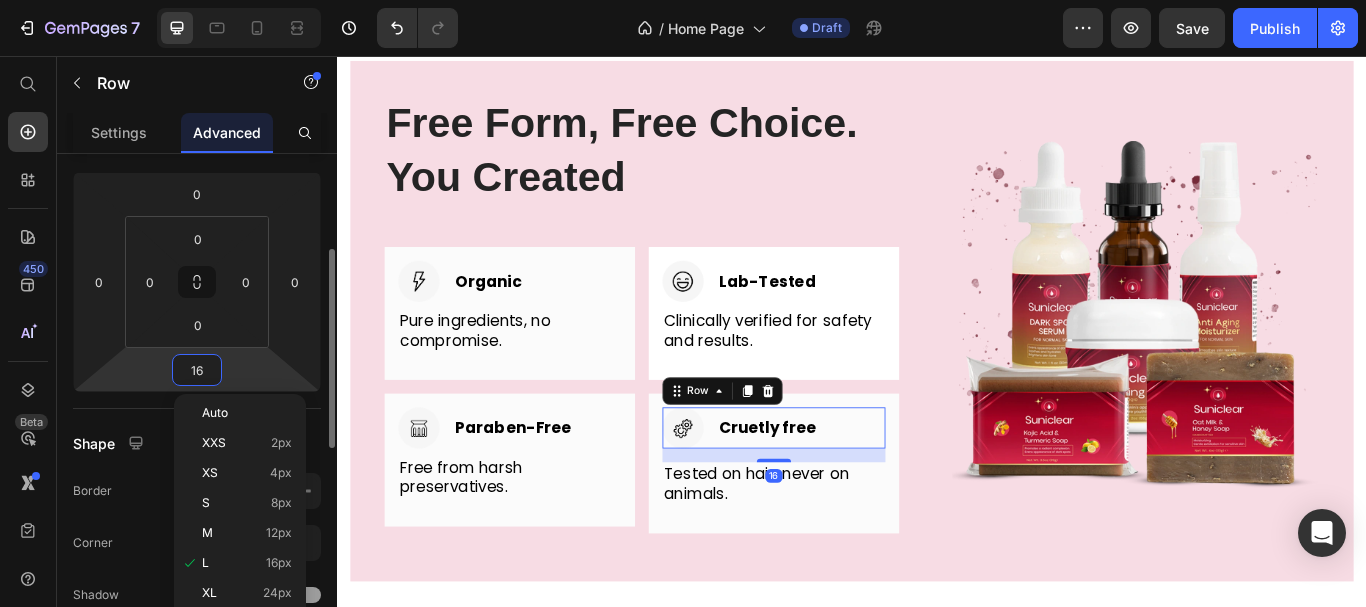 type on "8" 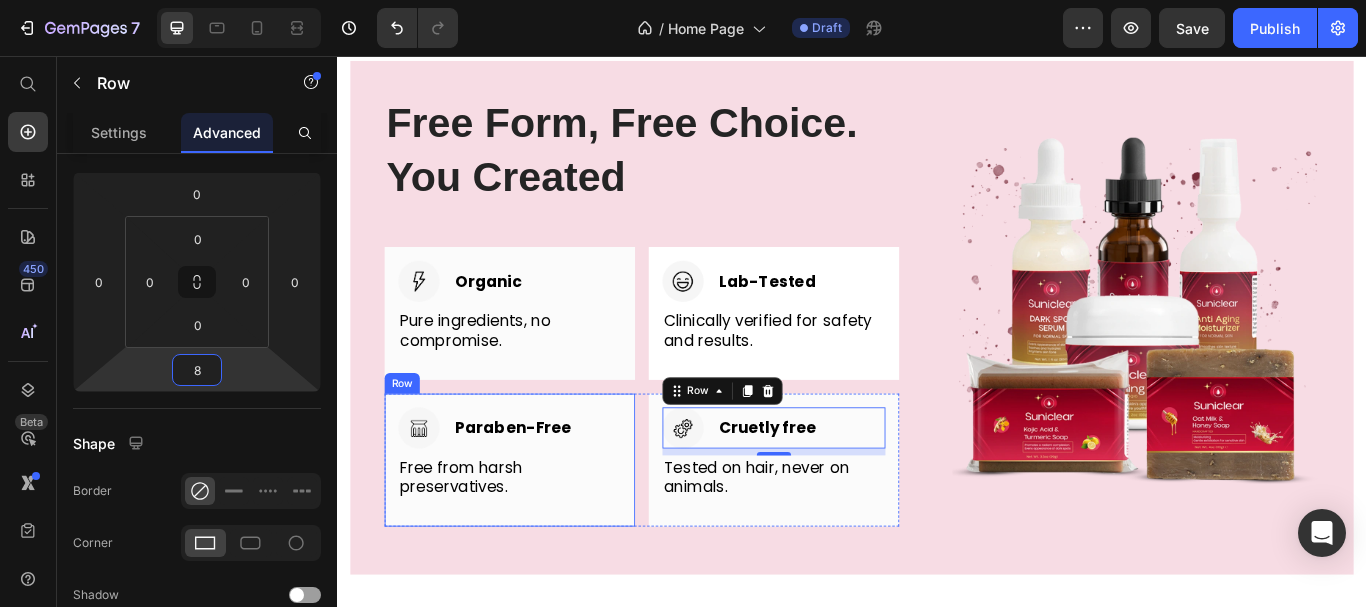 click on "Image Paraben-Free Heading Row Free from harsh preservatives. Text block Row" at bounding box center (538, 527) 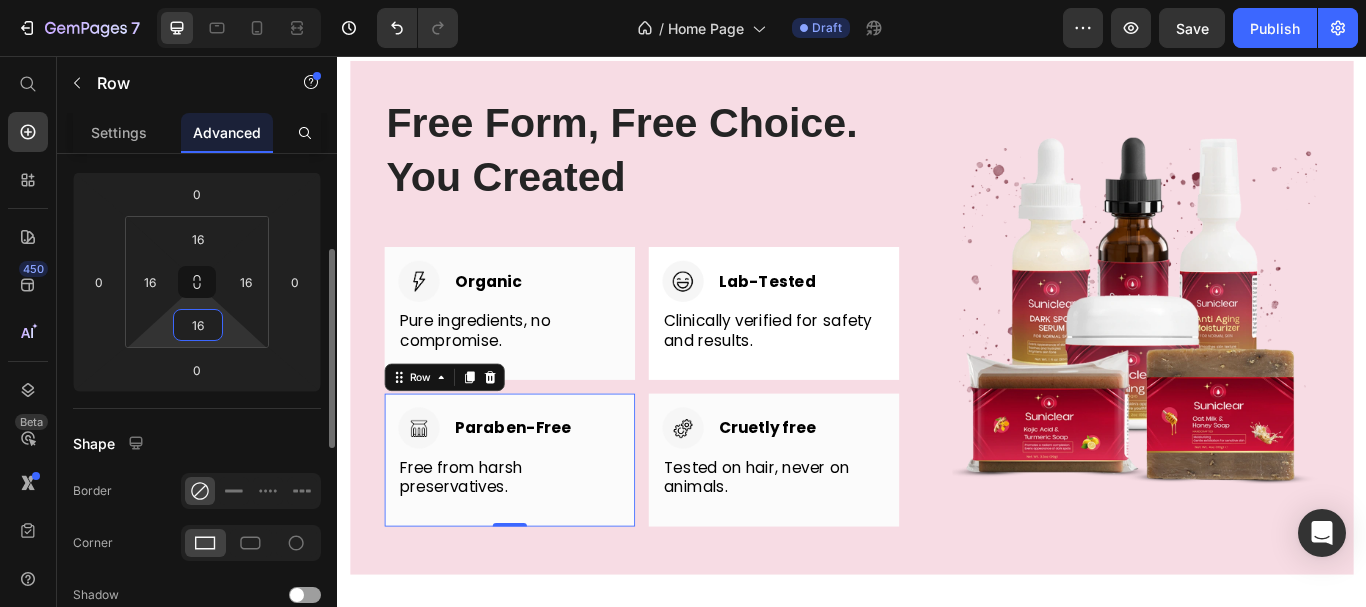 click on "16" at bounding box center (198, 325) 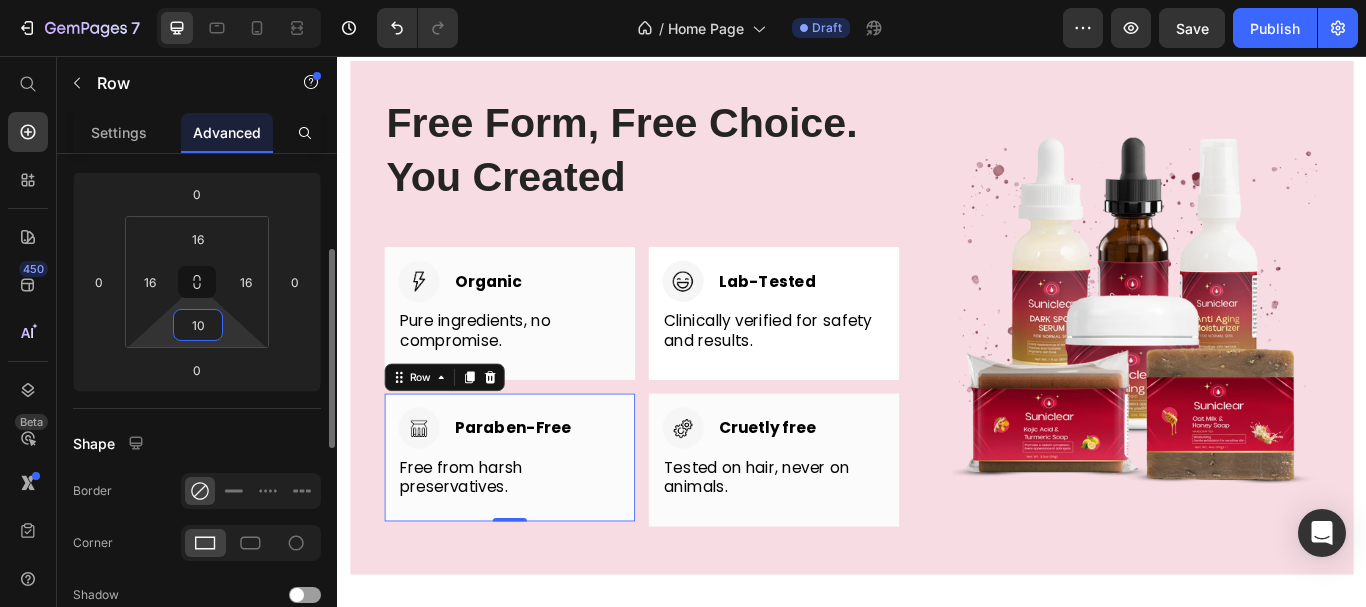 type on "1" 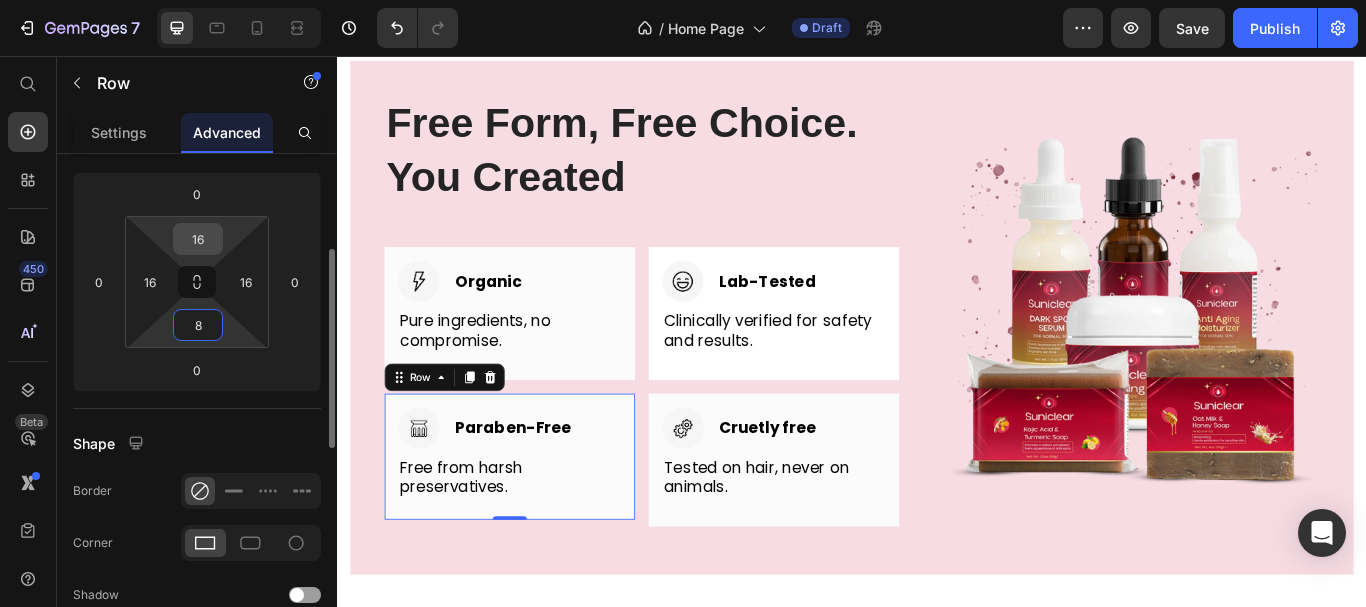 type on "8" 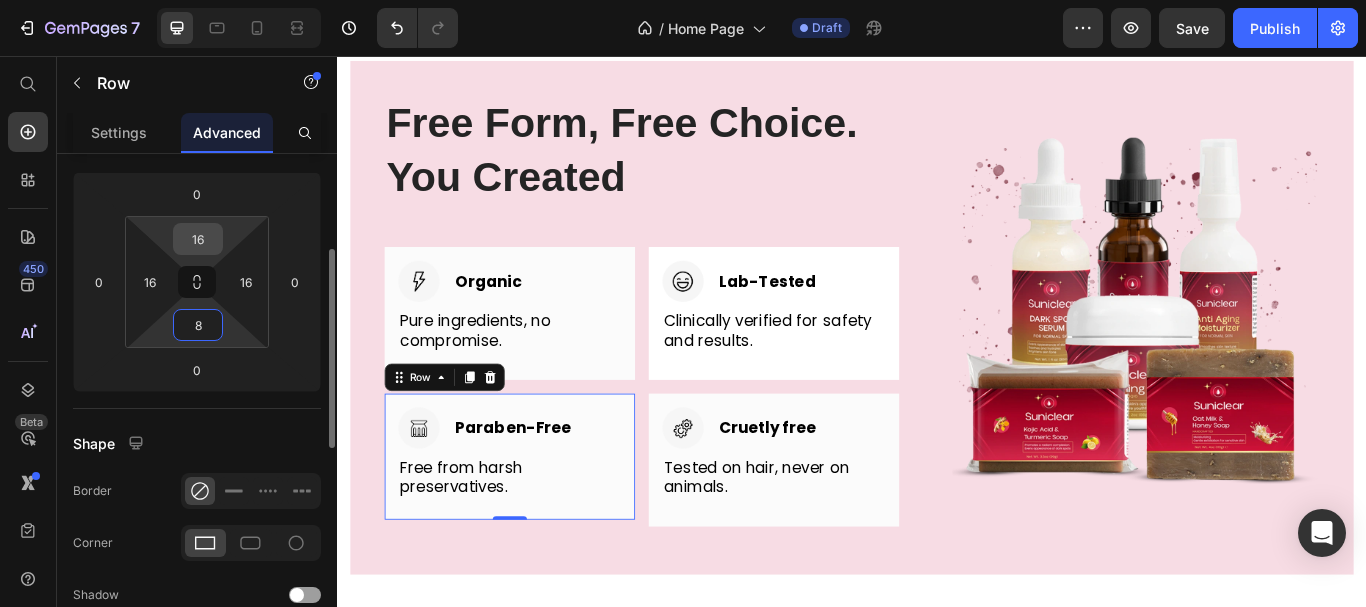 click on "16" at bounding box center [198, 239] 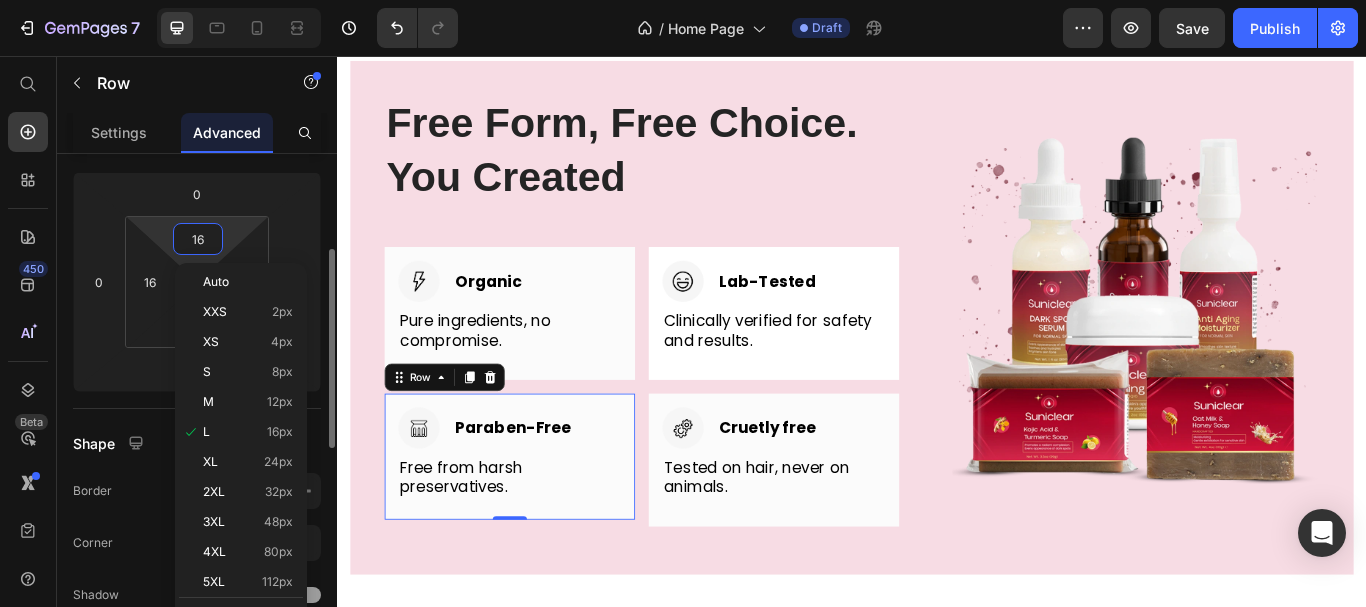 type on "8" 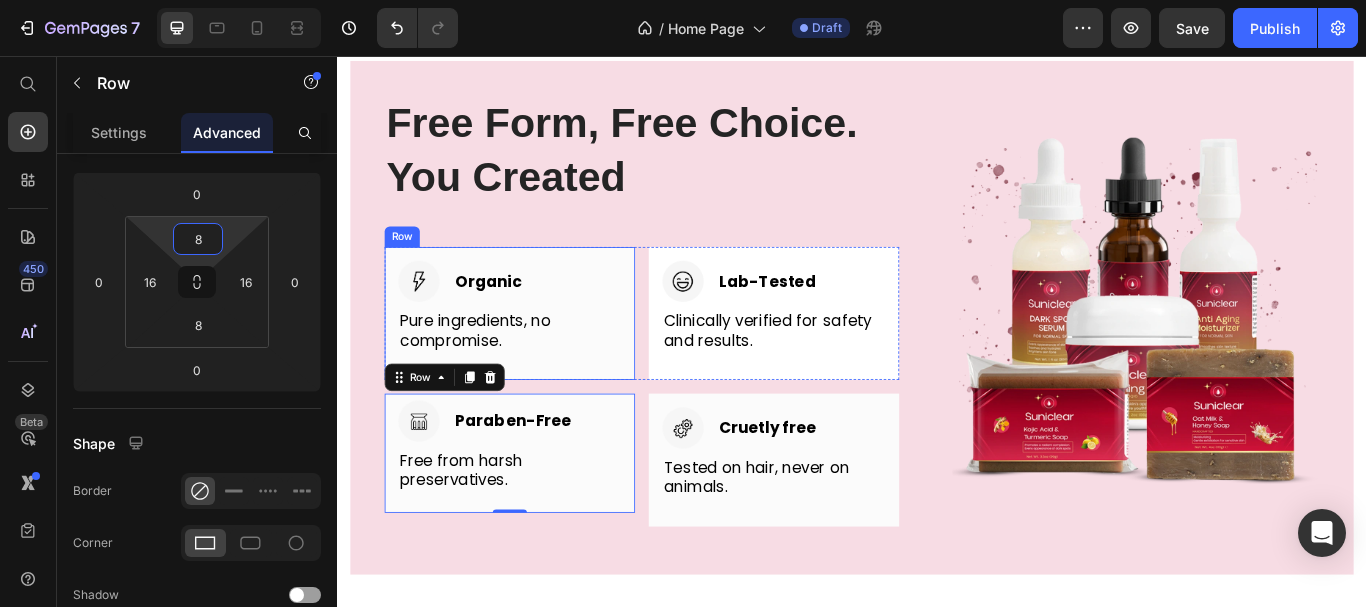 click on "Image Organic Heading Row Pure ingredients, no compromise. Text block Row" at bounding box center (538, 356) 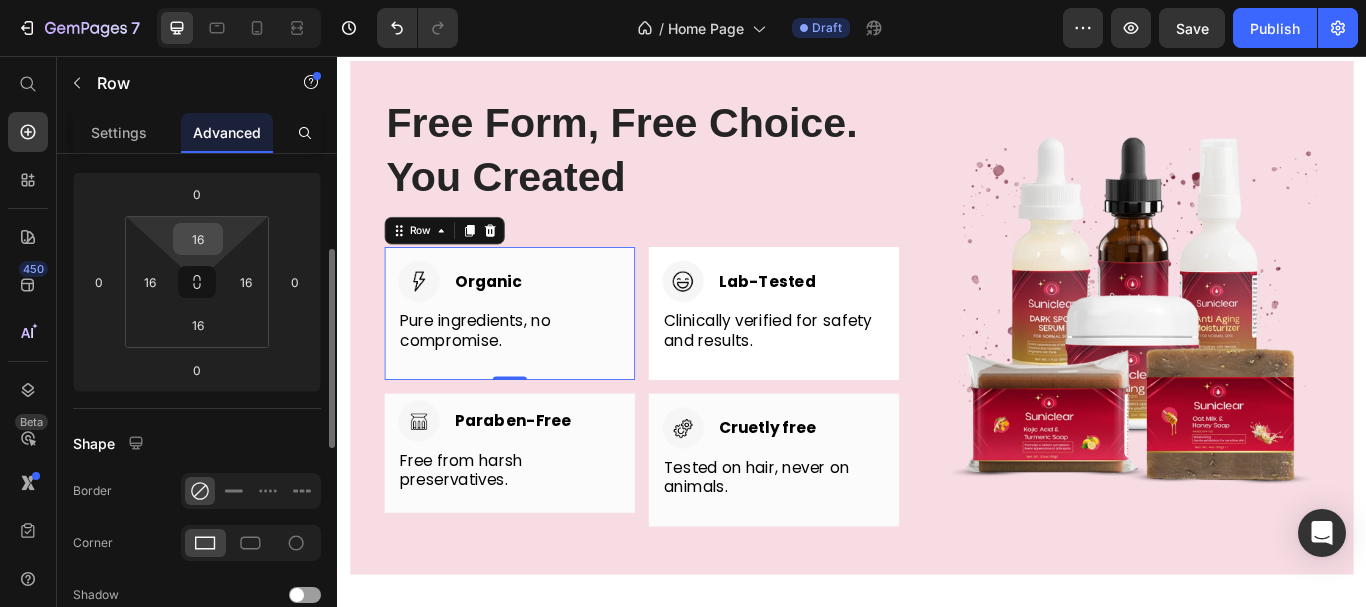 click on "16" at bounding box center [198, 239] 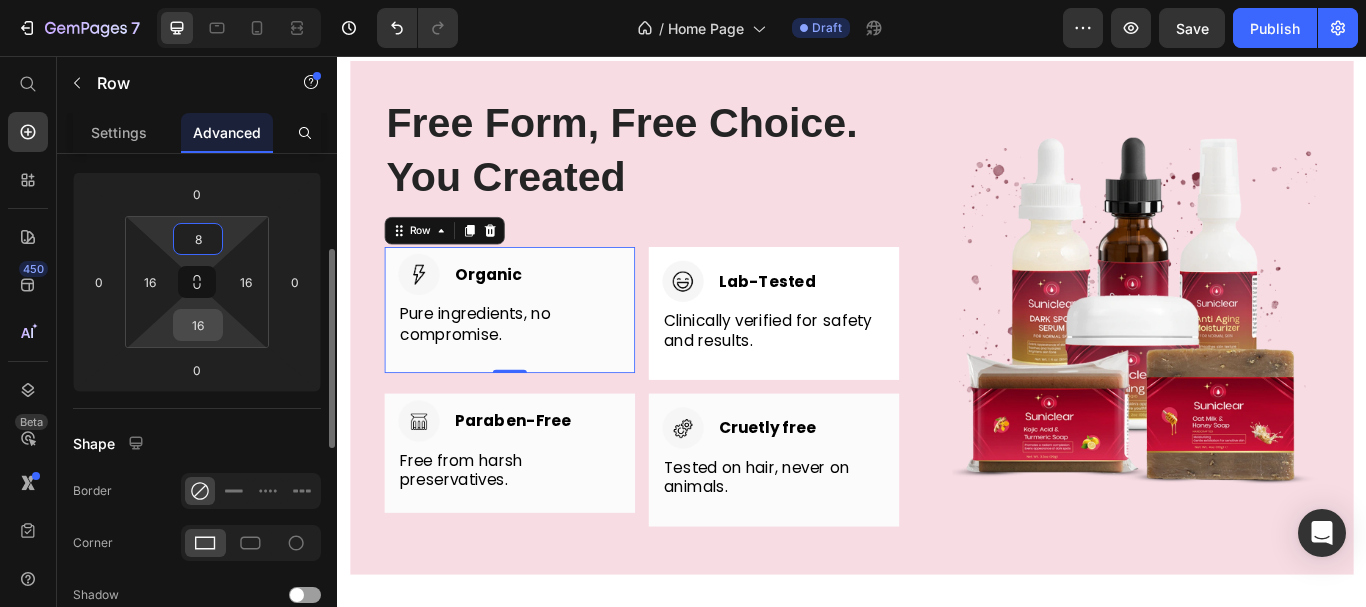 type on "8" 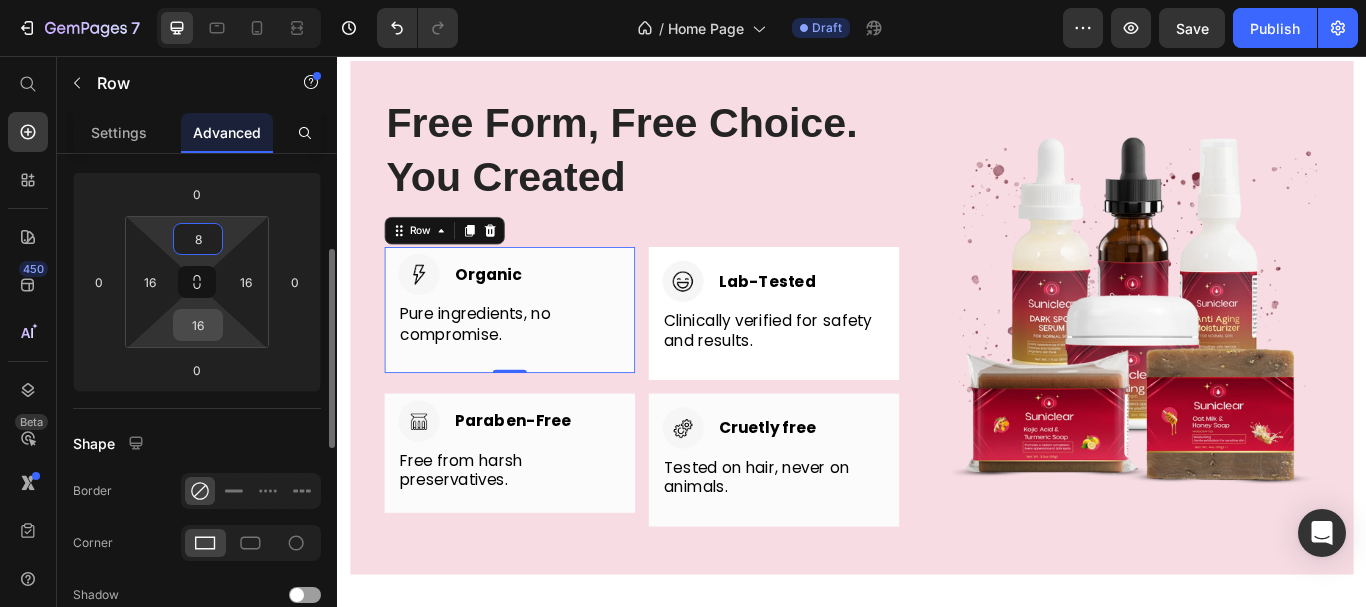click on "16" at bounding box center [198, 325] 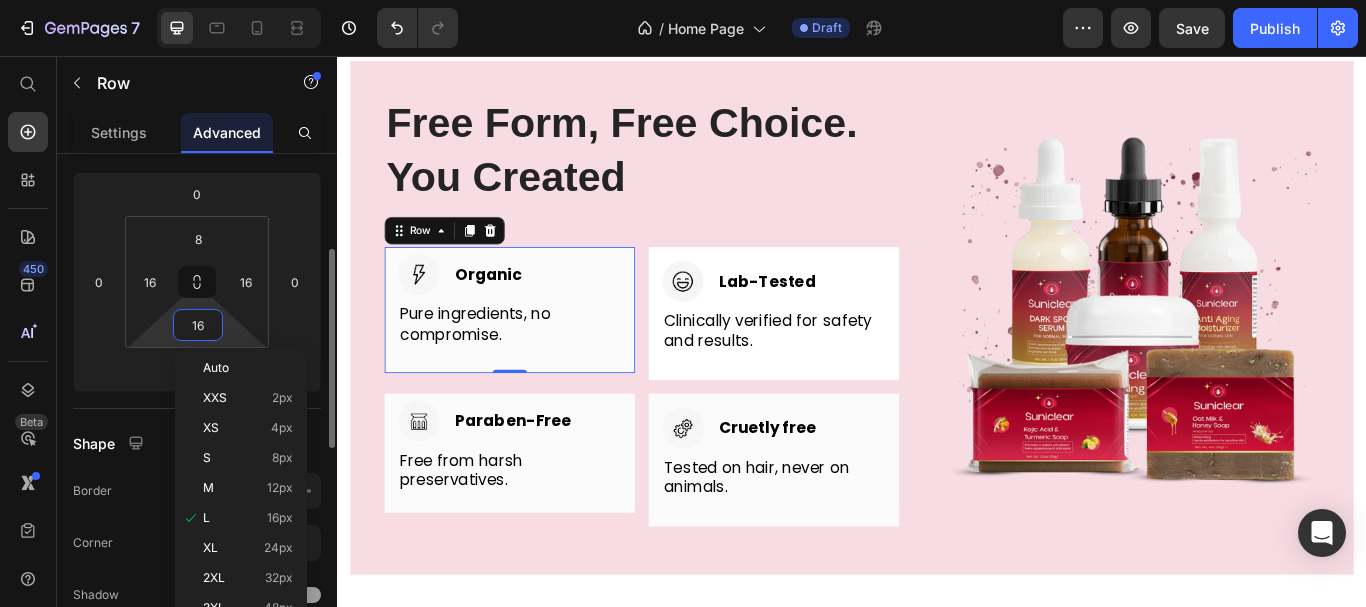 type on "8" 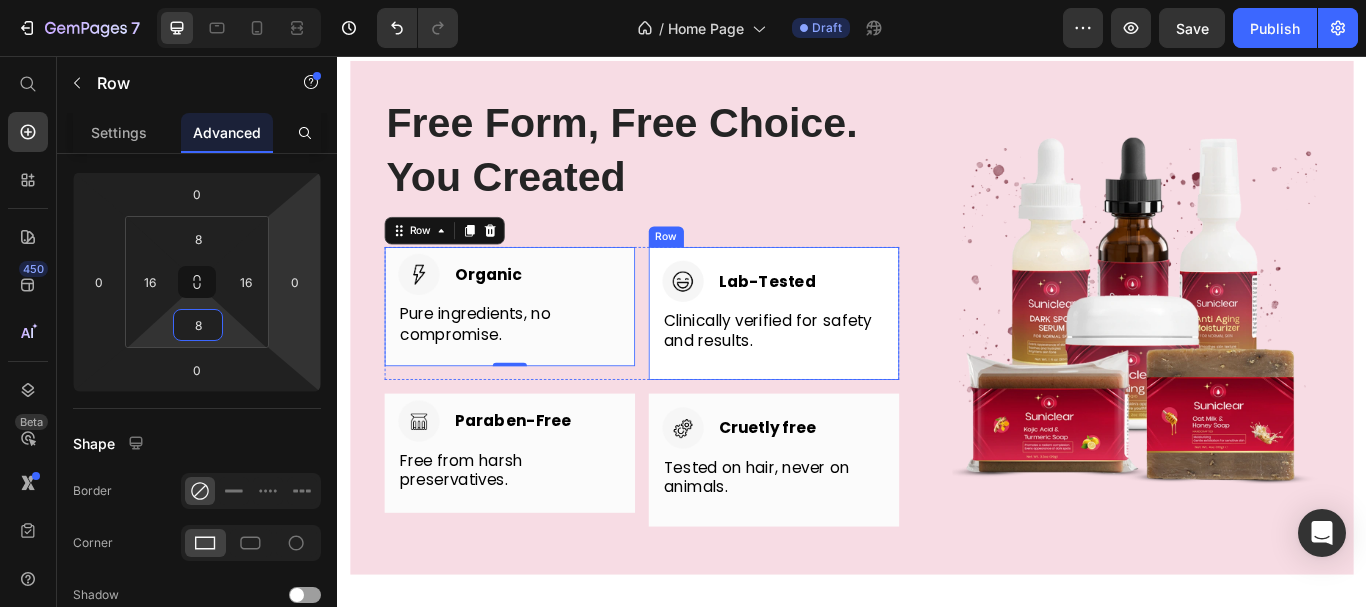 click on "Image Lab-Tested Heading Row Clinically verified for safety and results. Text block Row" at bounding box center [846, 356] 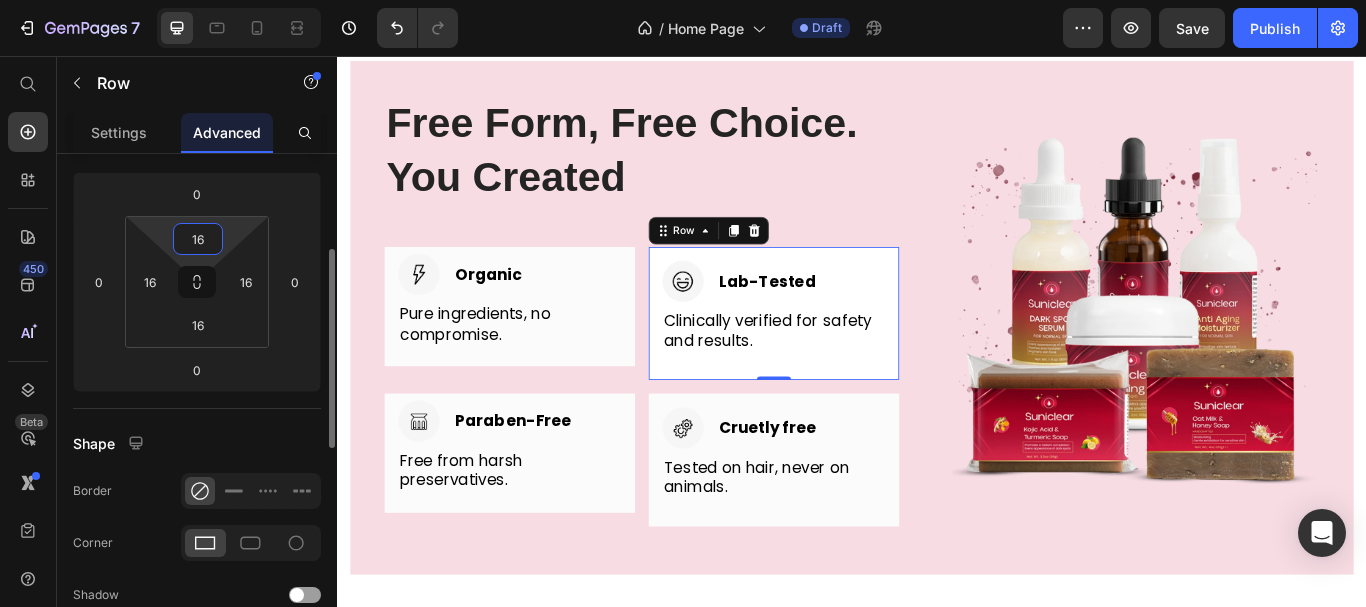 click on "16" at bounding box center [198, 239] 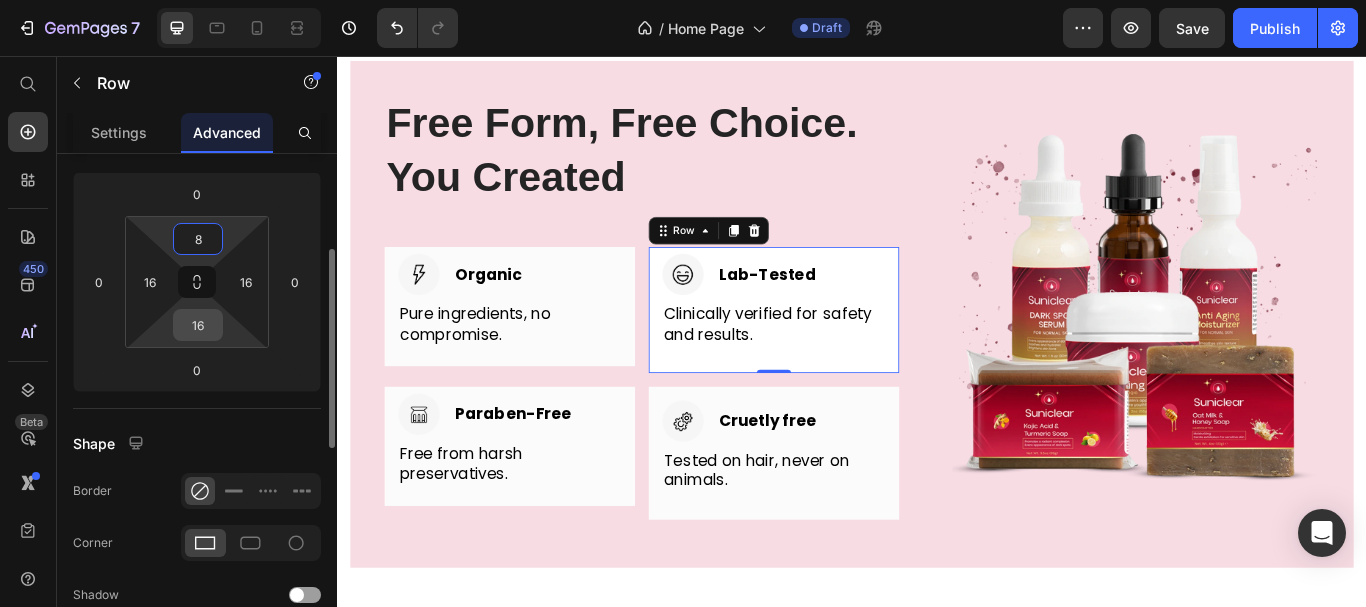 type on "8" 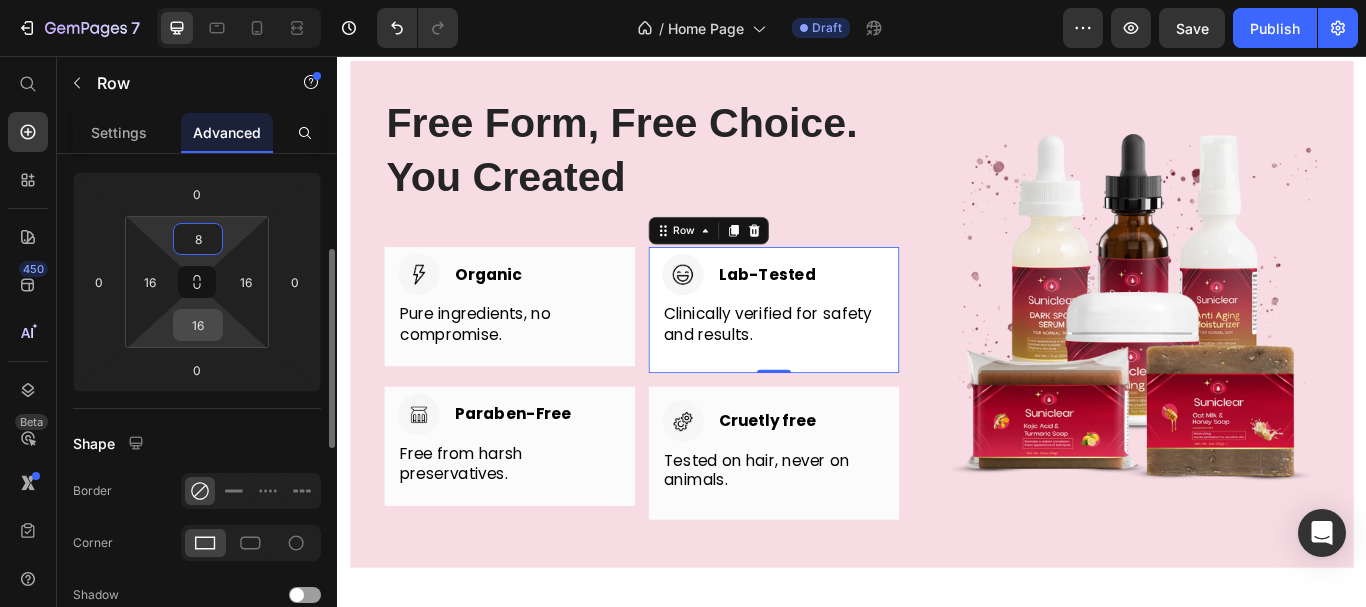 click on "16" at bounding box center [198, 325] 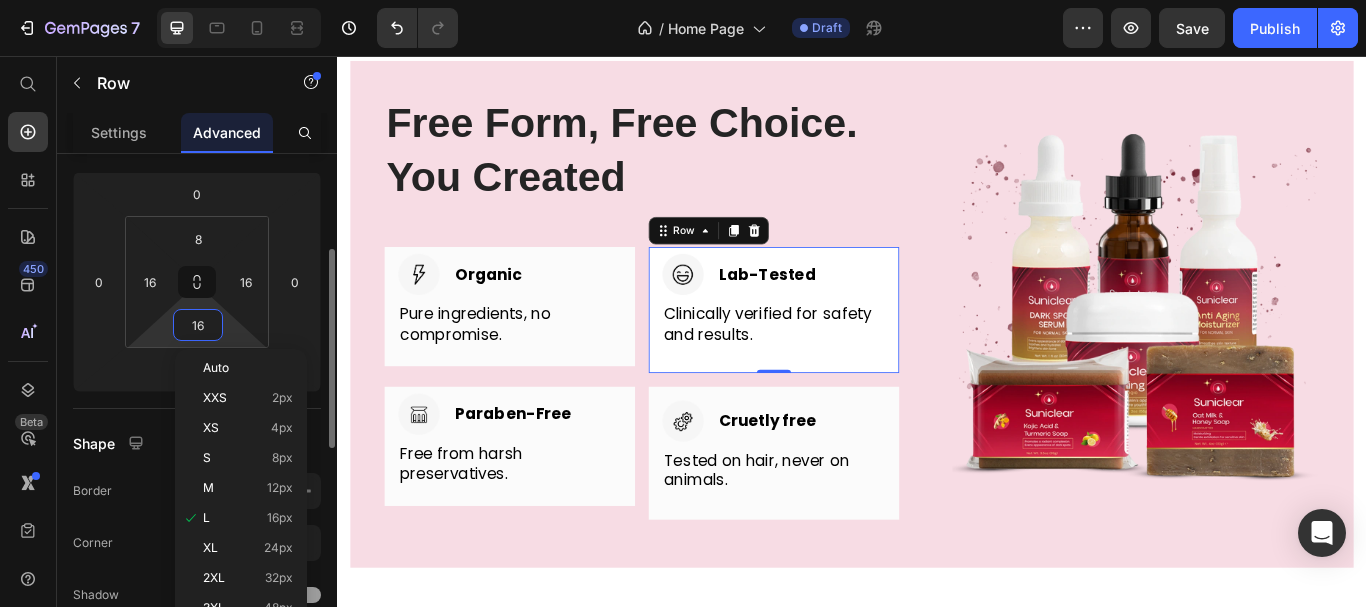 type on "8" 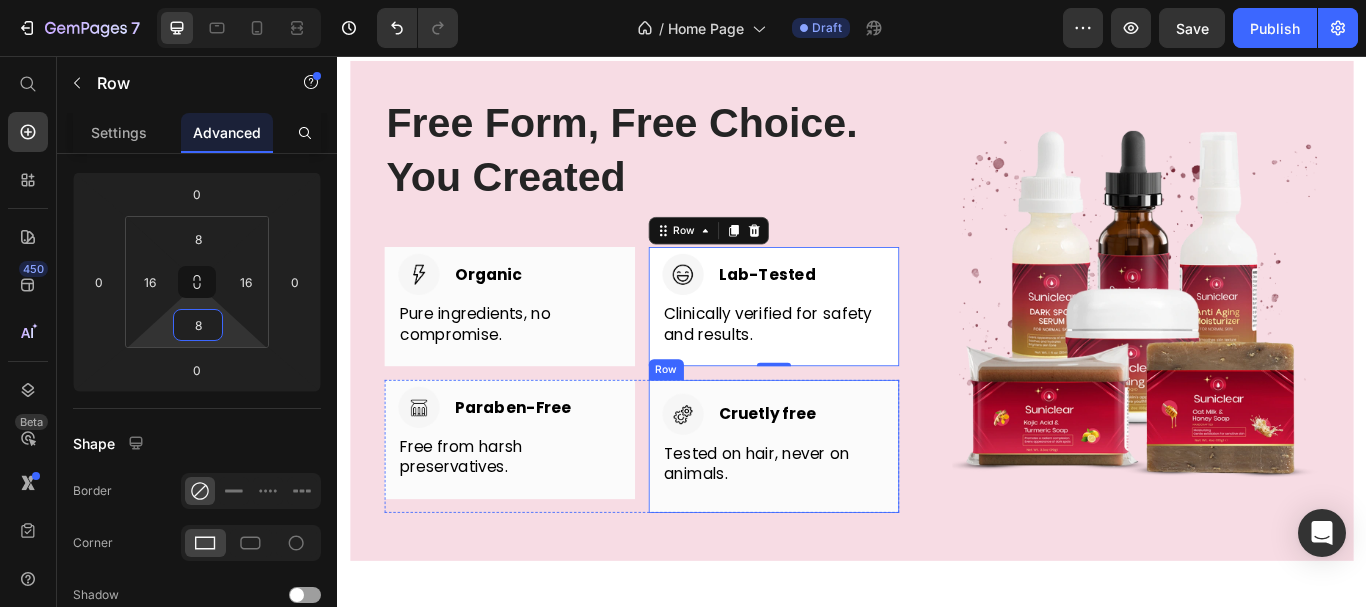 click on "Image Cruetly free Heading Row Tested on hair, never on animals. Text block Row" at bounding box center [846, 511] 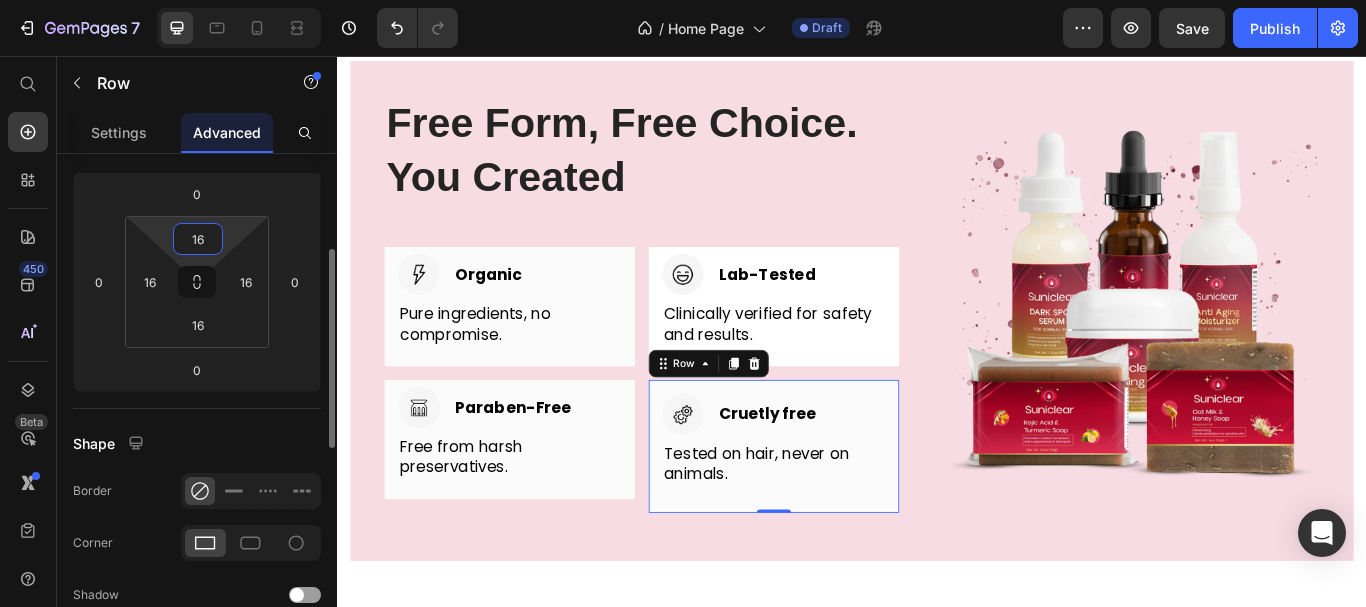 click on "16" at bounding box center (198, 239) 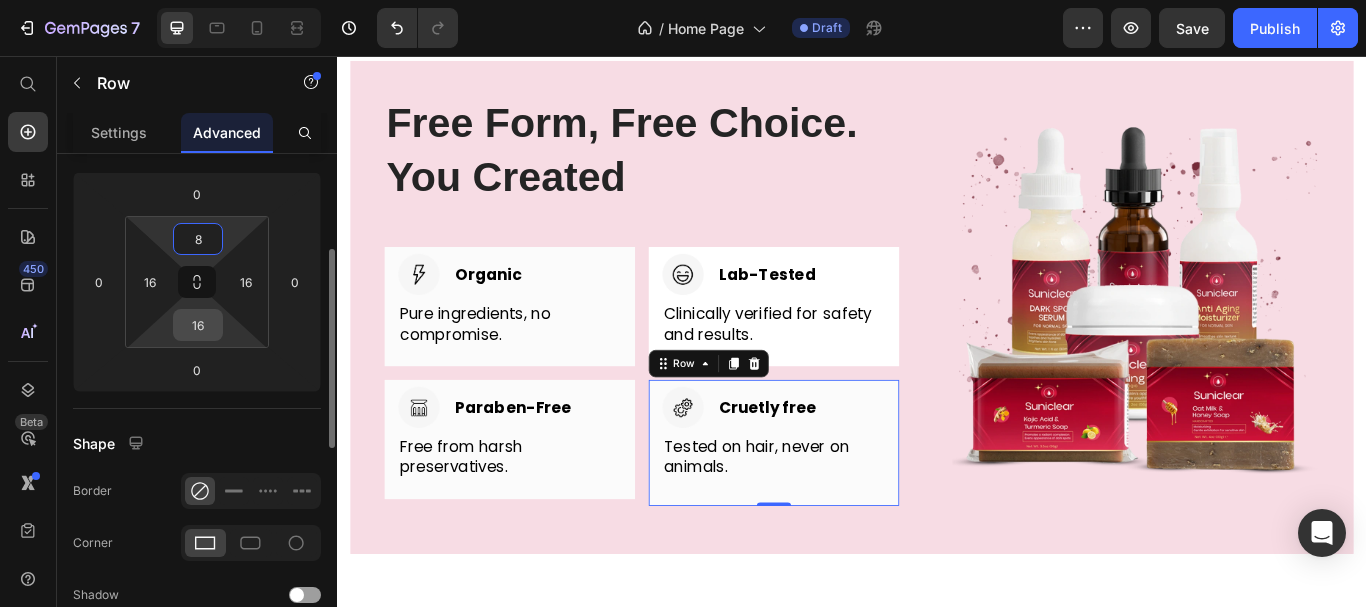 type on "8" 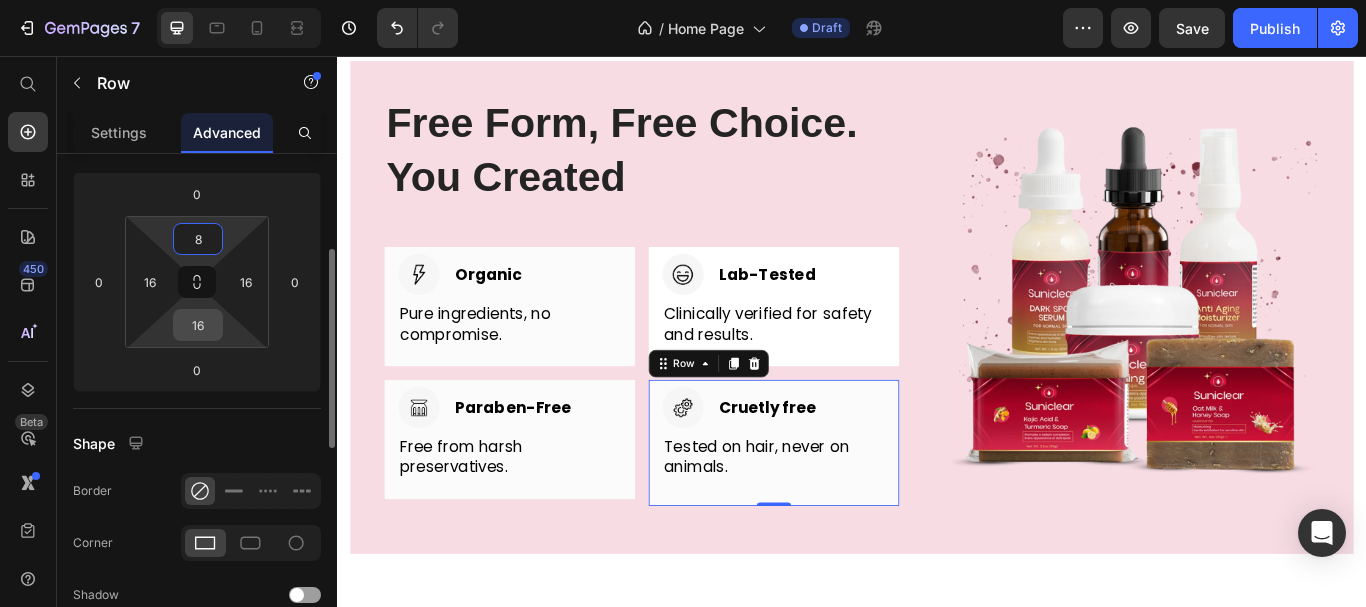 click on "16" at bounding box center (198, 325) 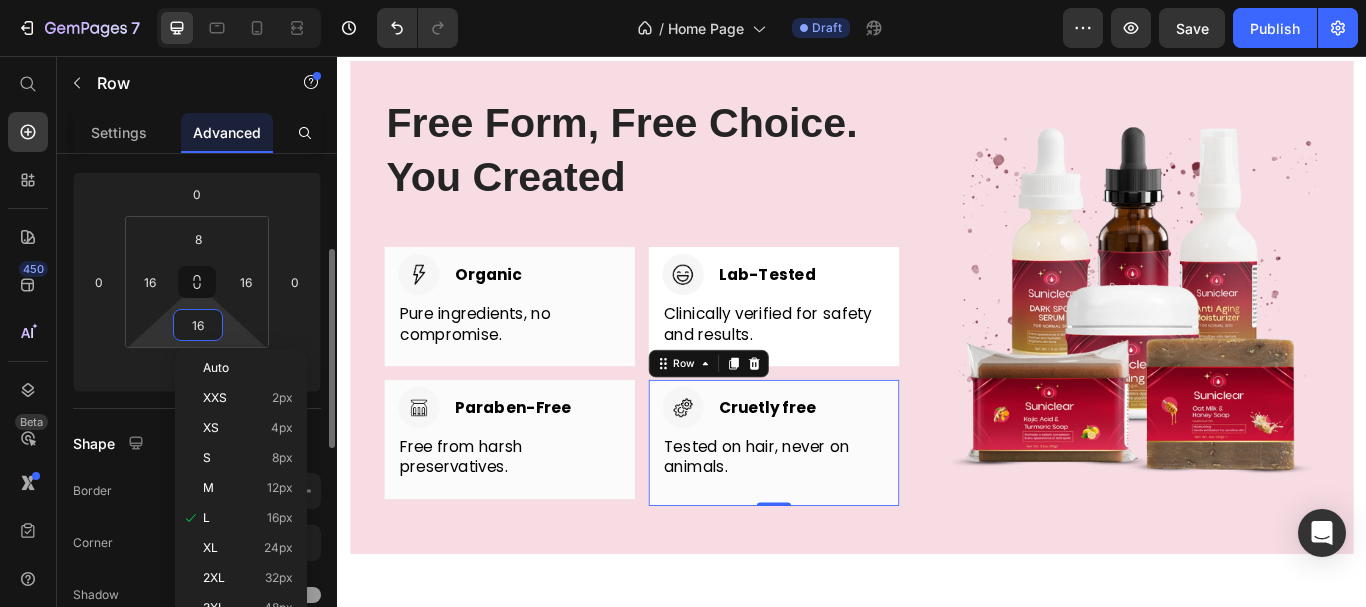 type on "8" 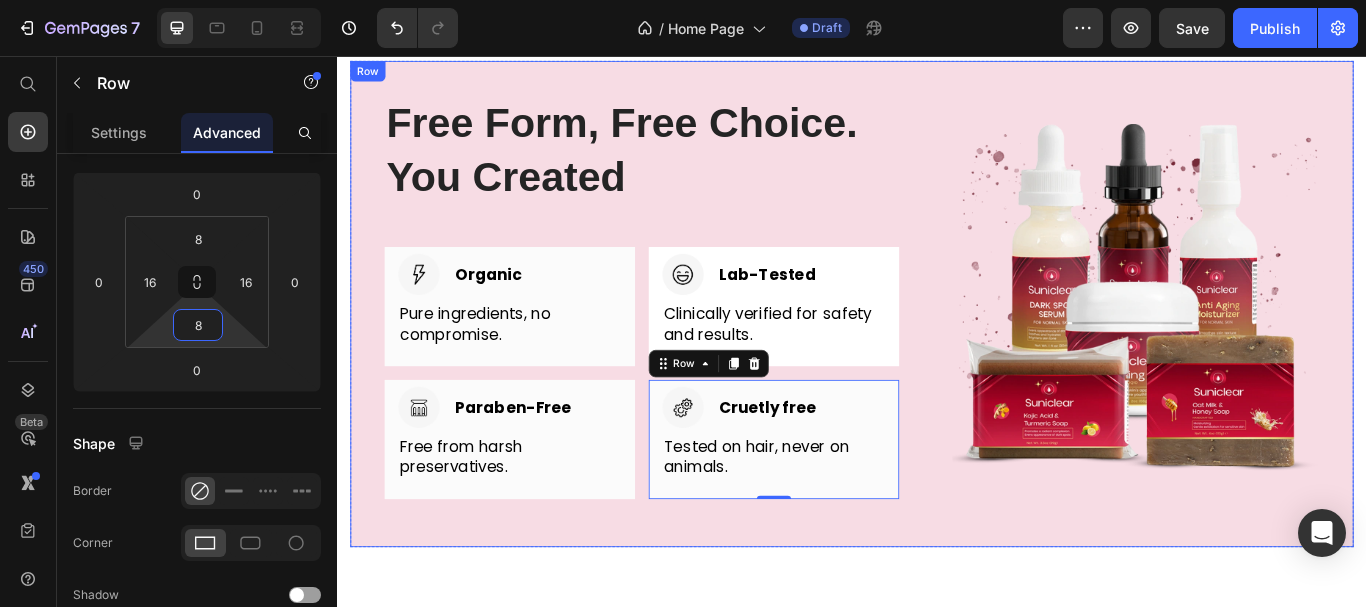 click on "Free Form, Free Choice. You Created Heading Row Image Organic Heading Row Pure ingredients, no compromise. Text block Row Image Lab-Tested Heading Row Clinically verified for safety and results. Text block Row Row Image Paraben-Free Heading Row Free from harsh preservatives. Text block Row Image Cruetly free Heading Row Tested on hair, never on animals. Text block Row   0 Row Image Row" at bounding box center (937, 345) 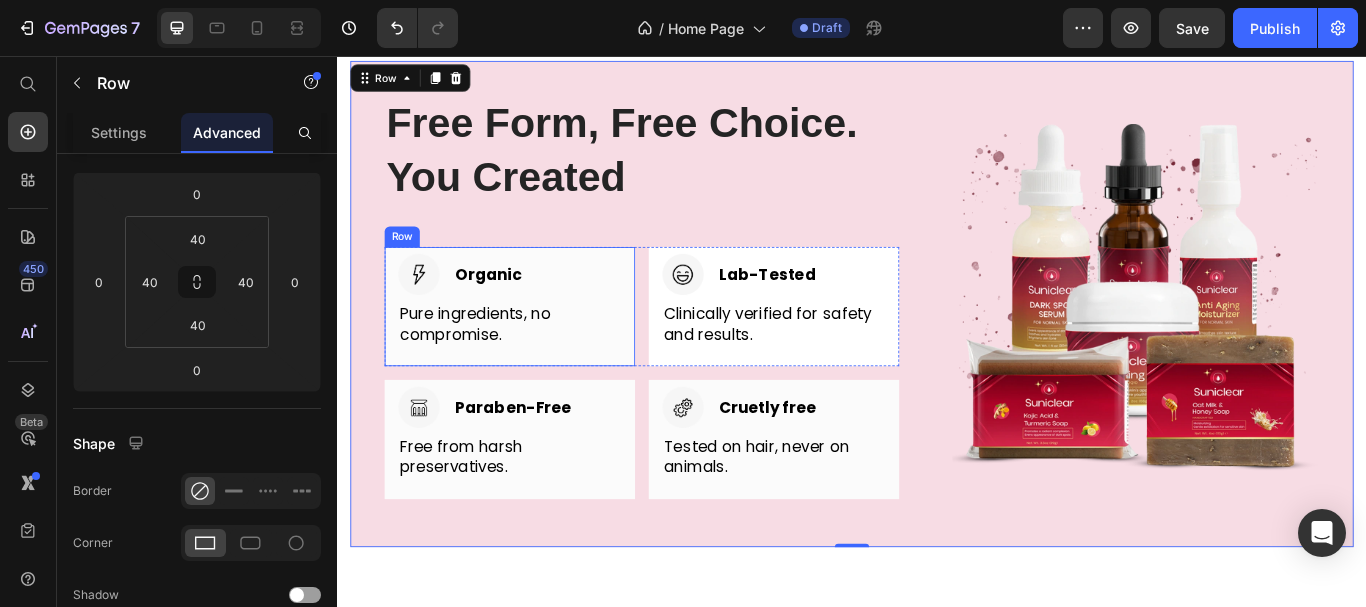 click on "Image Organic Heading Row Pure ingredients, no compromise. Text block Row" at bounding box center (538, 348) 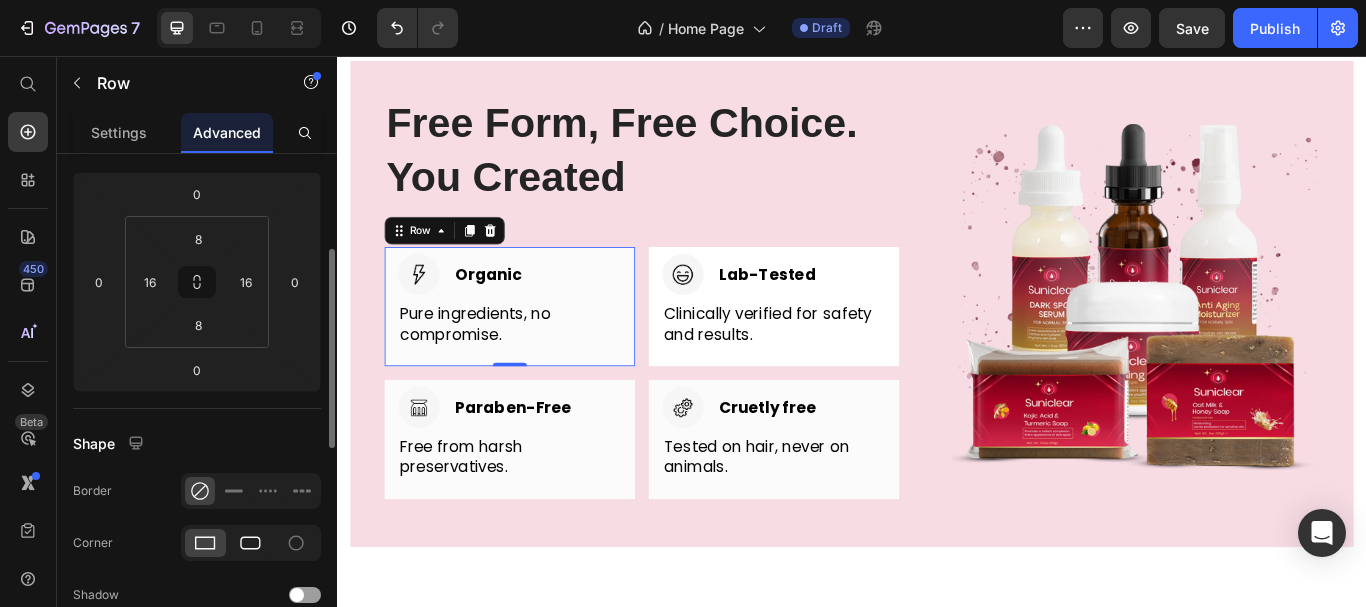 click 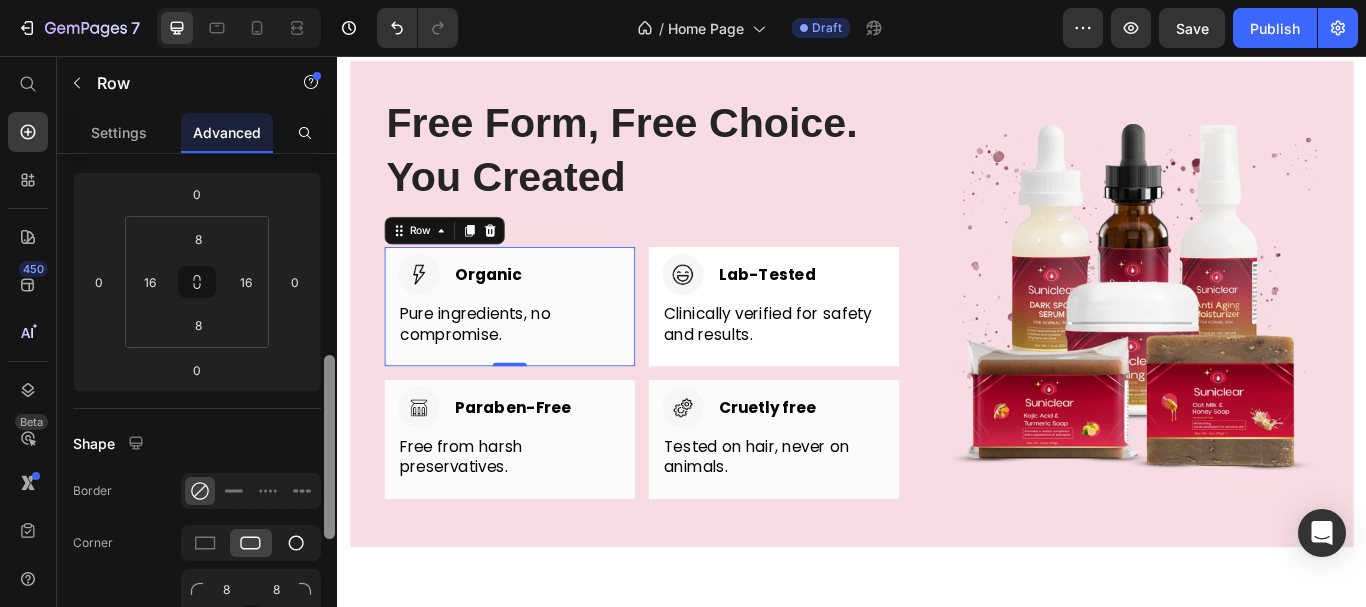 scroll, scrollTop: 400, scrollLeft: 0, axis: vertical 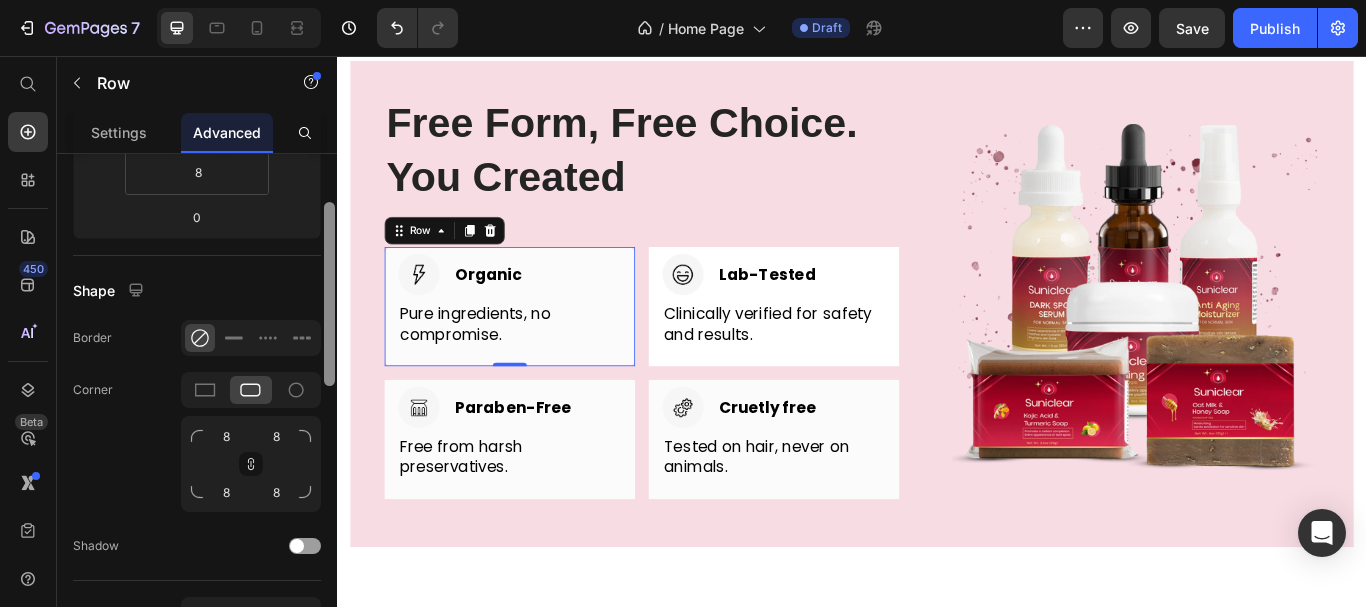 drag, startPoint x: 329, startPoint y: 379, endPoint x: 302, endPoint y: 436, distance: 63.07139 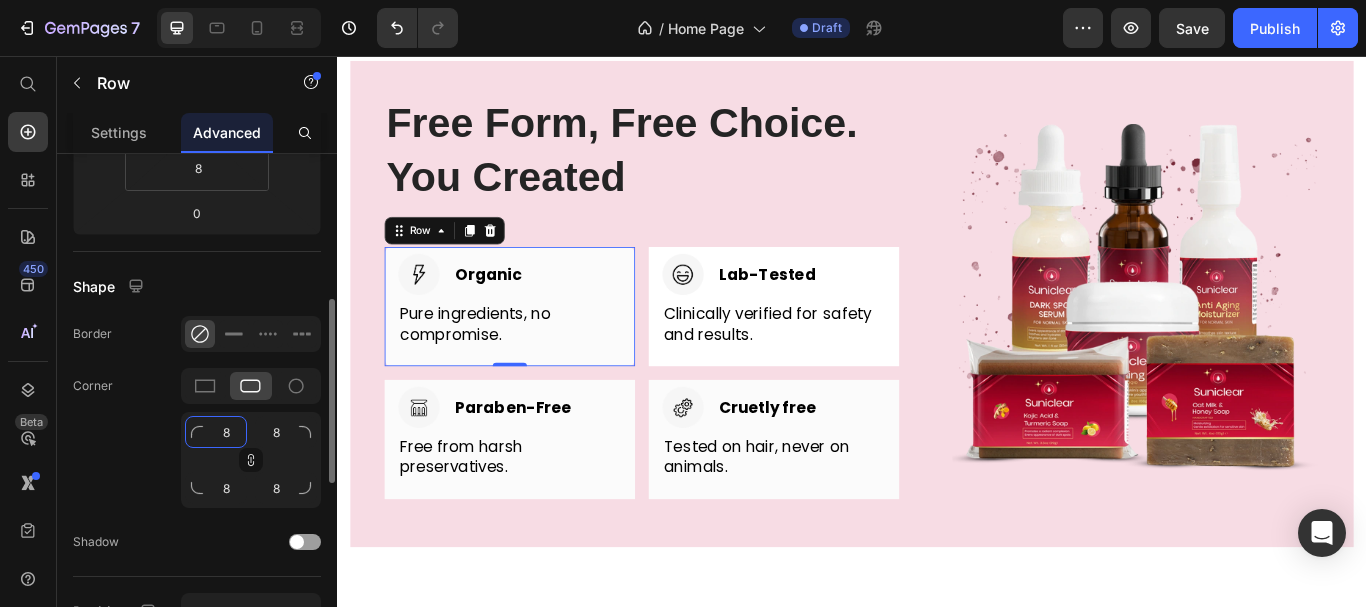 click on "8" 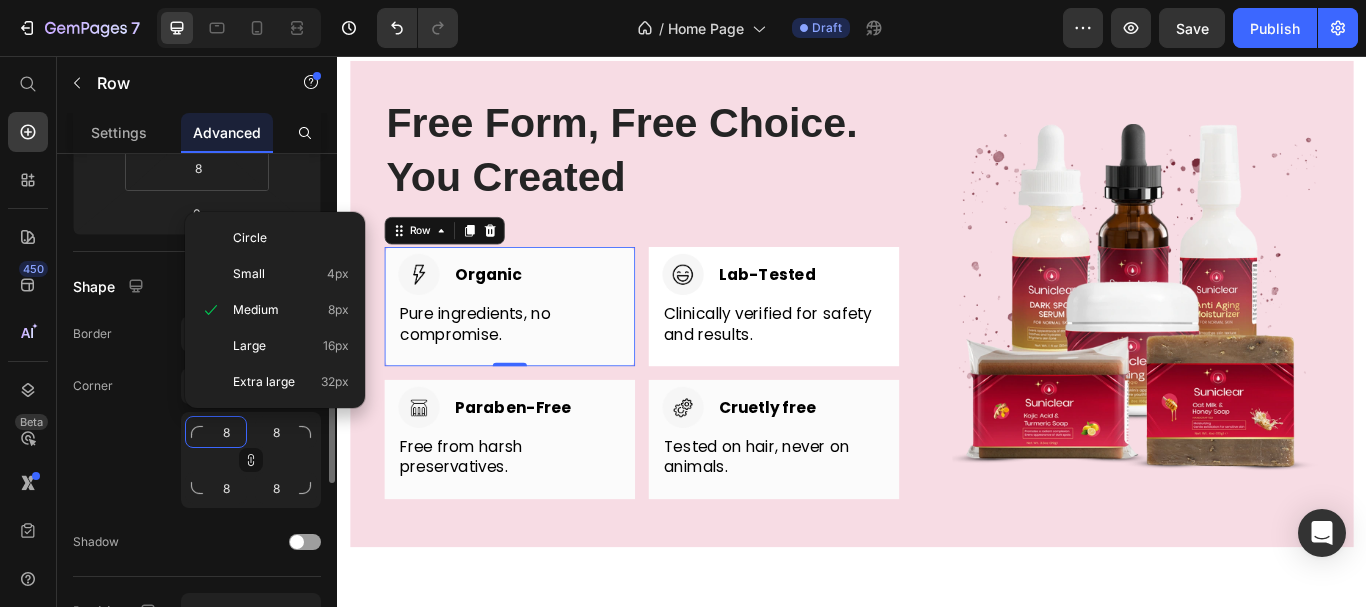 type on "1" 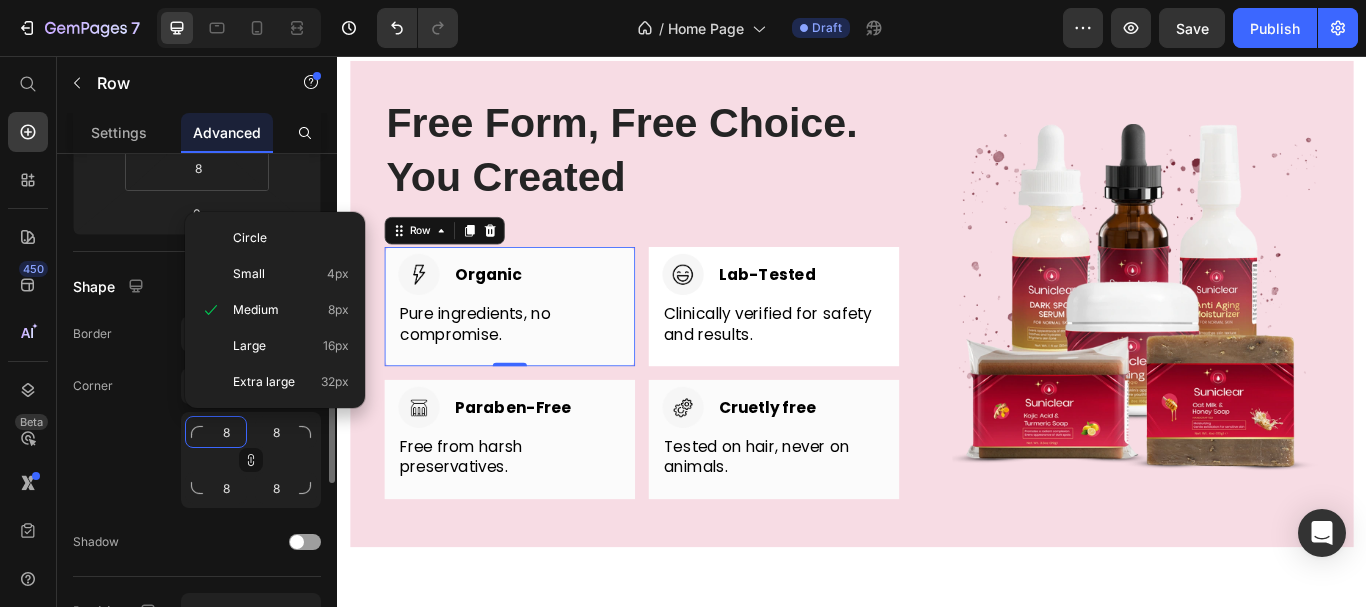 type on "1" 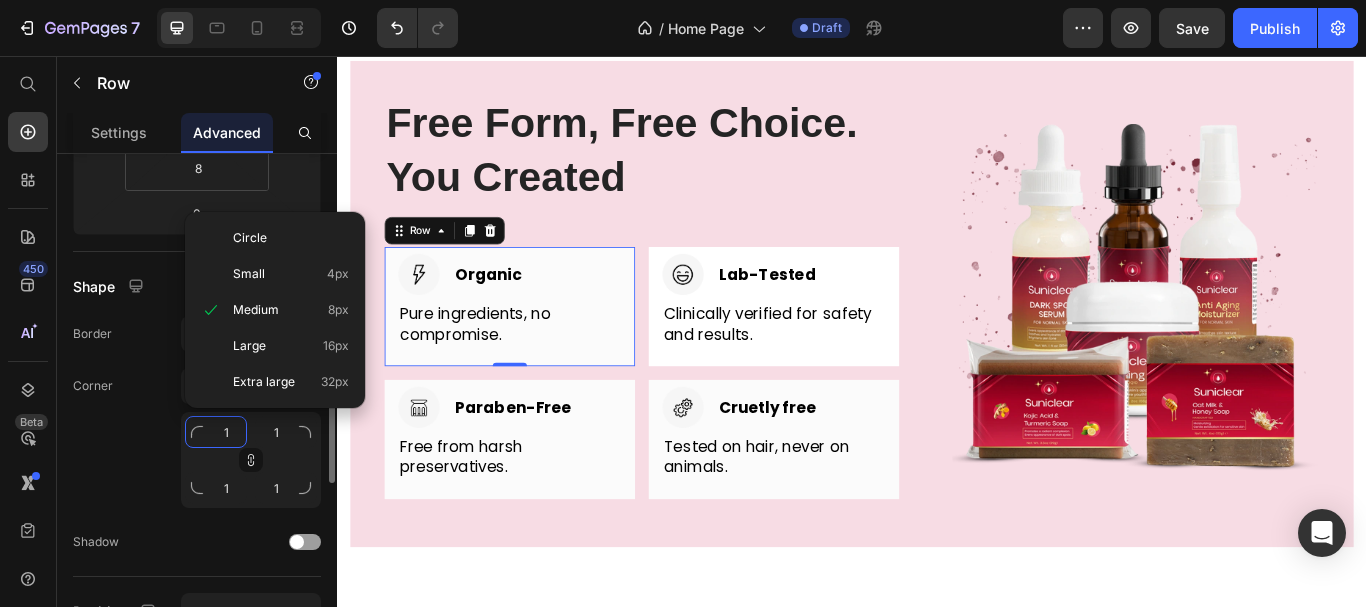 type on "15" 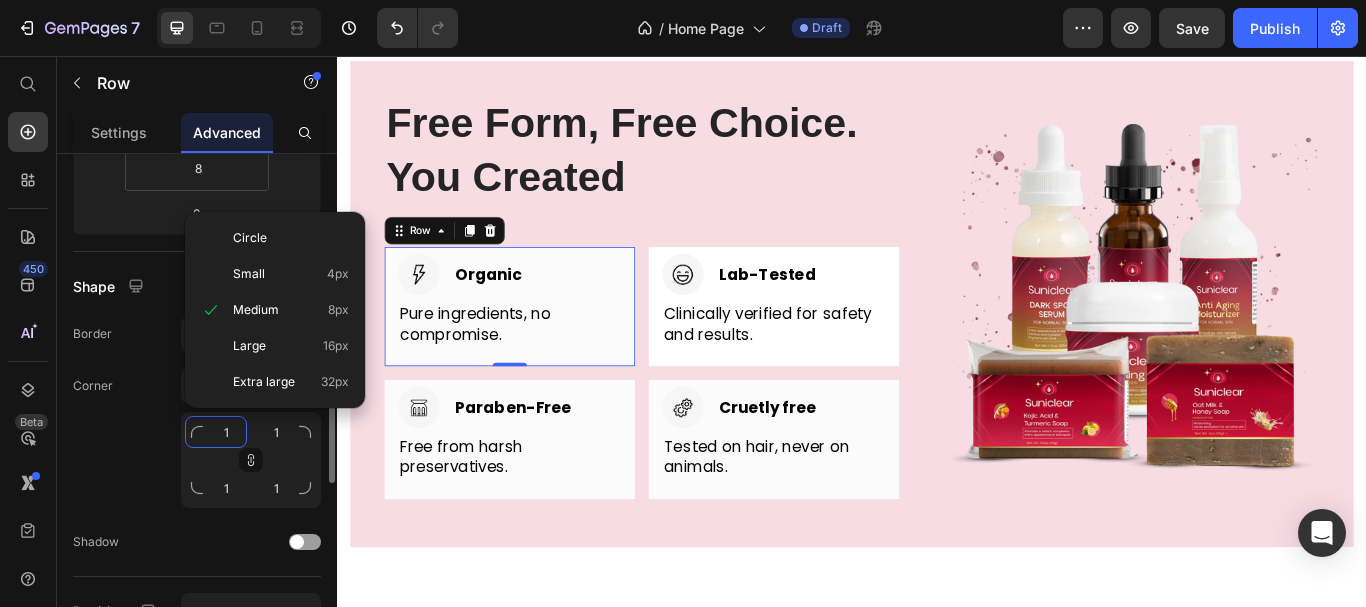 type on "15" 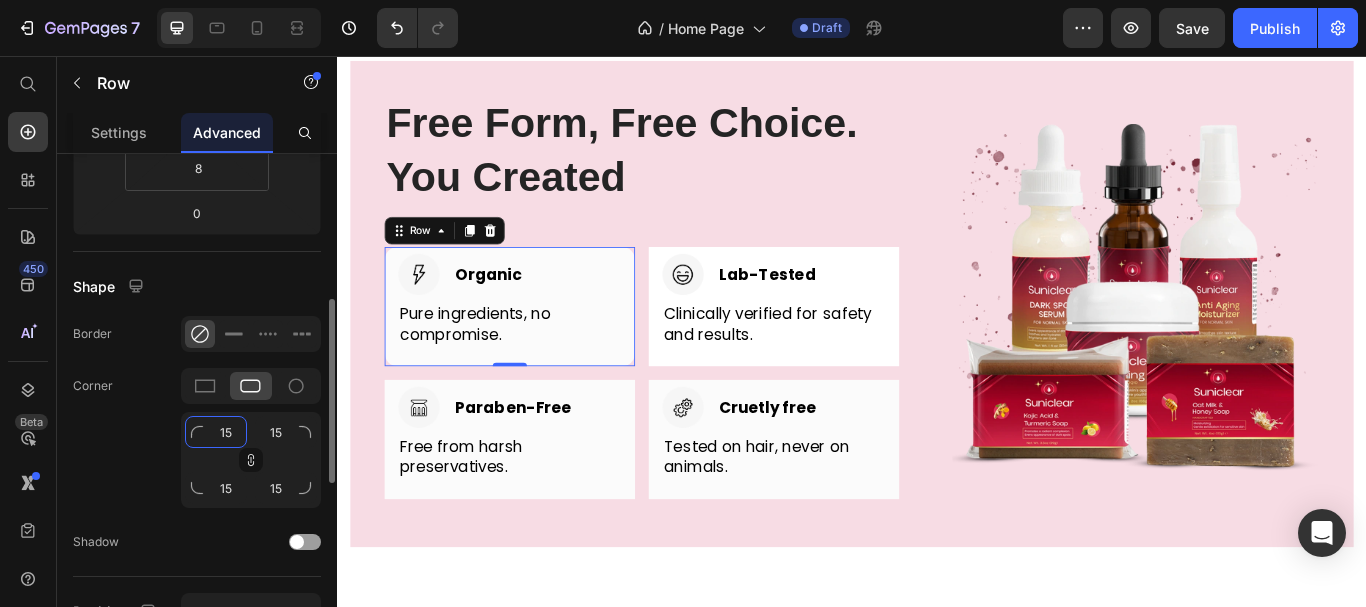 type on "15" 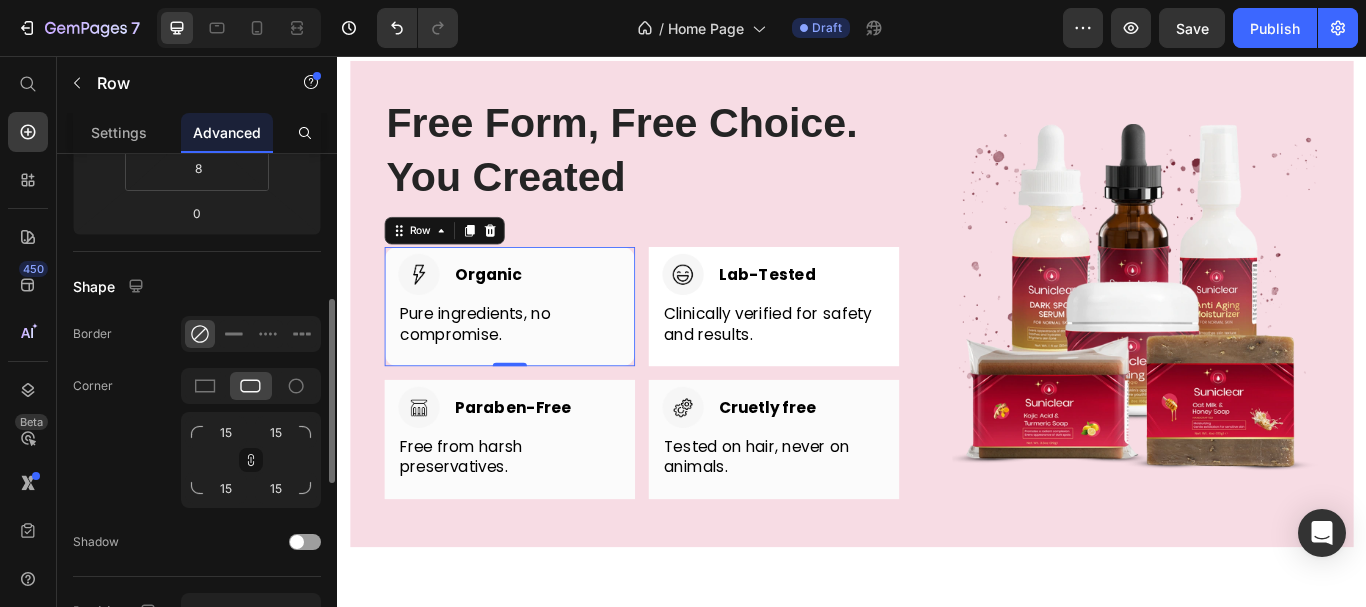 click on "Corner 15 15 15 15" 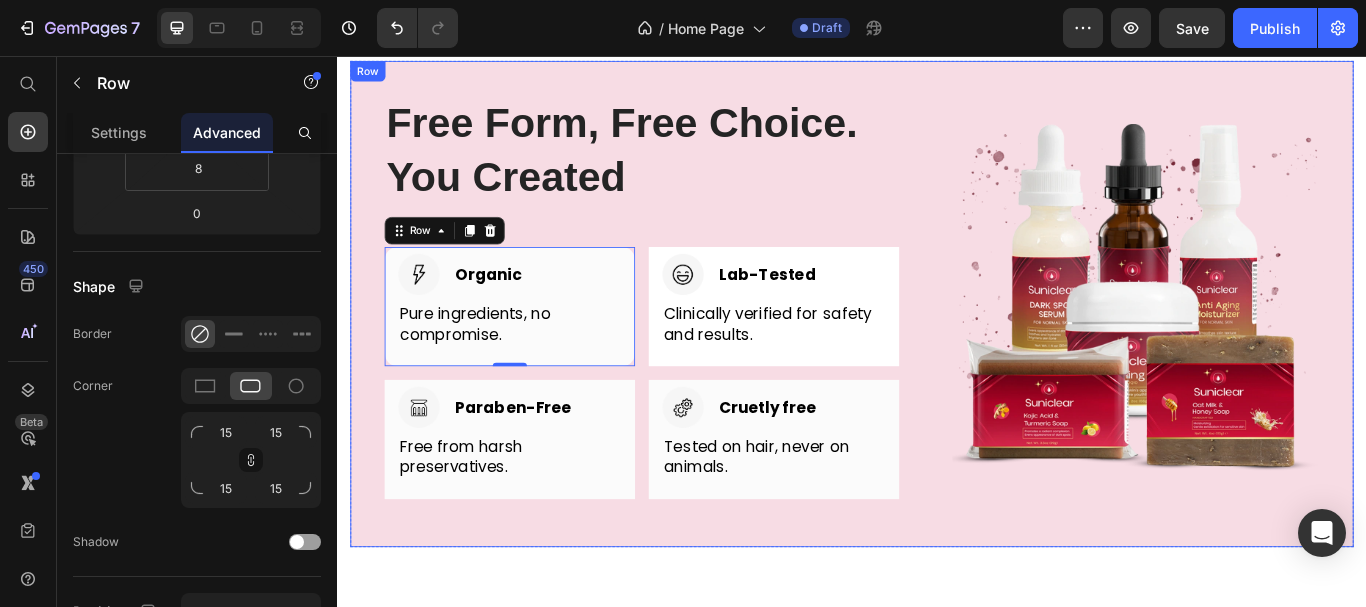 click on "Free Form, Free Choice. You Created Heading Row Image Organic Heading Row Pure ingredients, no compromise. Text block Row   0 Image Lab-Tested Heading Row Clinically verified for safety and results. Text block Row Row Image Paraben-Free Heading Row Free from harsh preservatives. Text block Row Image Cruetly free Heading Row Tested on hair, never on animals. Text block Row Row Image Row" at bounding box center (937, 345) 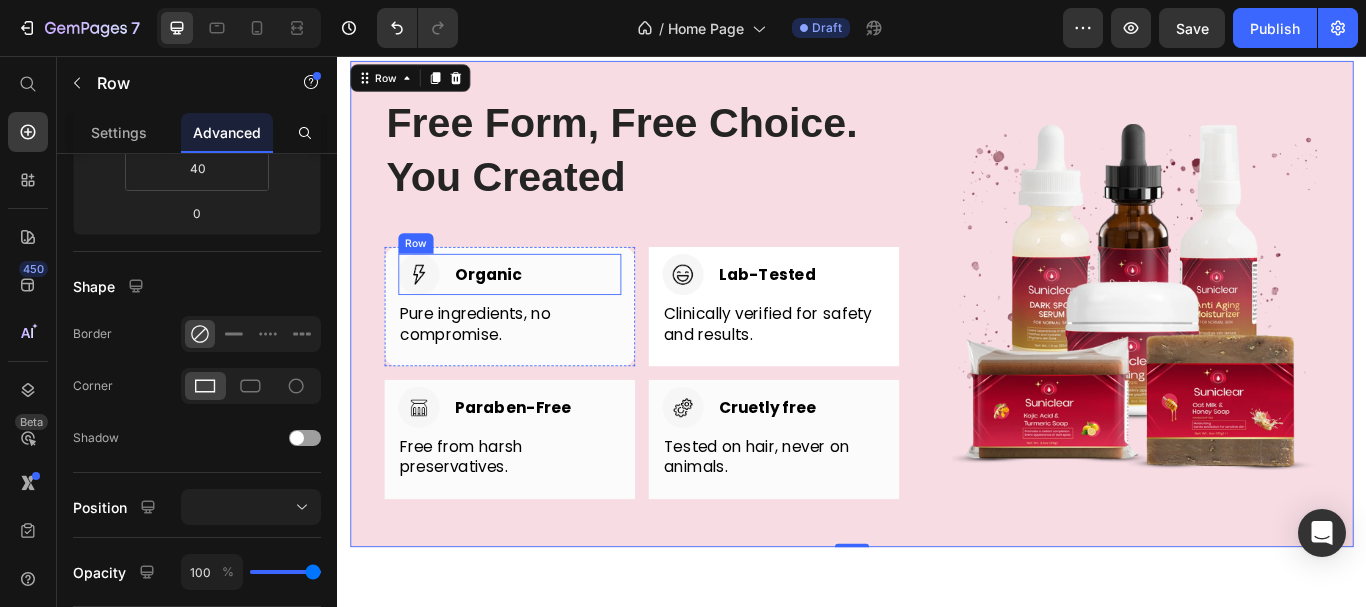 click on "Image Organic Heading Row" at bounding box center (538, 311) 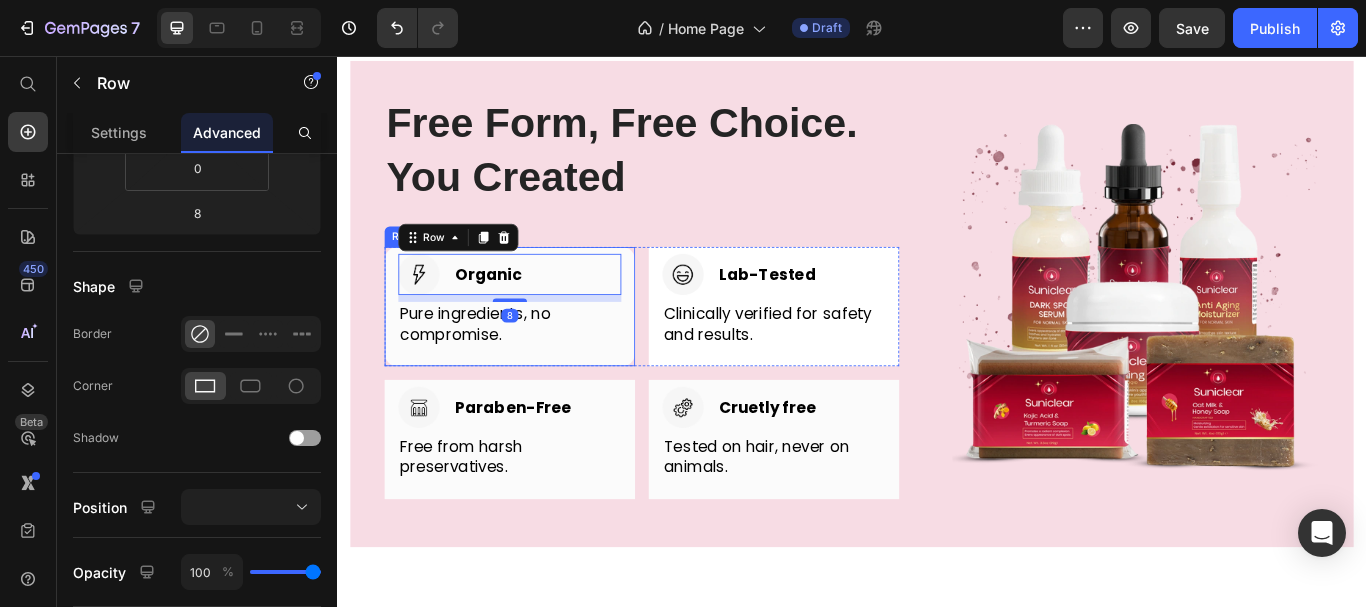 drag, startPoint x: 669, startPoint y: 295, endPoint x: 556, endPoint y: 283, distance: 113.63538 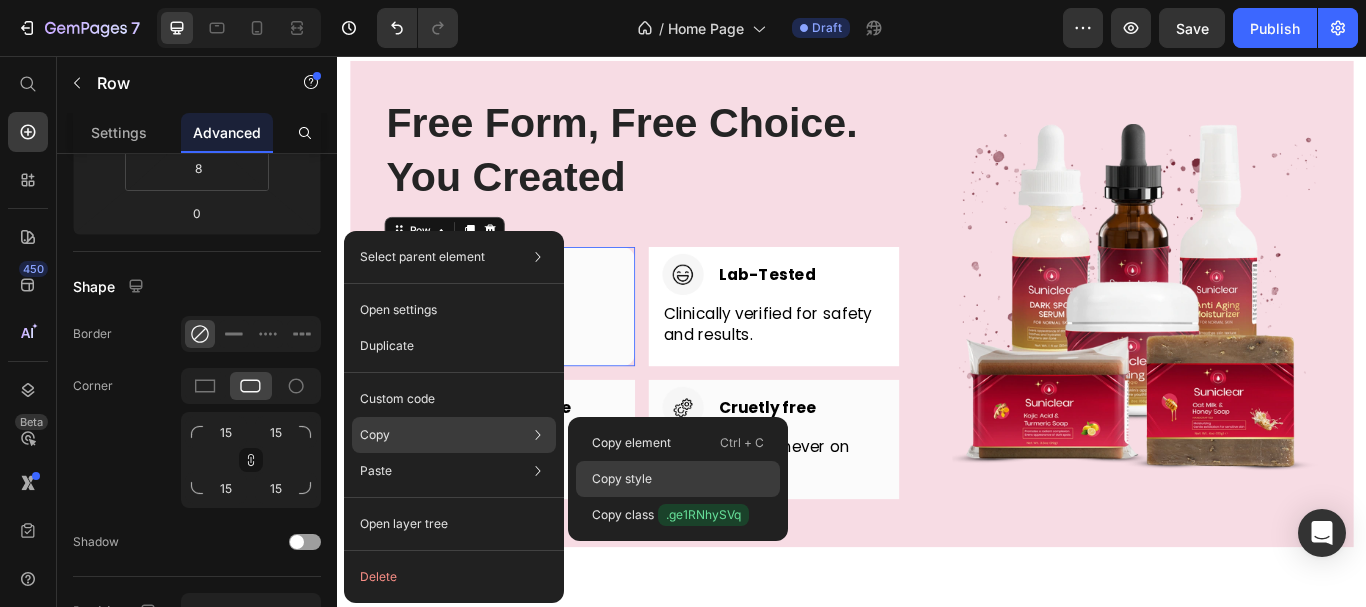 click on "Copy style" 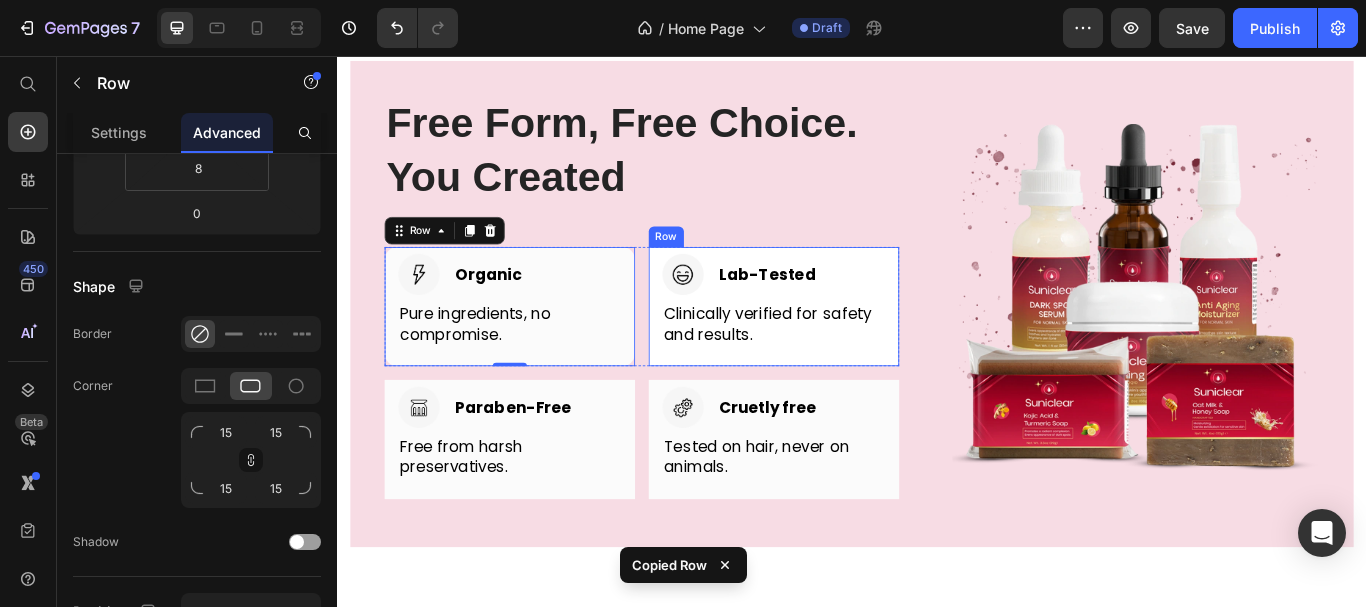 click on "Image Lab-Tested Heading Row Clinically verified for safety and results. Text block Row" at bounding box center (846, 348) 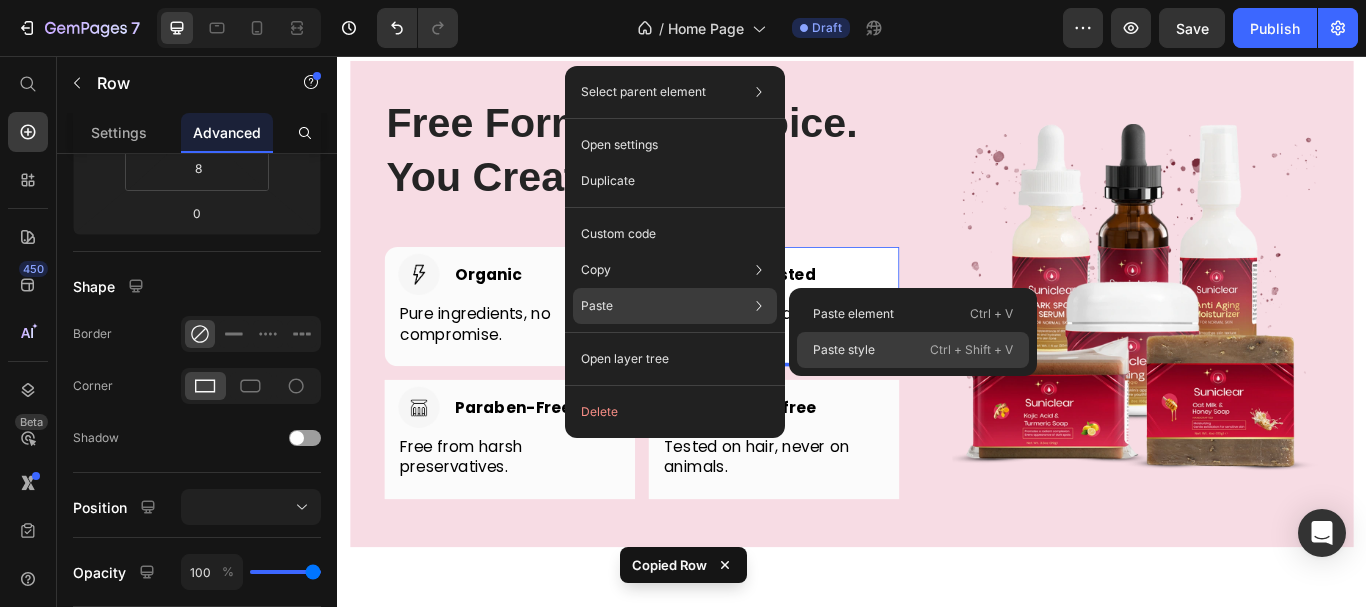 click on "Paste style" at bounding box center [844, 350] 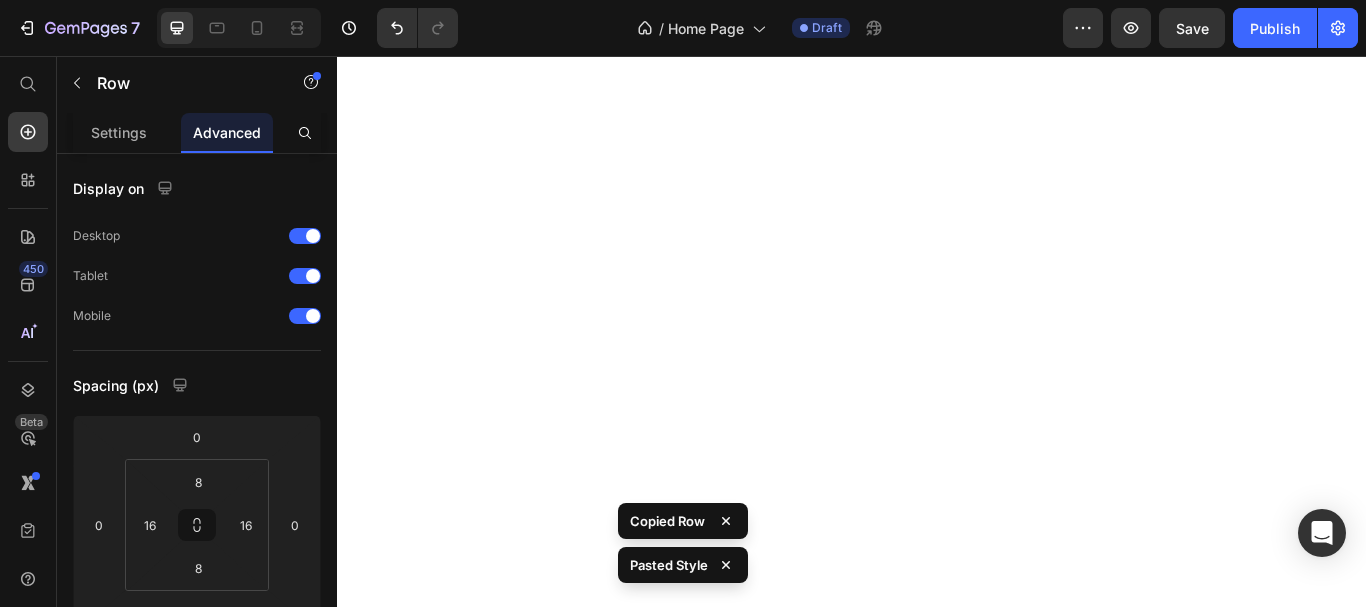 scroll, scrollTop: 0, scrollLeft: 0, axis: both 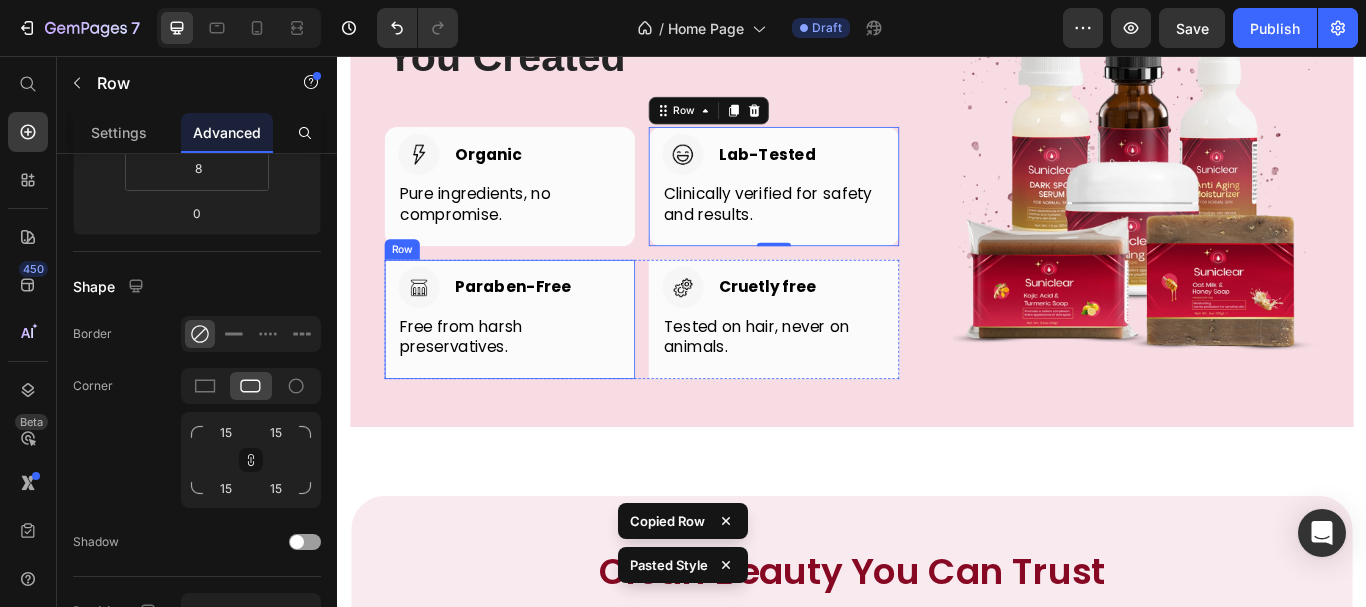 click on "Image Paraben-Free Heading Row Free from harsh preservatives. Text block Row" at bounding box center [538, 363] 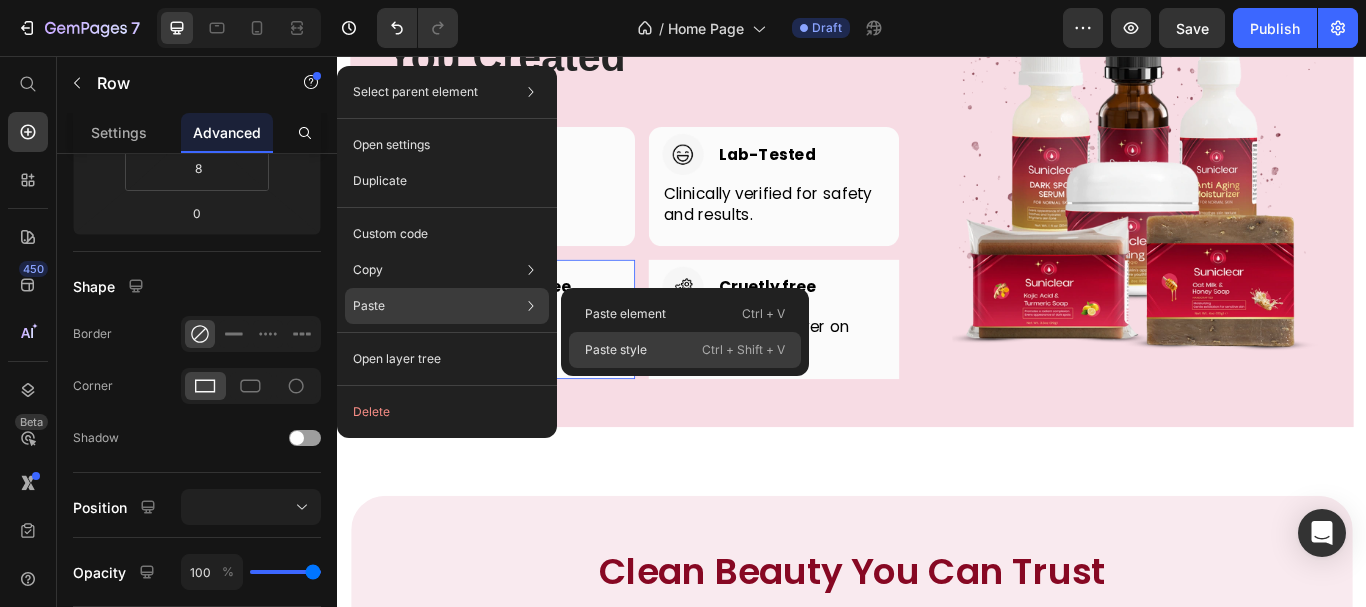 click on "Paste style" at bounding box center (616, 350) 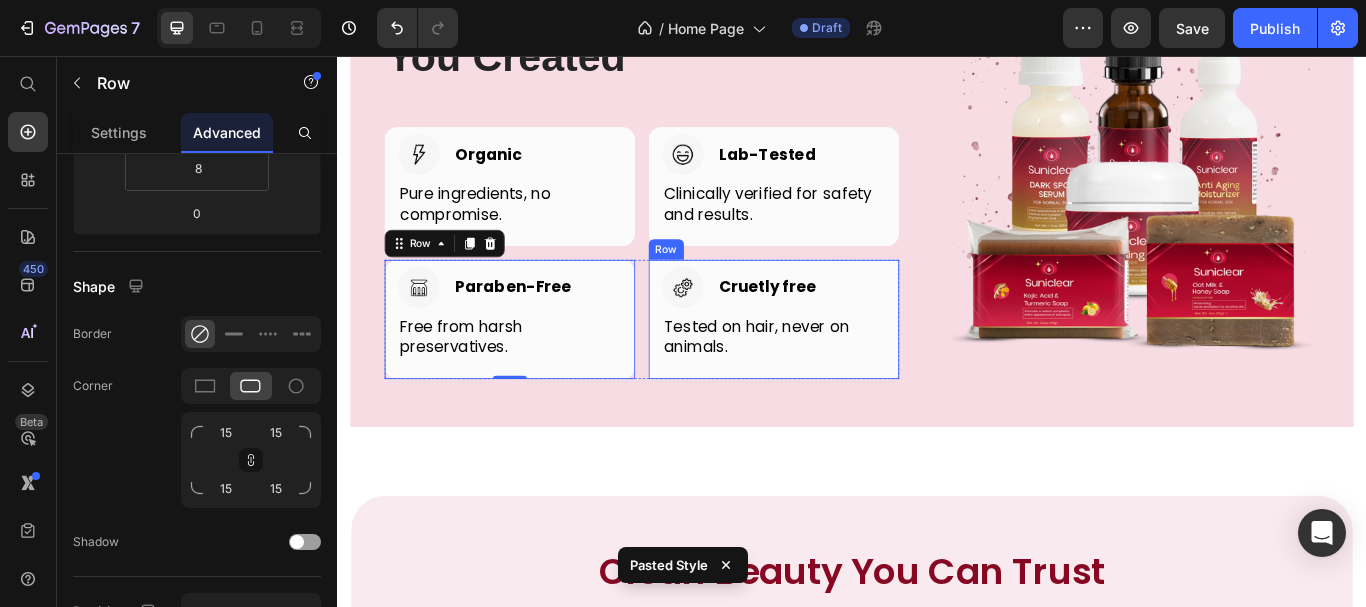 click on "Image Cruetly free Heading Row Tested on hair, never on animals. Text block Row" at bounding box center (846, 363) 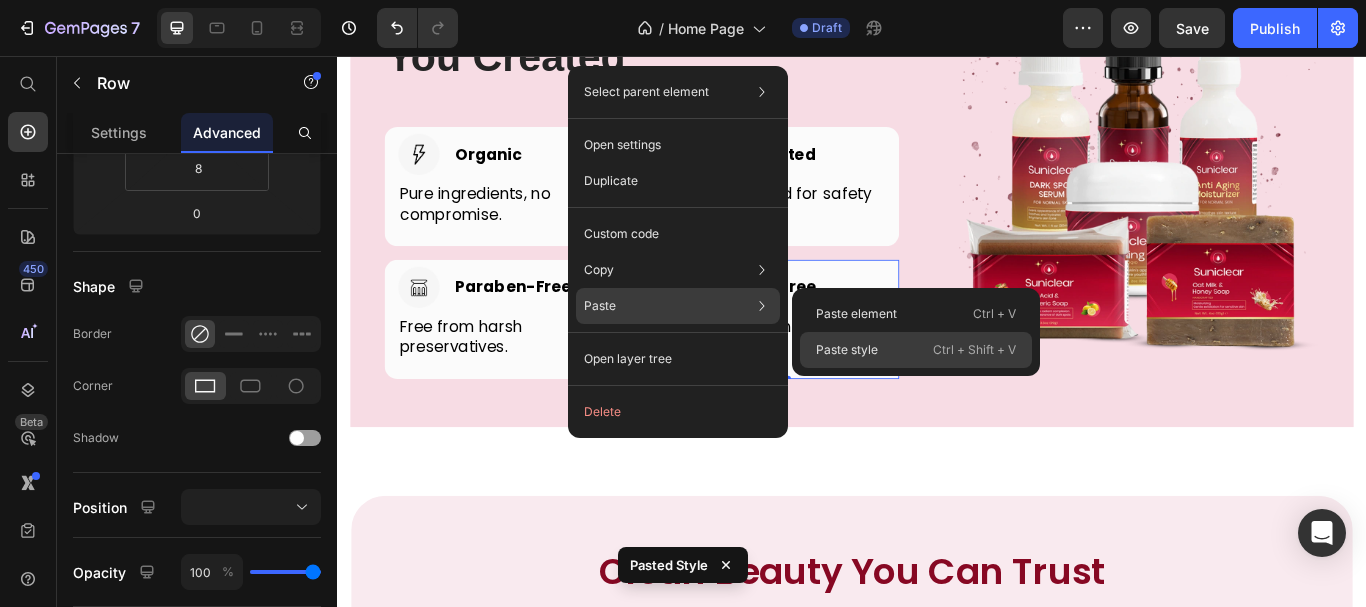 click on "Paste style  Ctrl + Shift + V" 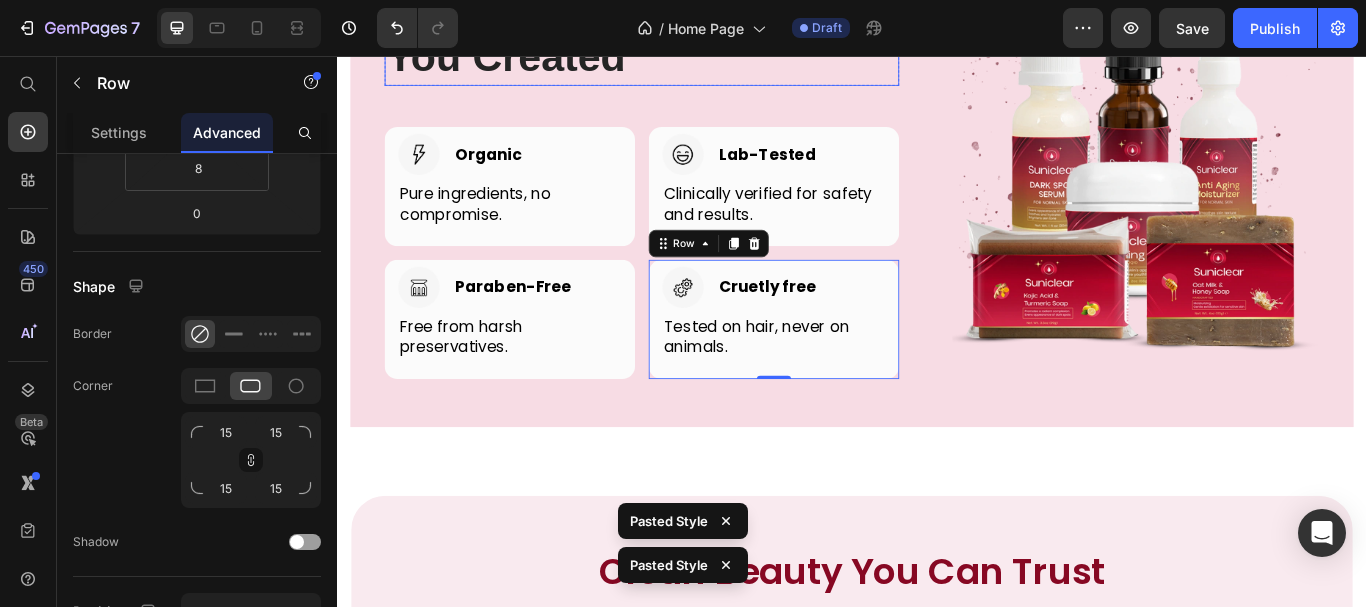 click on "Free Form, Free Choice. You Created" at bounding box center [692, 26] 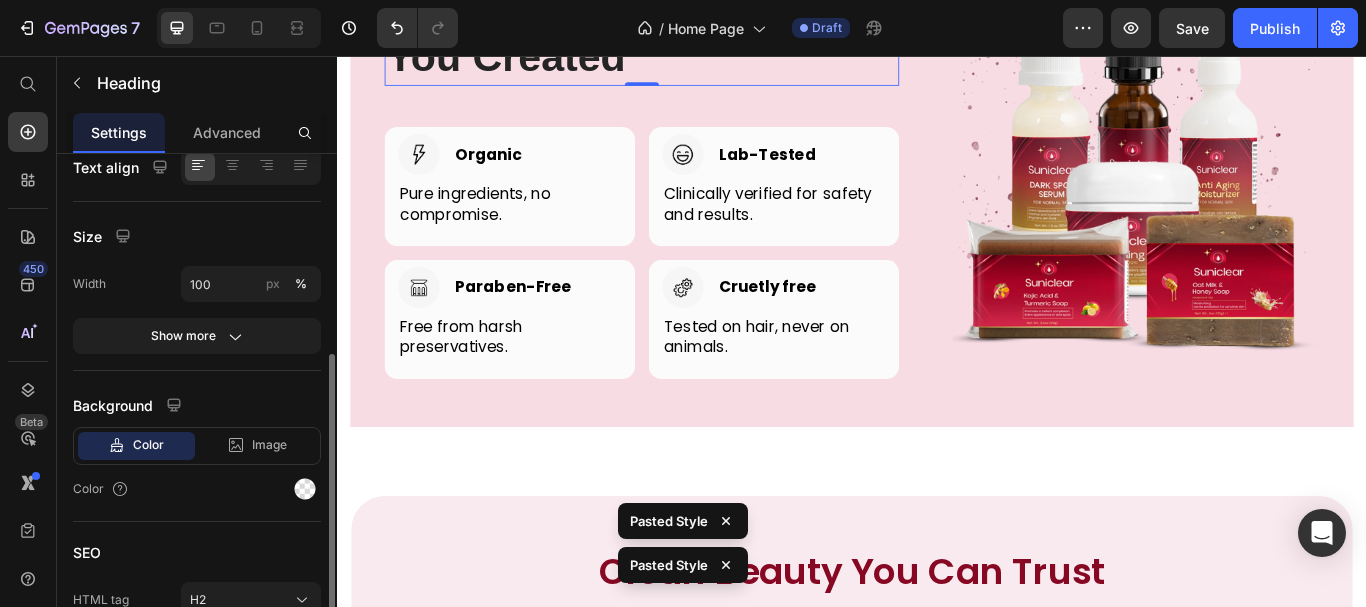 scroll, scrollTop: 0, scrollLeft: 0, axis: both 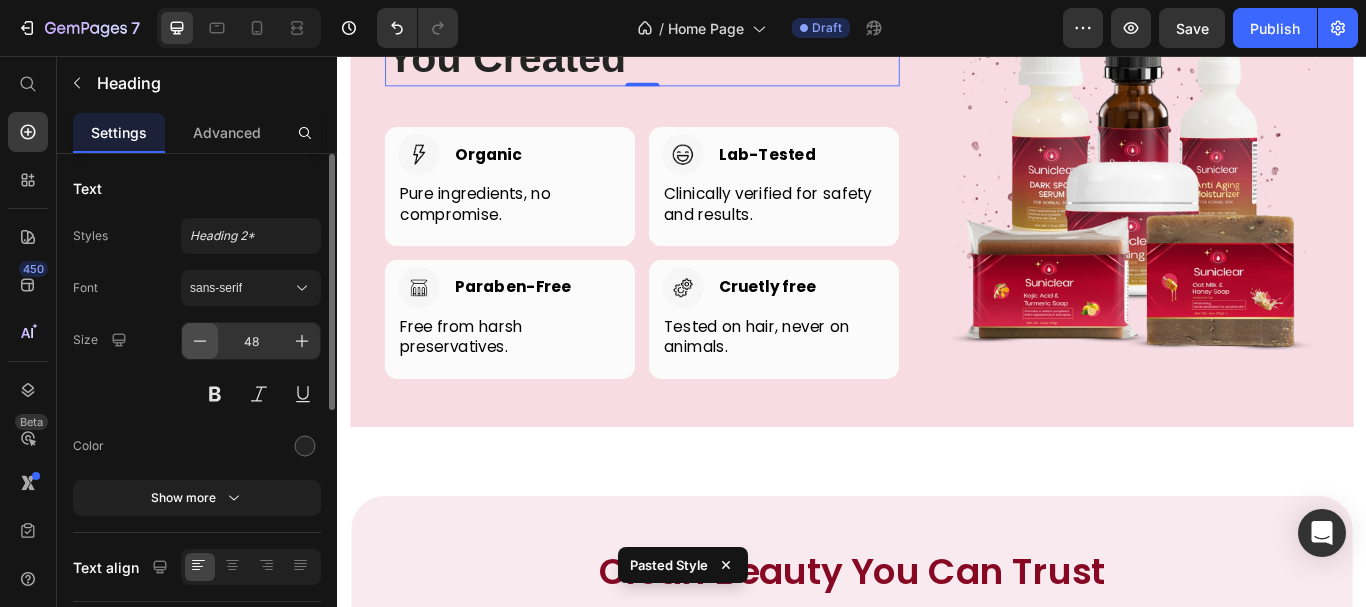 click 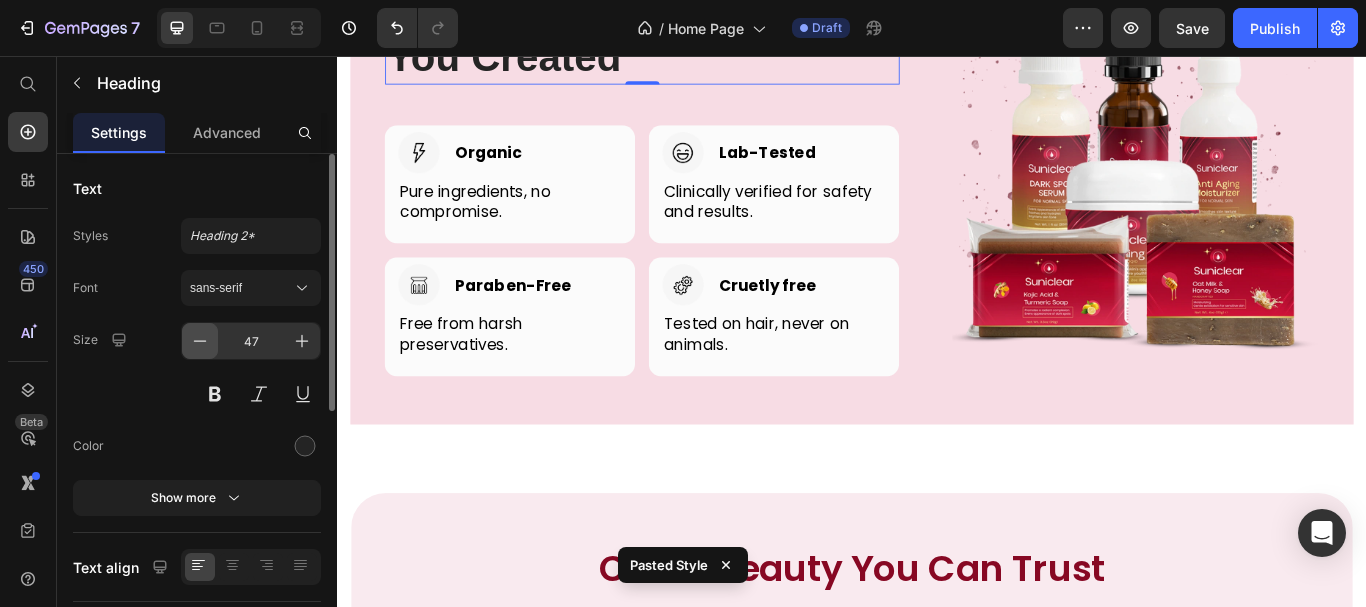 click 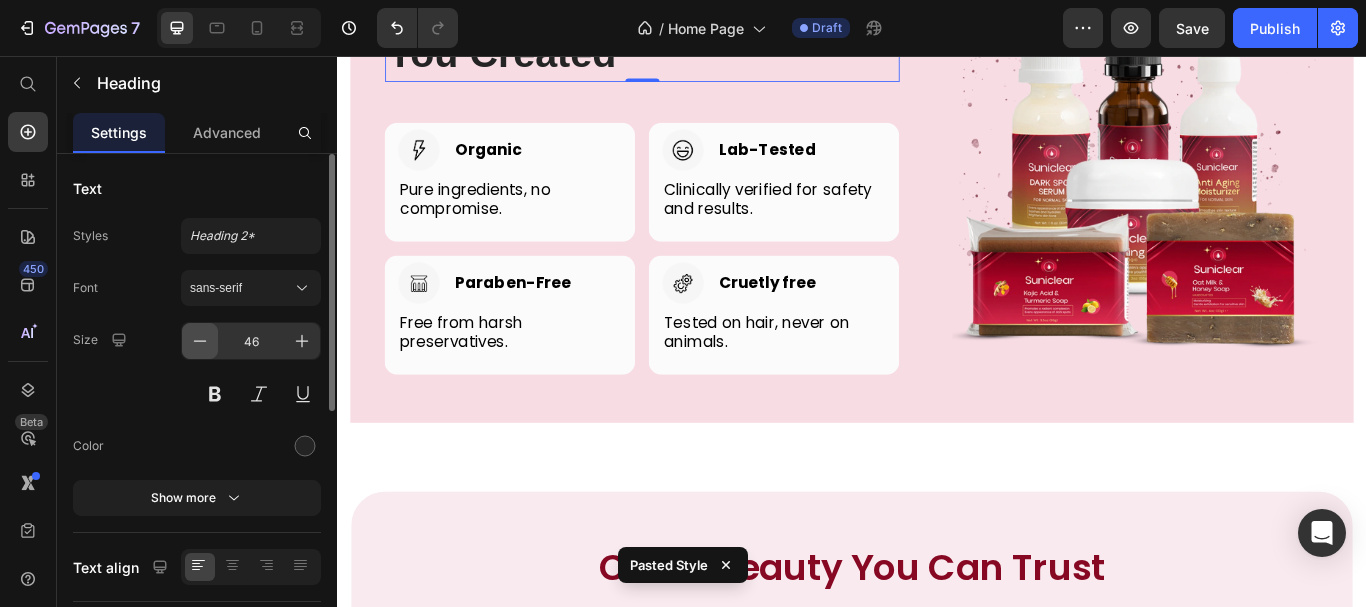 click 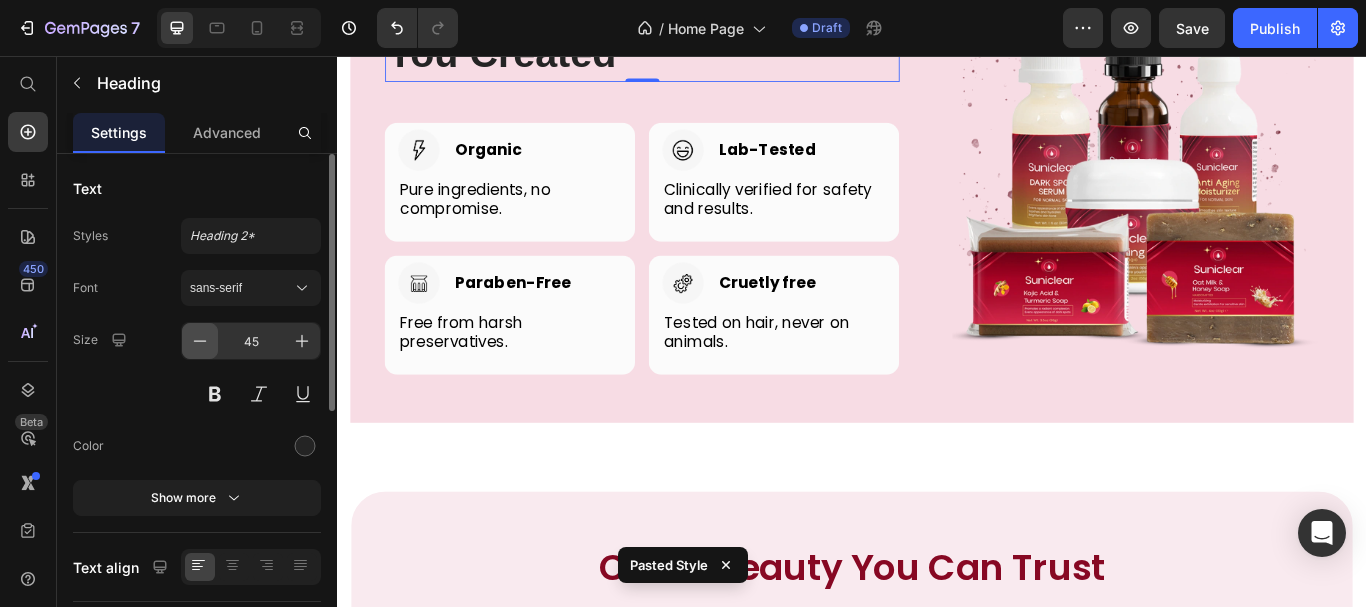 click 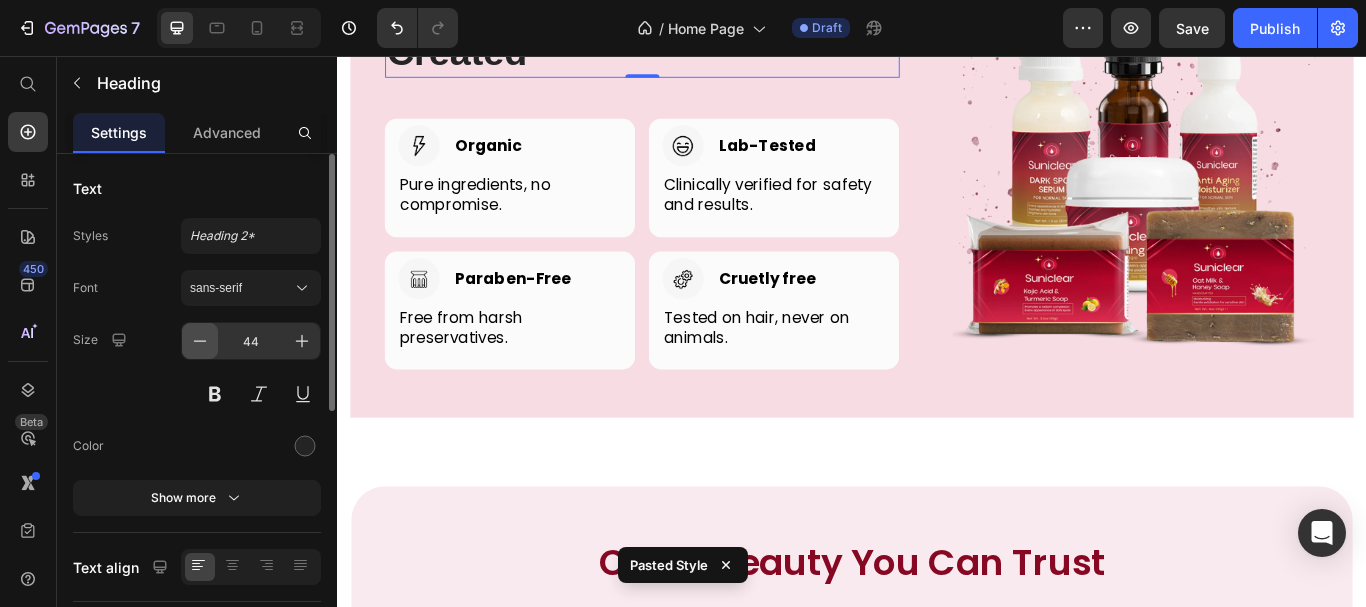click 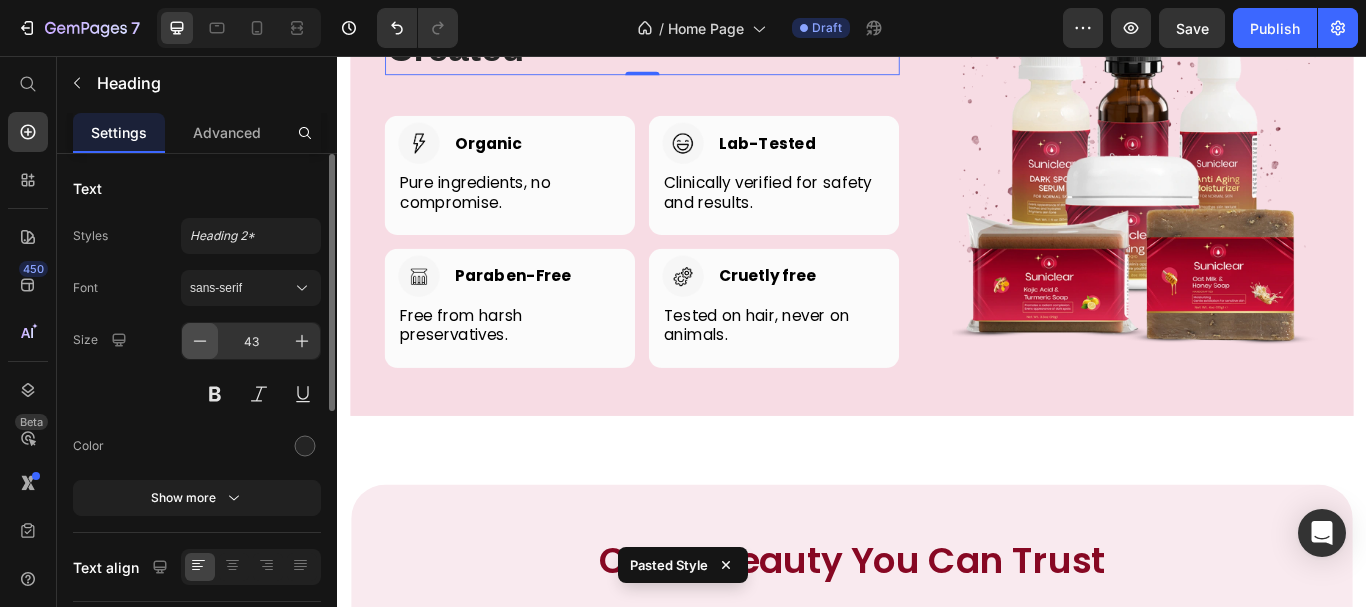 click 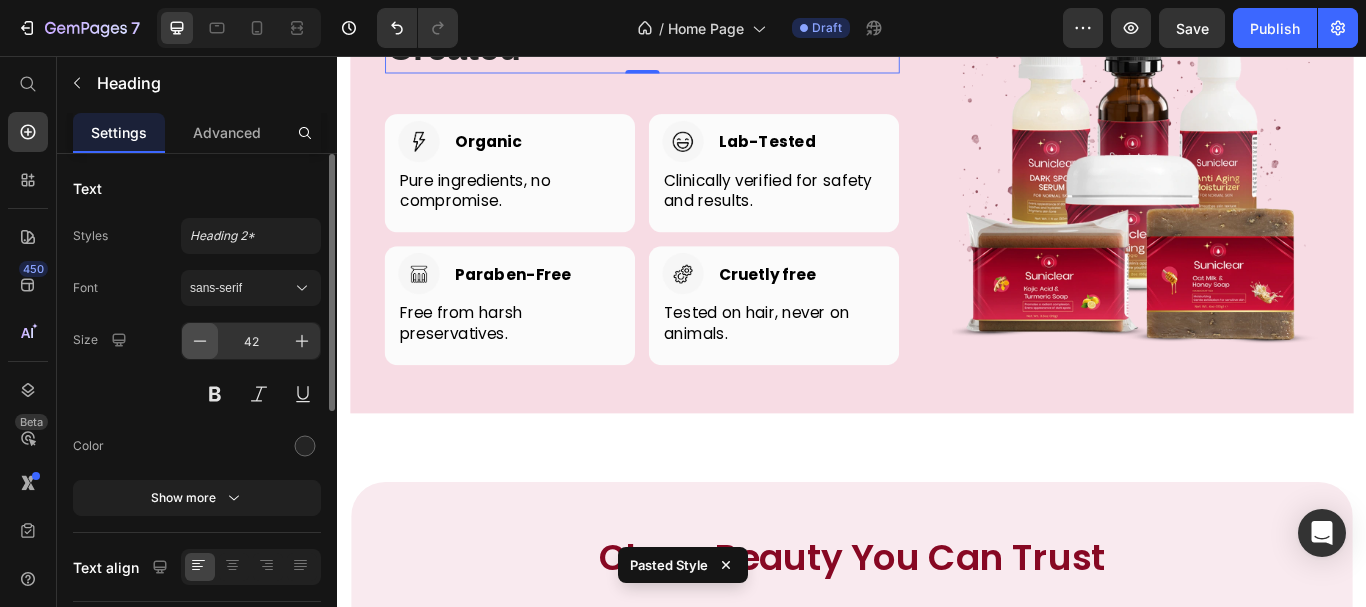 click 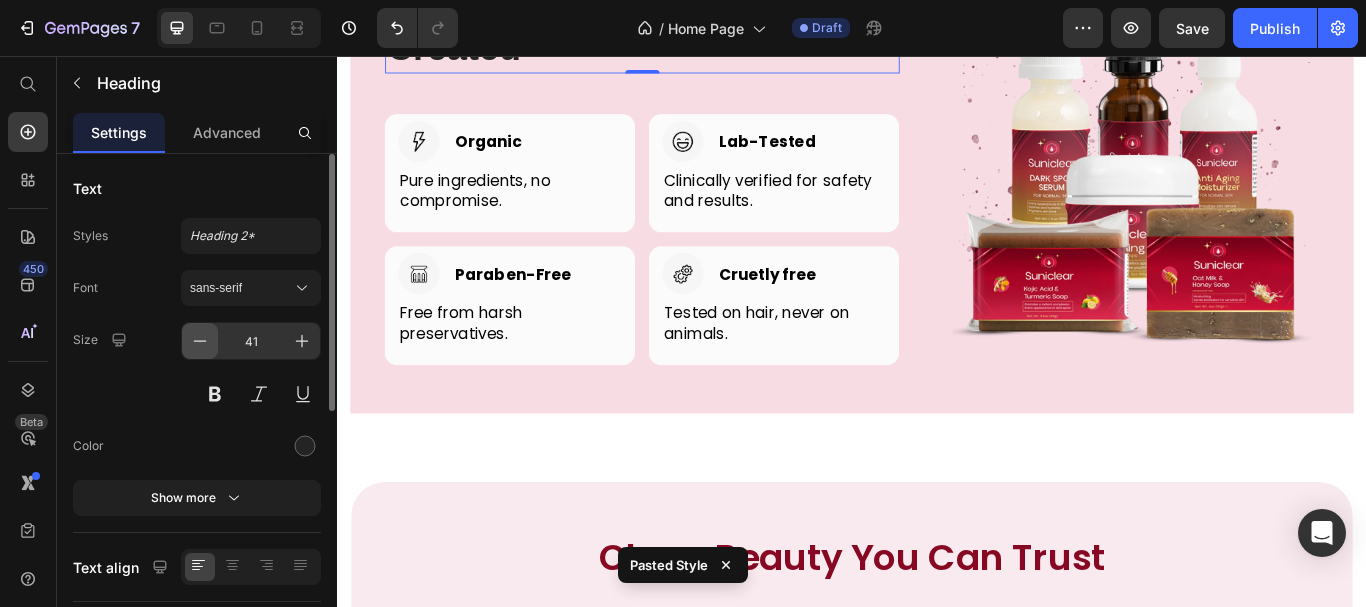 click 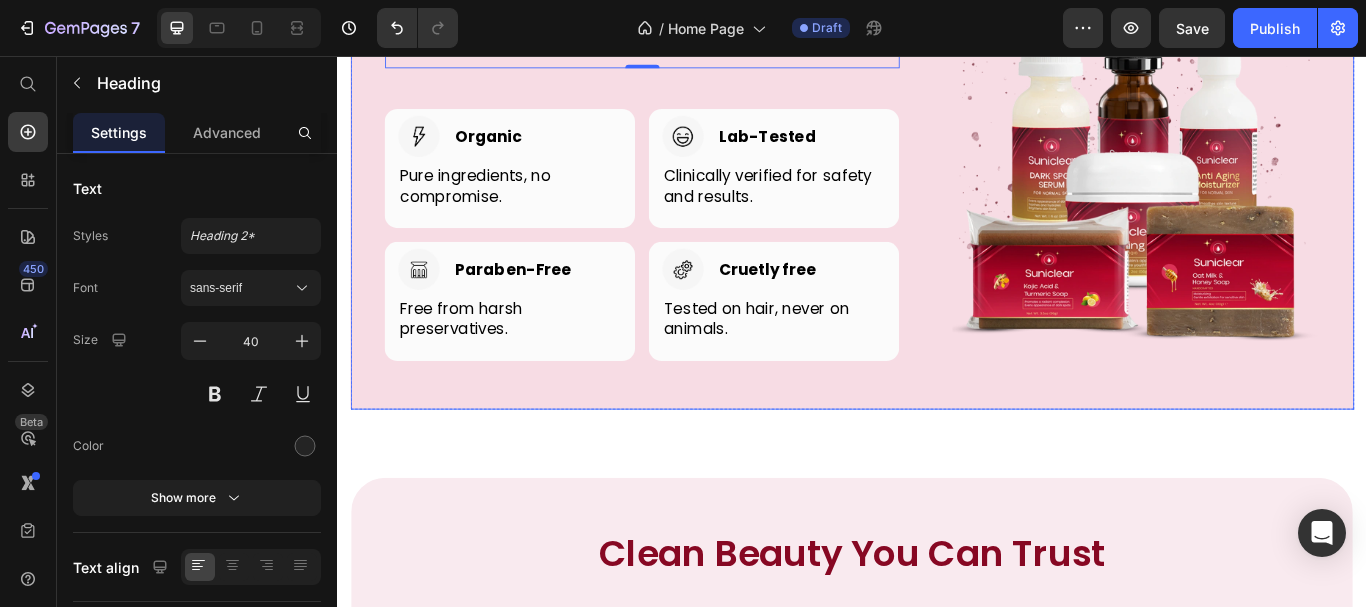click on "Free Form, Free Choice. You Created Heading   0 Row Image Organic Heading Row Pure ingredients, no compromise. Text block Row Image Lab-Tested Heading Row Clinically verified for safety and results. Text block Row Row Image Paraben-Free Heading Row Free from harsh preservatives. Text block Row Image Cruetly free Heading Row Tested on hair, never on animals. Text block Row Row Image Row" at bounding box center [937, 195] 